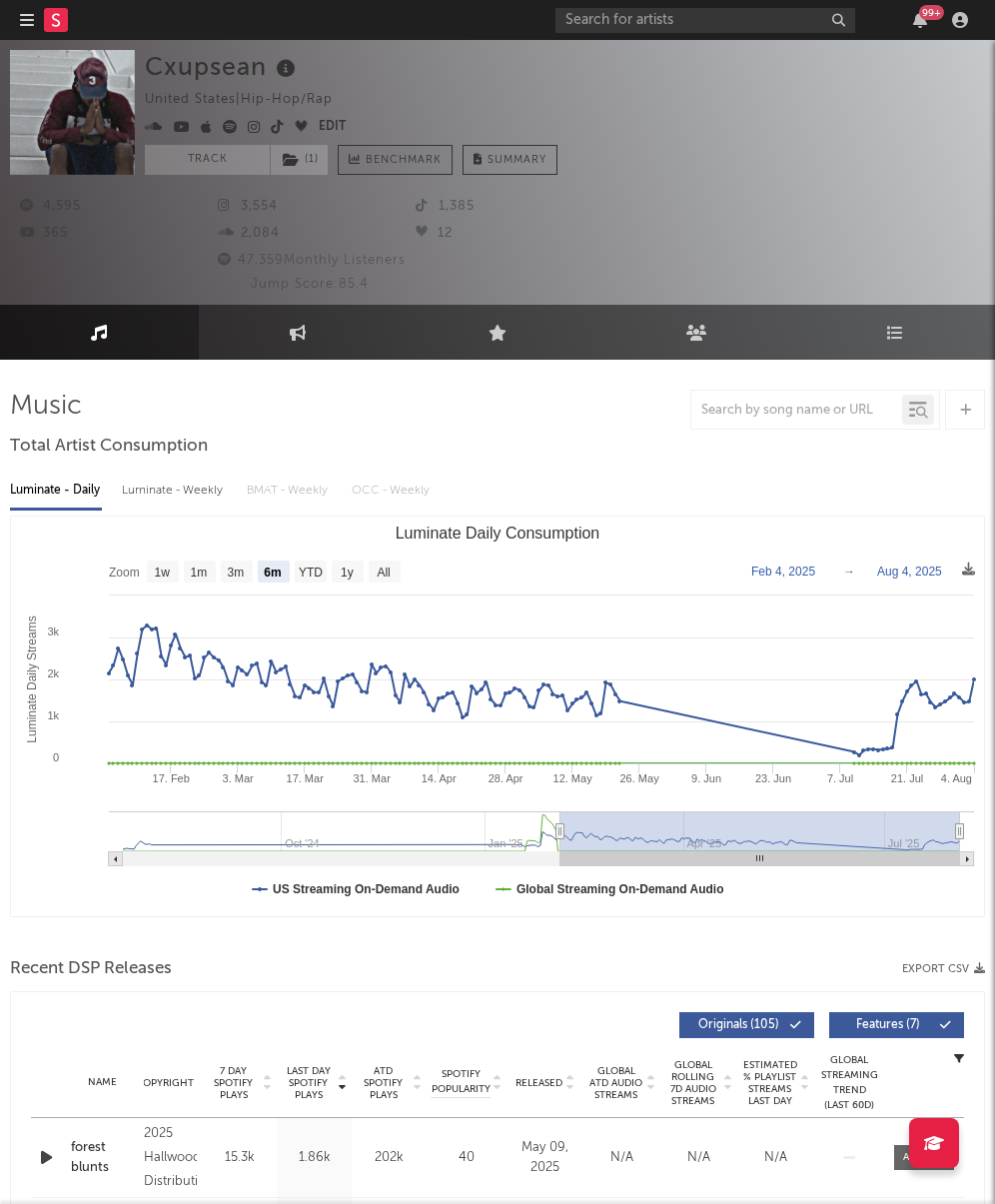 select on "6m" 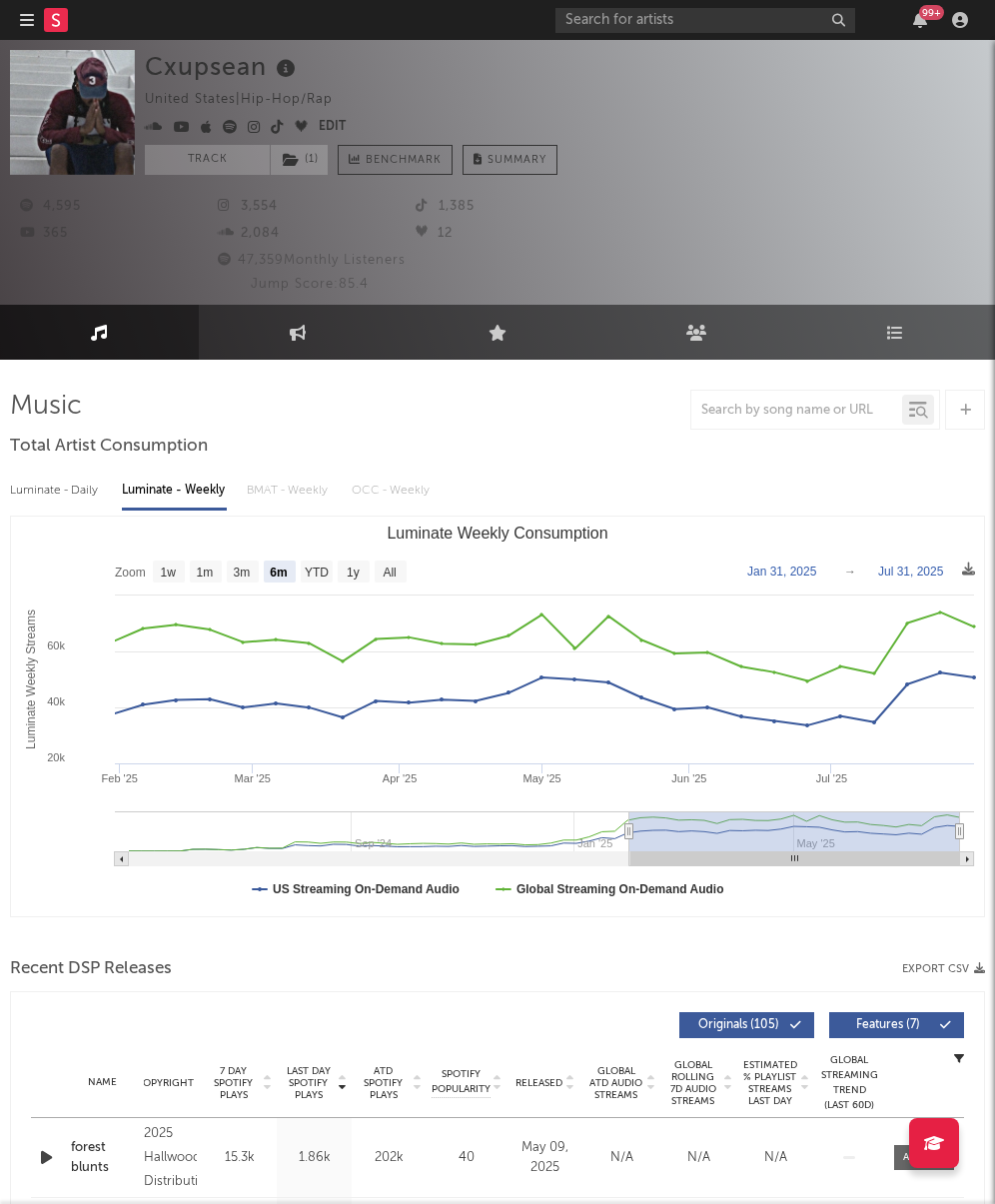 click on "Luminate - Daily" at bounding box center [56, 491] 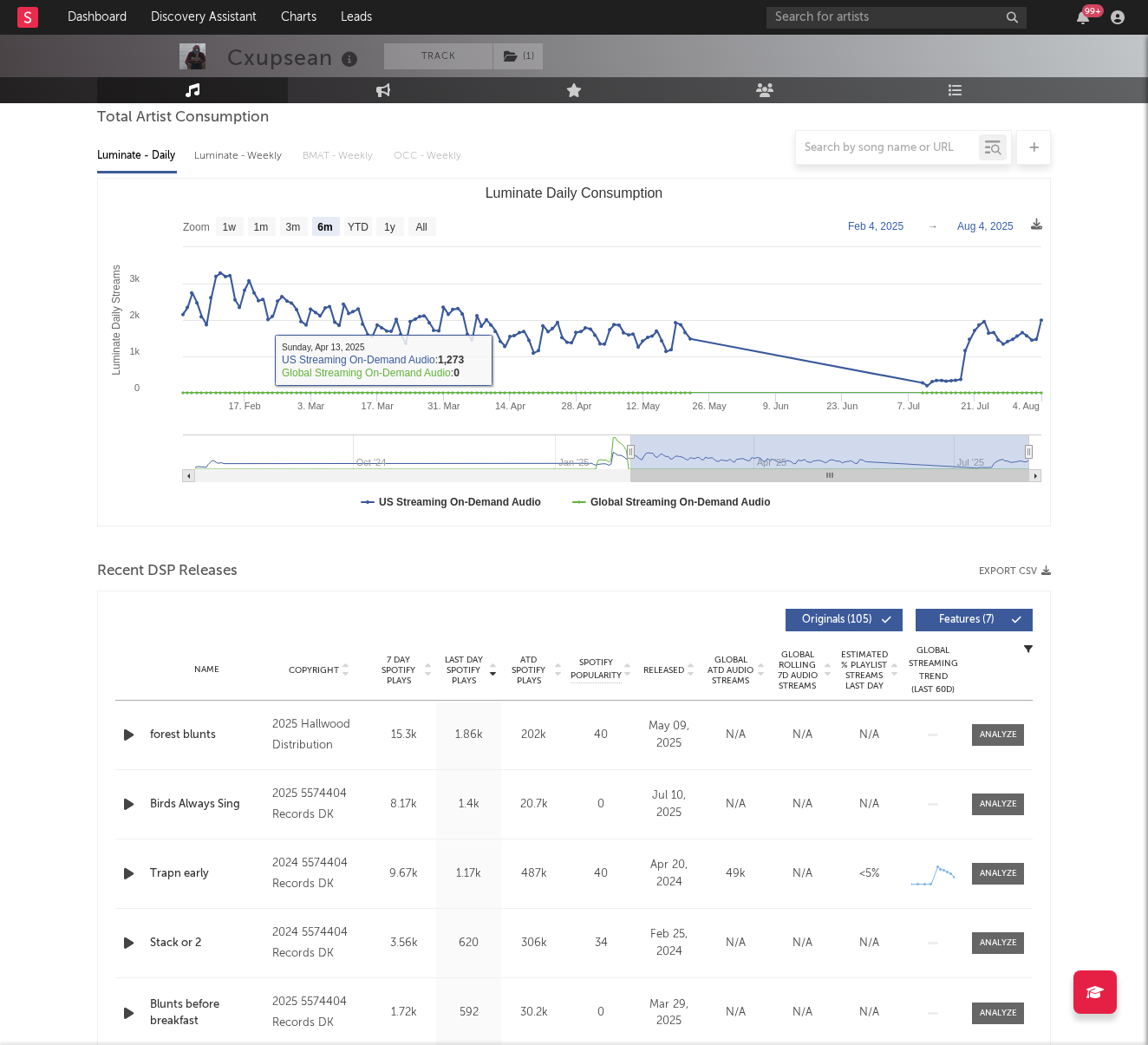 scroll, scrollTop: 179, scrollLeft: 0, axis: vertical 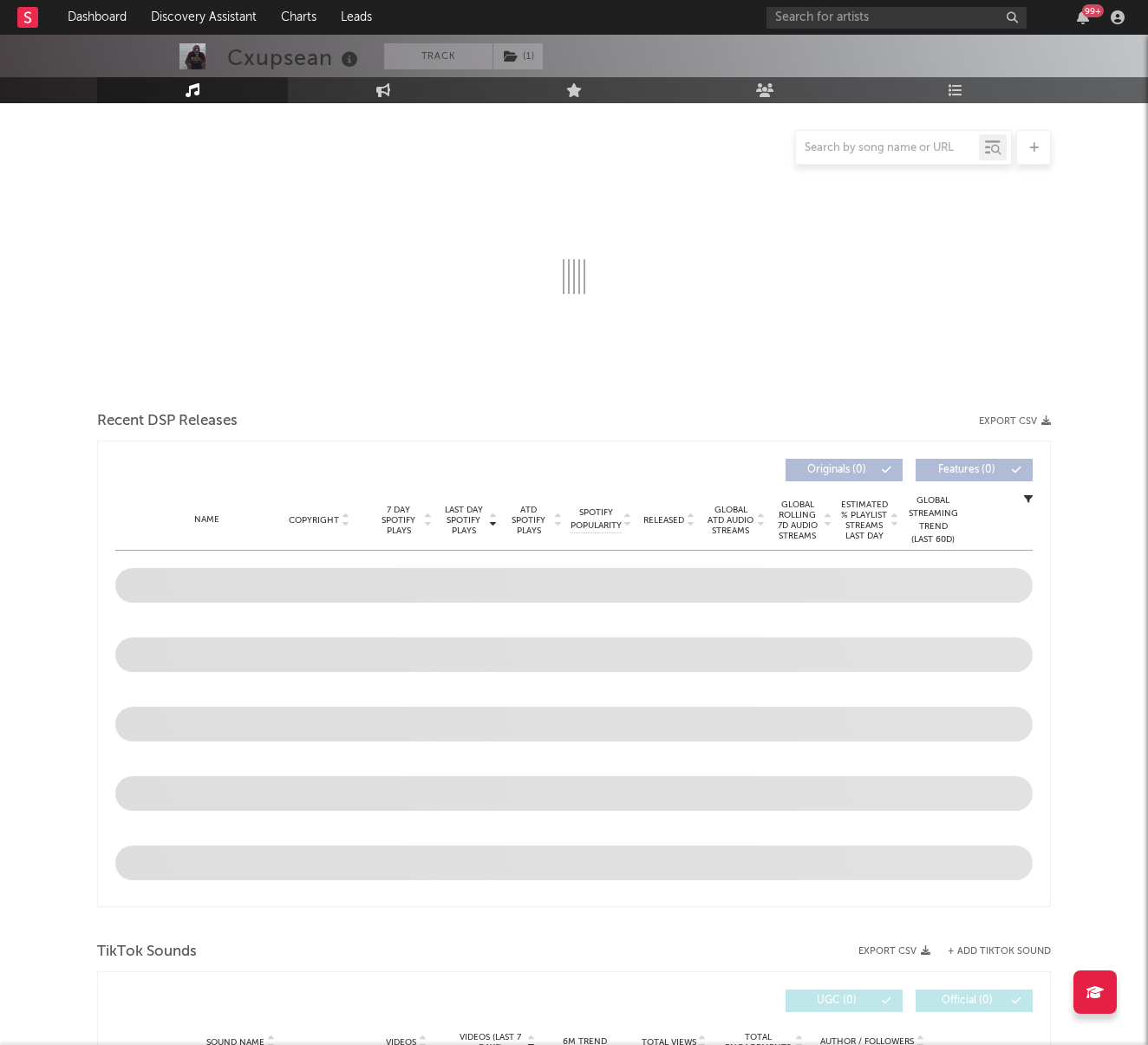 select on "6m" 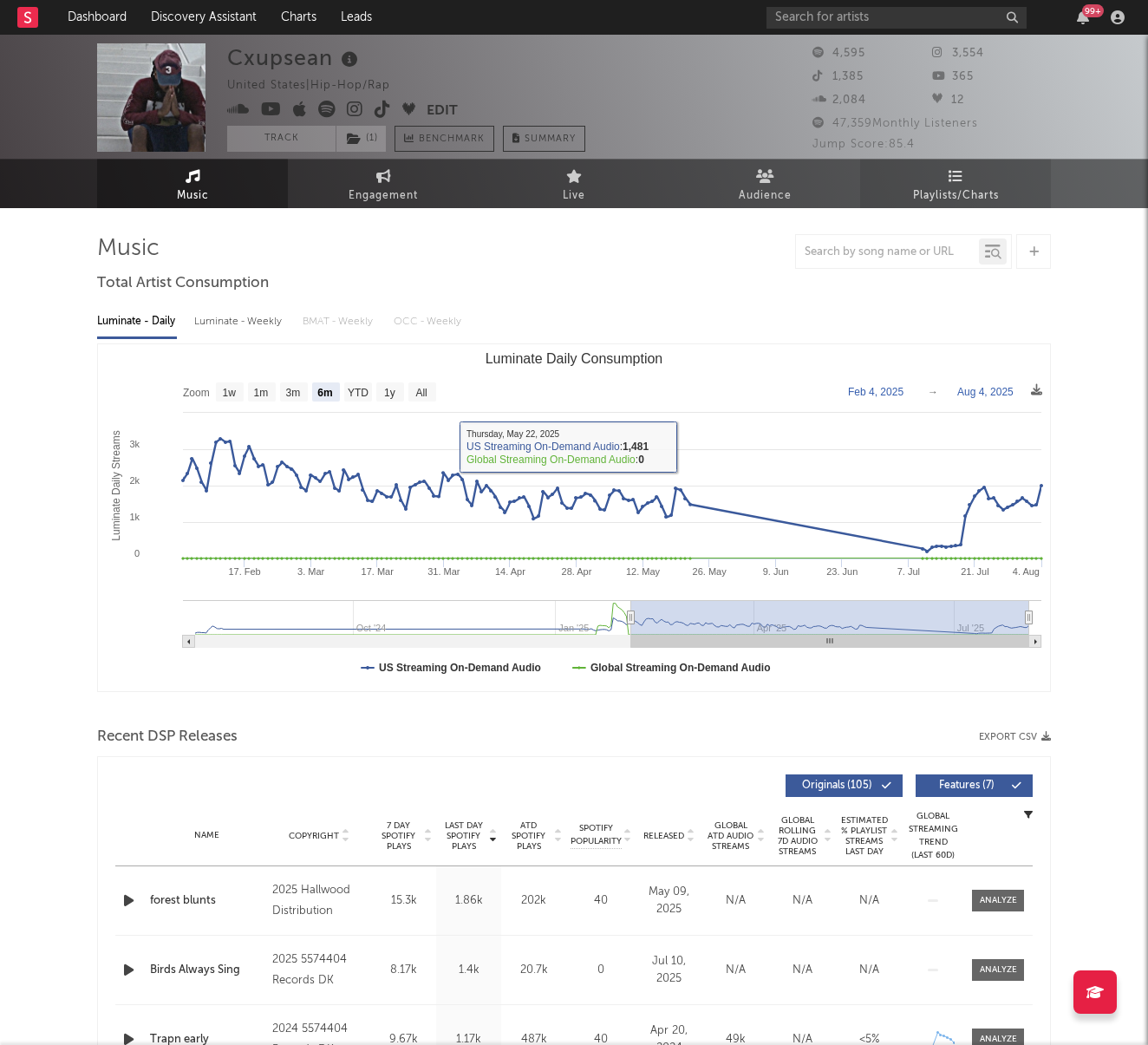 click on "Playlists/Charts" at bounding box center (956, 183) 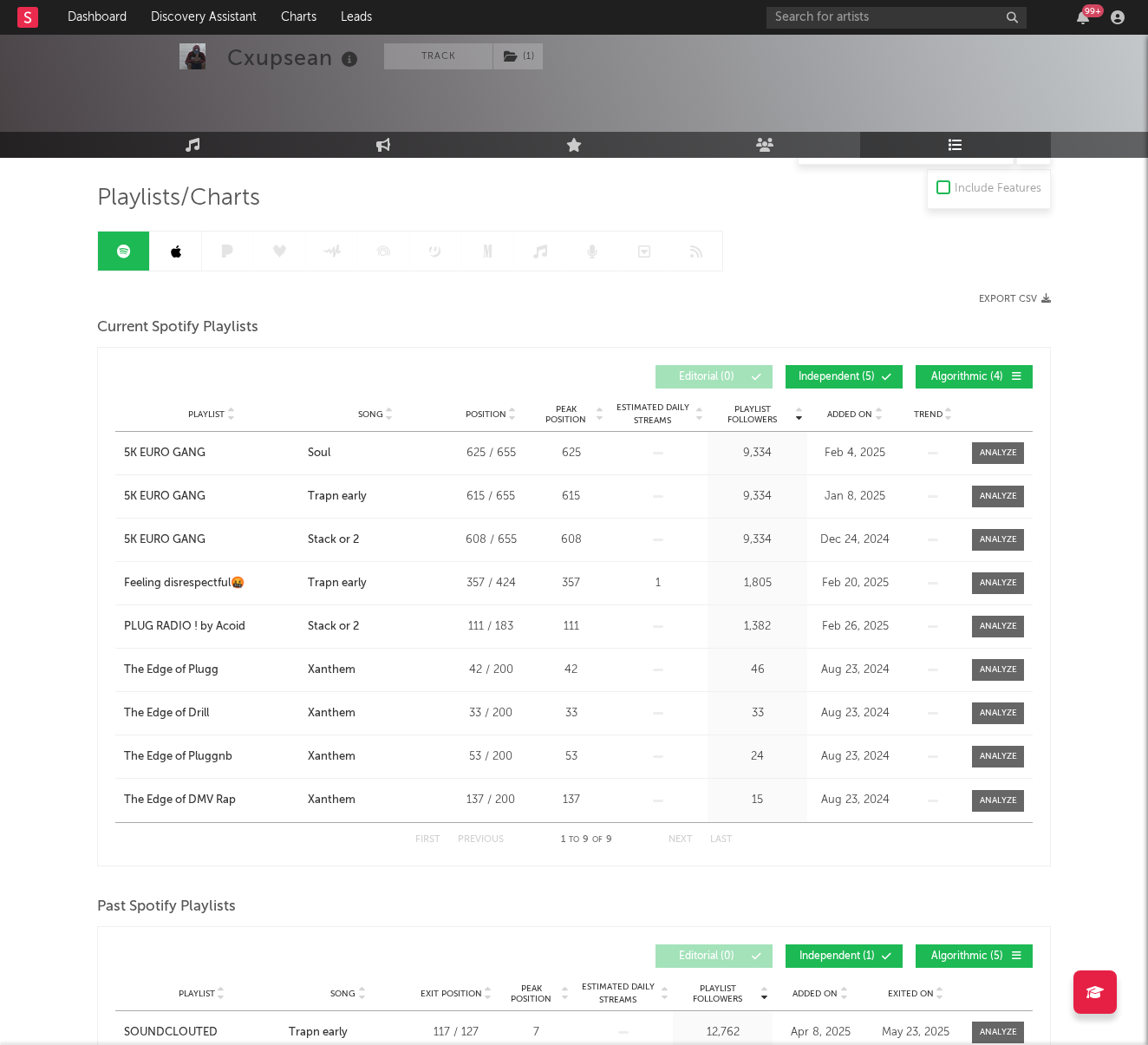 scroll, scrollTop: 134, scrollLeft: 0, axis: vertical 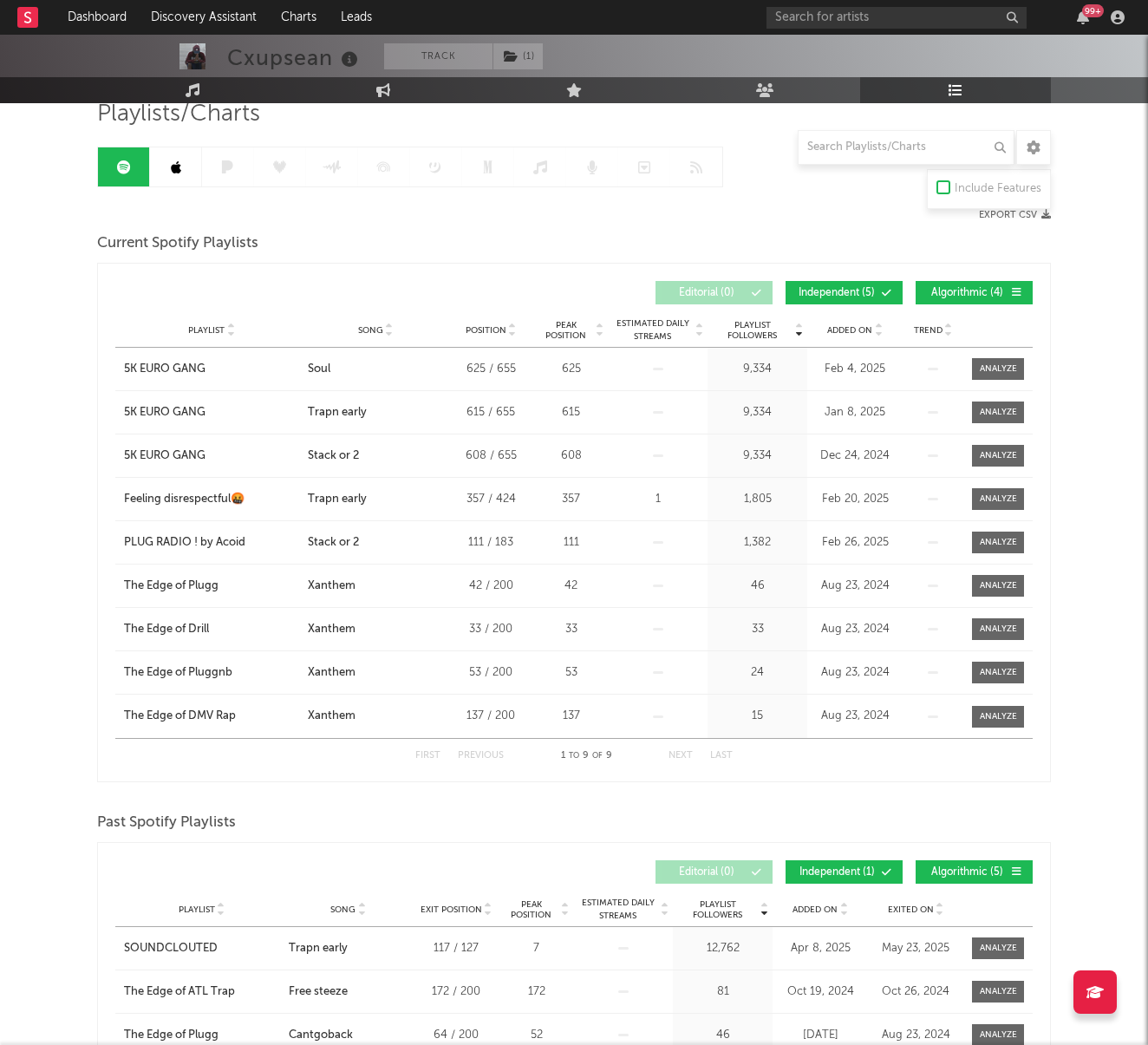 click at bounding box center (176, 167) 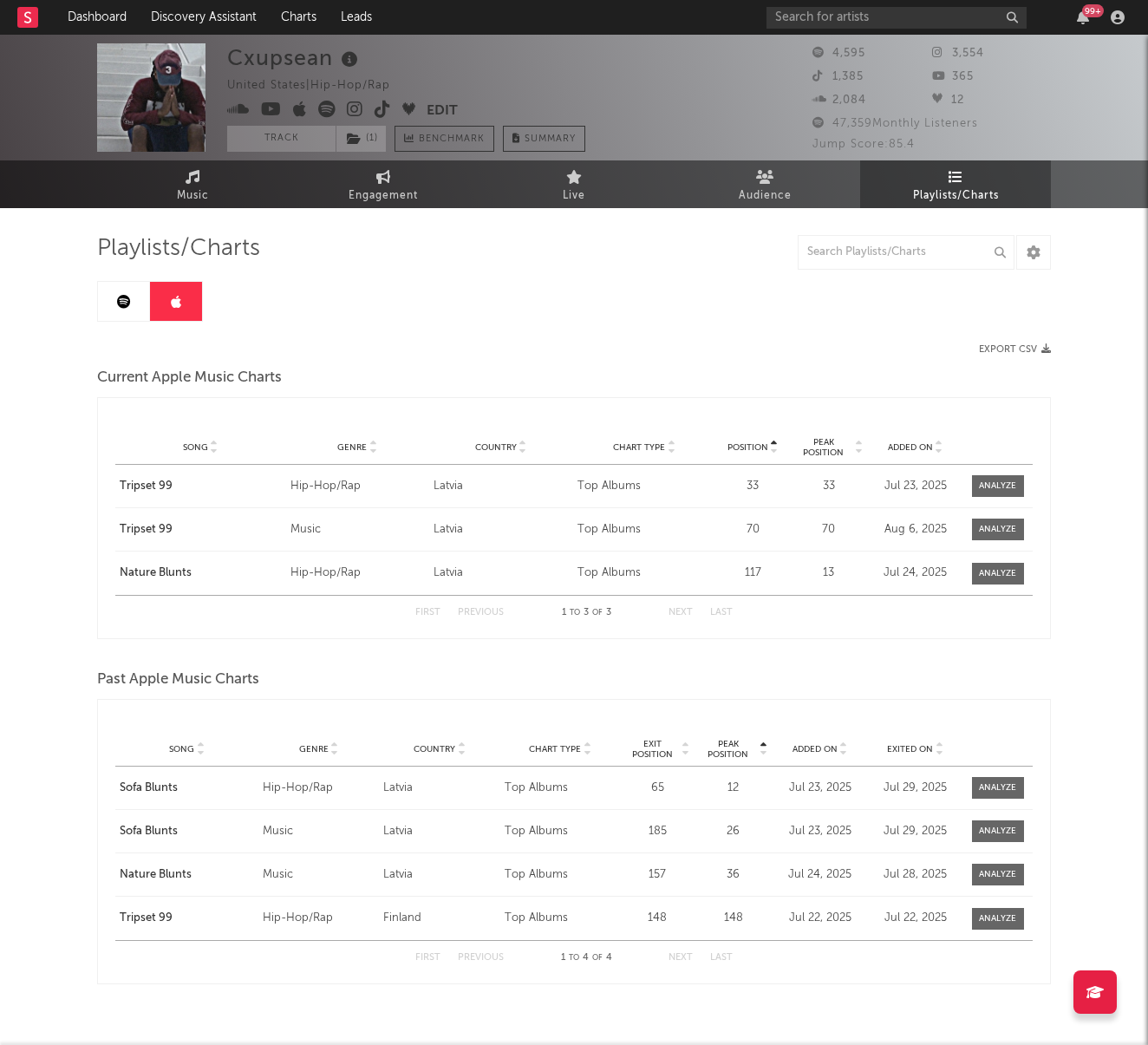 scroll, scrollTop: 15, scrollLeft: 0, axis: vertical 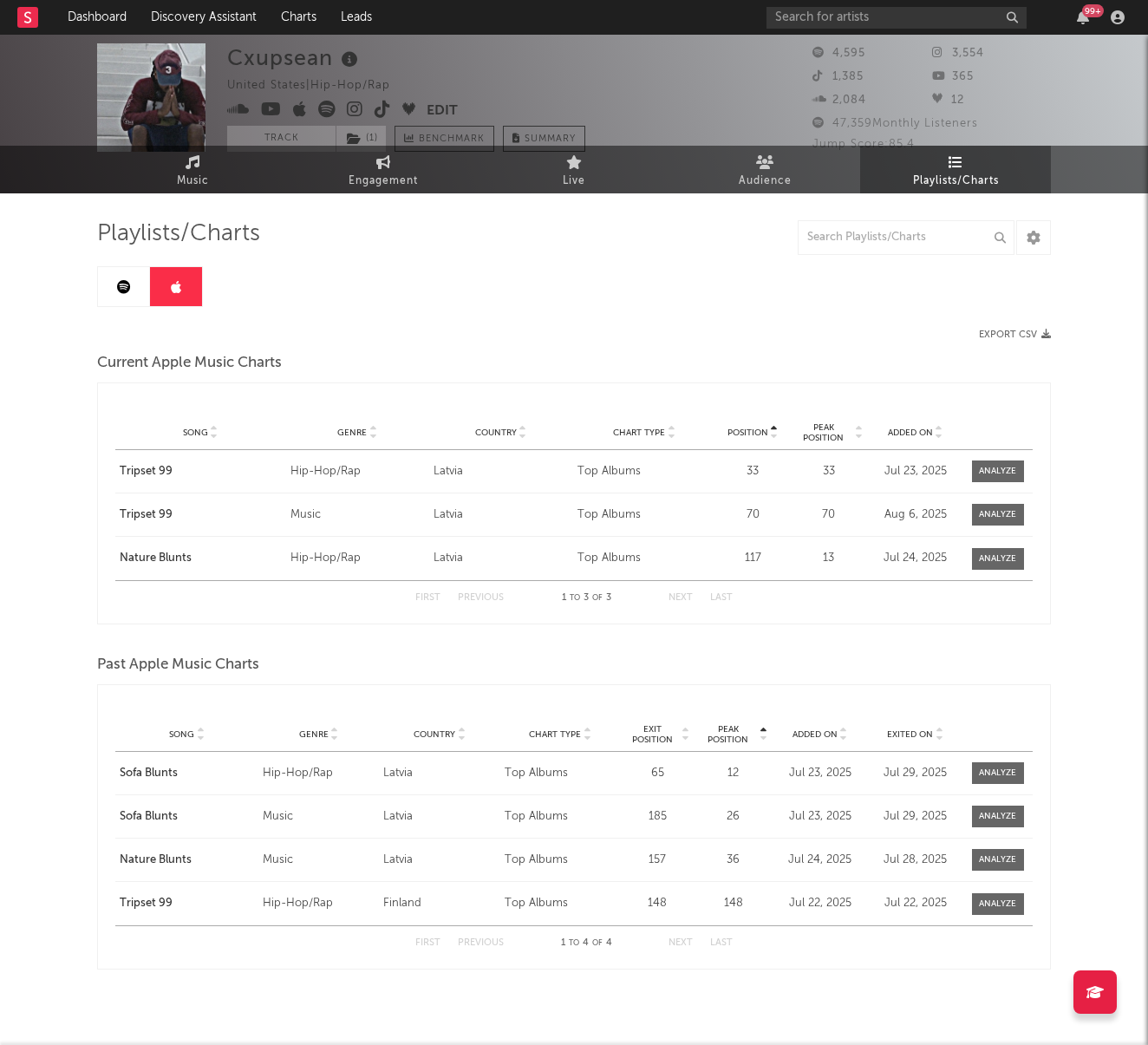 click on "Playlists/Charts Export CSV  Current Apple Music Charts Position Song Genre Country Chart Type Position Peak Position Added On Position Playlist Song Curator Genre Countries Country Chart Type Position Peak Position Estimated Daily Streams Added On Exited On Playlist Song Tripset 99 Curator Genre Hip-Hop/Rap Countries Country Latvia Chart Type Top Albums Position 33 Peak Position 33 Estimated Daily Streams Added On Jul 23, 2025 Exited On Aug 6, 2025 Playlist Song Tripset 99 Curator Genre Music Countries Country Latvia Chart Type Top Albums Position 70 Peak Position 70 Estimated Daily Streams Added On Aug 6, 2025 Exited On Aug 6, 2025 Playlist Song Nature Blunts Curator Genre Hip-Hop/Rap Countries Country Latvia Chart Type Top Albums Position 117 Peak Position 13 Estimated Daily Streams Added On Jul 24, 2025 Exited On Aug 6, 2025 First Previous 1   to   3   of   3 Next Last Past Apple Music Charts Peak Position Song Genre Country Chart Type Exit Position Peak Position Added On Exited On Position Playlist Song" at bounding box center (574, 607) 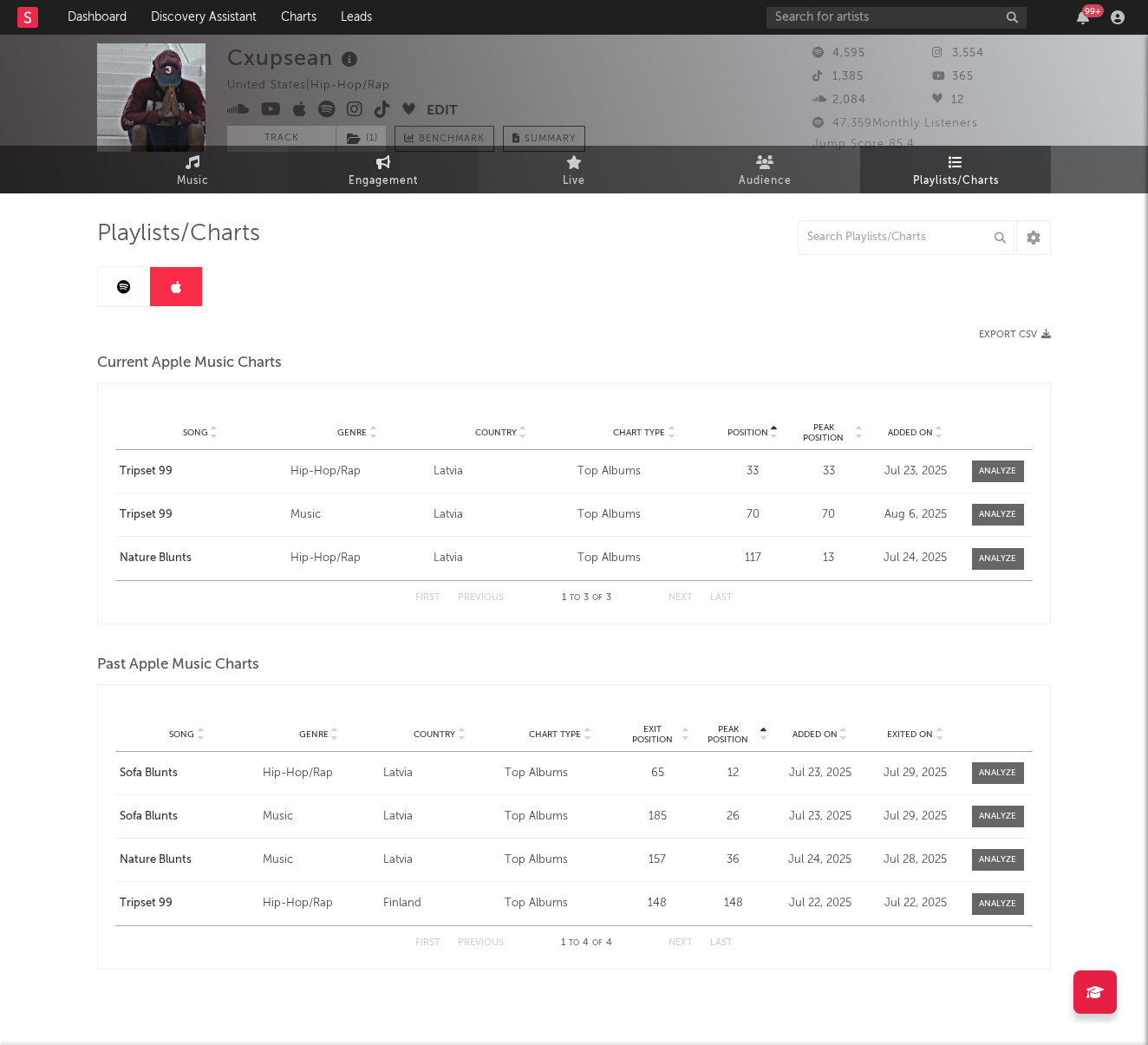 click on "Engagement" at bounding box center [383, 181] 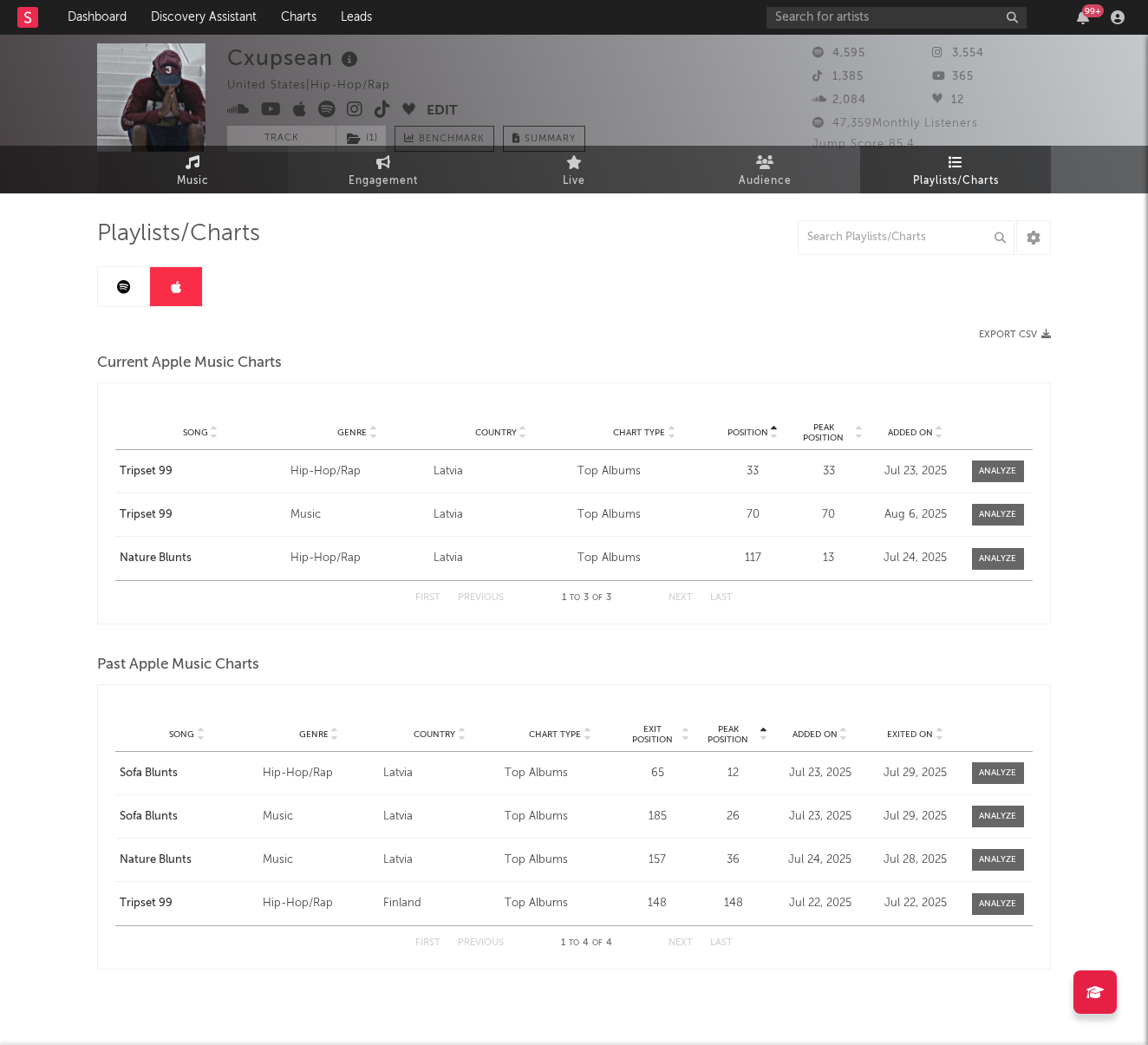 scroll, scrollTop: 0, scrollLeft: 0, axis: both 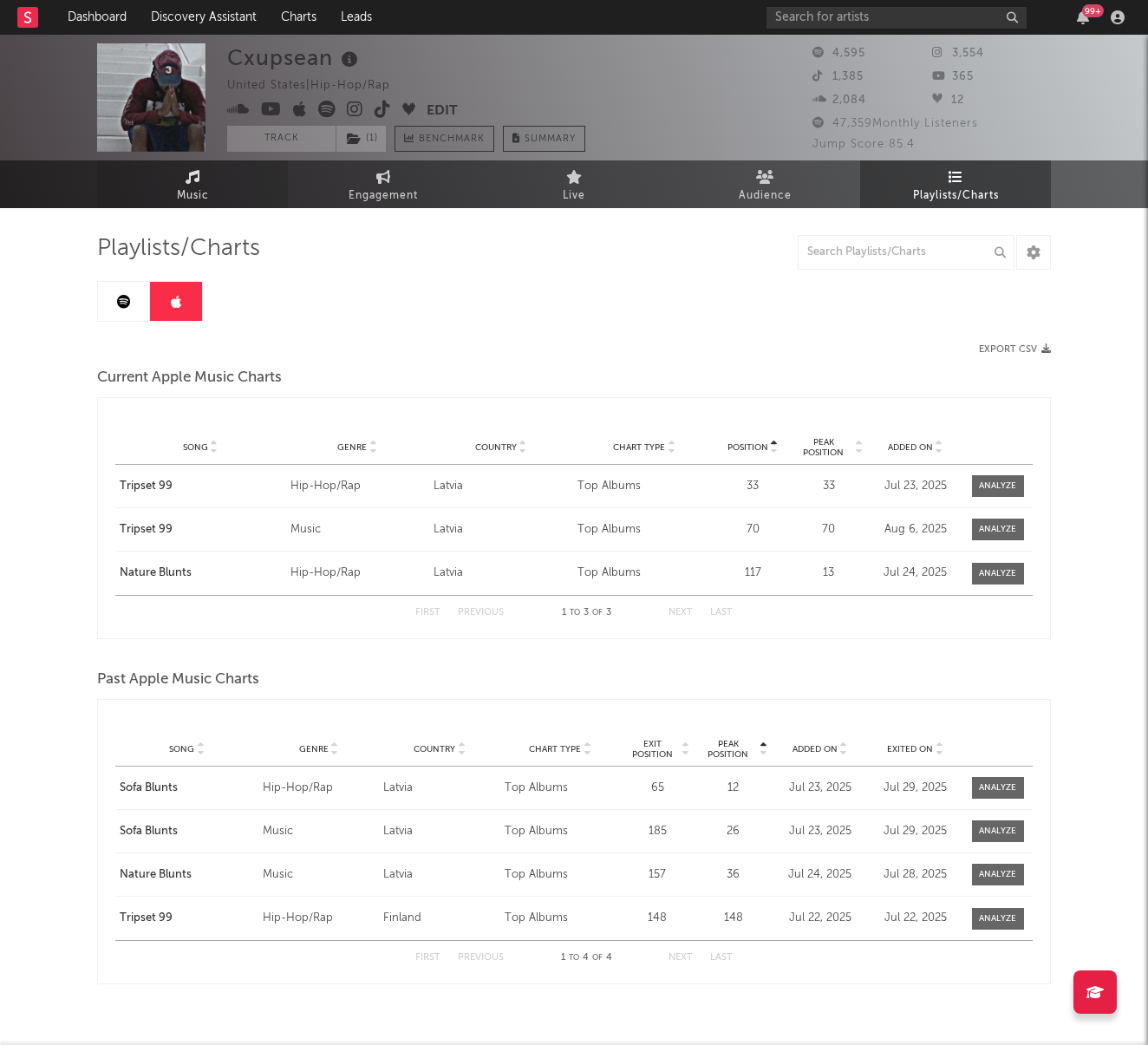 select on "1w" 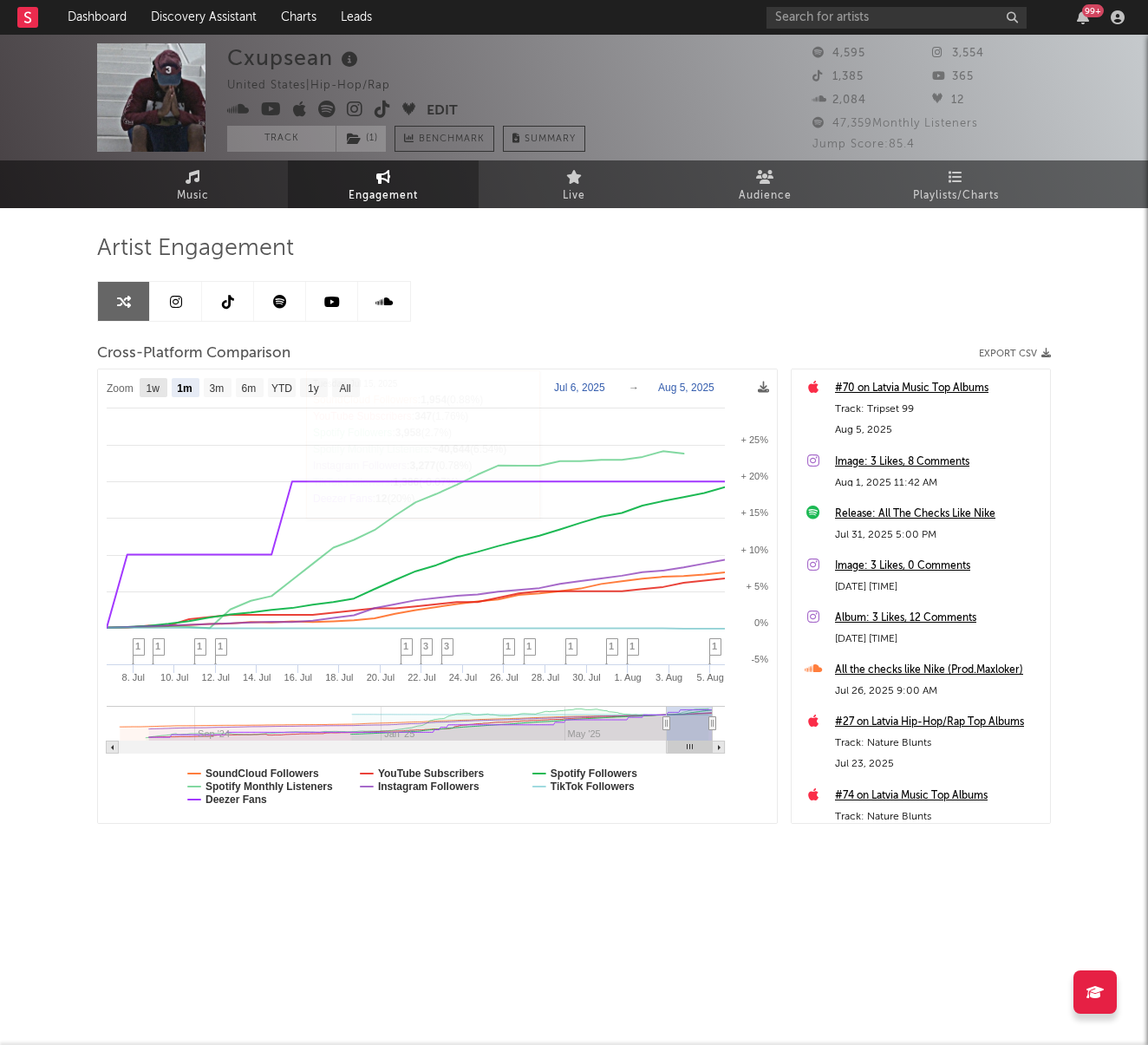 click on "1w" 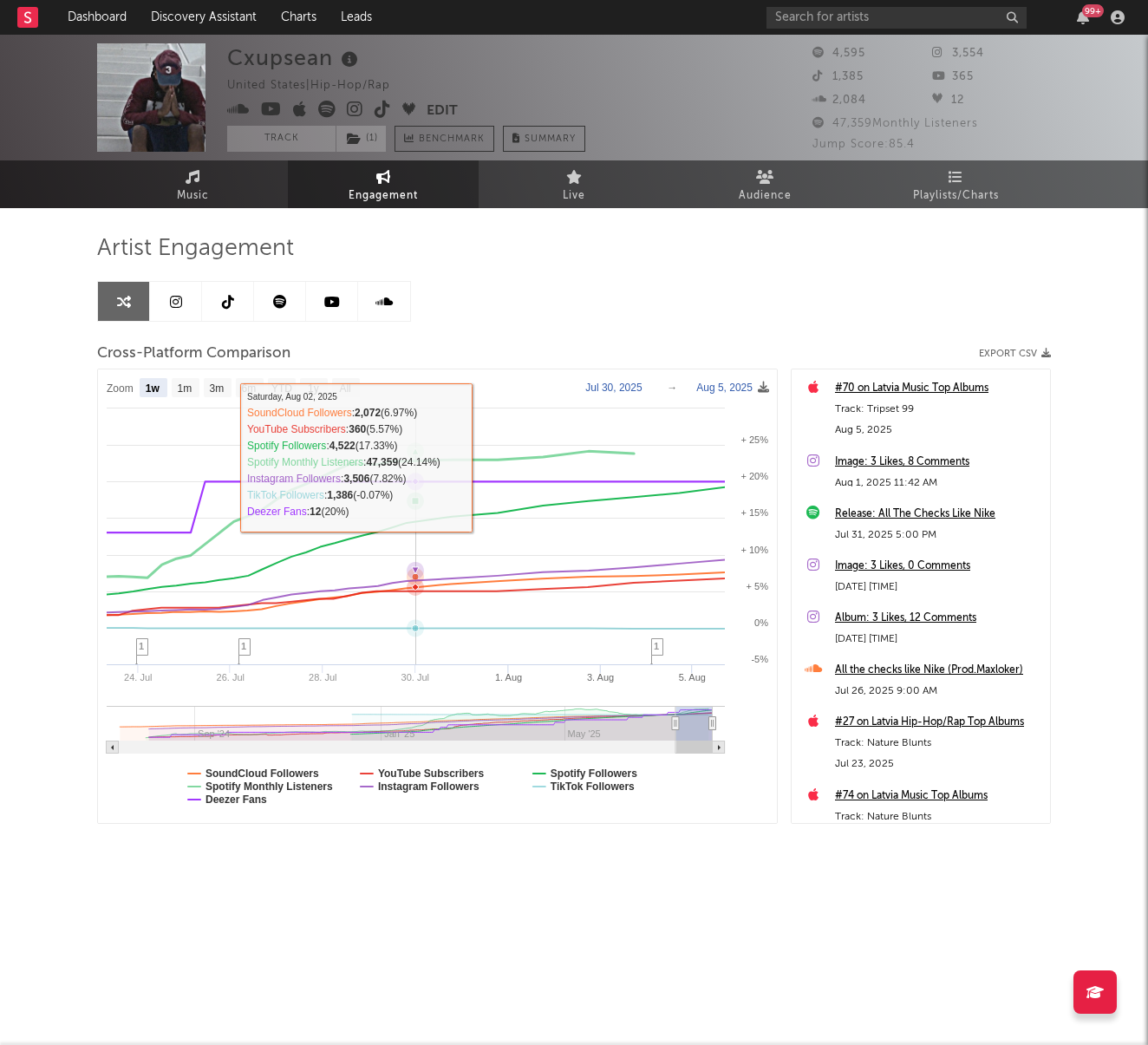 select on "1w" 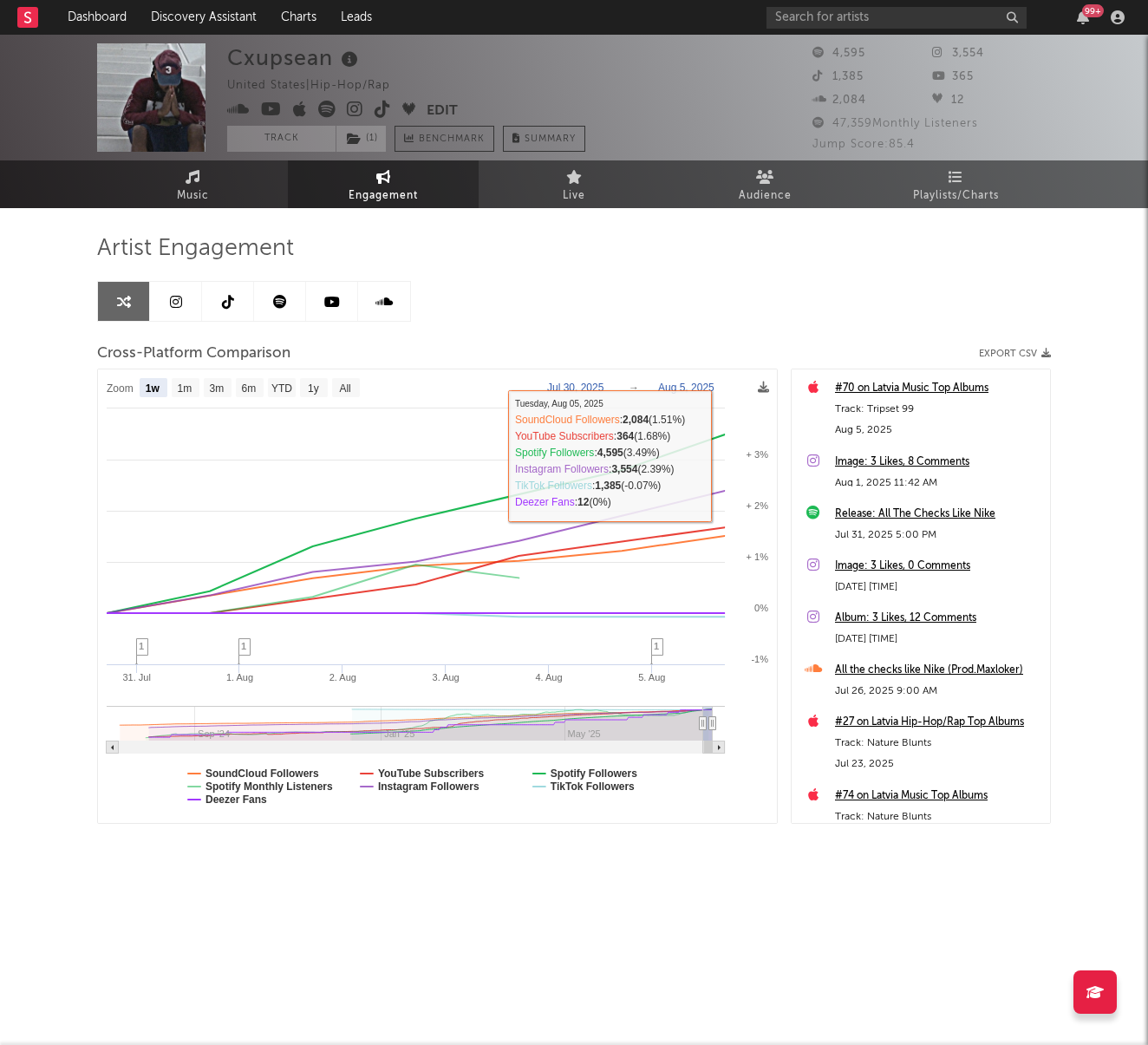 click on "Artist Engagement" at bounding box center (574, 249) 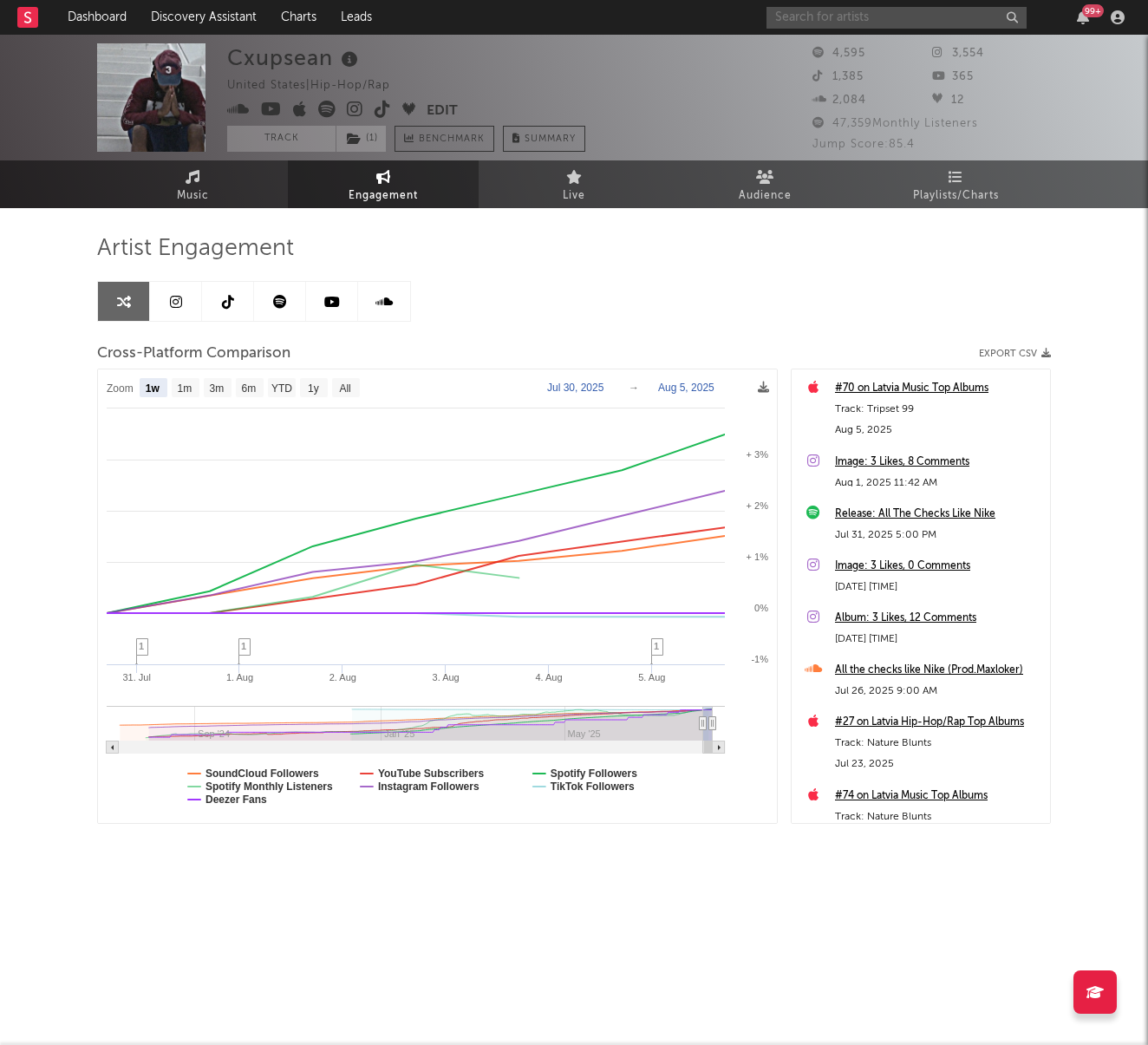 click at bounding box center (897, 17) 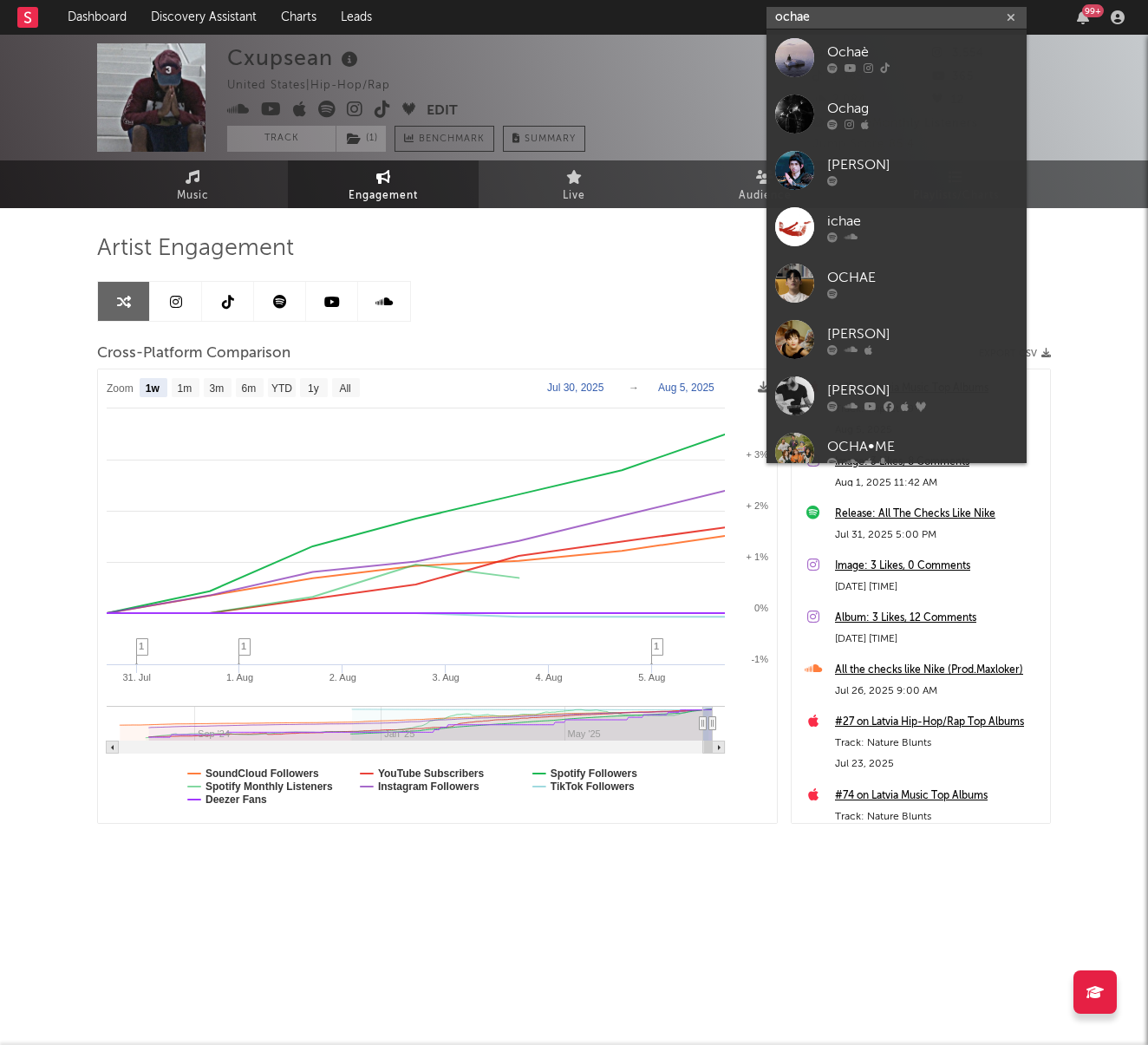 type on "ochre" 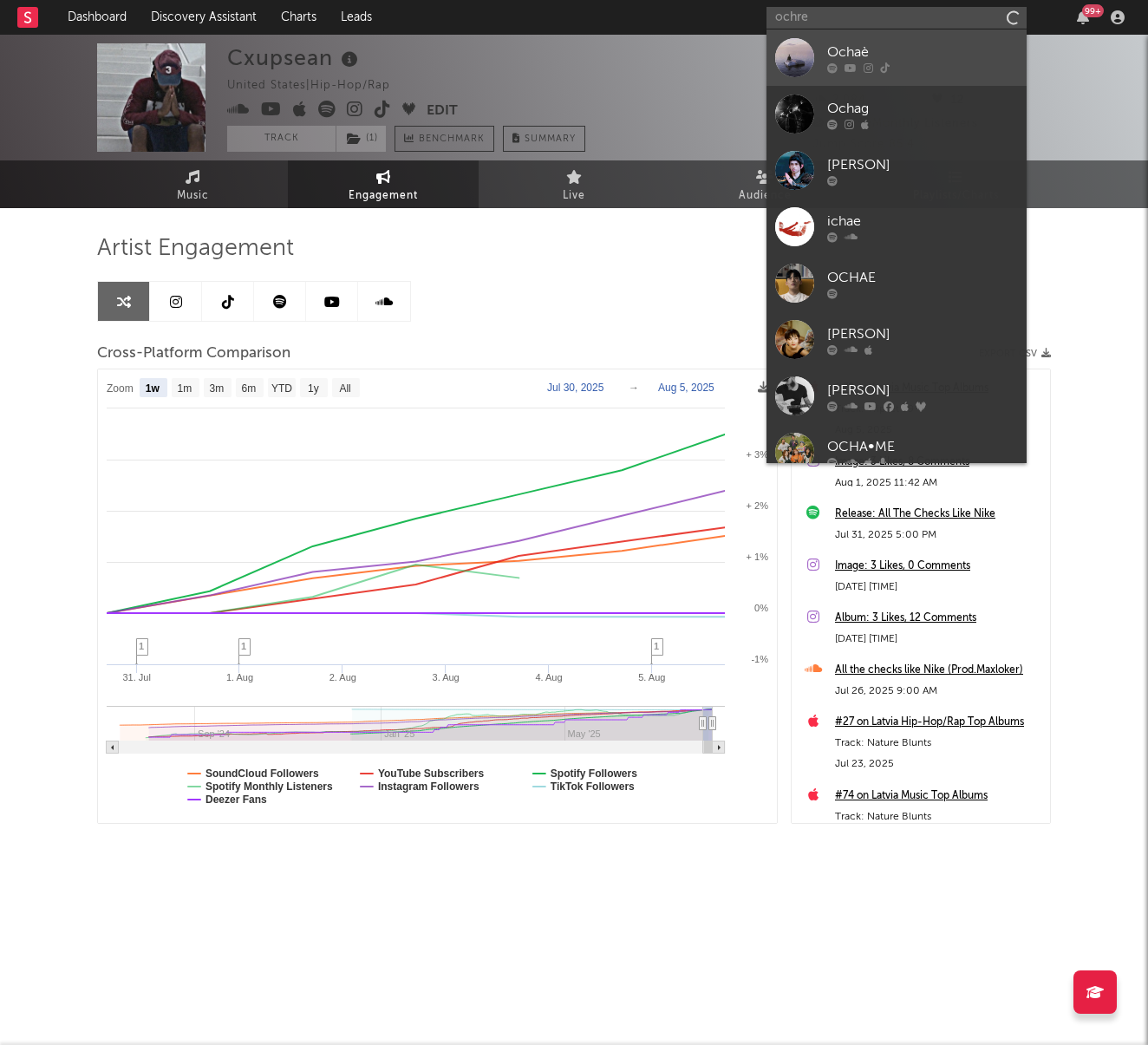 drag, startPoint x: 773, startPoint y: 82, endPoint x: 896, endPoint y: 52, distance: 126.60569 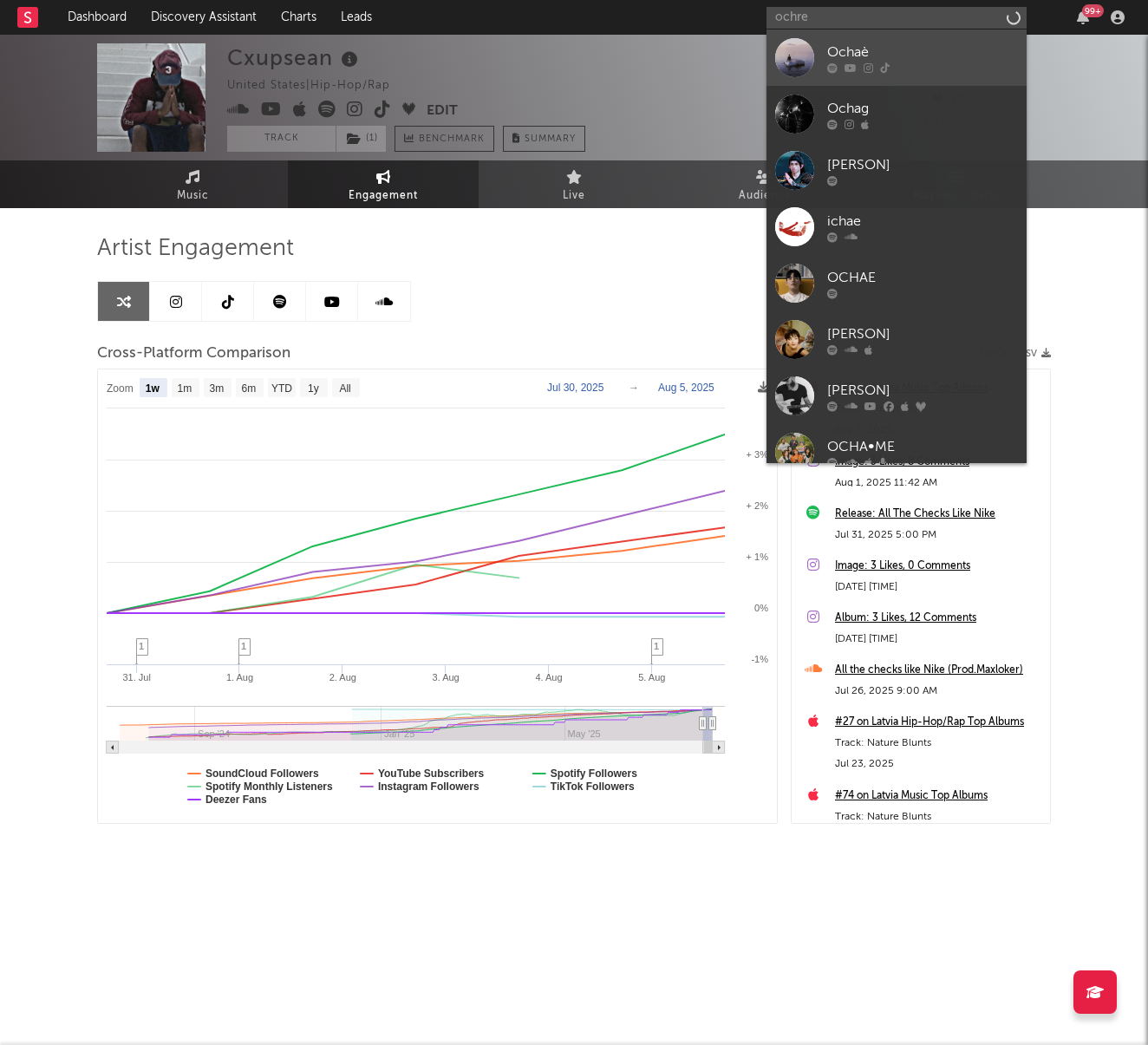 click on "Ochaè" at bounding box center [923, 52] 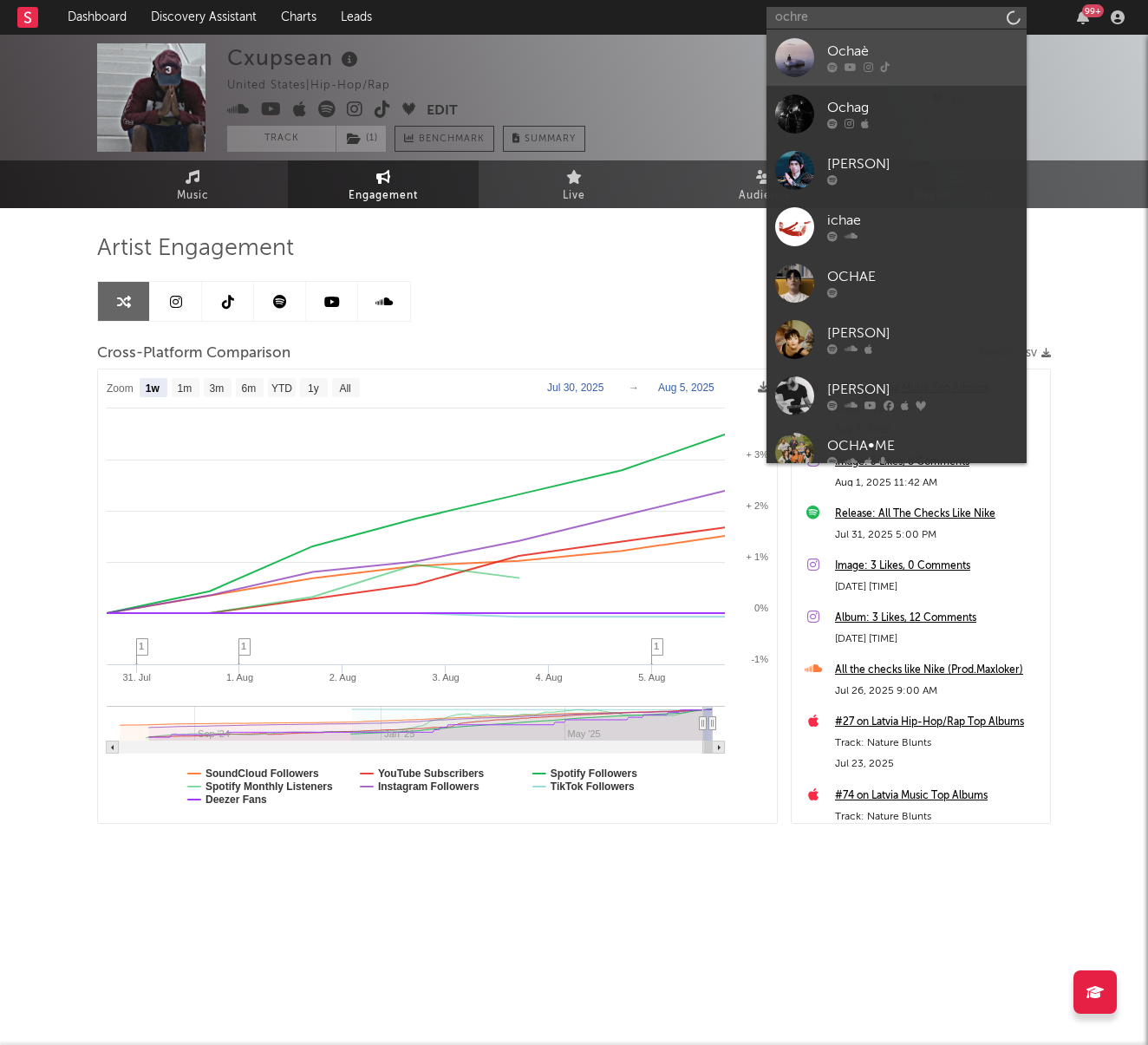 type 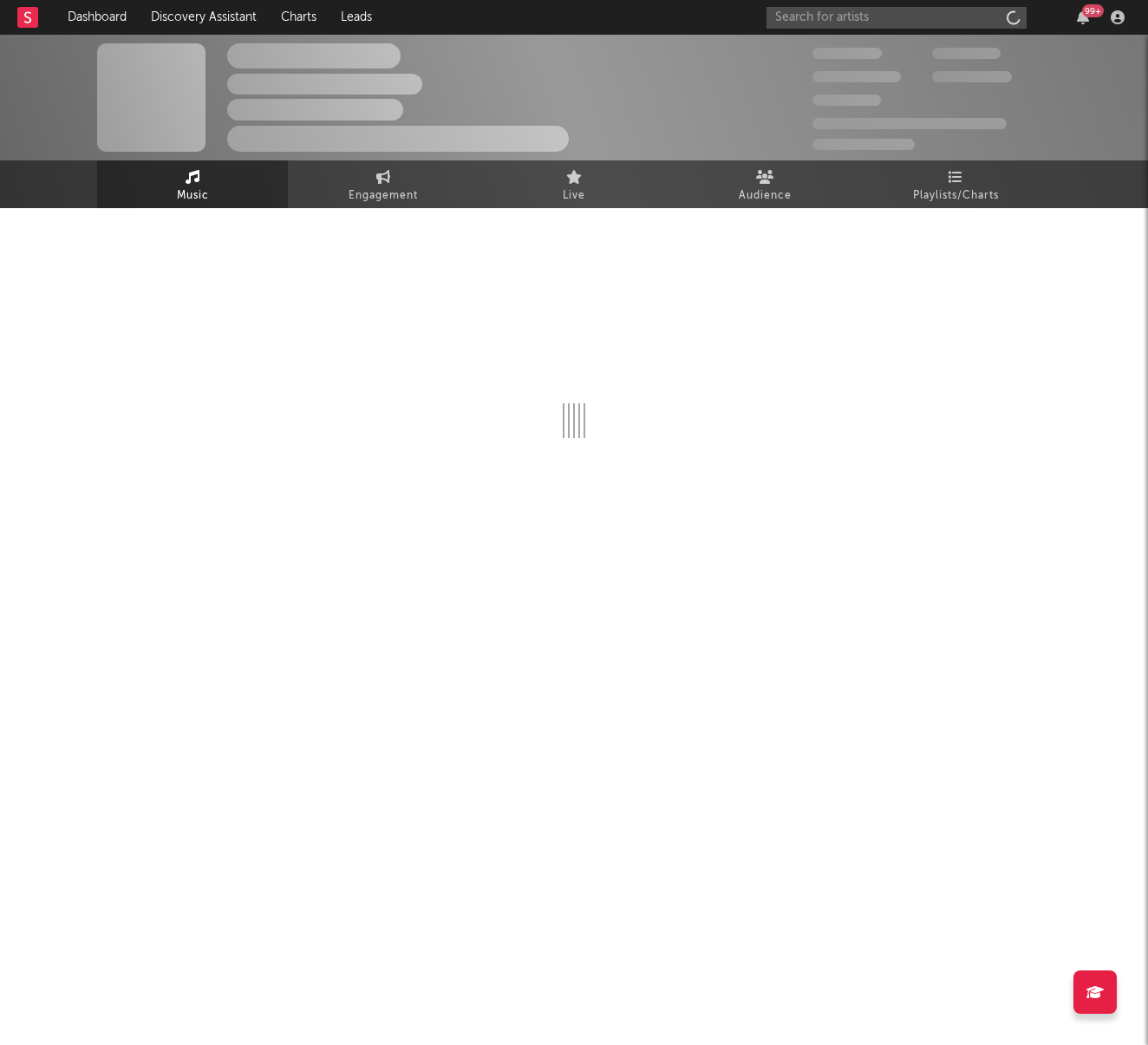 click on "300,000" at bounding box center [872, 54] 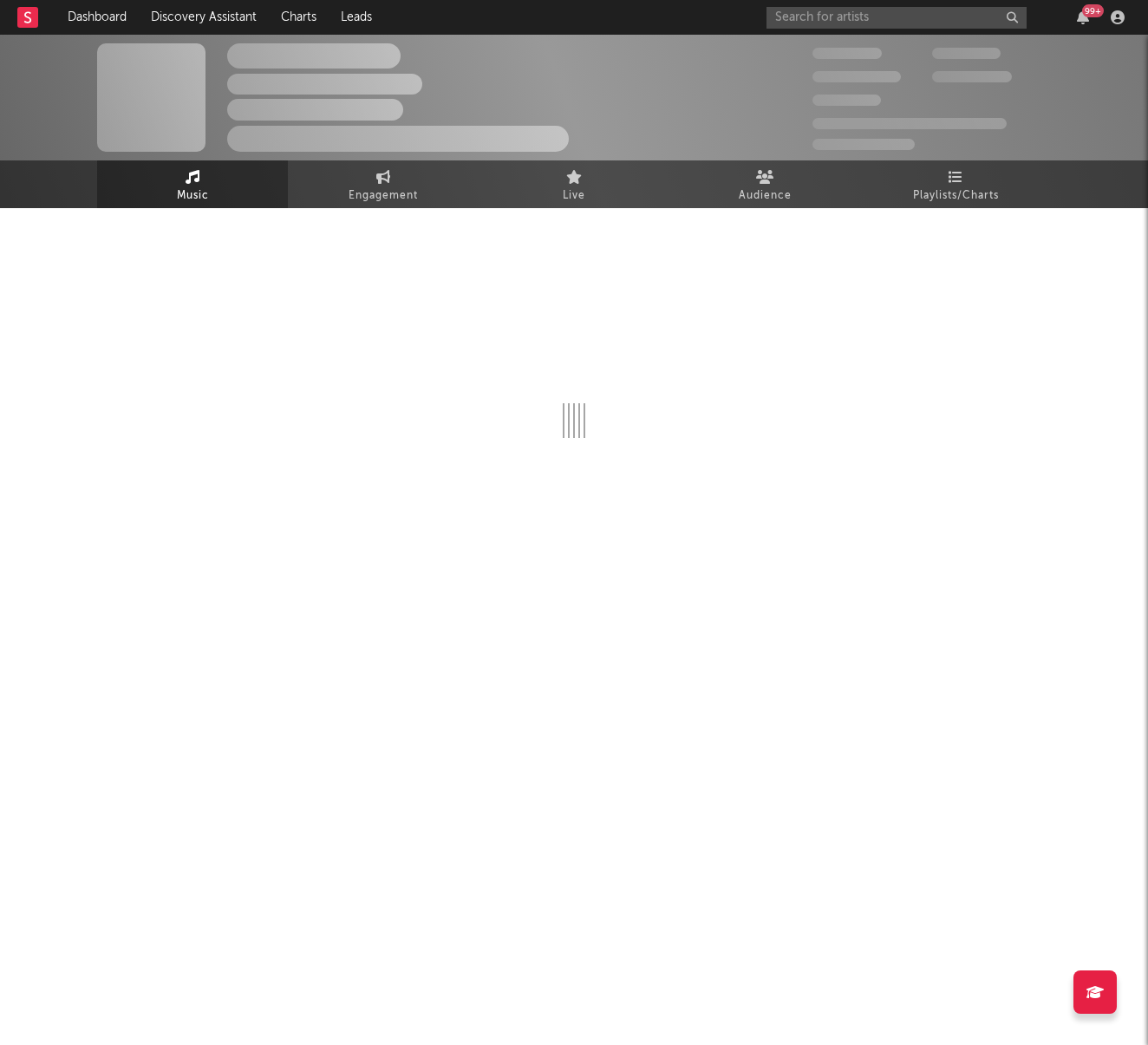 select on "1w" 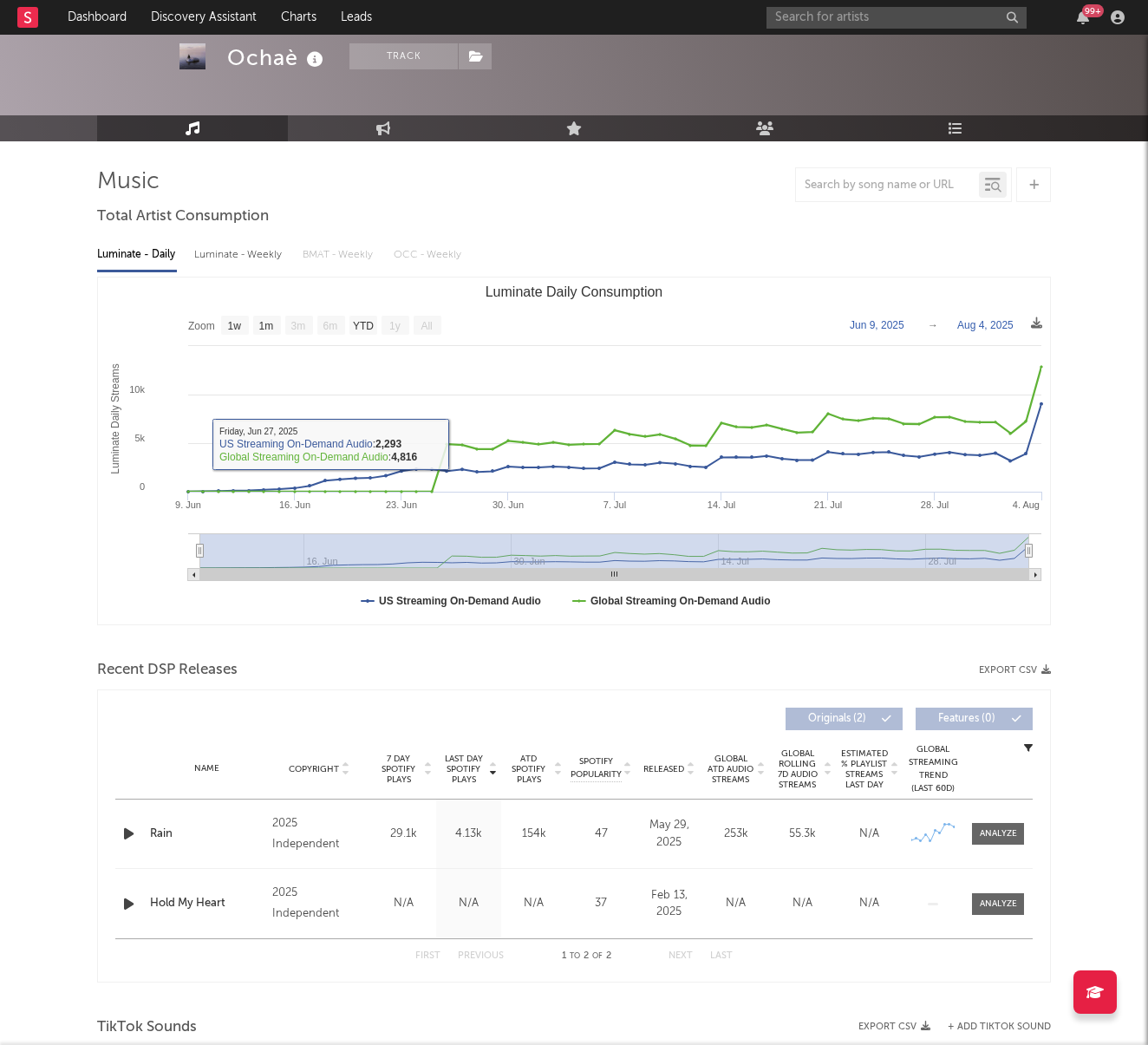 scroll, scrollTop: 72, scrollLeft: 0, axis: vertical 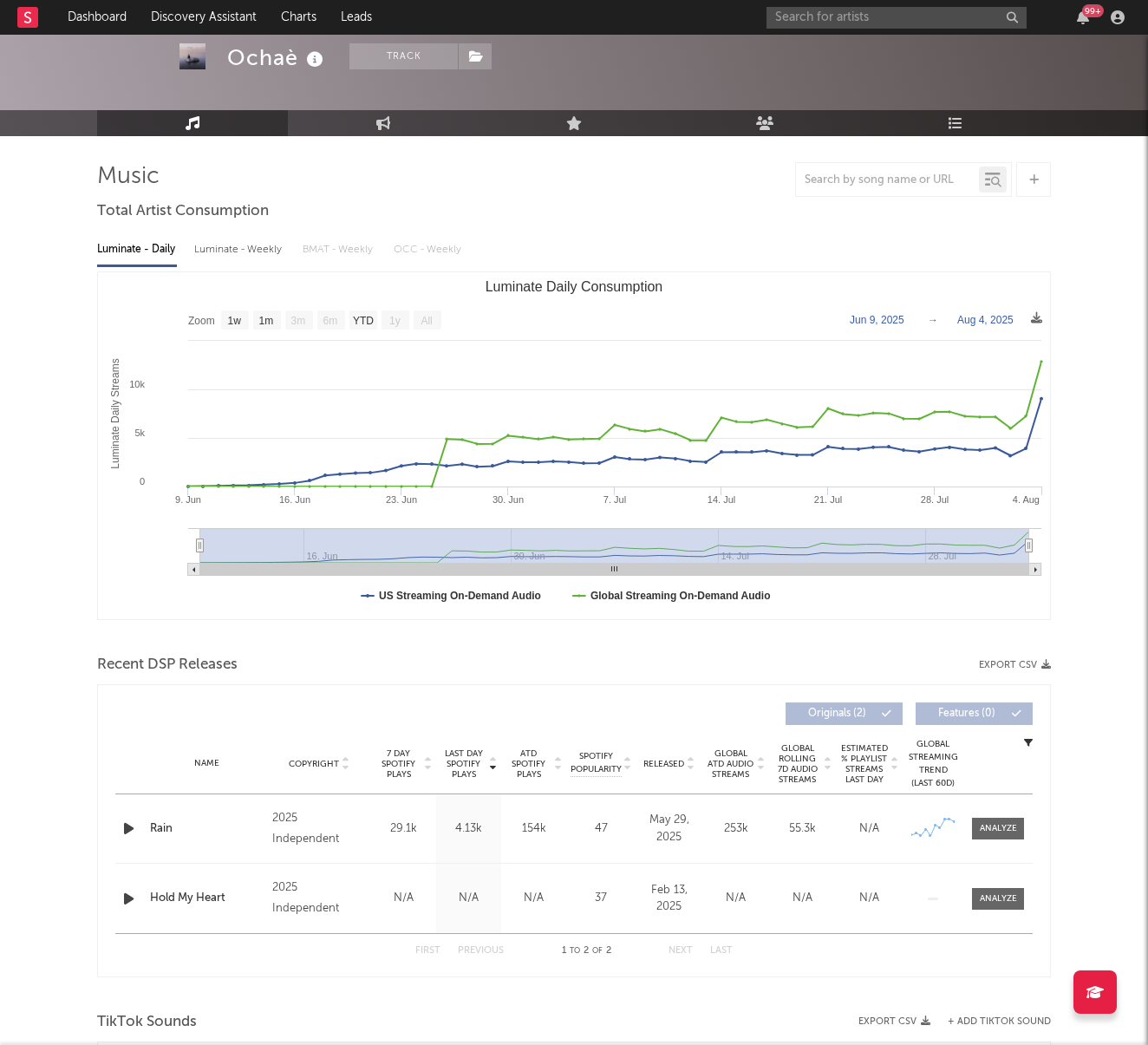 click on "Released" at bounding box center [663, 764] 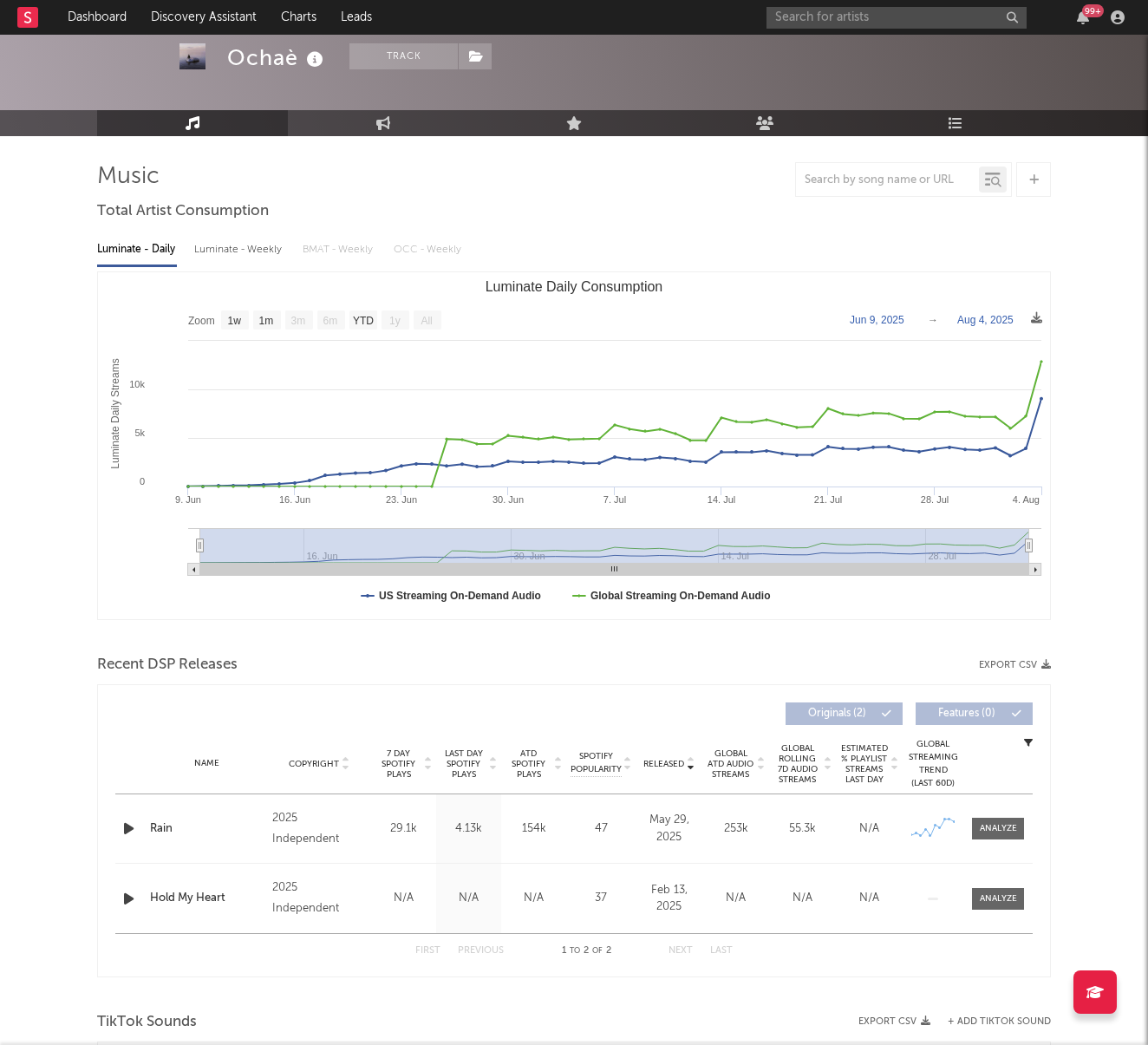 click on "Released" at bounding box center (663, 764) 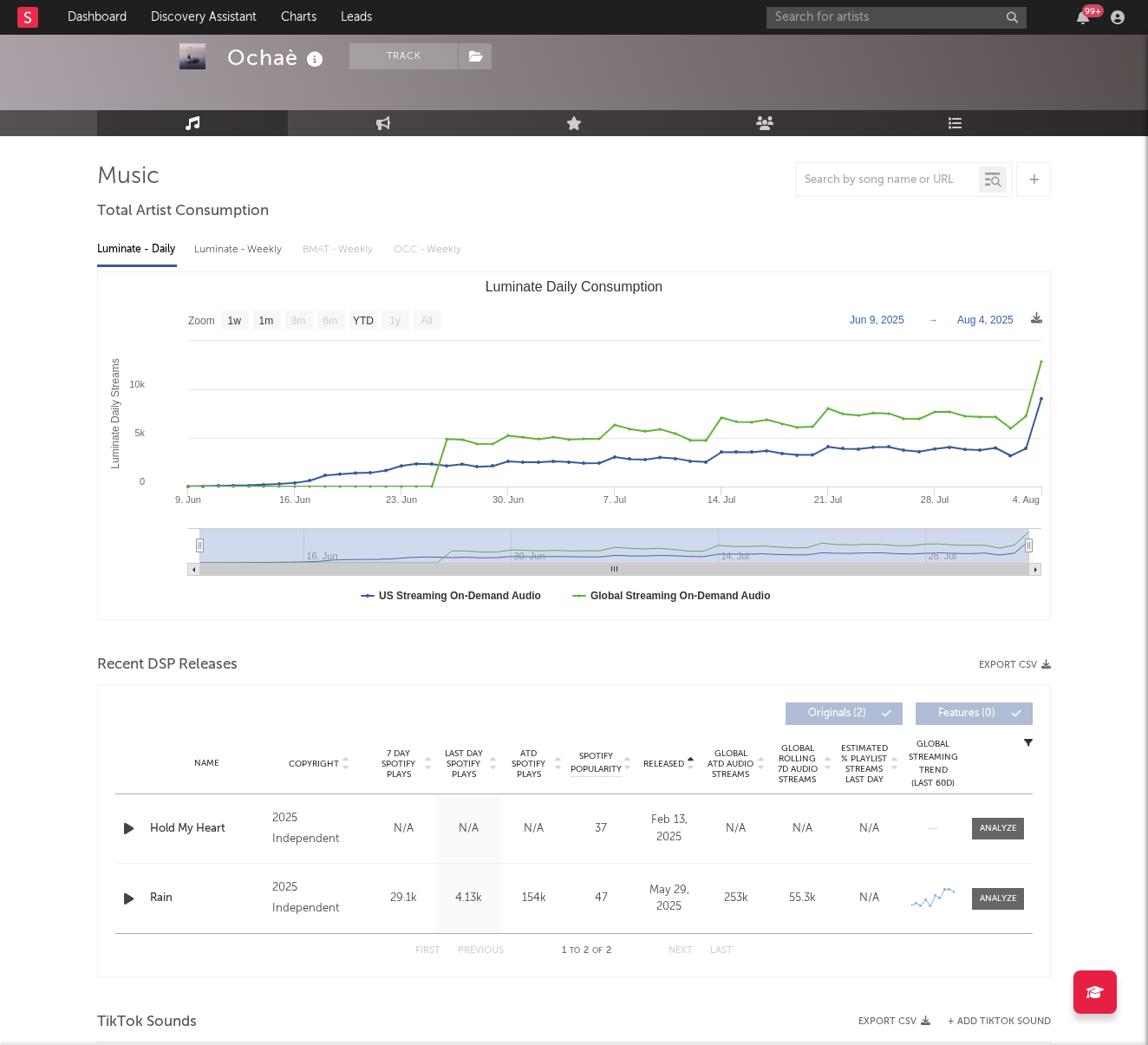 click on "Released" at bounding box center [663, 764] 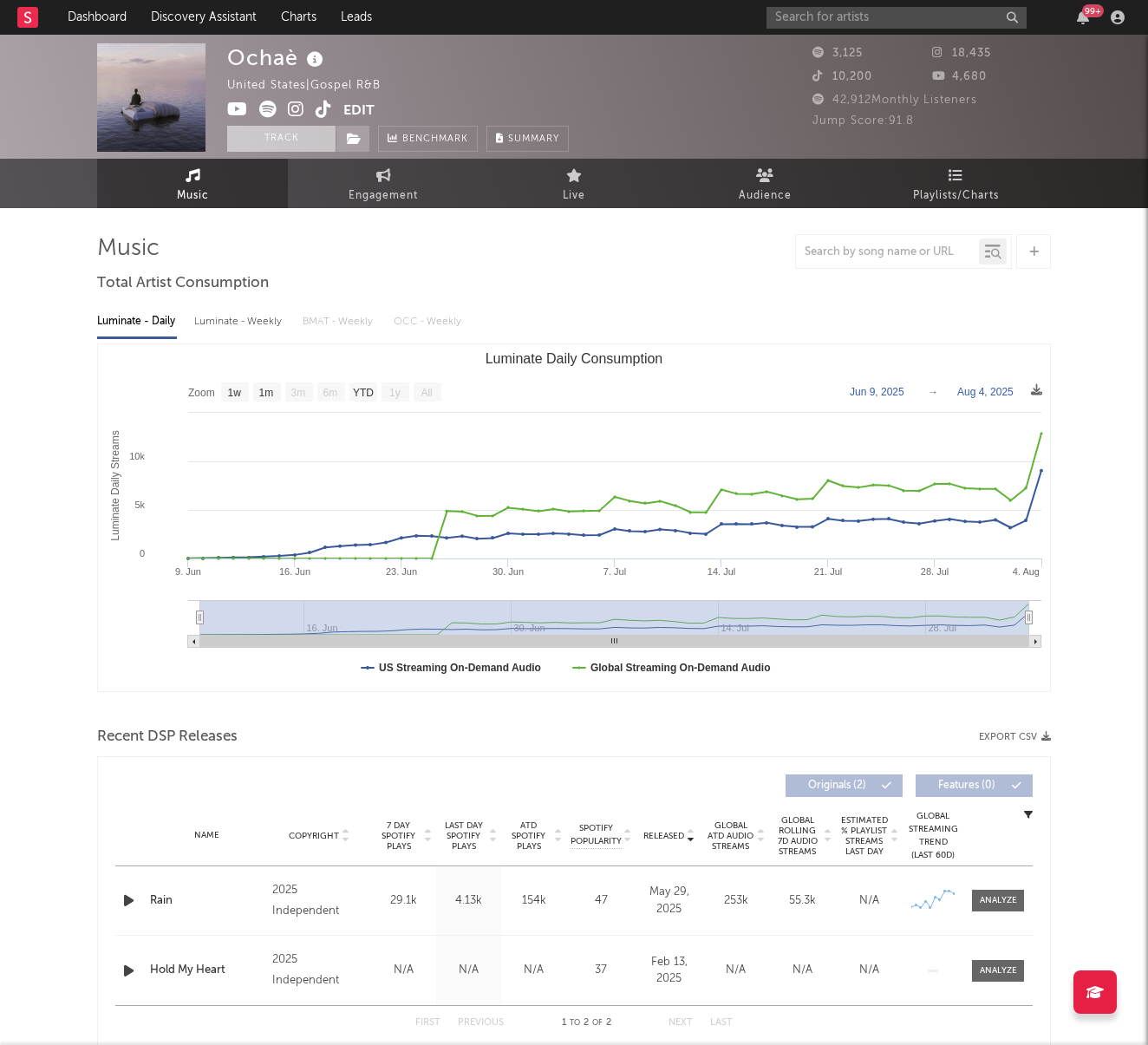 scroll, scrollTop: -1, scrollLeft: 0, axis: vertical 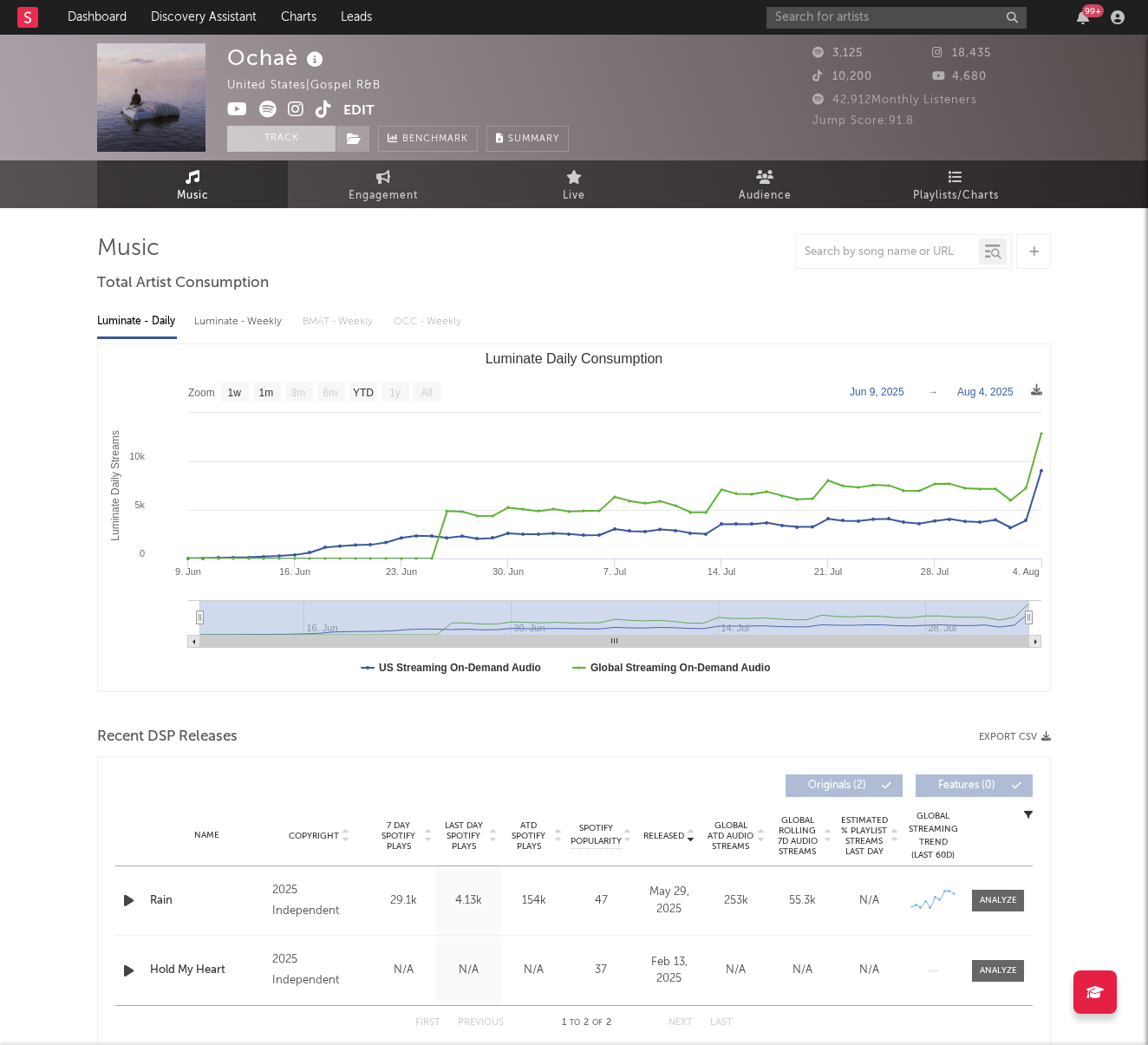 click on "Track" at bounding box center [281, 139] 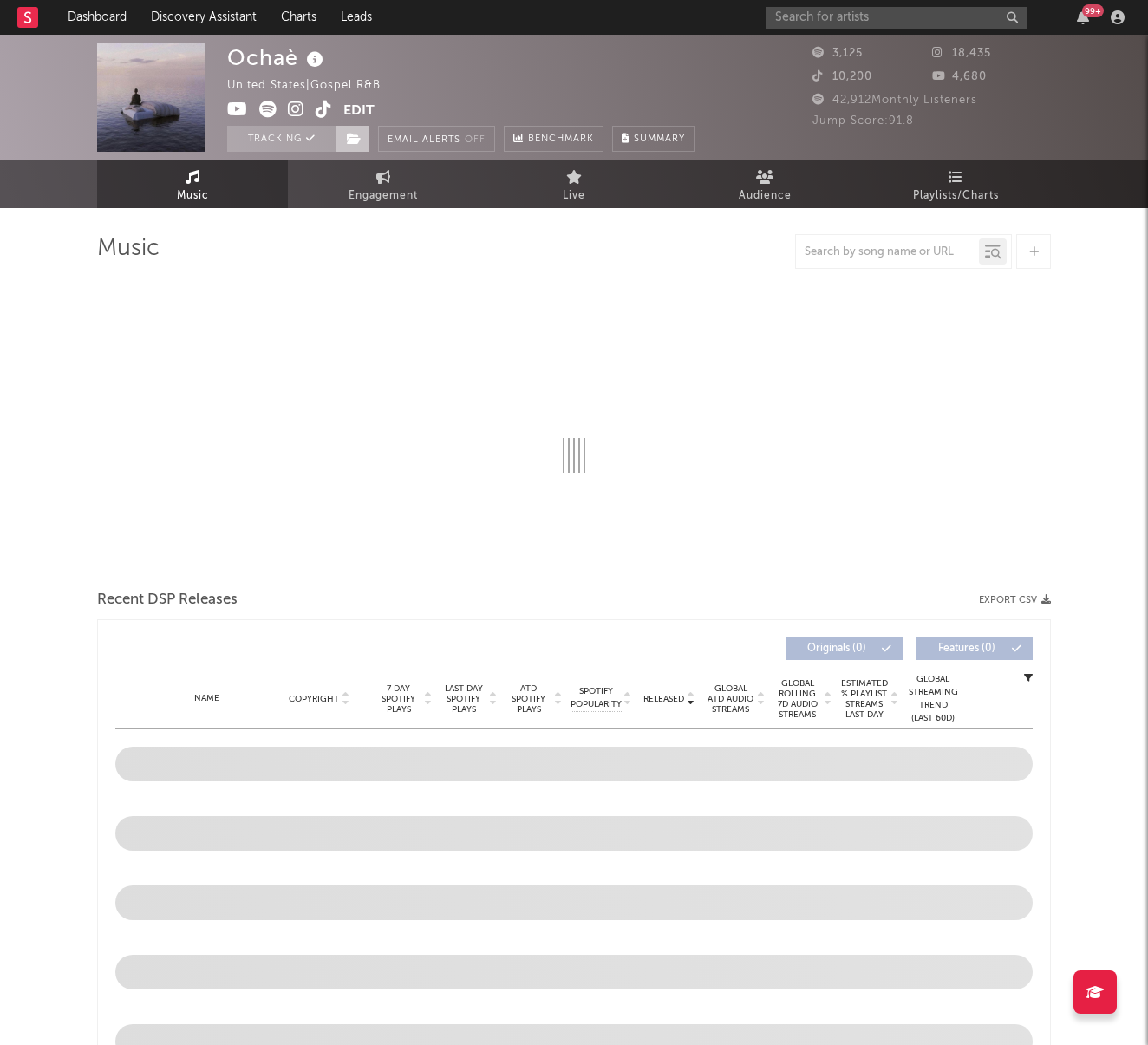 drag, startPoint x: 352, startPoint y: 138, endPoint x: 354, endPoint y: 147, distance: 9.219544 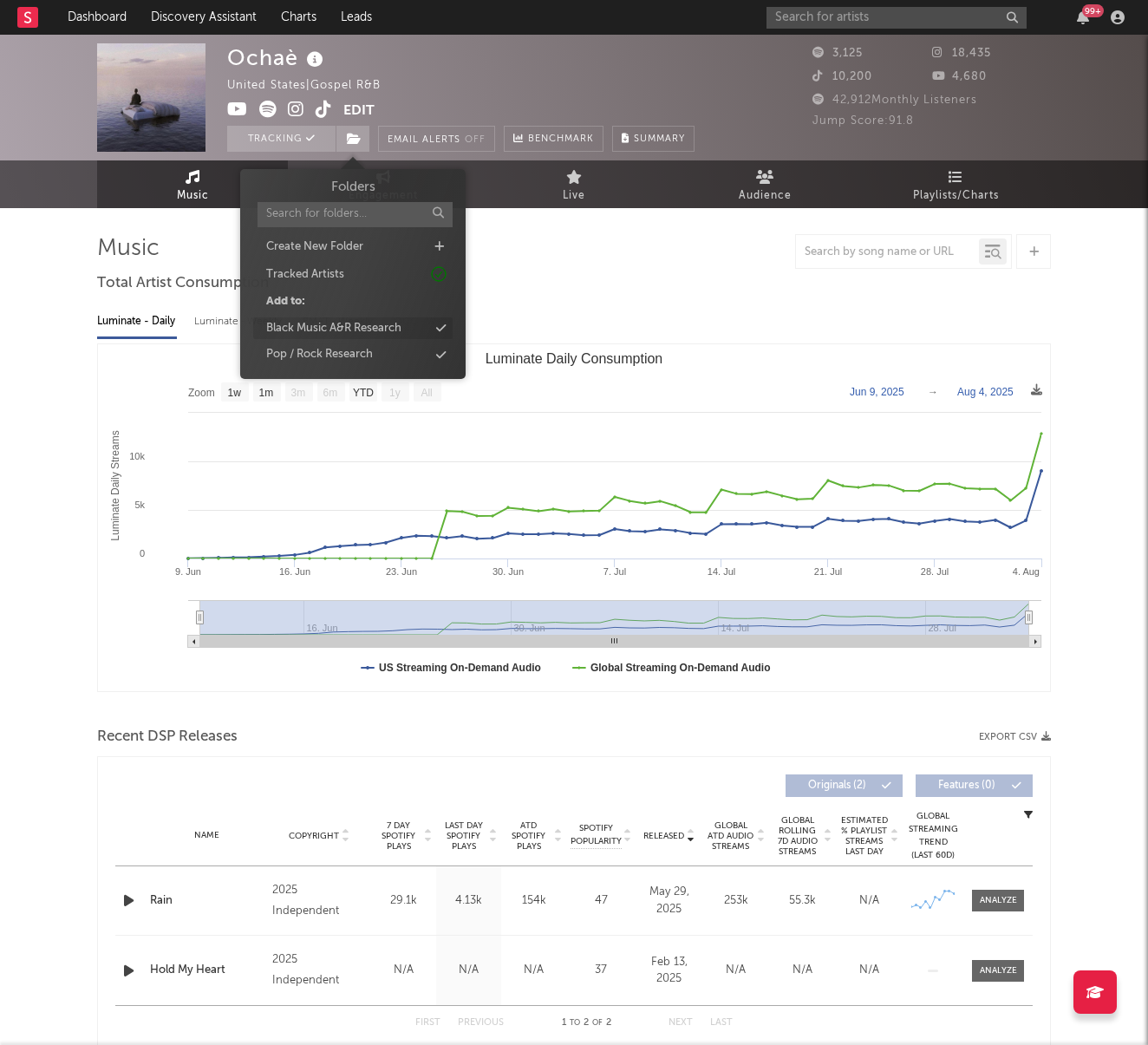 click on "Black Music A&R Research" at bounding box center (353, 329) 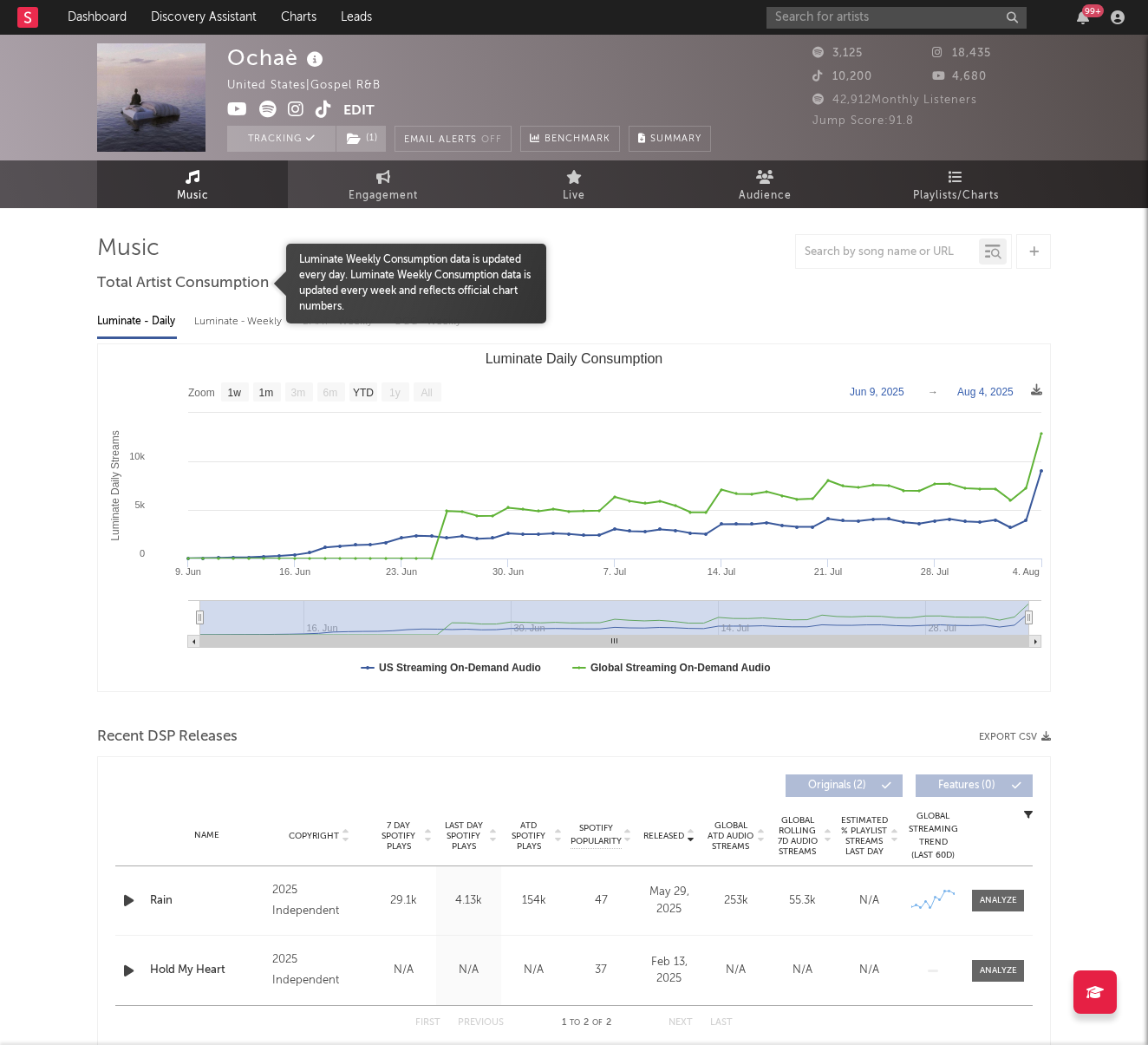 click on "Music Total Artist Consumption Luminate - Daily Luminate - Weekly BMAT - Weekly OCC - Weekly Zoom 1w 1m 3m 6m YTD 1y All 2025-06-09 2025-08-04 Created with Highcharts 10.3.3 Luminate Daily Streams Luminate Daily Consumption 9. Jun 16. Jun 23. Jun 30. Jun 7. Jul 14. Jul 21. Jul 28. Jul 4. Aug 16. Jun 30. Jun 14. Jul 28. Jul 0 5k 10k 15k Zoom 1w 1m 3m 6m YTD 1y All Jun  9, 2025 → Aug  4, 2025 US Streaming On-Demand Audio Global Streaming On-Demand Audio Recent DSP Releases Export CSV  Released Copyright 7 Day Spotify Plays Last Day Spotify Plays ATD Spotify Plays Spotify Popularity Released Global ATD Audio Streams Global Rolling 7D Audio Streams Estimated % Playlist Streams Last Day Spotify Popularity Streams / 7d Growth Originals   ( 2 ) Features   ( 0 ) Name Copyright Label Album Names Composer Names 7 Day Spotify Plays Last Day Spotify Plays ATD Spotify Plays Spotify Popularity Total US Streams Total US SES Total UK Streams Total UK Audio Streams UK Weekly Streams UK Weekly Audio Streams Released Name 1" at bounding box center [574, 1188] 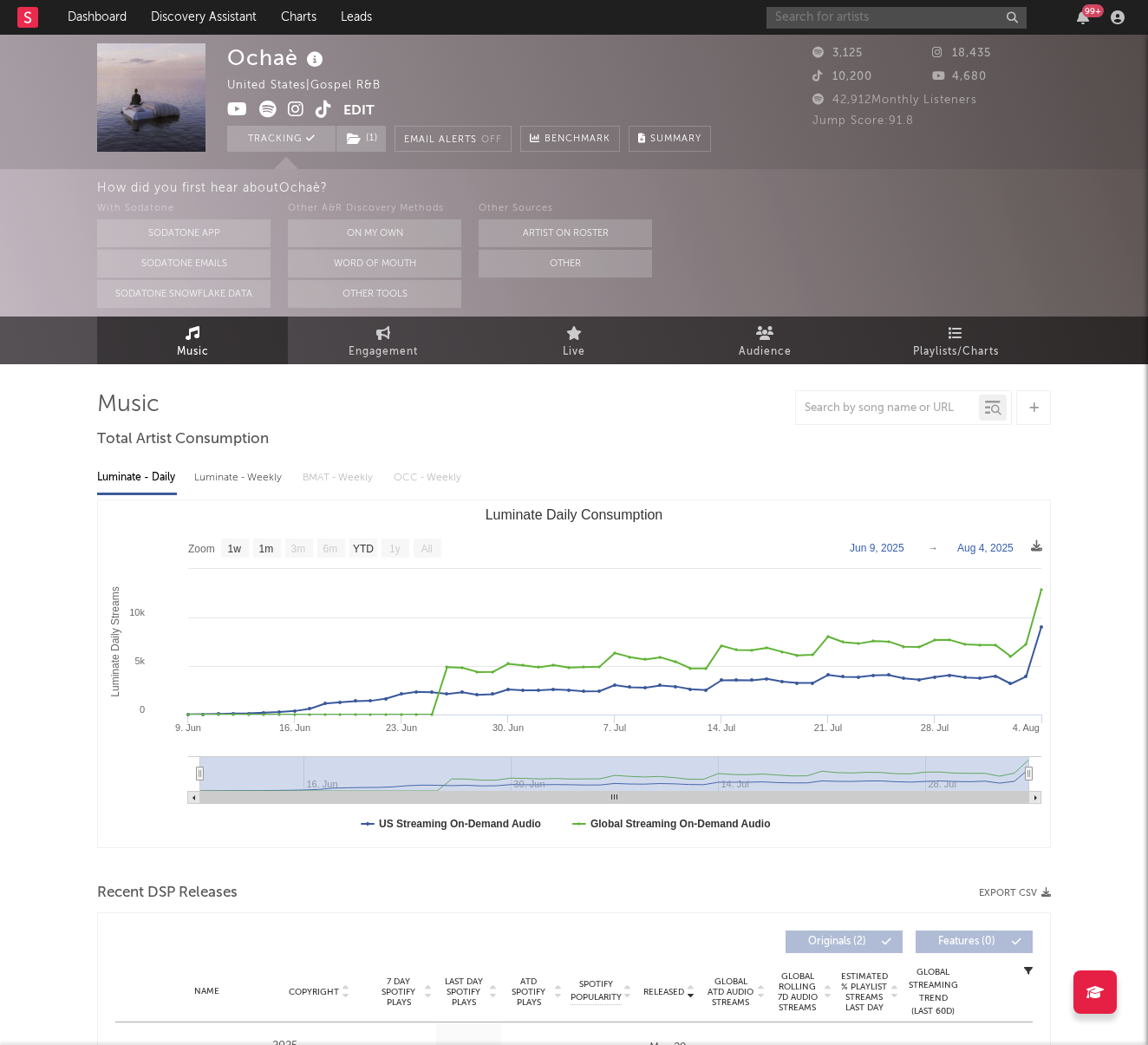 click at bounding box center [897, 17] 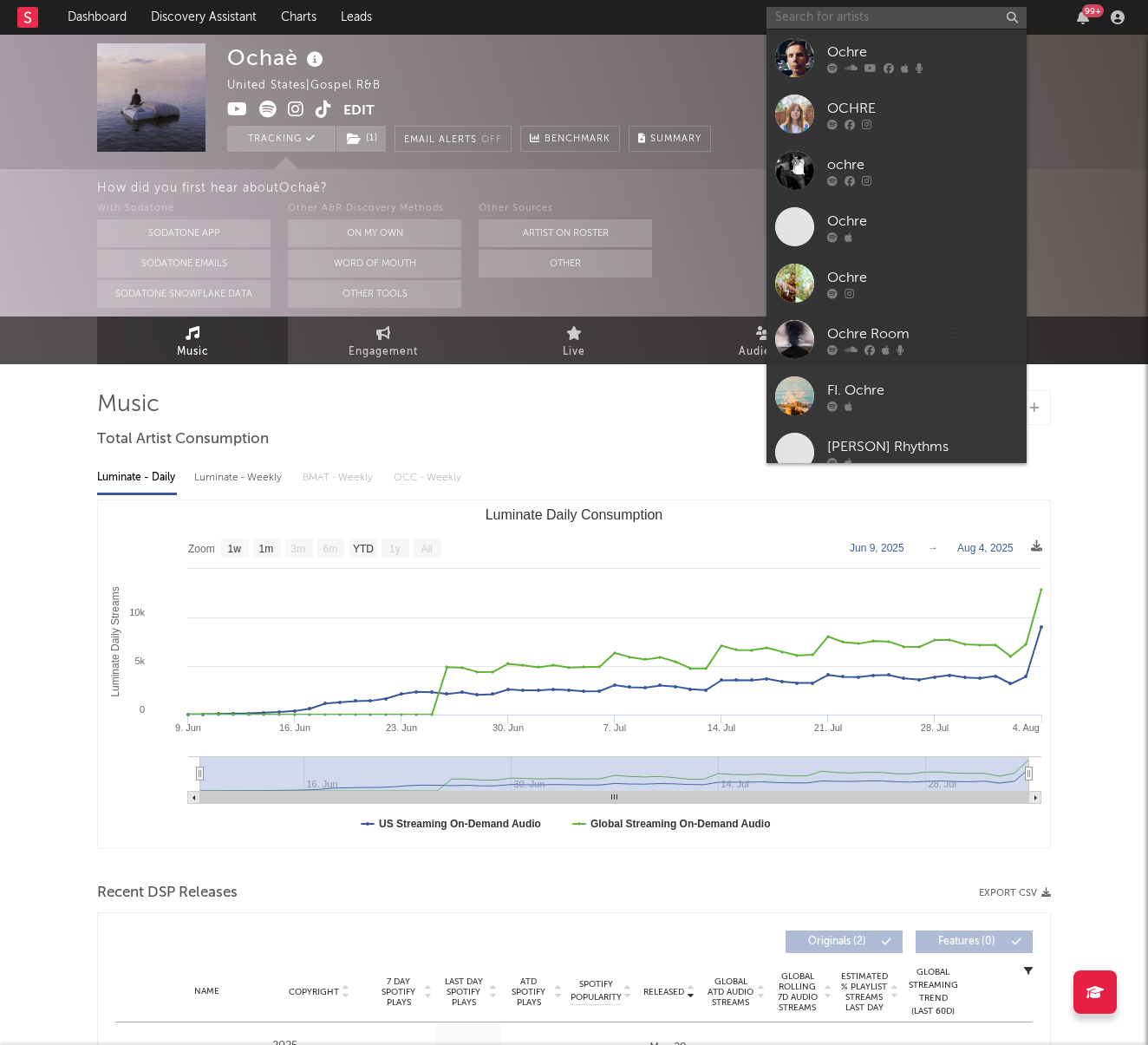 click at bounding box center [897, 17] 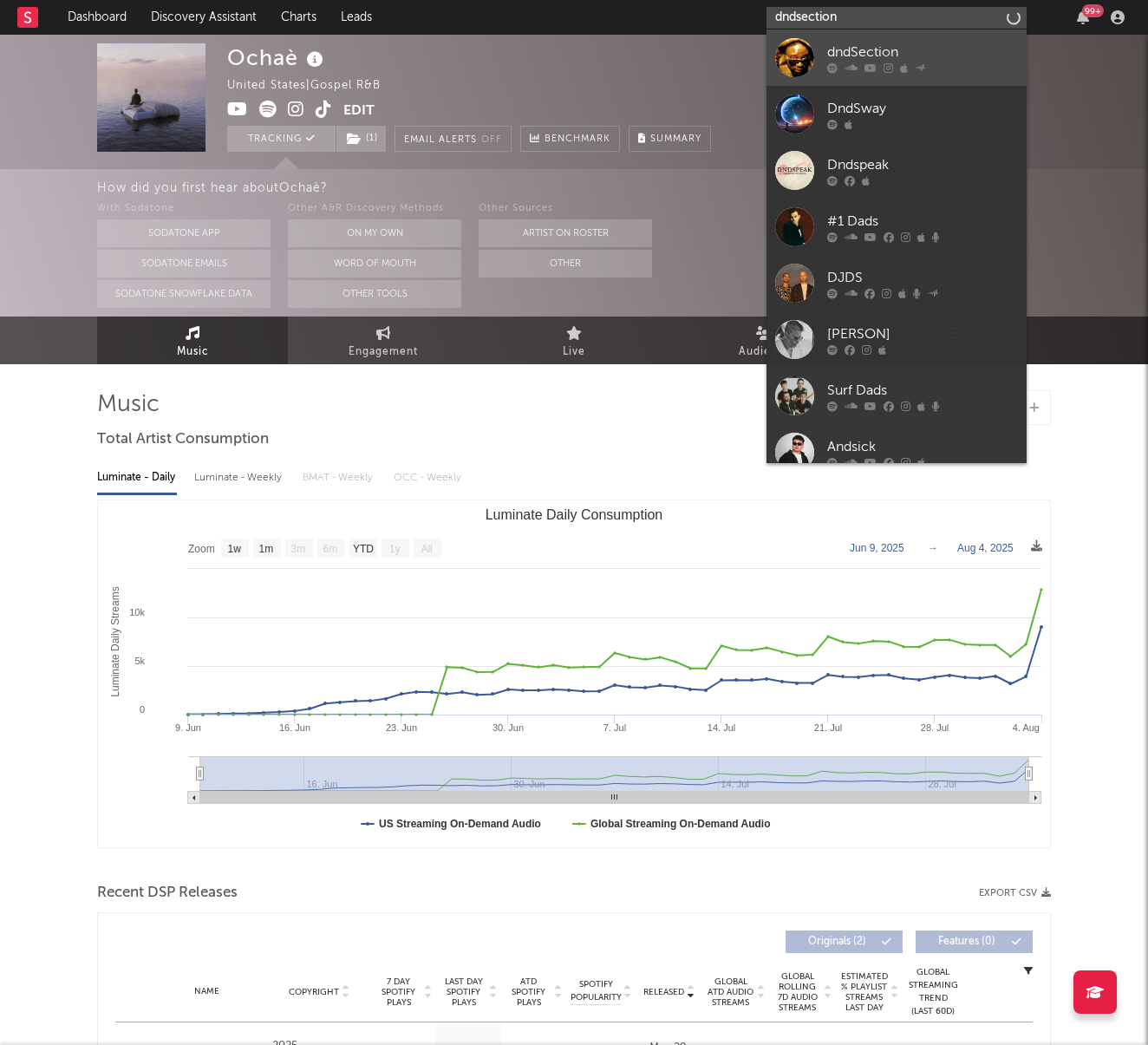 type on "dndsection" 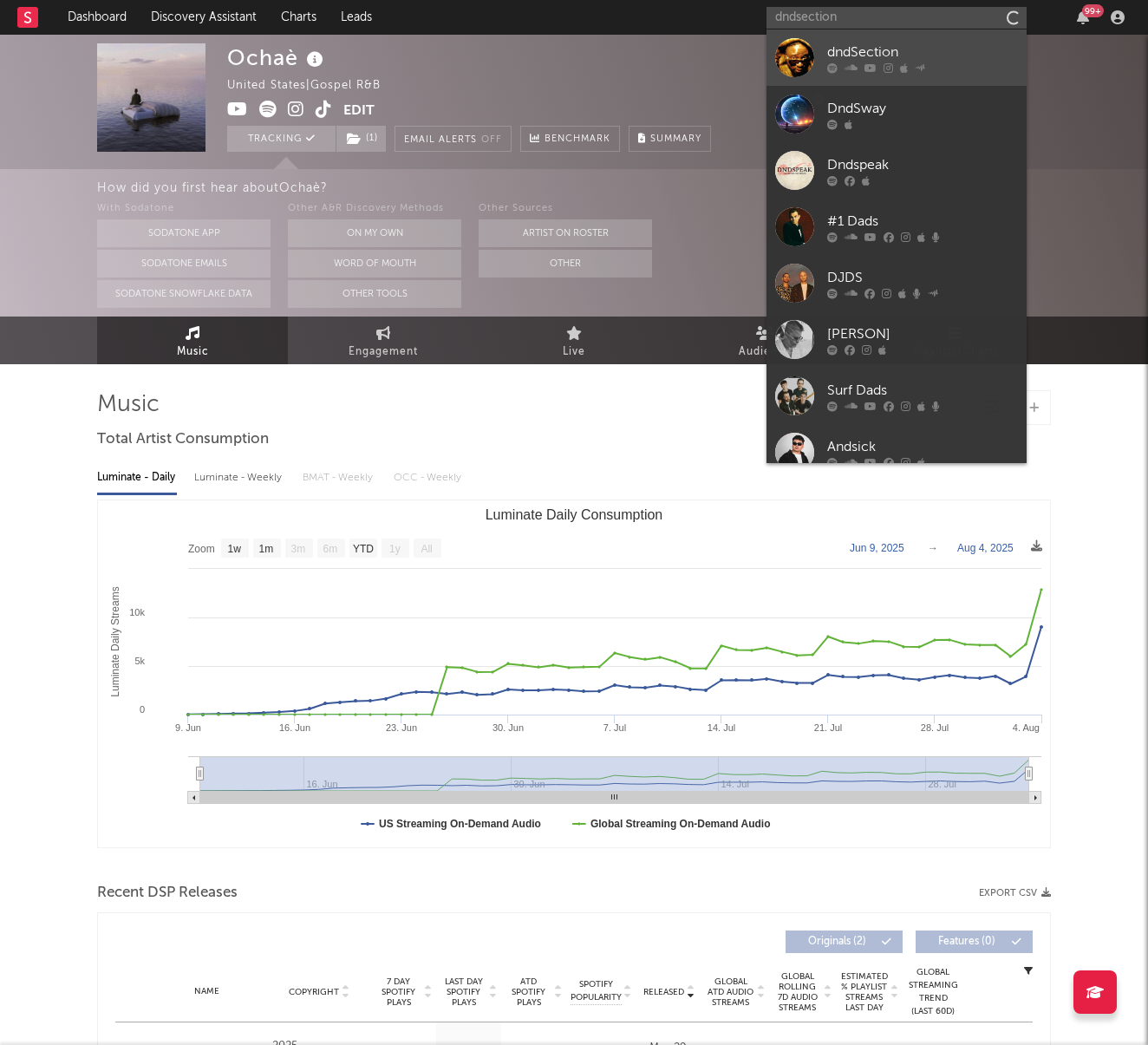 click on "dndSection" at bounding box center (897, 57) 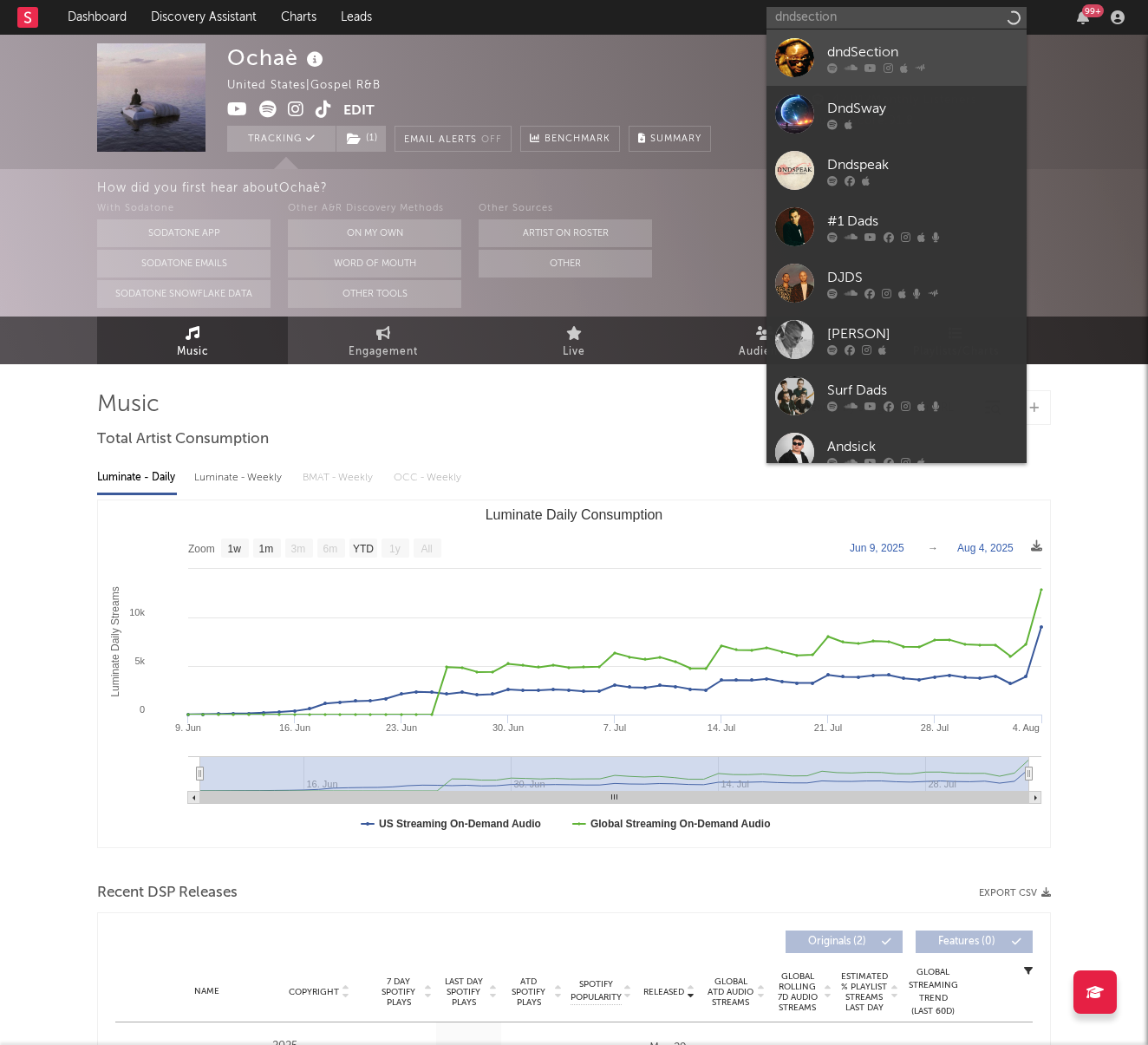 type 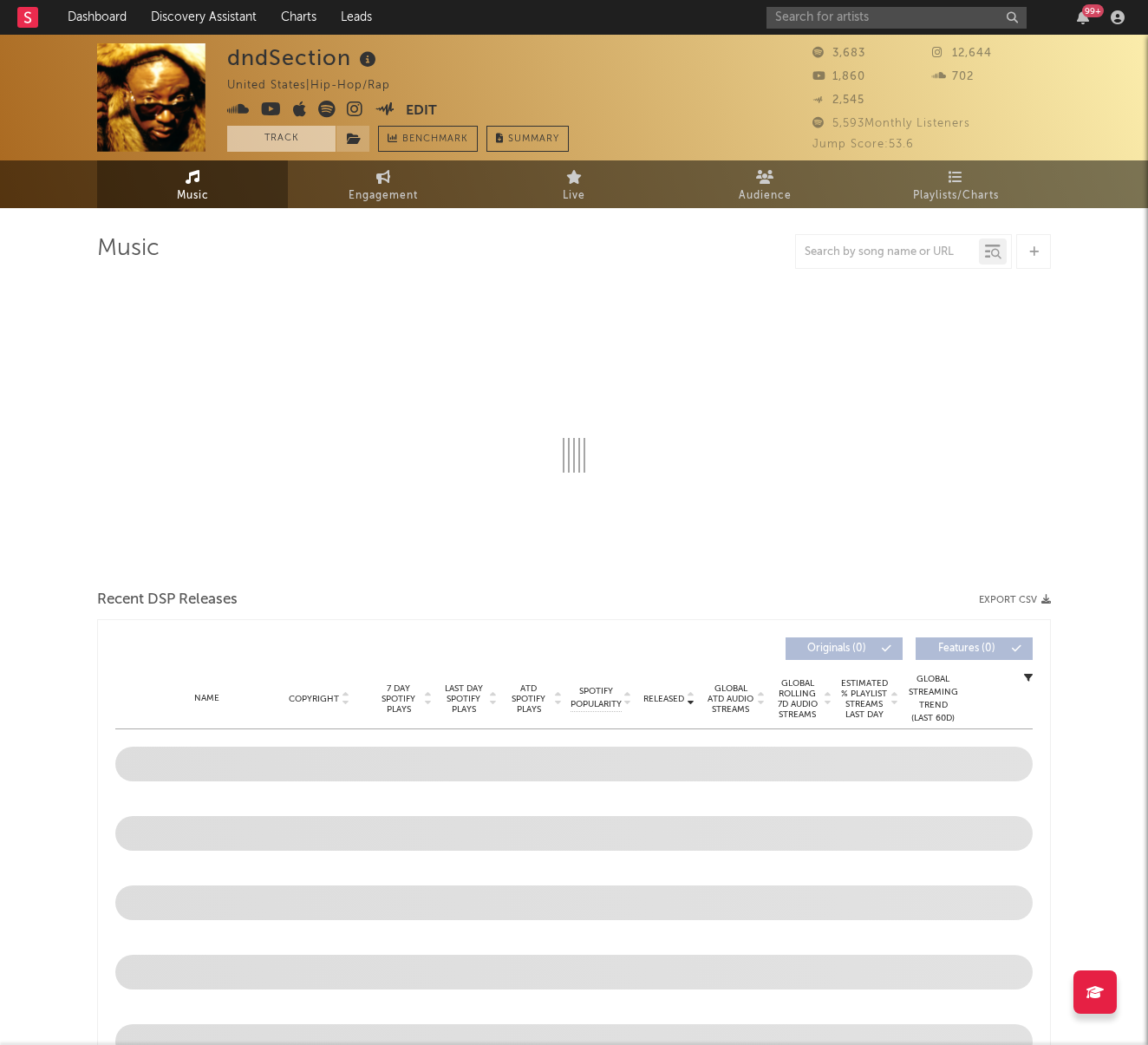 select on "1w" 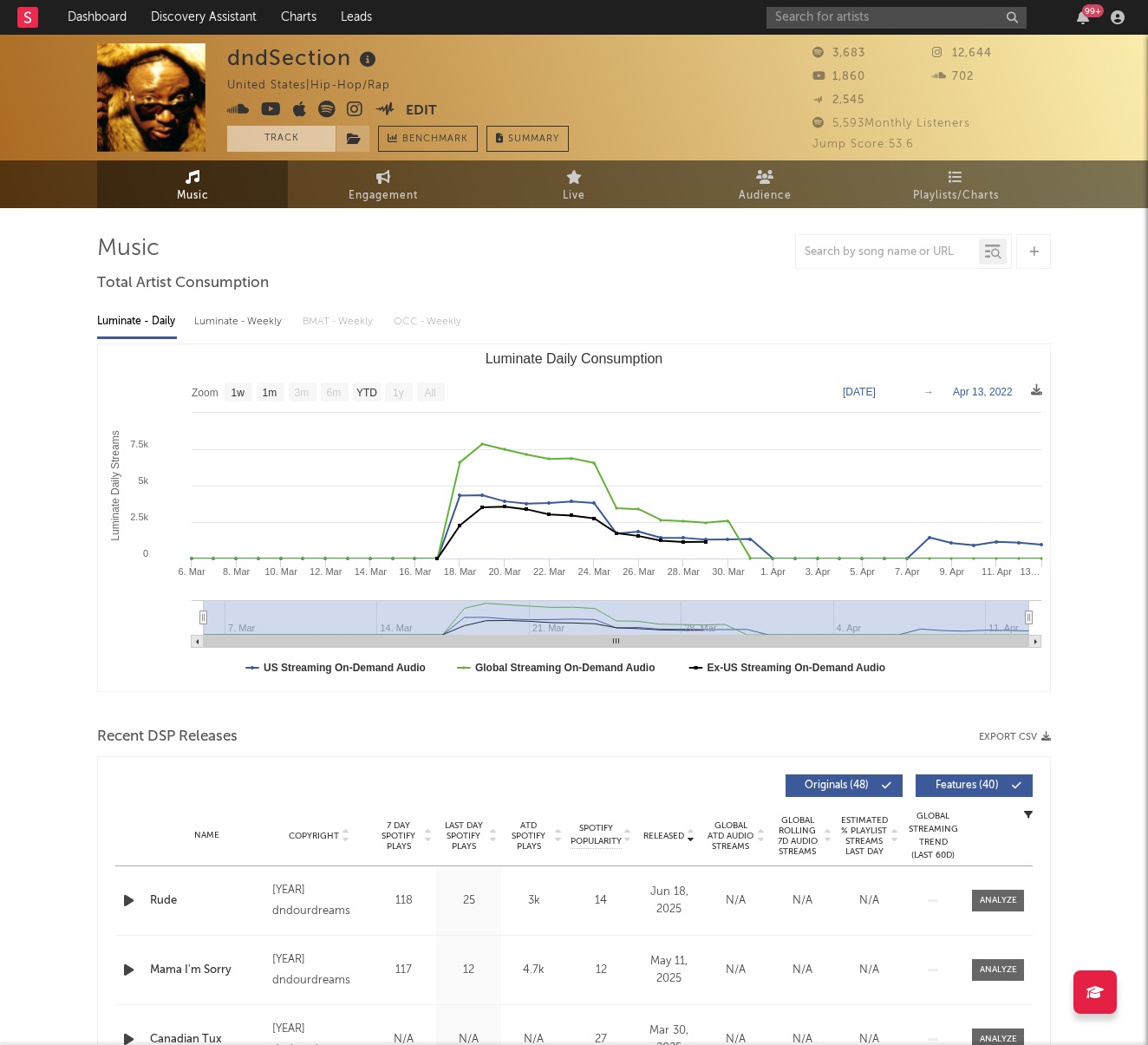 click on "Track" at bounding box center (281, 139) 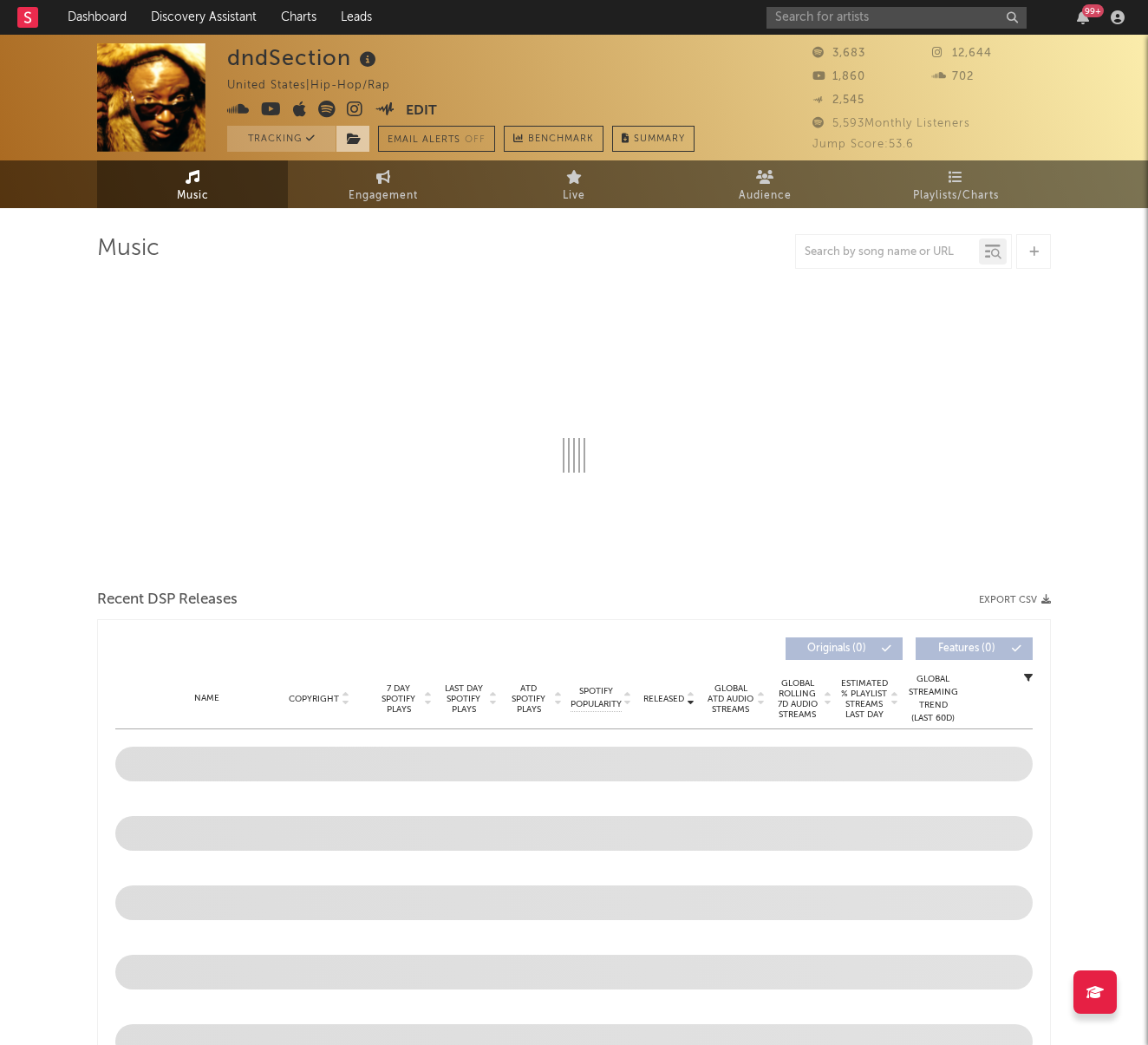 click at bounding box center (354, 139) 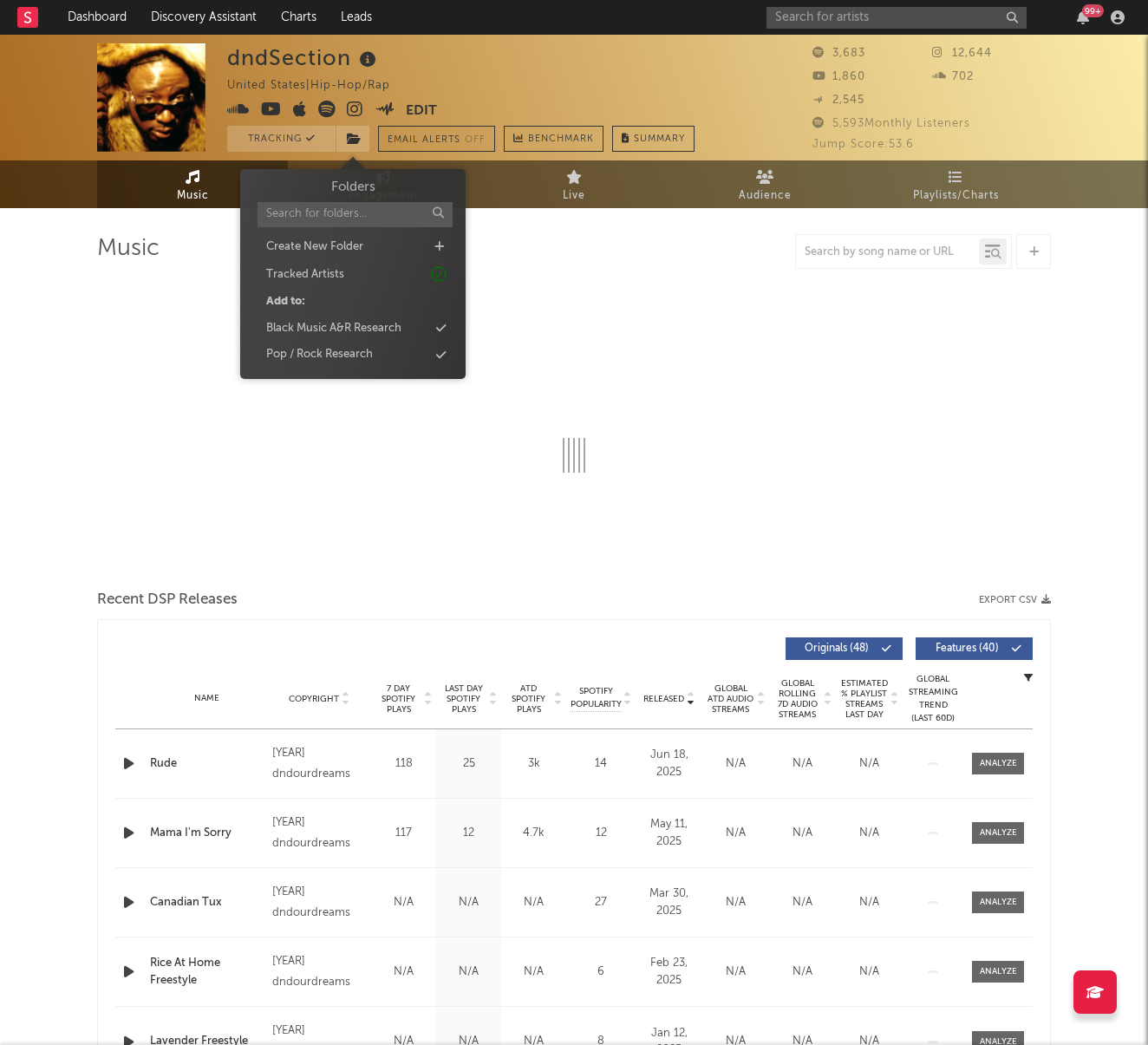 select on "1w" 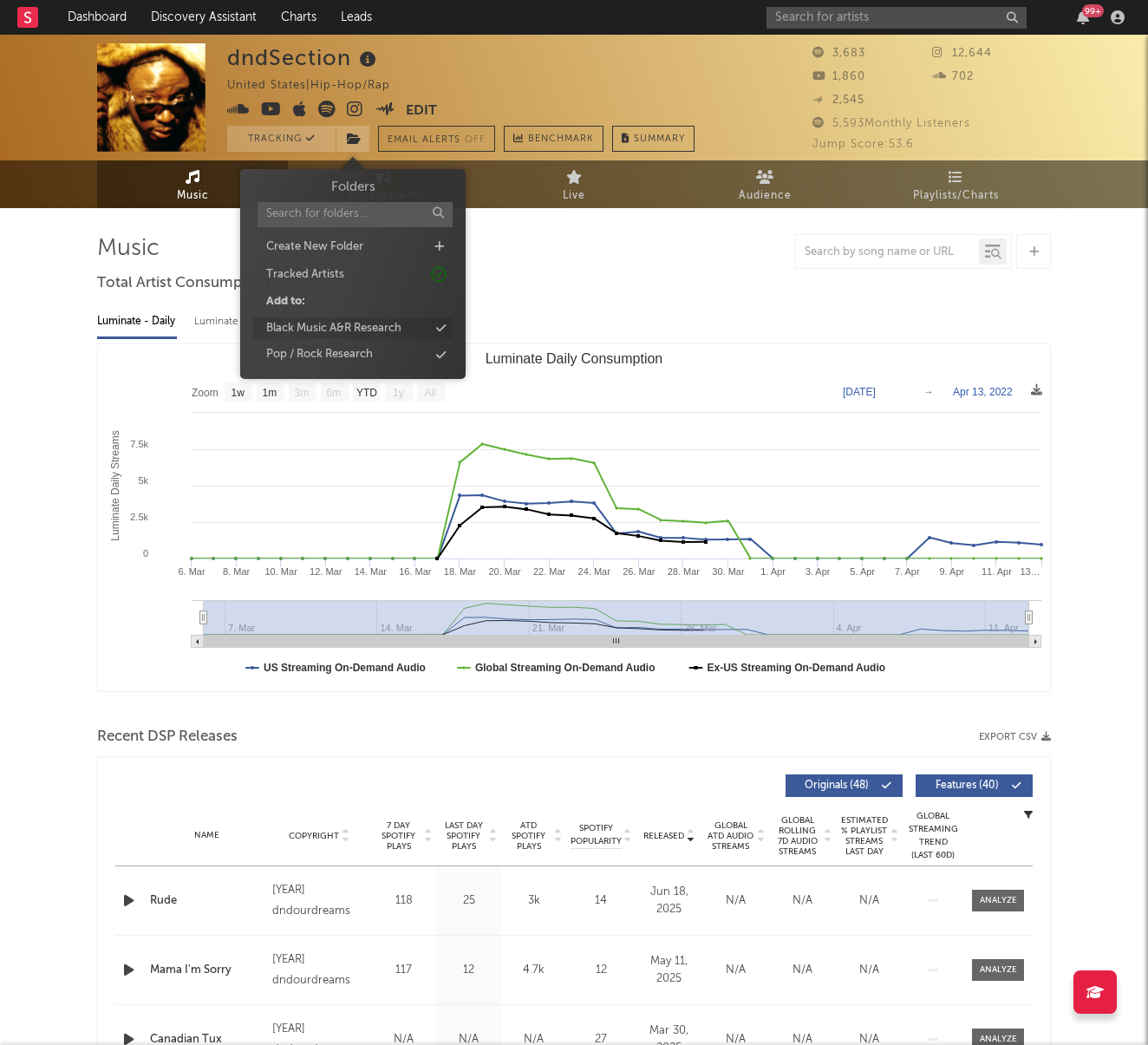 click on "Black Music A&R Research" at bounding box center [334, 329] 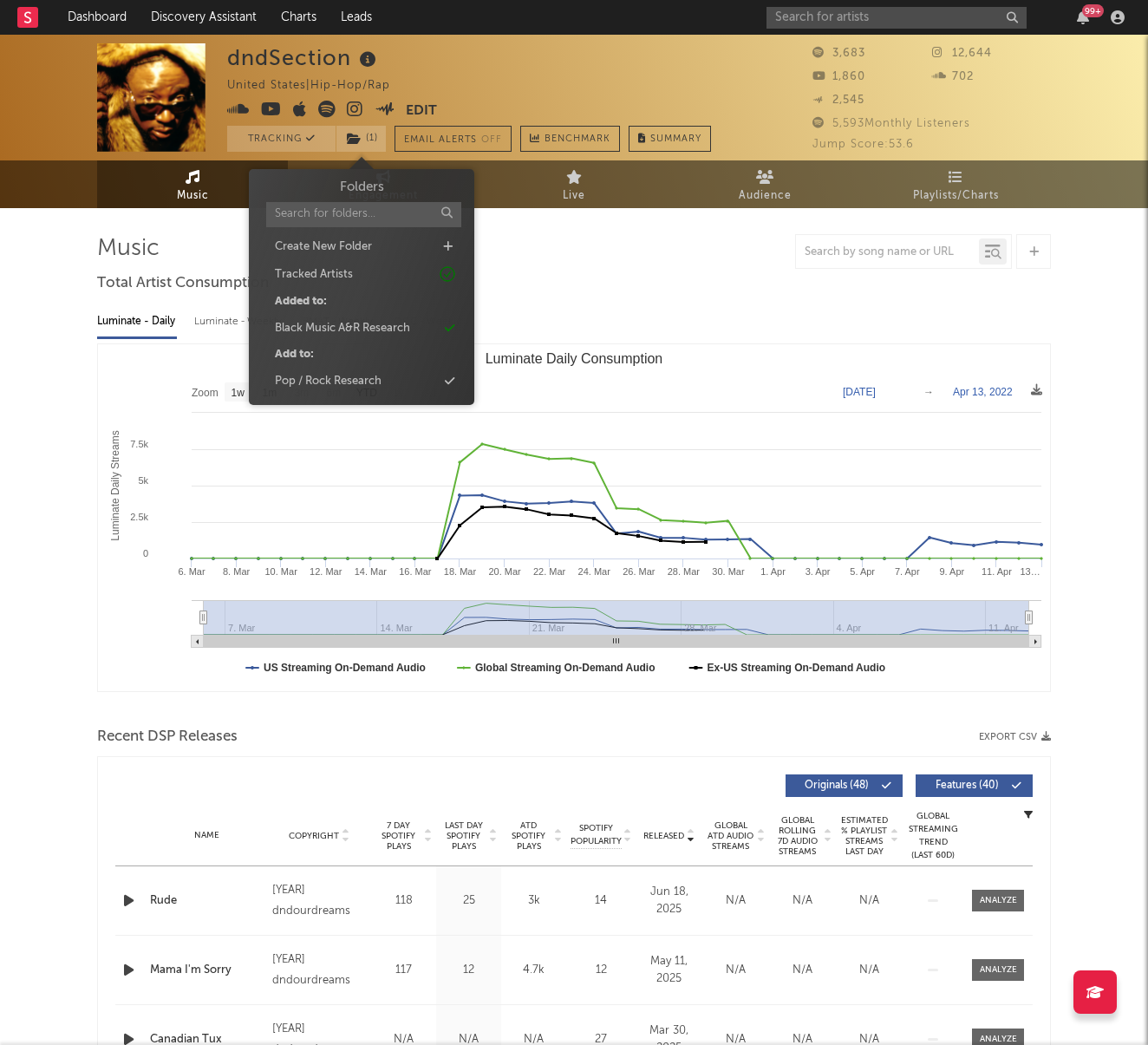 click on "dndSection United States  |  Hip-Hop/Rap Edit Tracking ( 1 ) Email Alerts  Off Benchmark Summary" at bounding box center [469, 97] 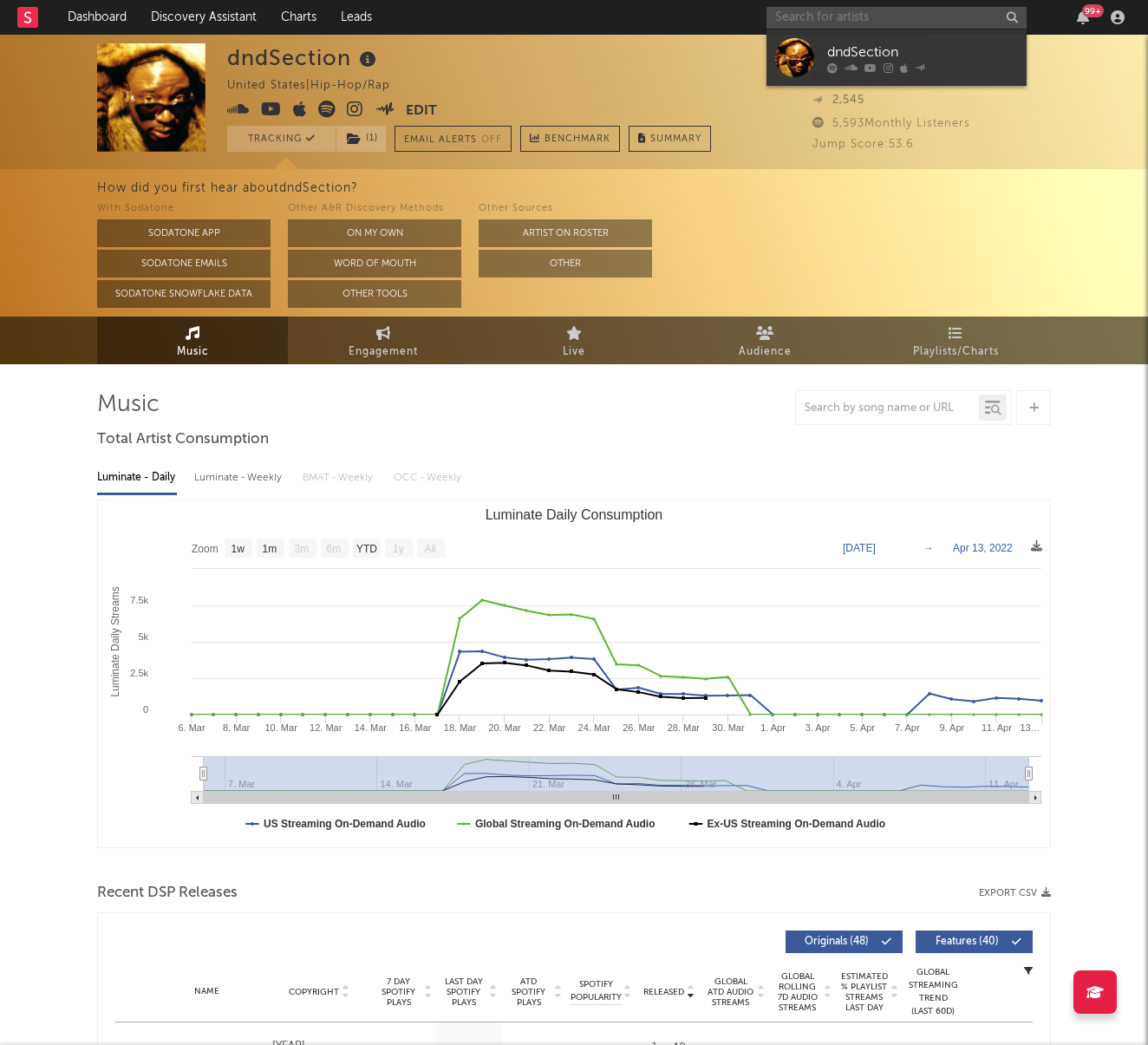click at bounding box center (897, 17) 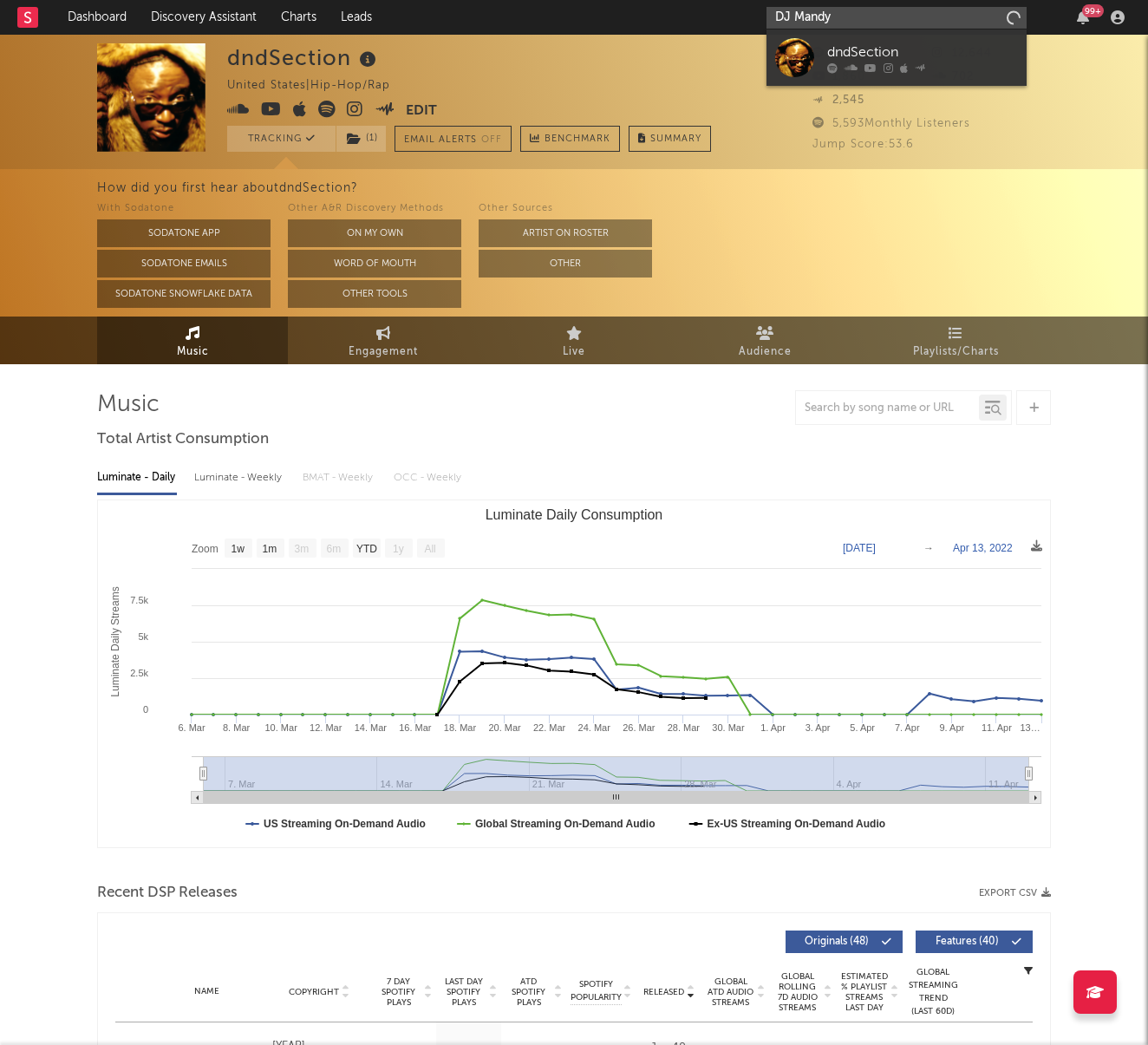 drag, startPoint x: 868, startPoint y: 18, endPoint x: 894, endPoint y: 14, distance: 26.305893 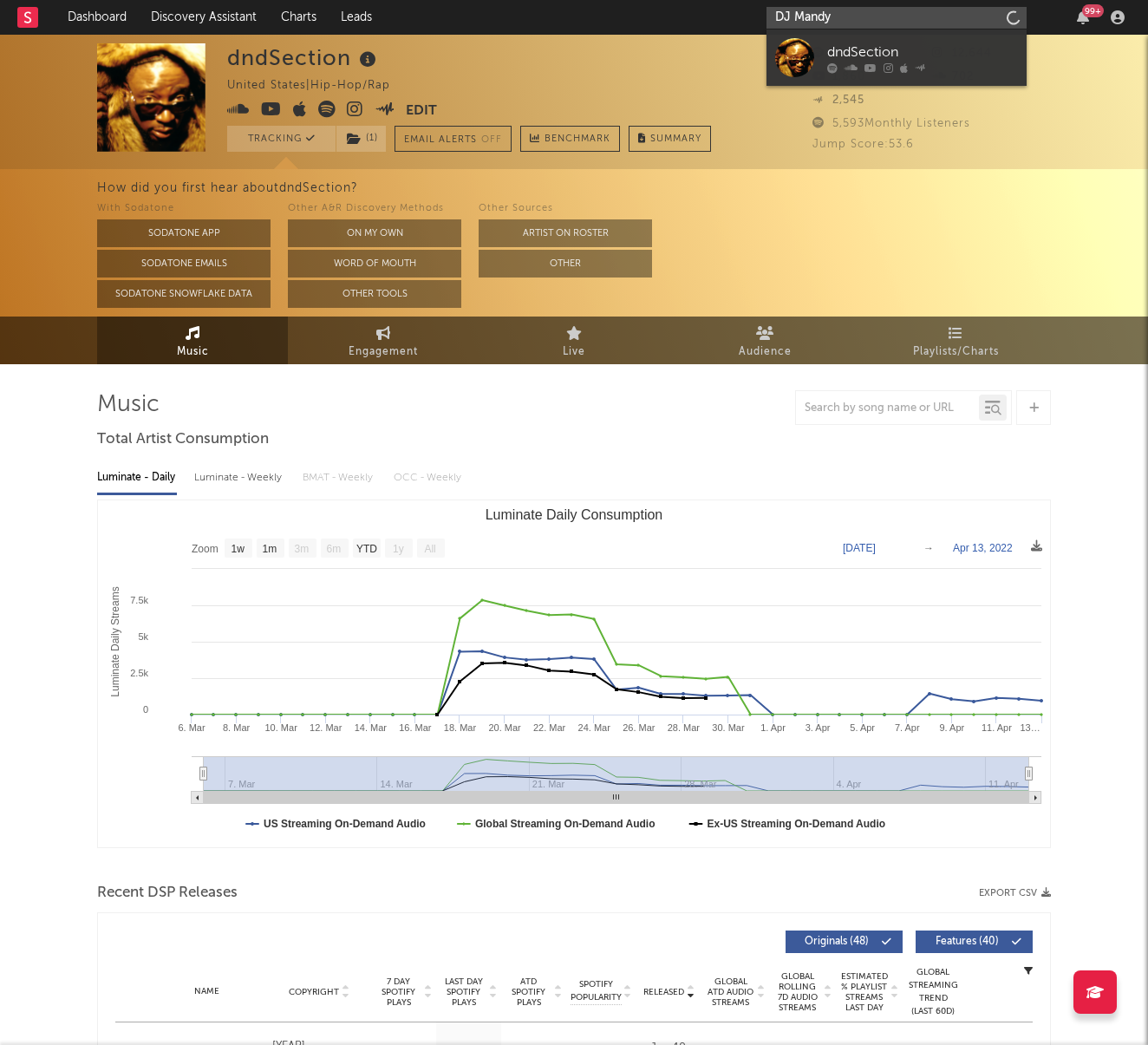 click on "DJ Mandy" at bounding box center (897, 17) 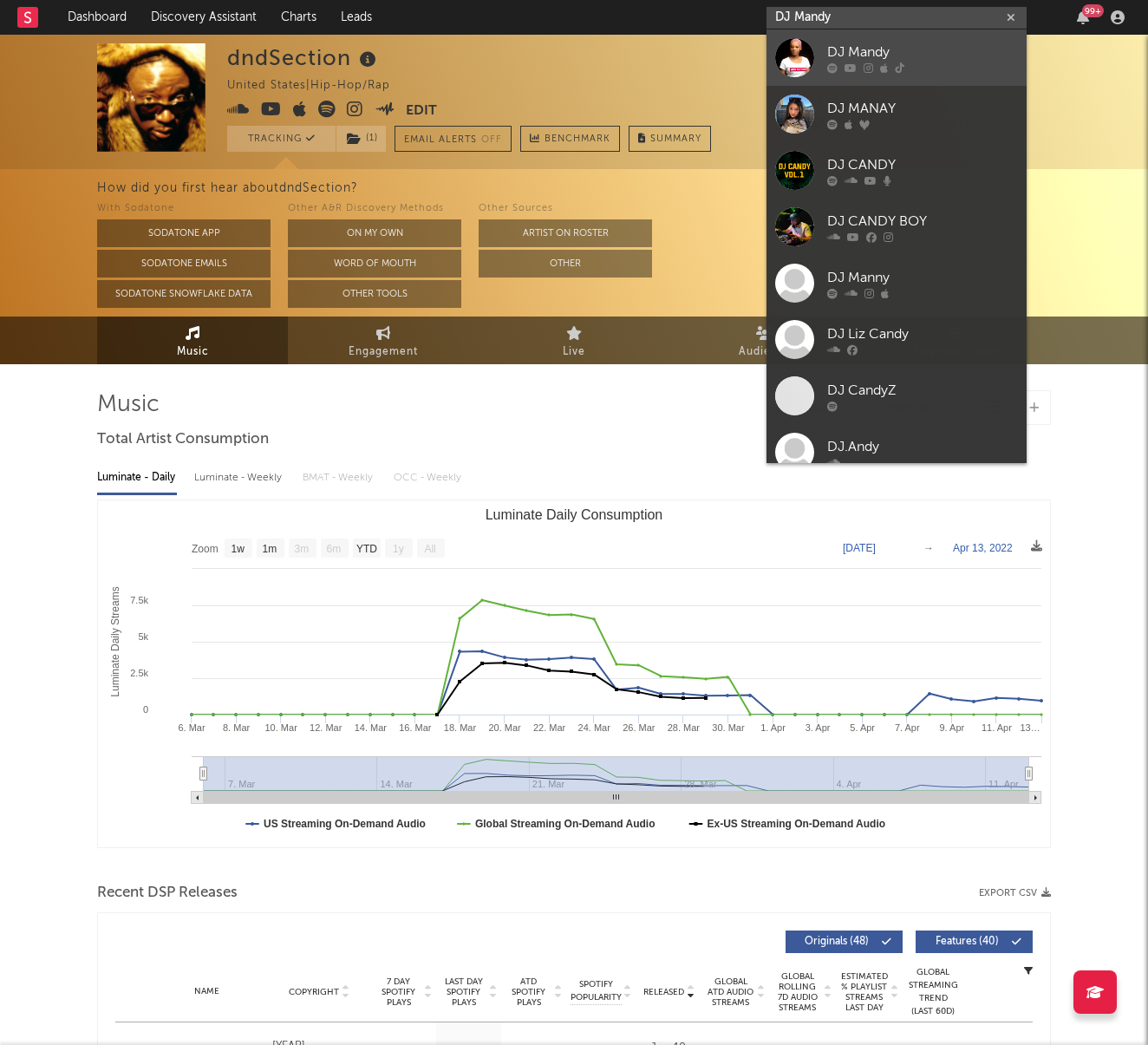 type on "DJ Mandy" 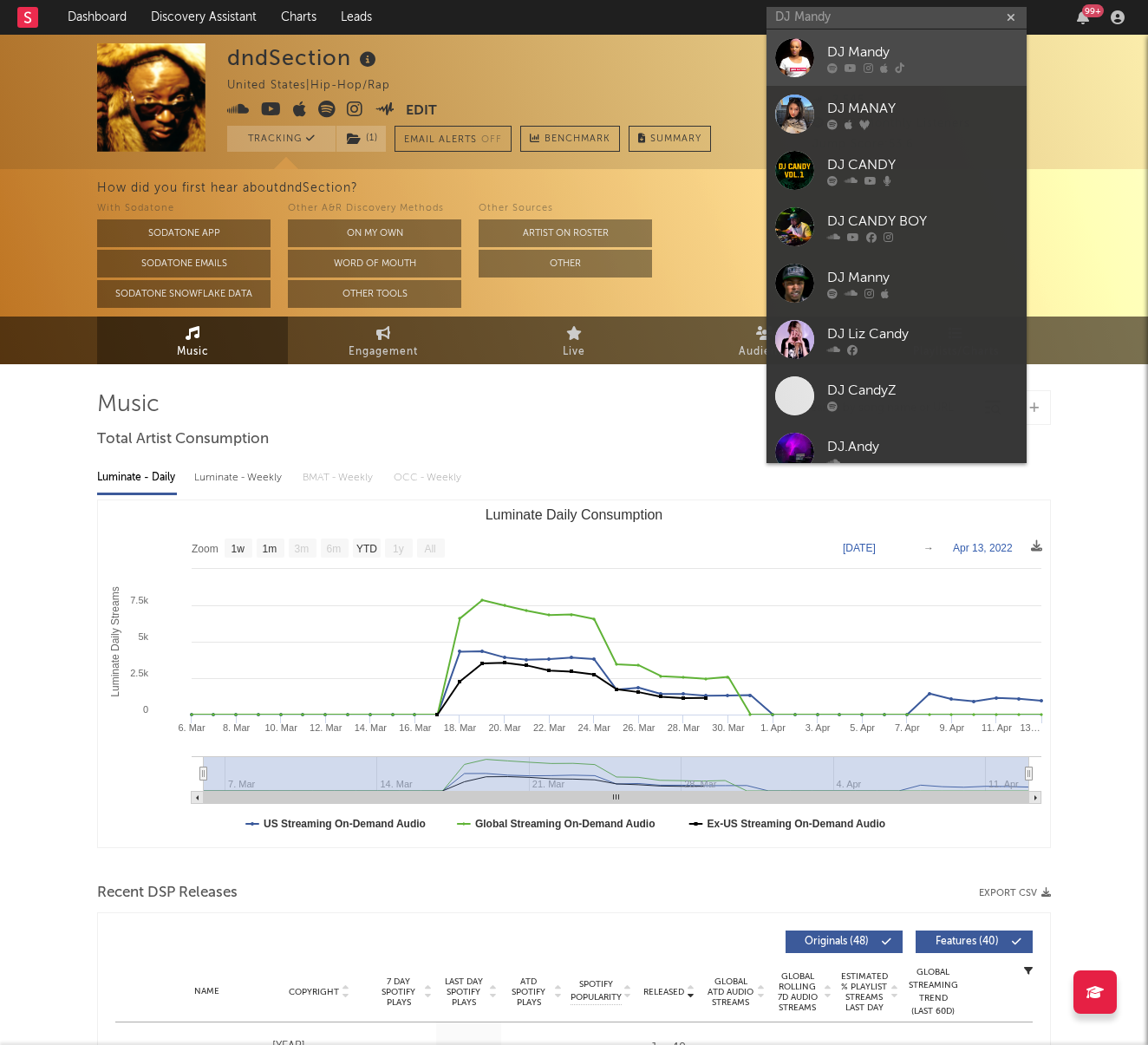 click on "DJ Mandy" at bounding box center (897, 57) 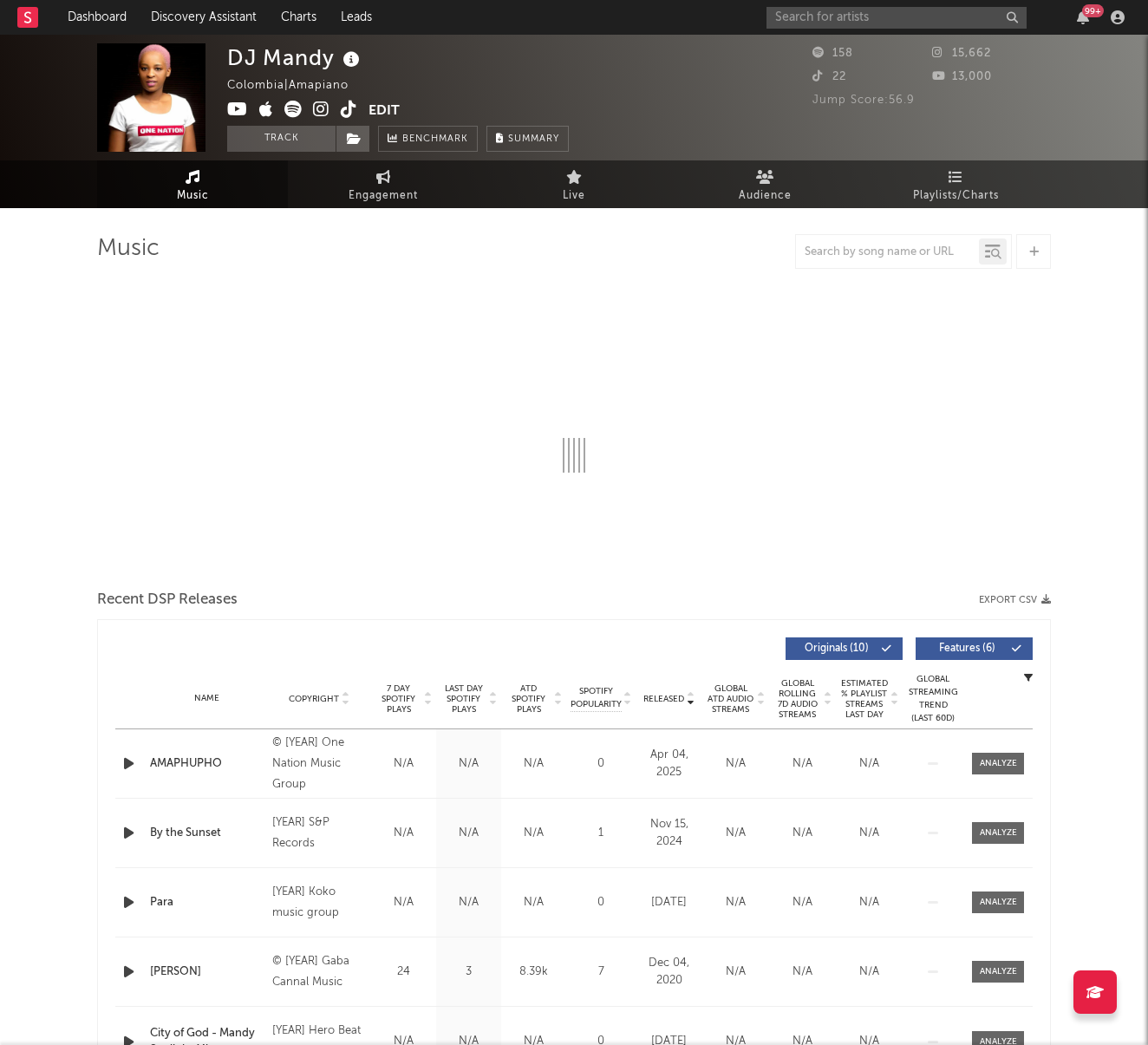 select on "1w" 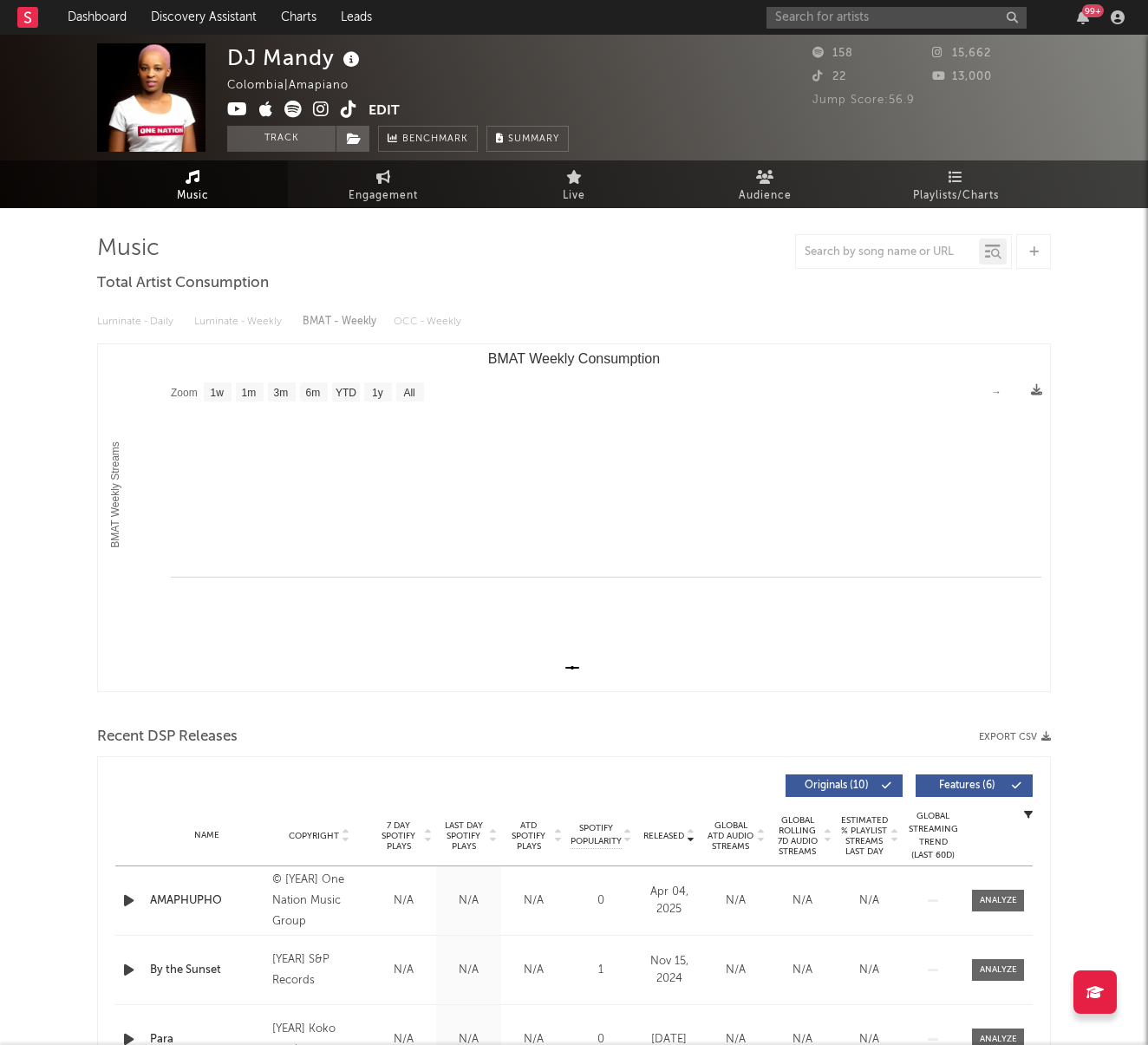 click on "99 +" at bounding box center [949, 17] 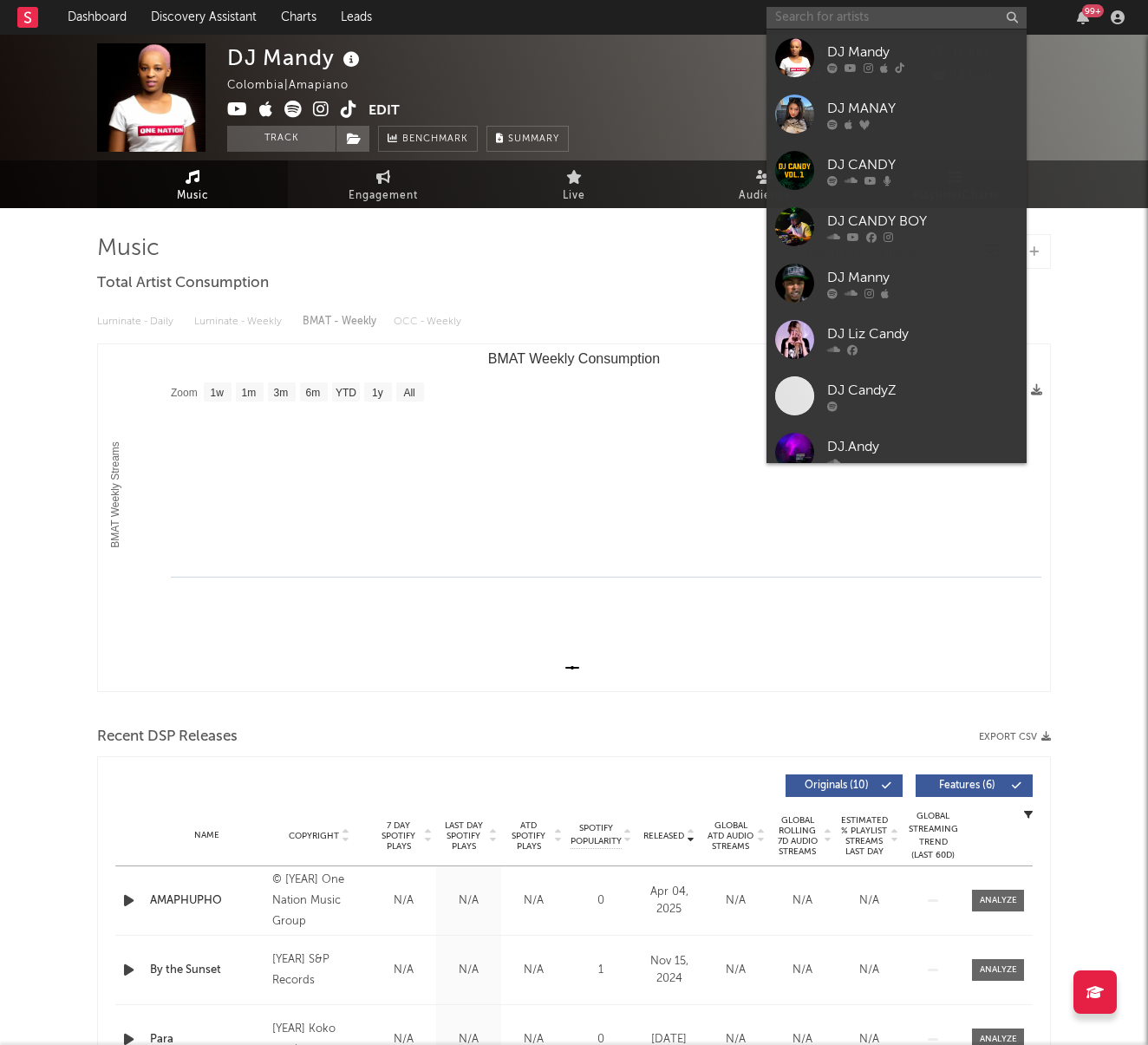 click at bounding box center [897, 17] 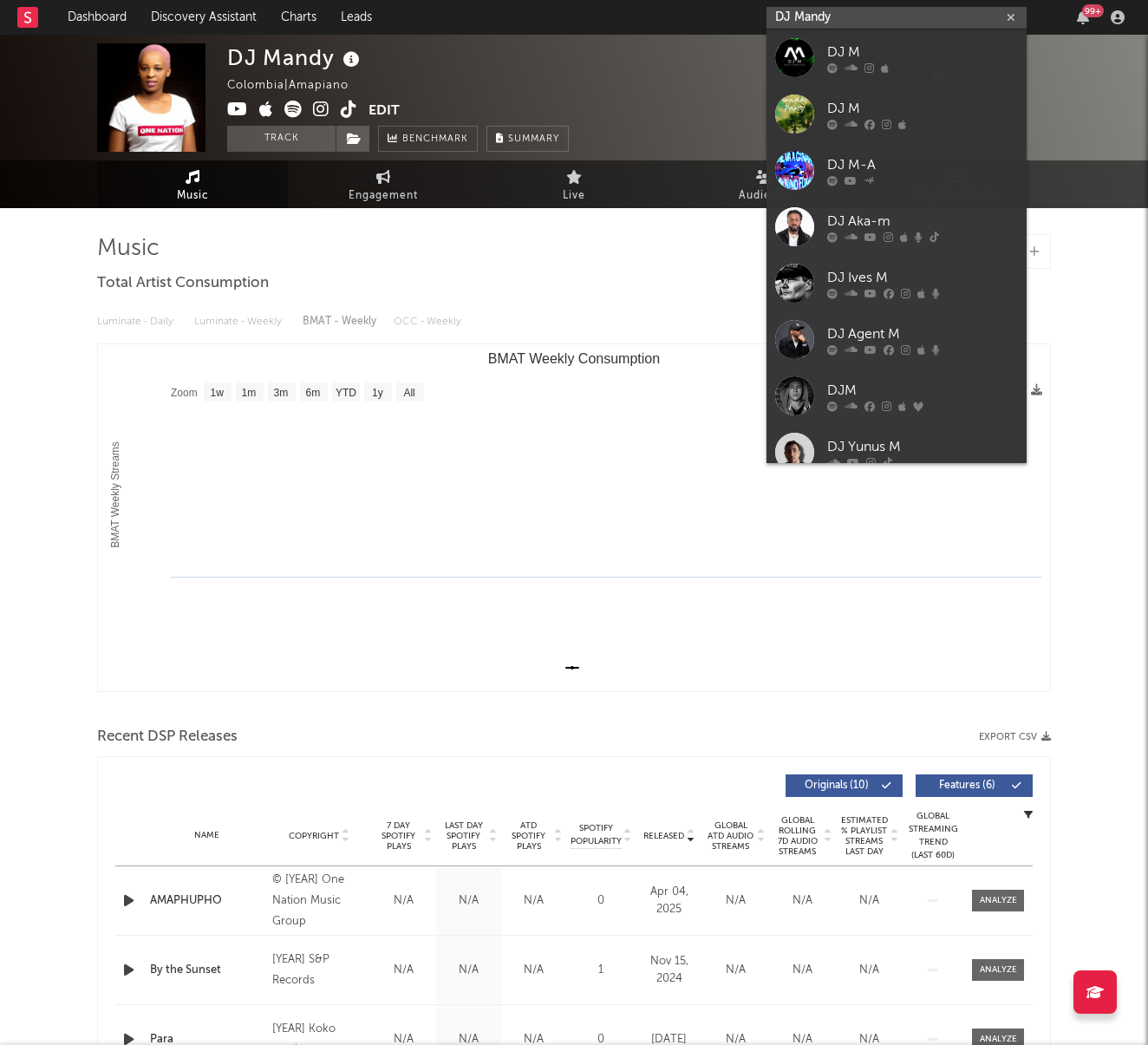 click on "DJ Mandy" at bounding box center [897, 17] 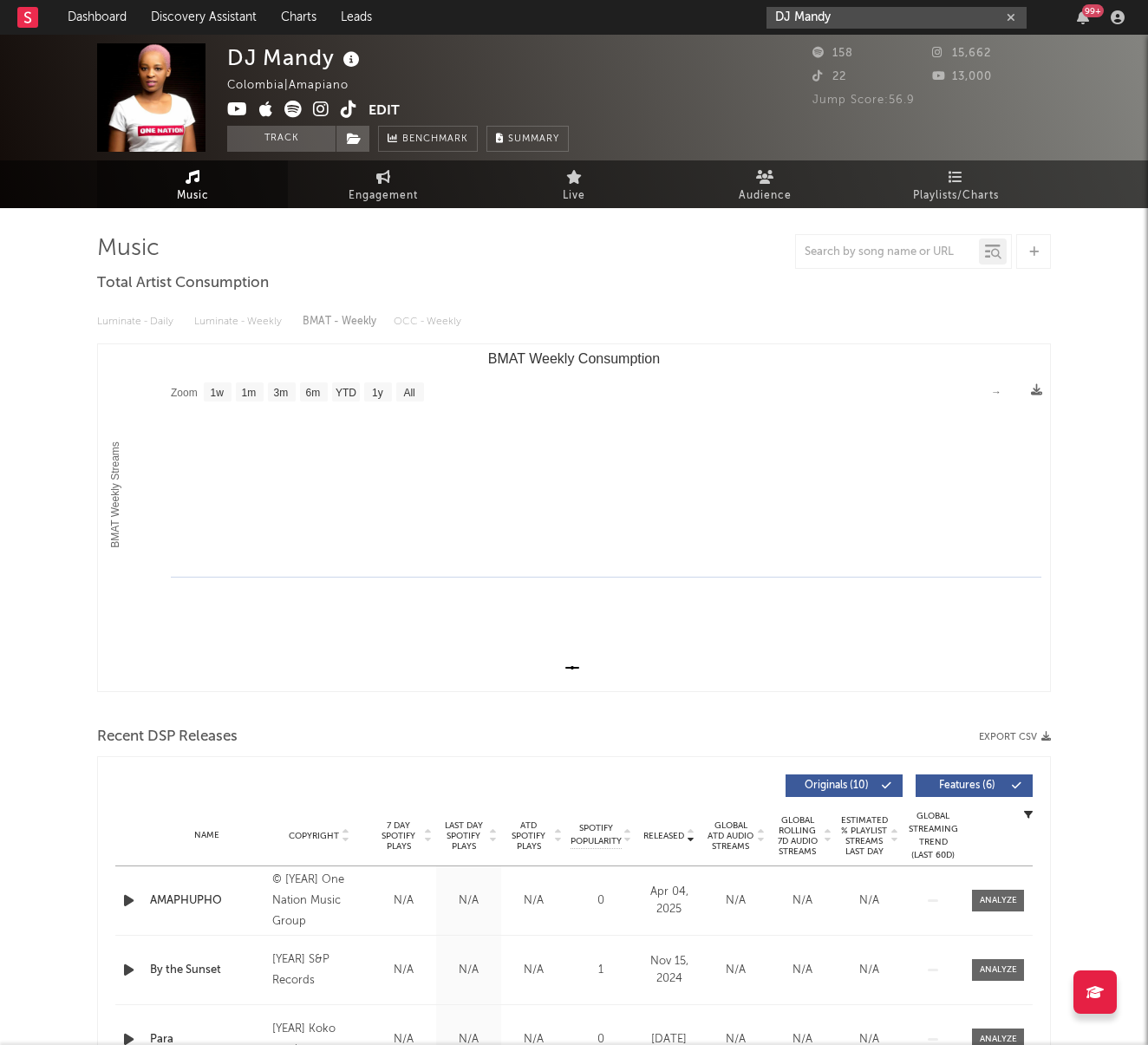 click on "DJ Mandy" at bounding box center [897, 17] 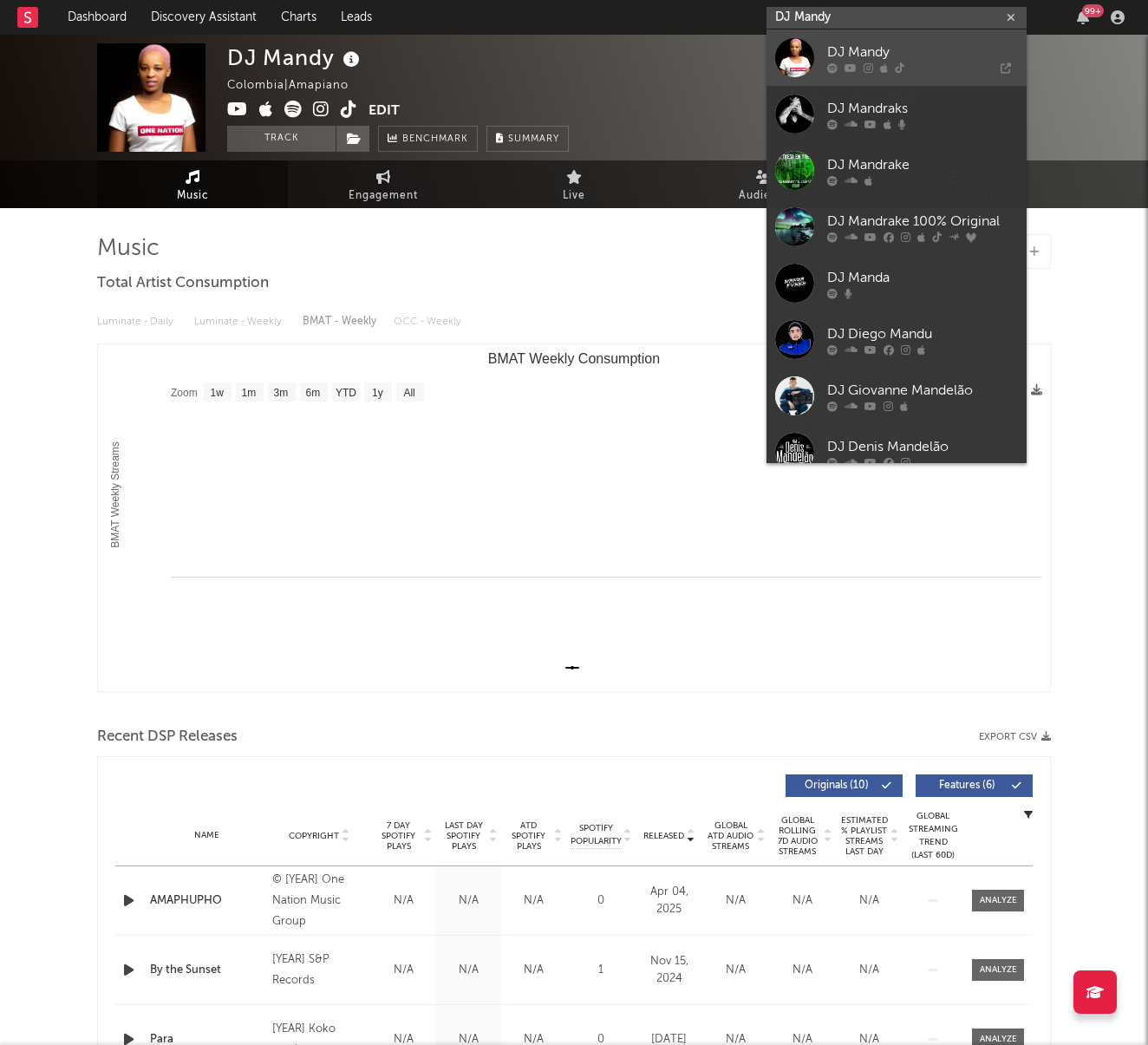 paste on "https://open.spotify.com/artist/4p2xDjEJLI7pgml2xOb3iT?si=URCzcwQkSkqsDnA1RwXmGQ" 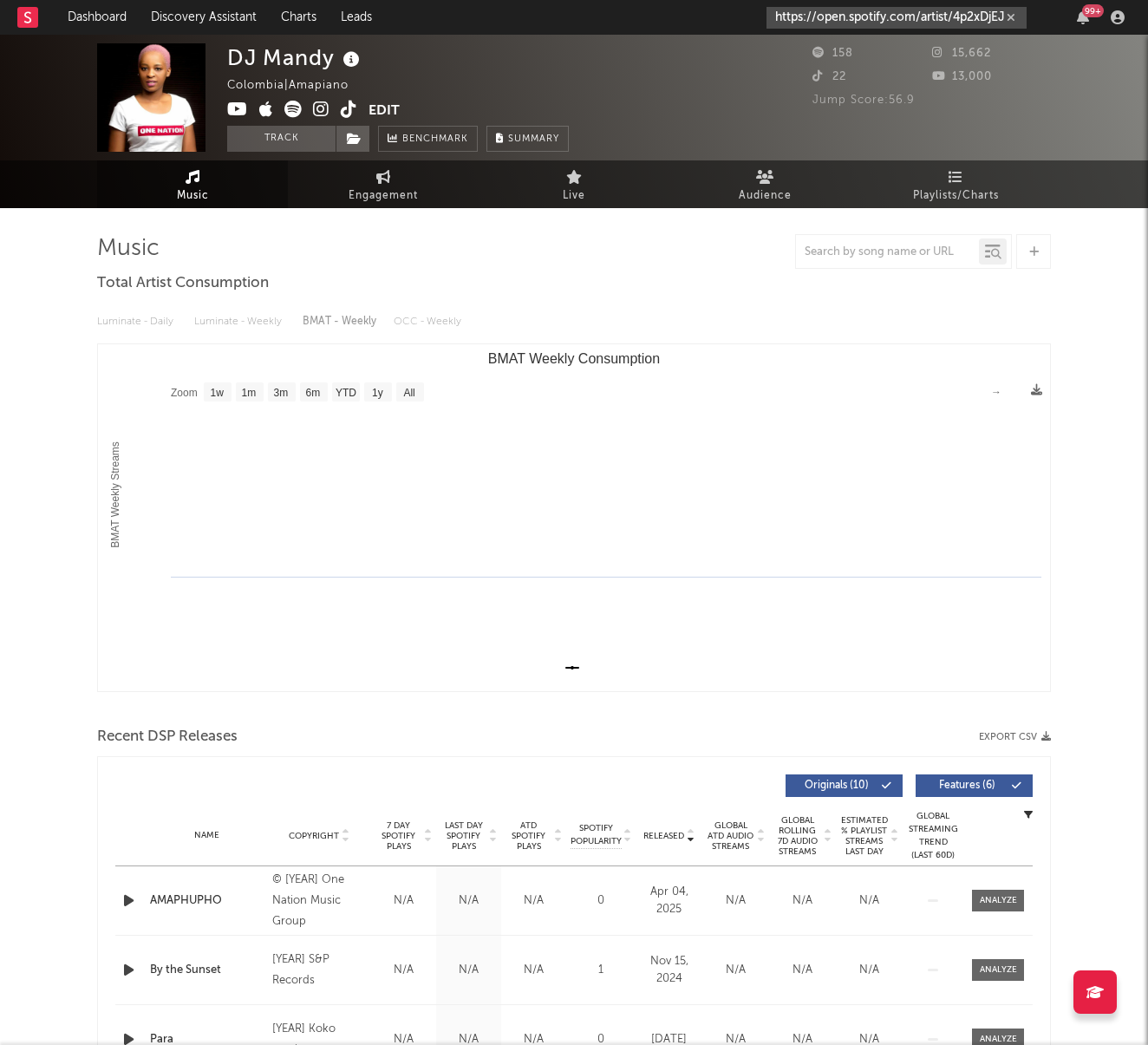 click on "https://open.spotify.com/artist/4p2xDjEJLI7pgml2xOb3iT?si=URCzcwQkSkqsDnA1RwXmGQ" at bounding box center [897, 17] 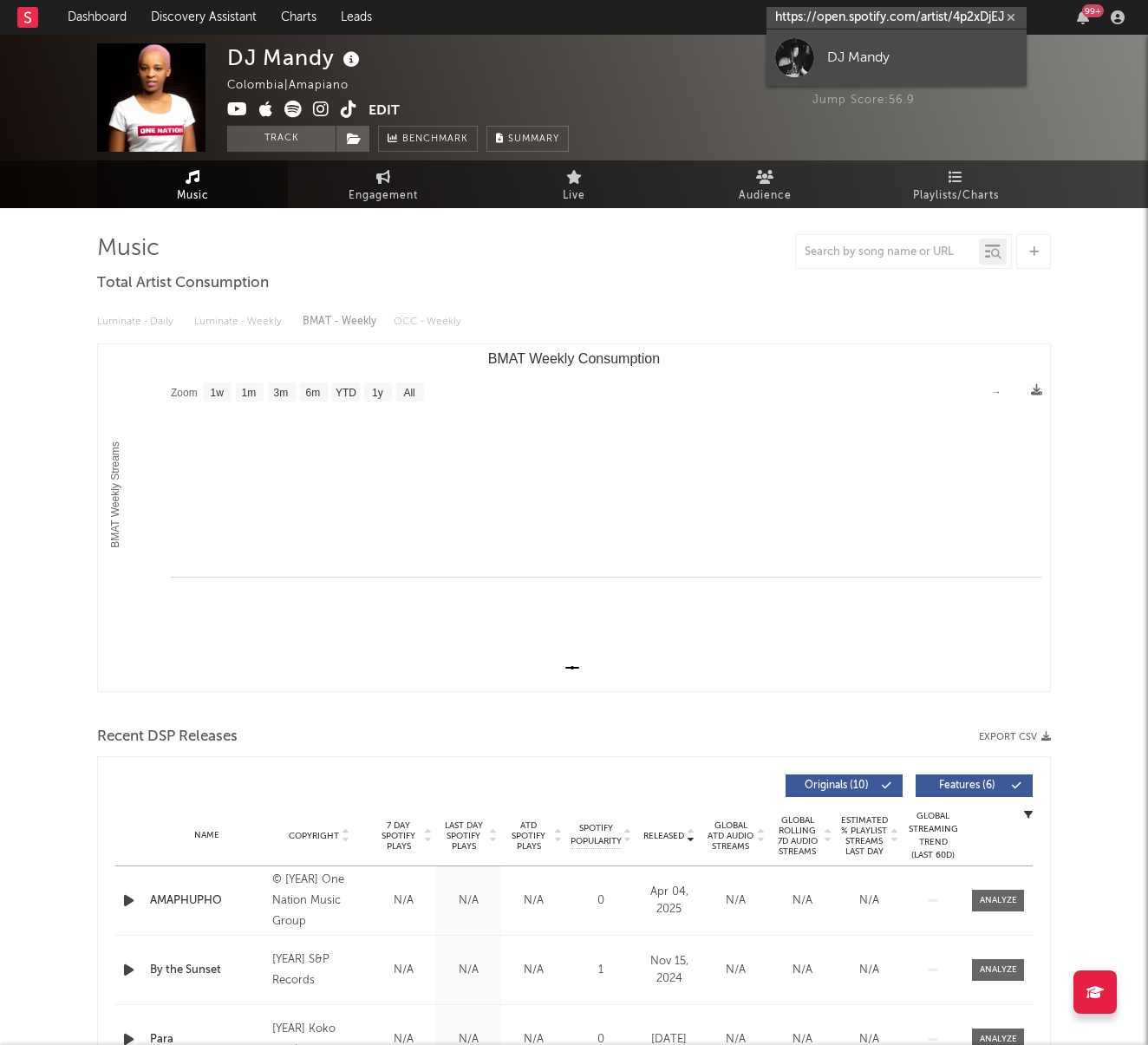 type on "https://open.spotify.com/artist/4p2xDjEJLI7pgml2xOb3iT?si=URCzcwQkSkqsDnA1RwXmGQ" 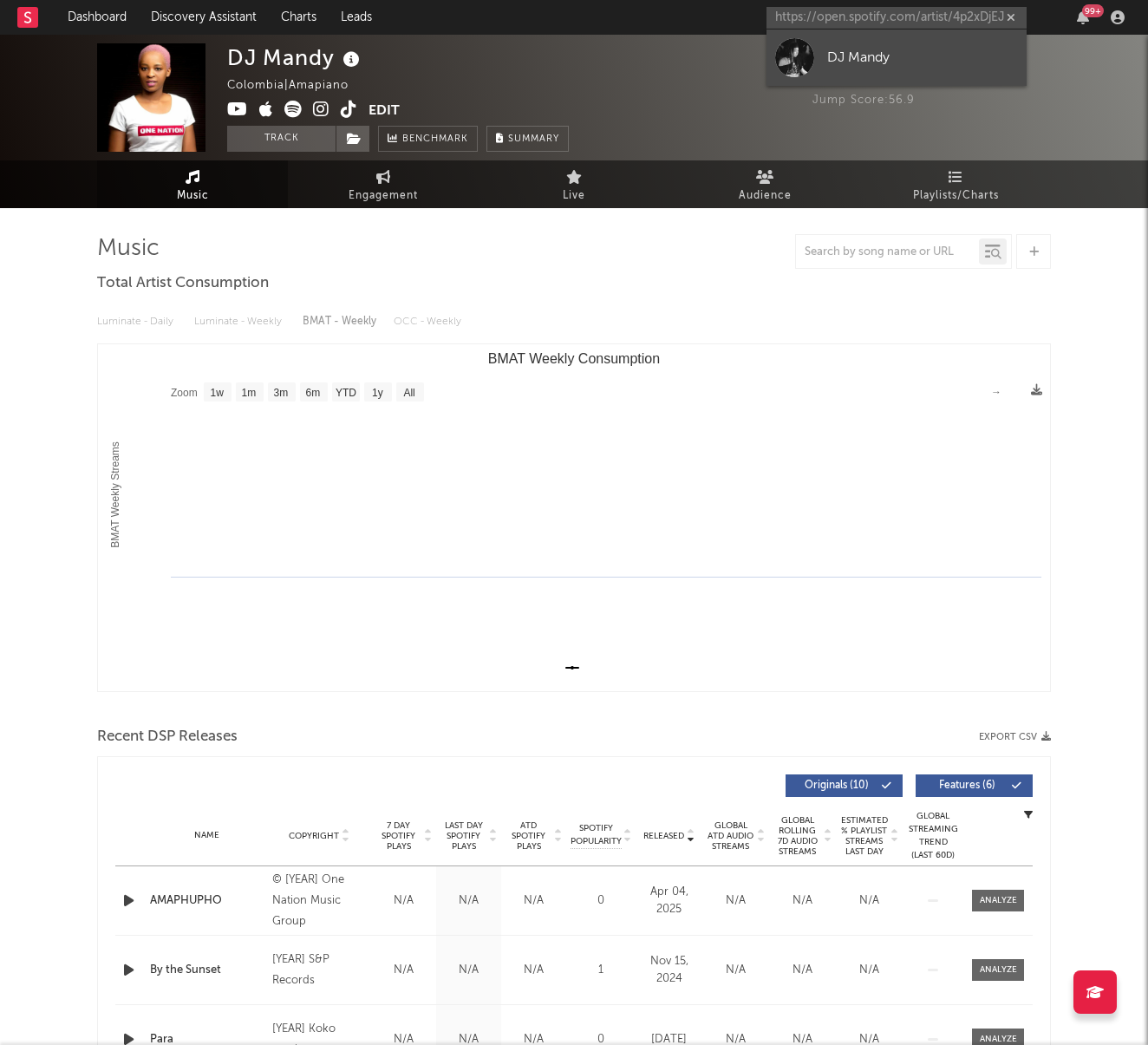 click on "DJ Mandy" at bounding box center (897, 57) 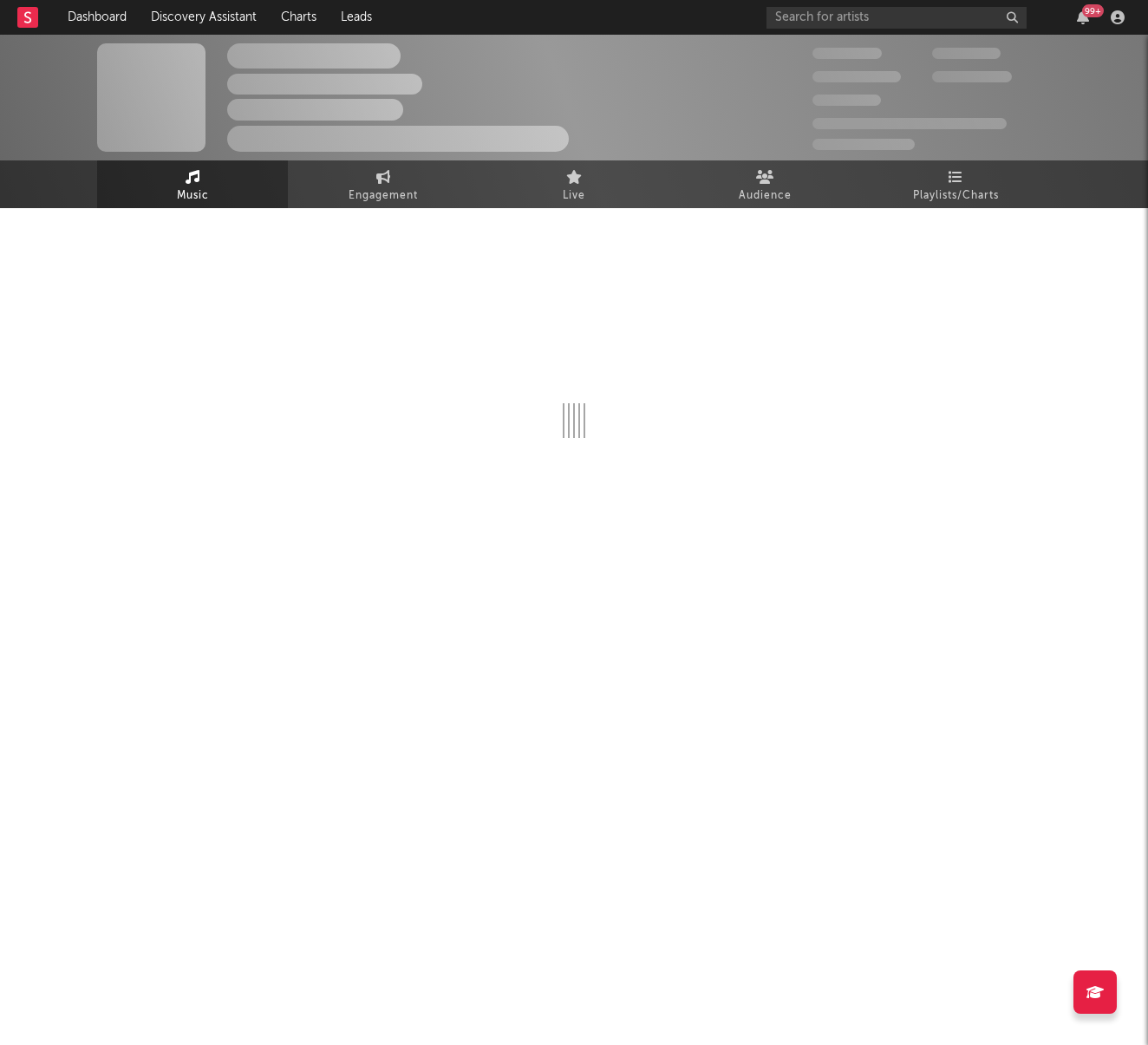 select on "1w" 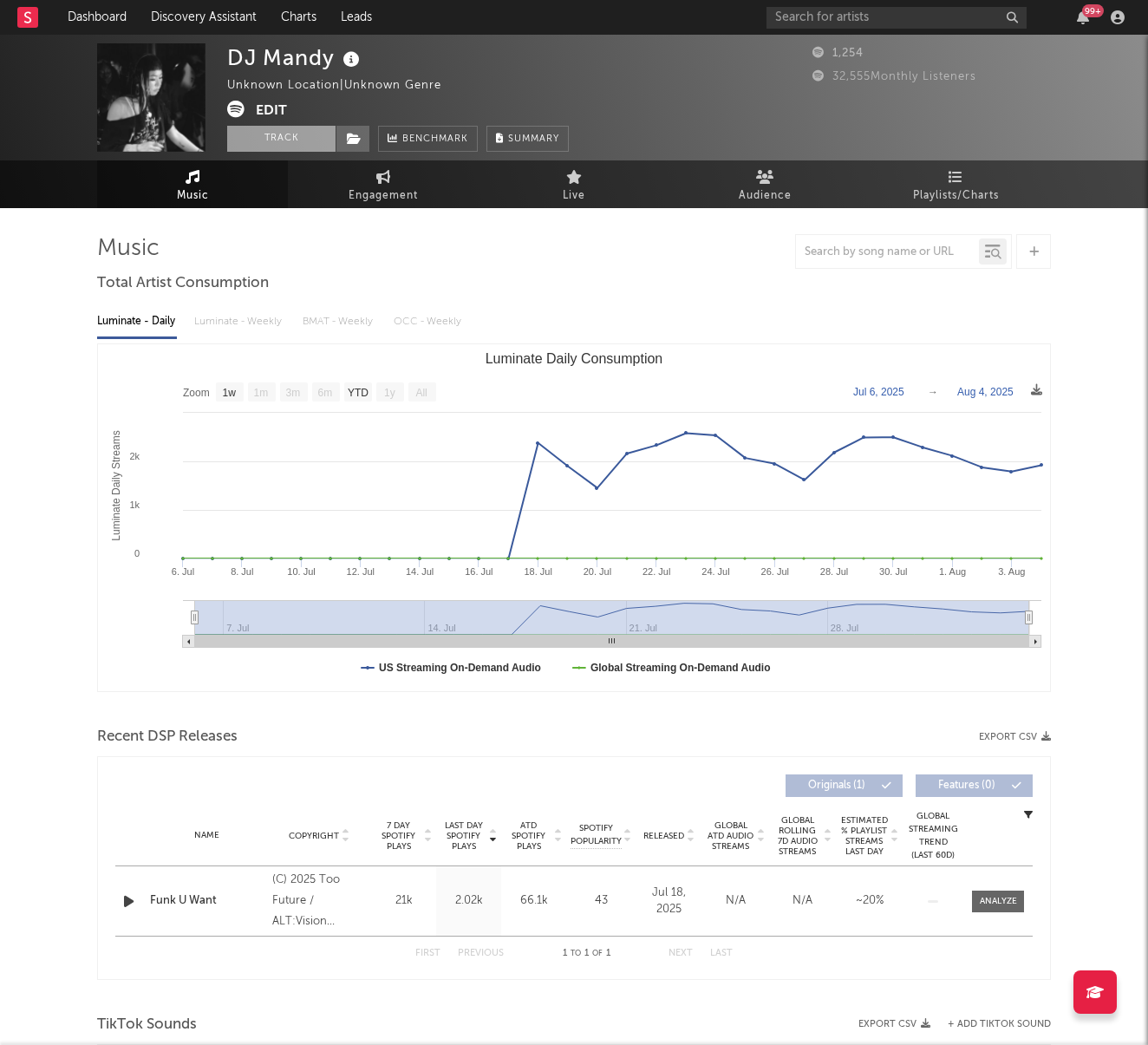 click on "Track" at bounding box center (281, 139) 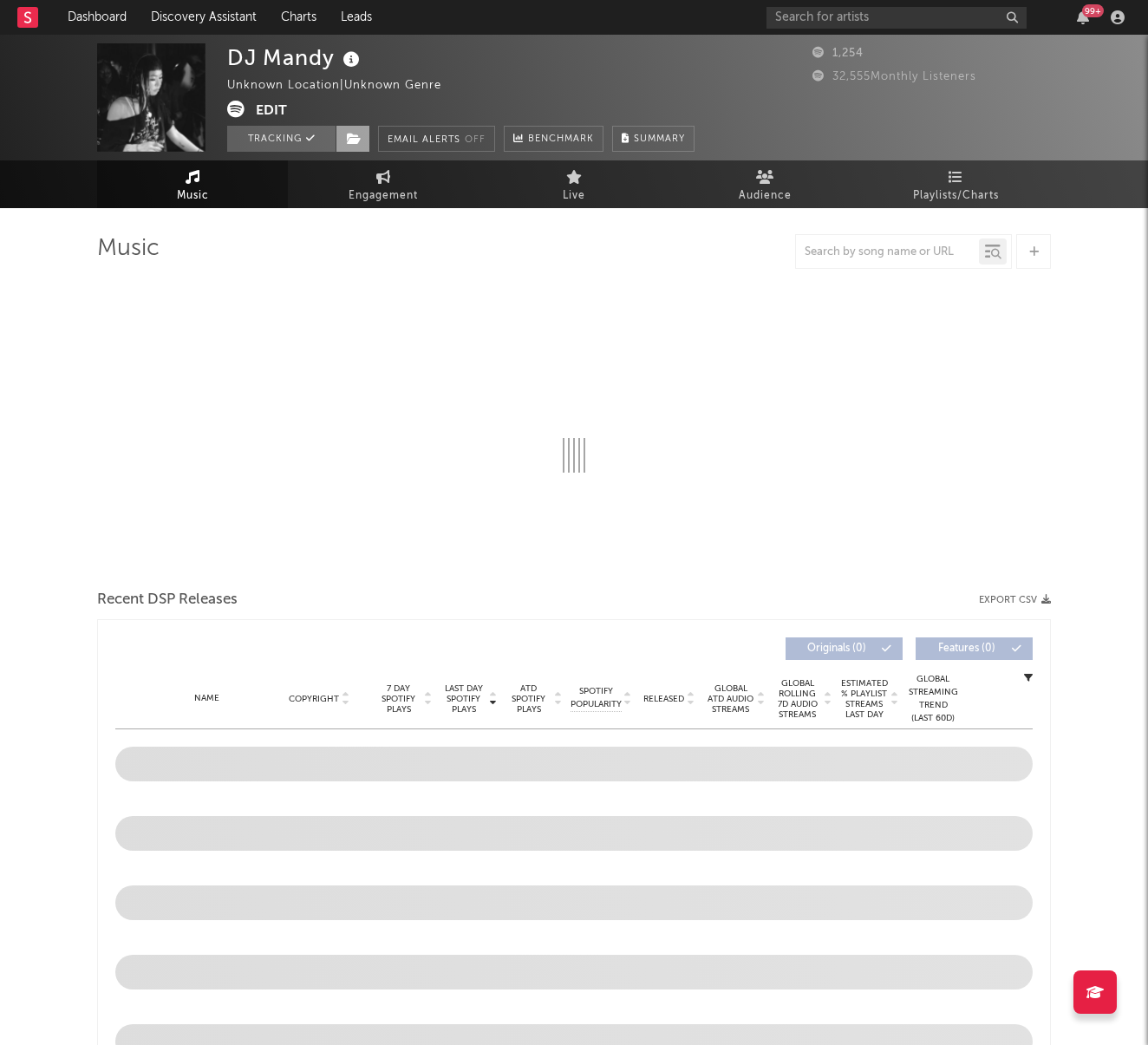 click at bounding box center [354, 139] 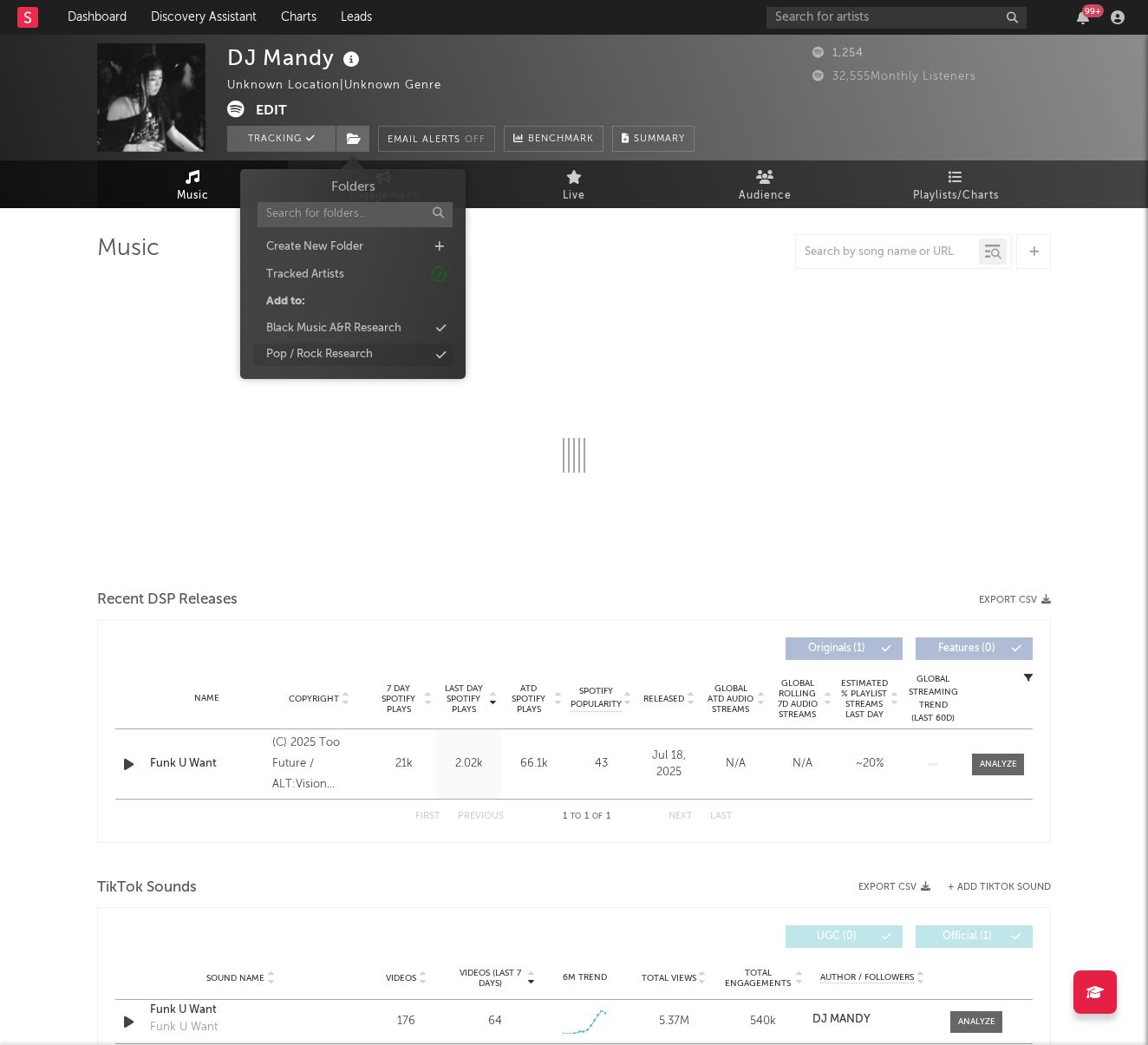 click on "Pop / Rock Research" at bounding box center (353, 355) 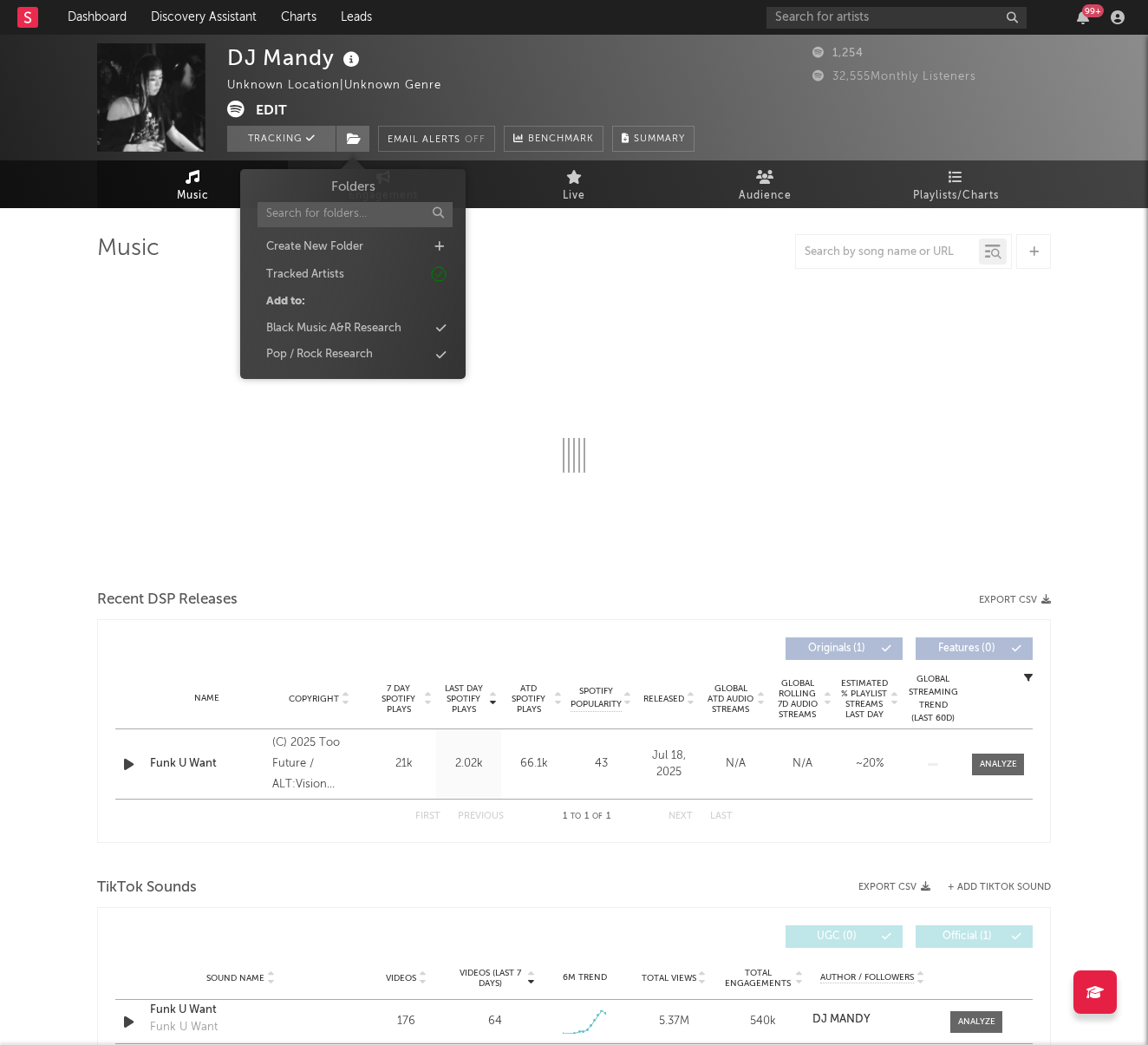 select on "1w" 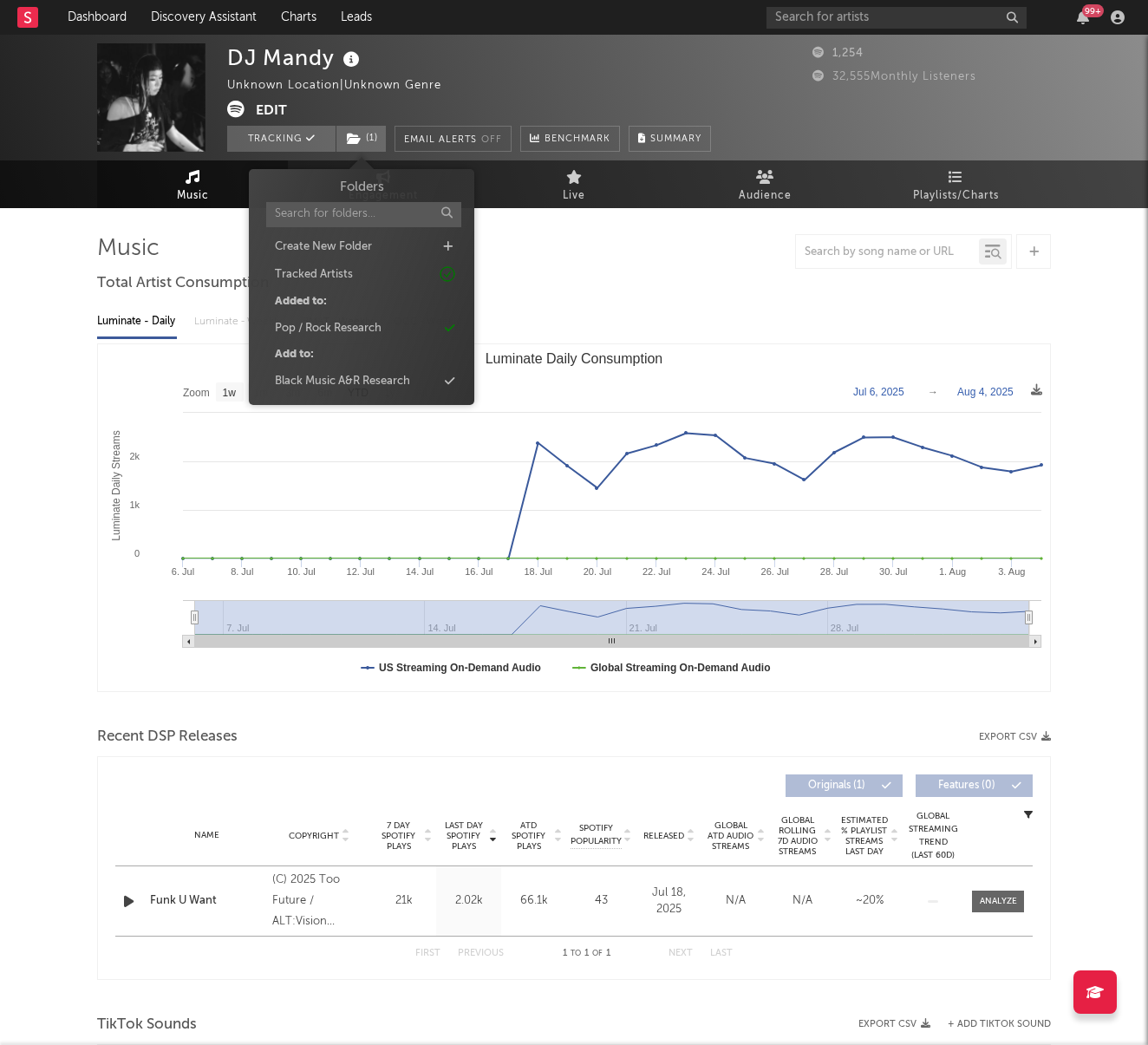 click on "Music Total Artist Consumption Luminate - Daily Luminate - Weekly BMAT - Weekly OCC - Weekly Zoom 1w 1m 3m 6m YTD 1y All 2025-07-06 2025-08-04 Created with Highcharts 10.3.3 Luminate Daily Streams Luminate Daily Consumption 6. Jul 8. Jul 10. Jul 12. Jul 14. Jul 16. Jul 18. Jul 20. Jul 22. Jul 24. Jul 26. Jul 28. Jul 30. Jul 1. Aug 3. Aug 7. Jul 14. Jul 21. Jul 28. Jul 0 1k 2k 3k Zoom 1w 1m 3m 6m YTD 1y All Jul  6, 2025 → Aug  4, 2025 US Streaming On-Demand Audio Global Streaming On-Demand Audio Recent DSP Releases Export CSV  Last Day Spotify Plays Copyright 7 Day Spotify Plays Last Day Spotify Plays ATD Spotify Plays Spotify Popularity Released Global ATD Audio Streams Global Rolling 7D Audio Streams Estimated % Playlist Streams Last Day Spotify Popularity Streams / 7d Growth Originals   ( 1 ) Features   ( 0 ) Name Copyright Label Album Names Composer Names 7 Day Spotify Plays Last Day Spotify Plays ATD Spotify Plays Spotify Popularity Total US Streams Total US SES Total UK Streams Total UK Audio Streams" at bounding box center (574, 862) 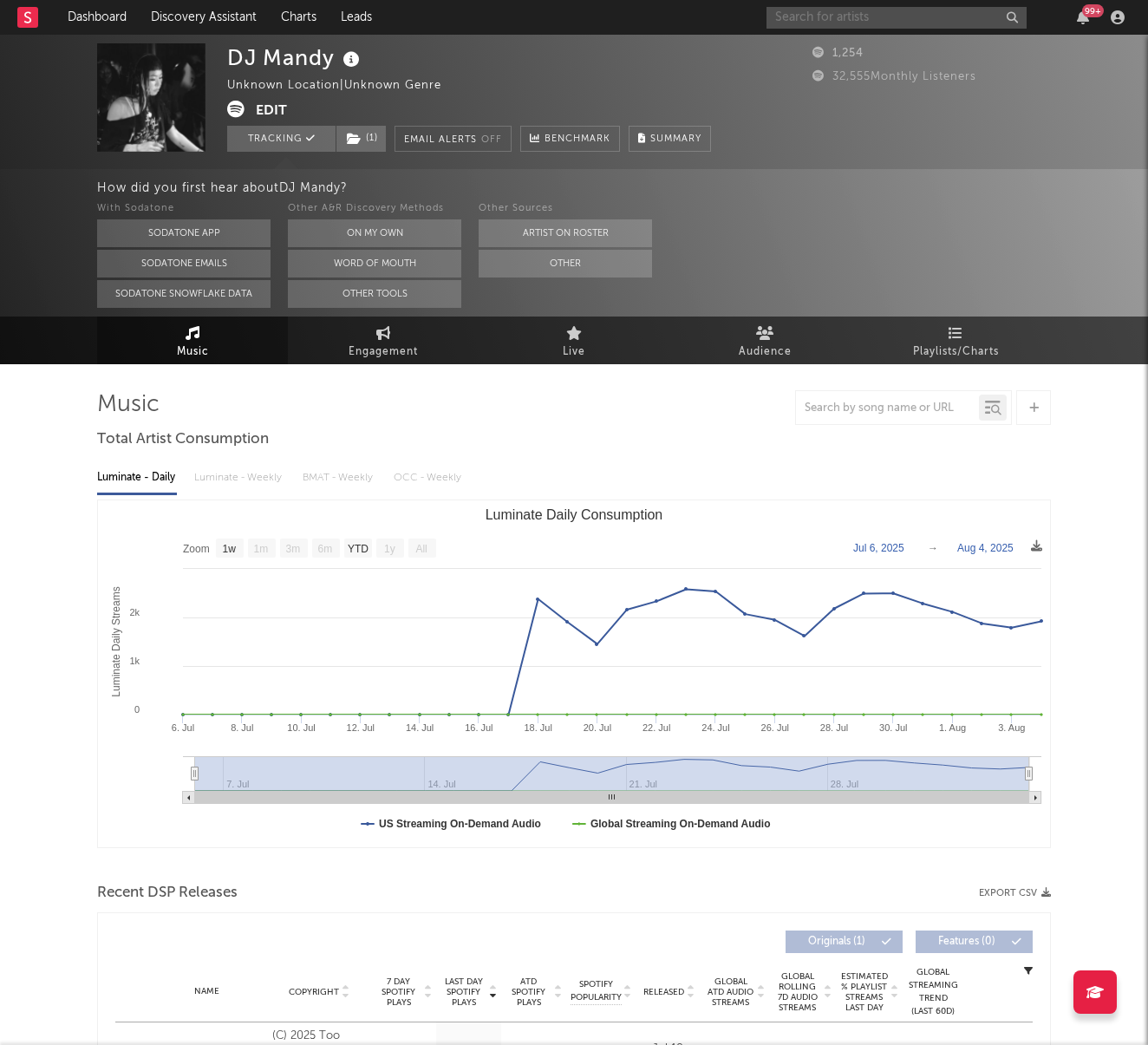 click at bounding box center (897, 17) 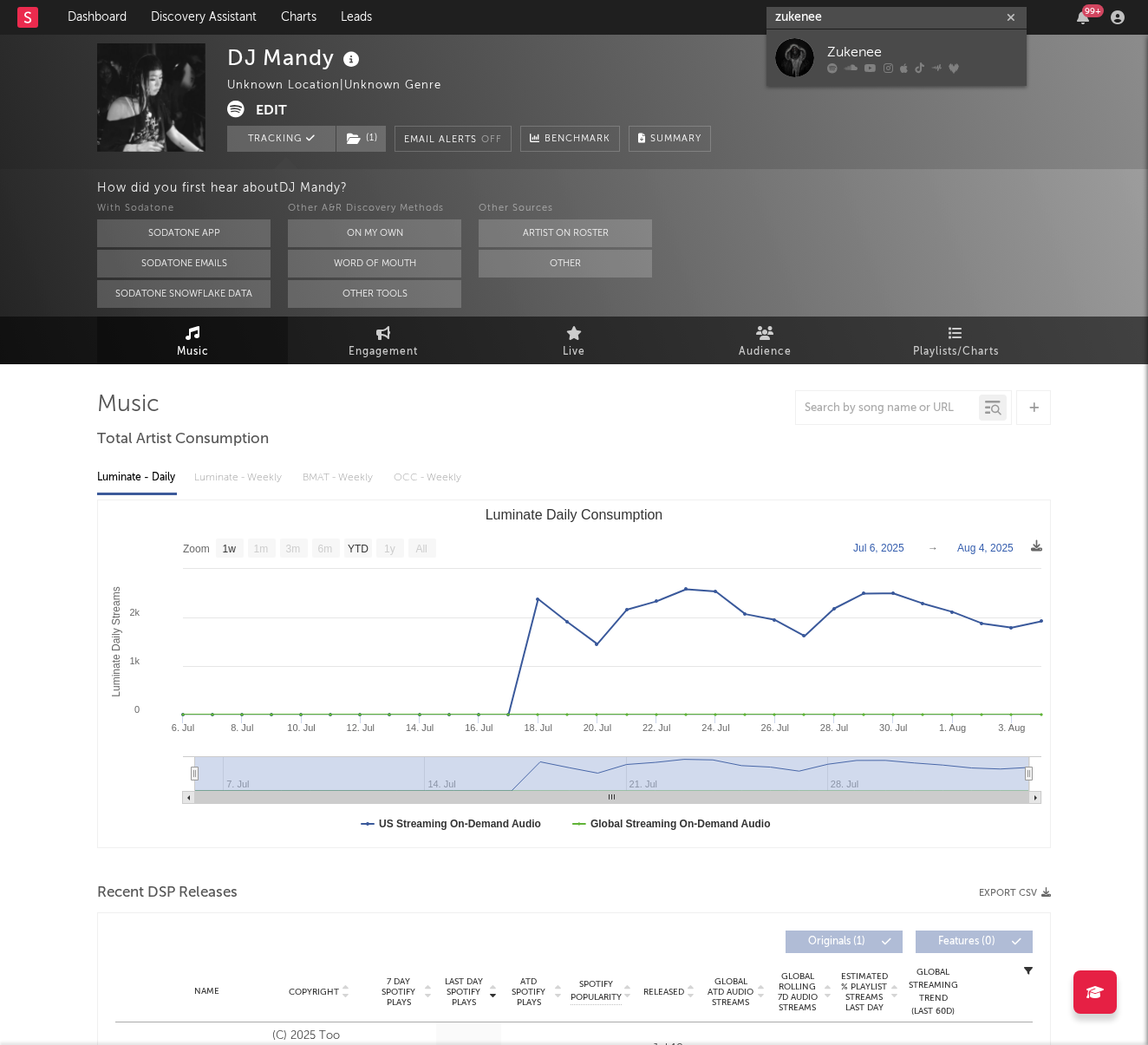 type on "zukenee" 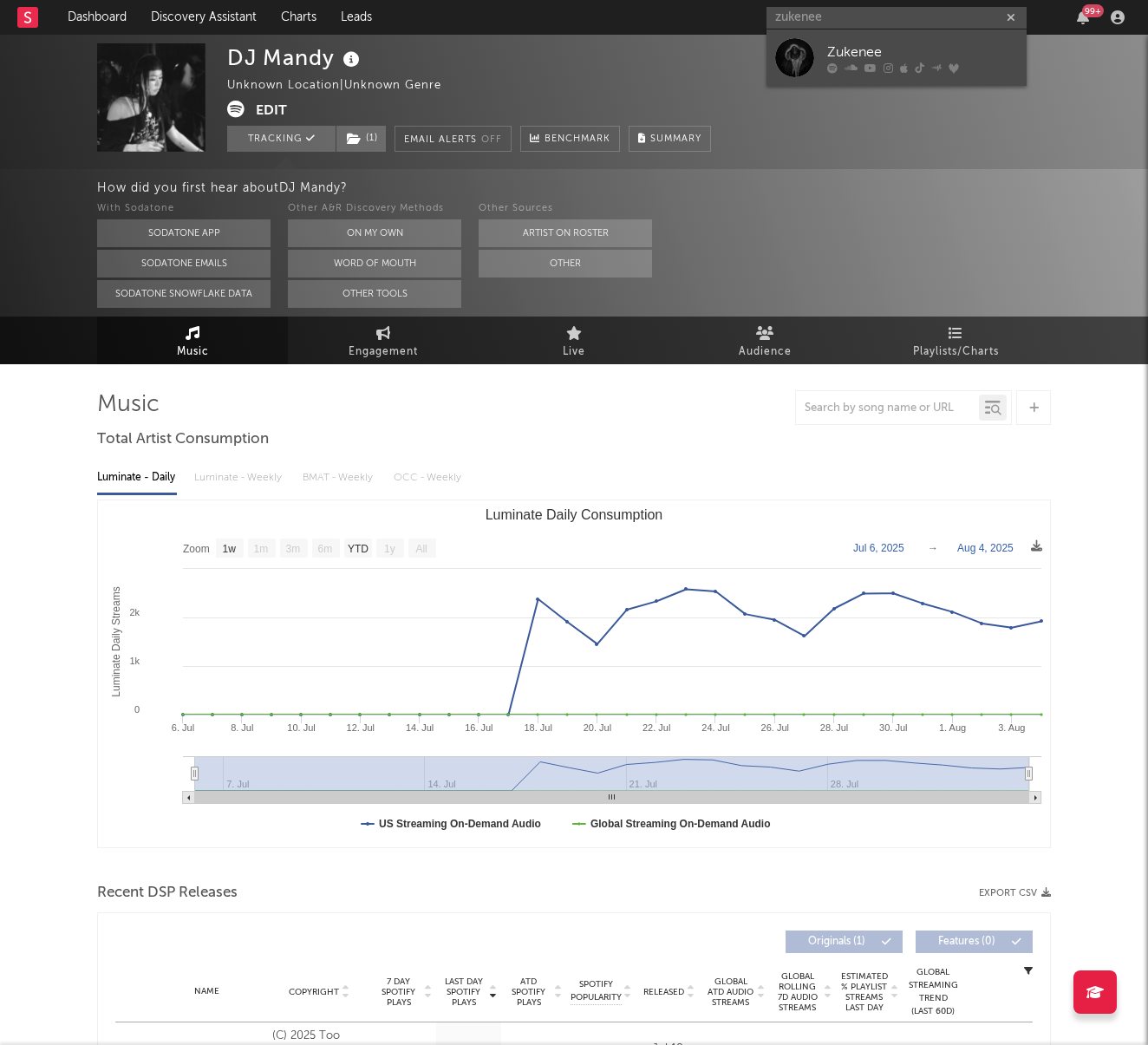 click on "Zukenee" at bounding box center (923, 52) 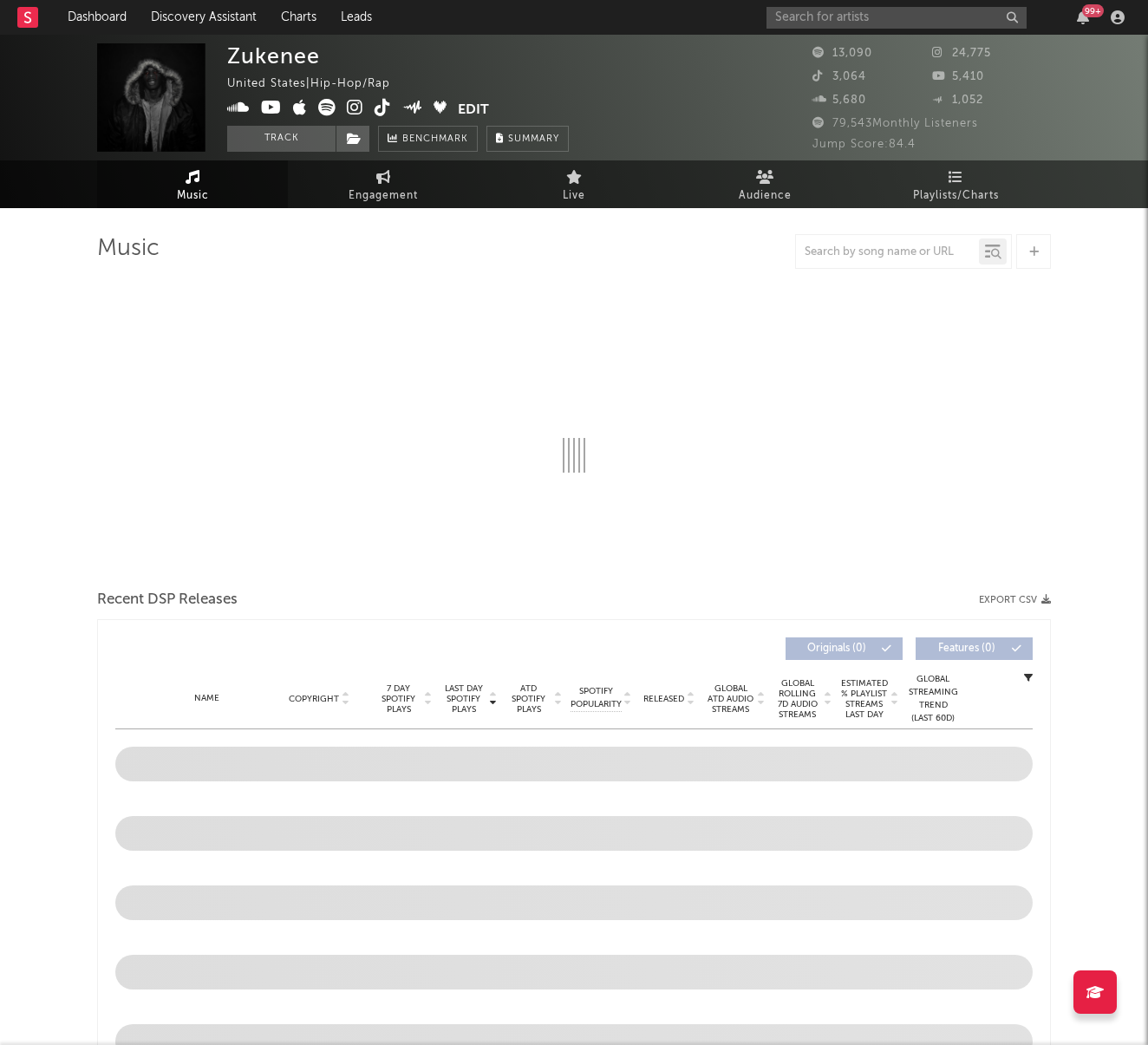 select on "6m" 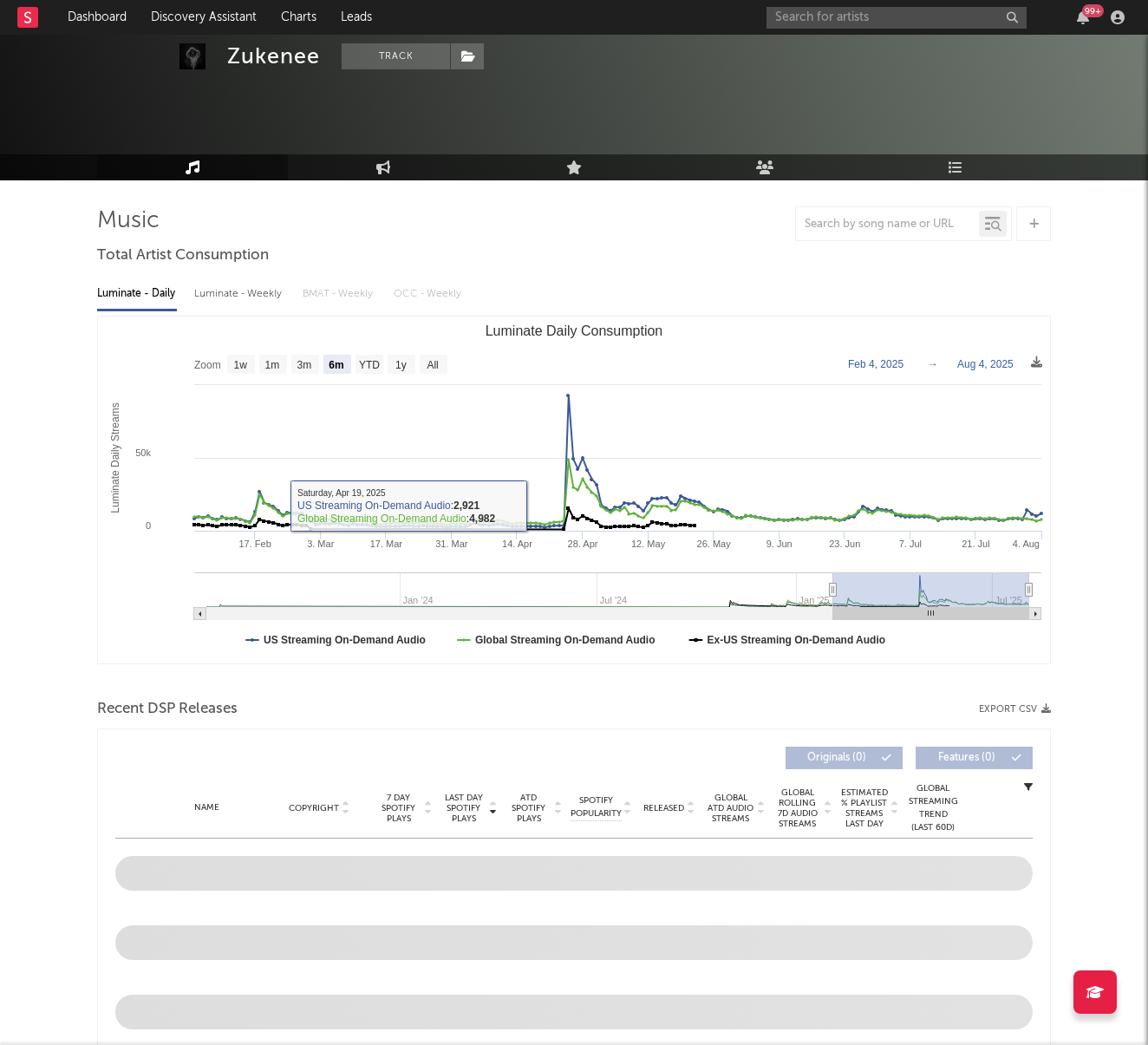 scroll, scrollTop: 96, scrollLeft: 0, axis: vertical 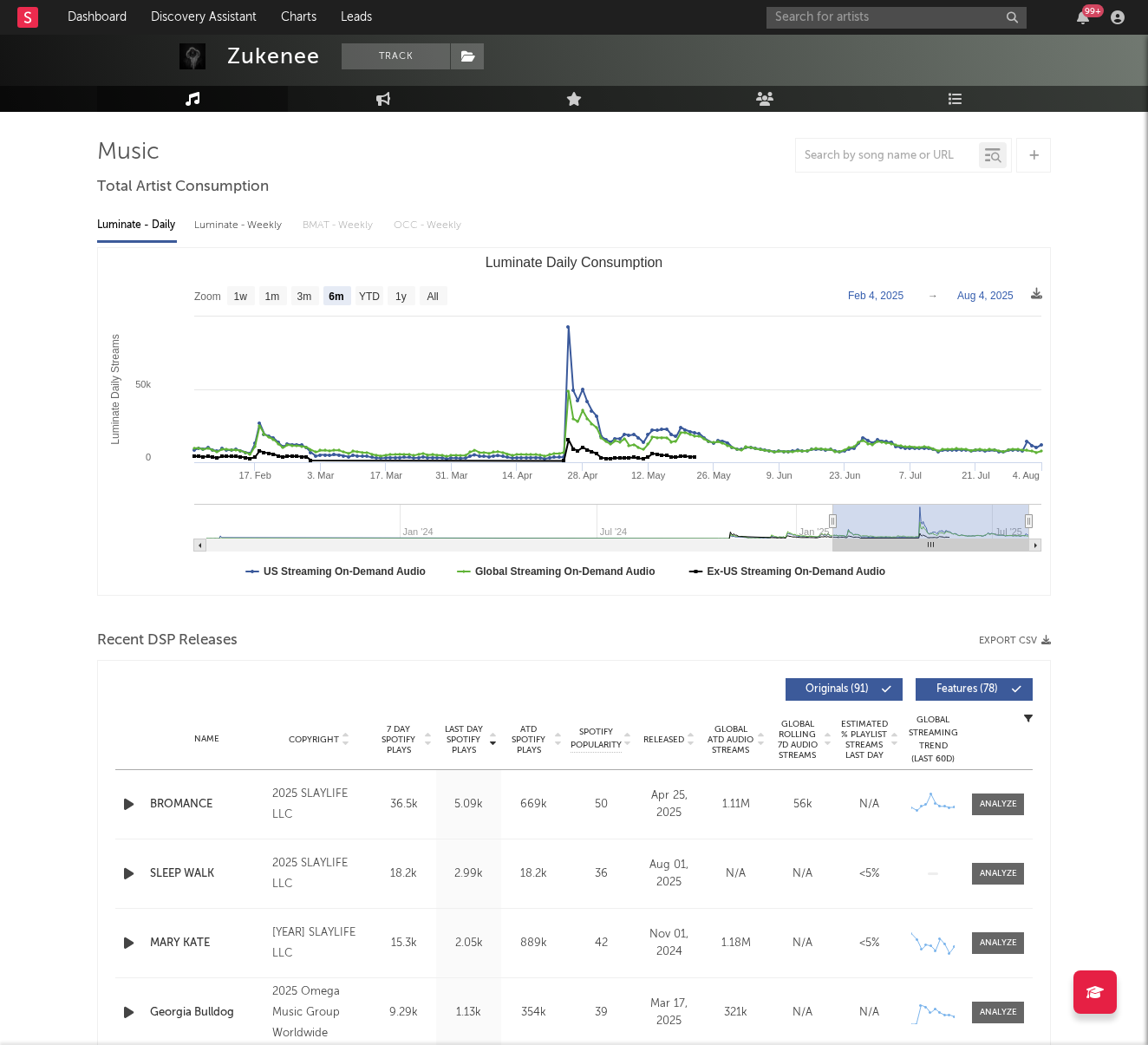 click on "Released" at bounding box center [663, 740] 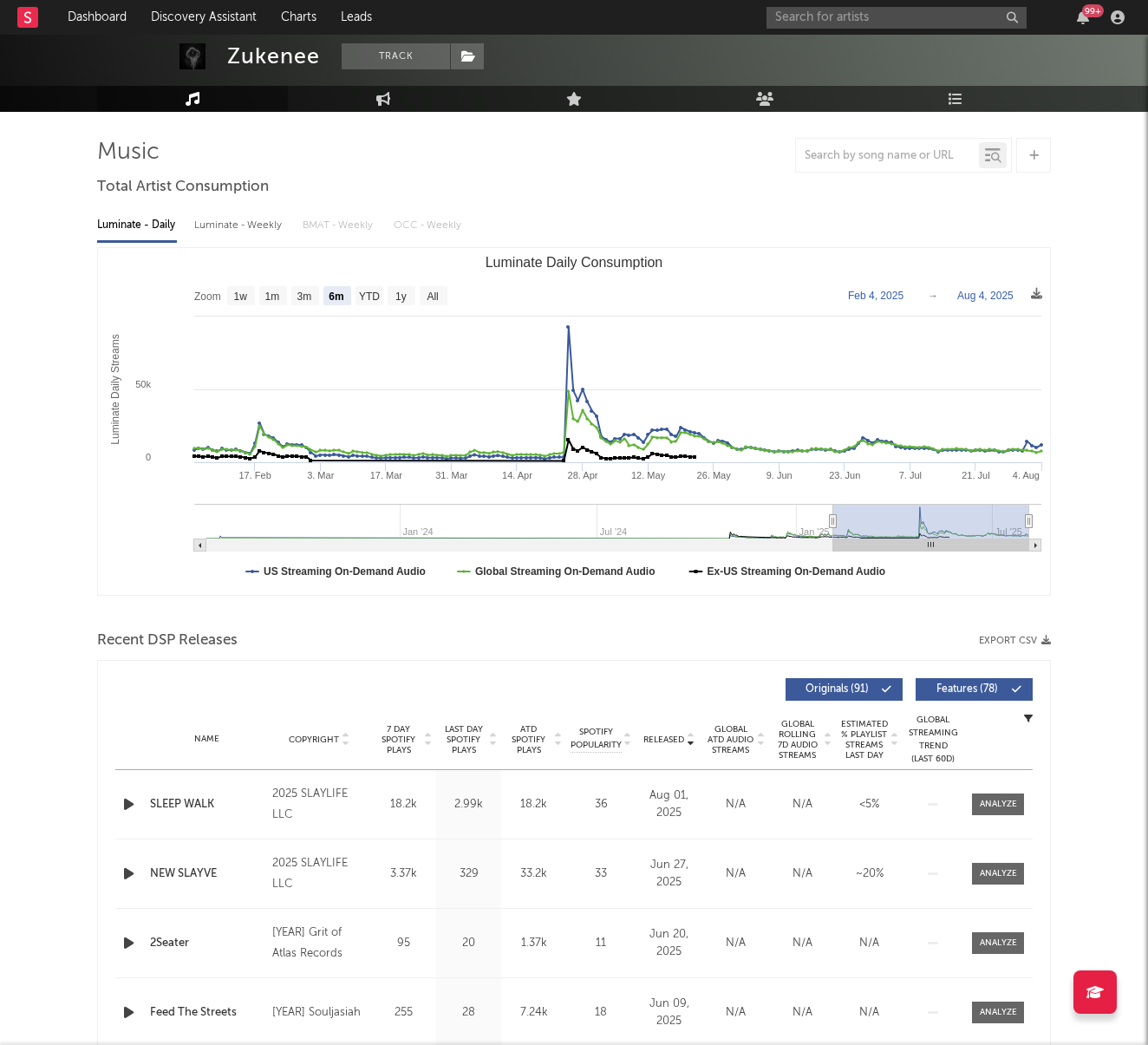 click on "Released" at bounding box center [663, 740] 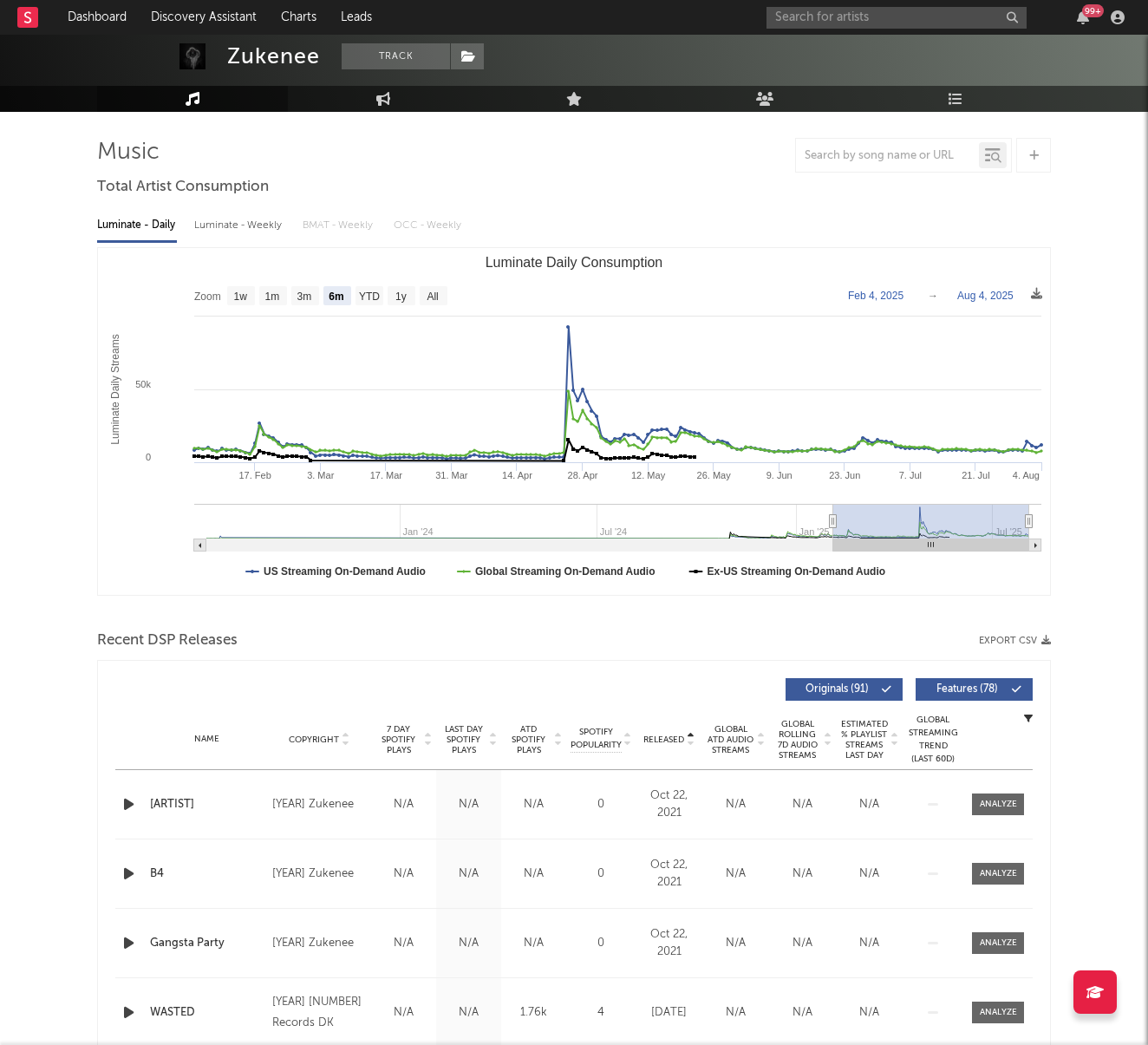 click on "Released" at bounding box center (663, 740) 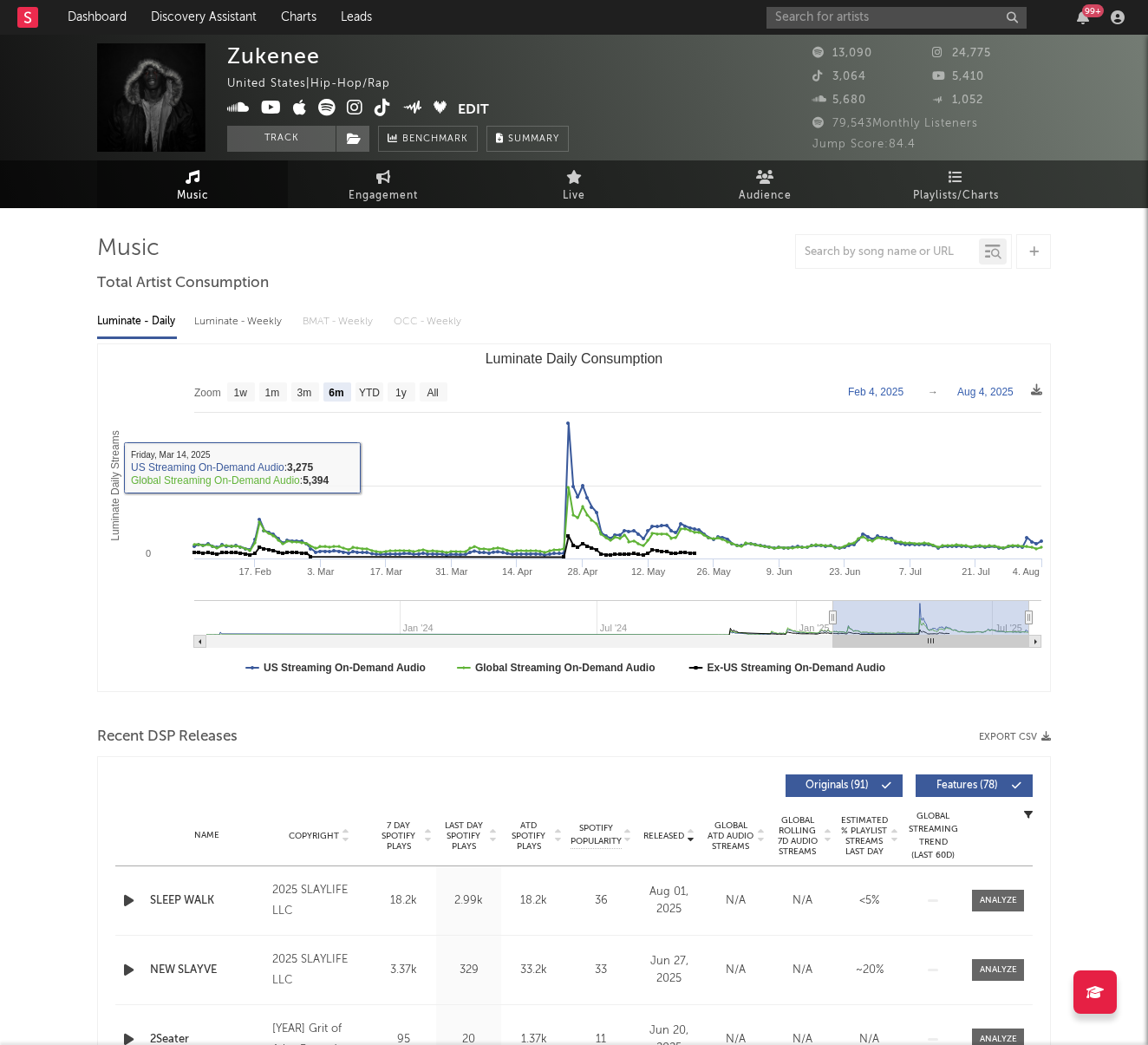 scroll, scrollTop: 0, scrollLeft: 0, axis: both 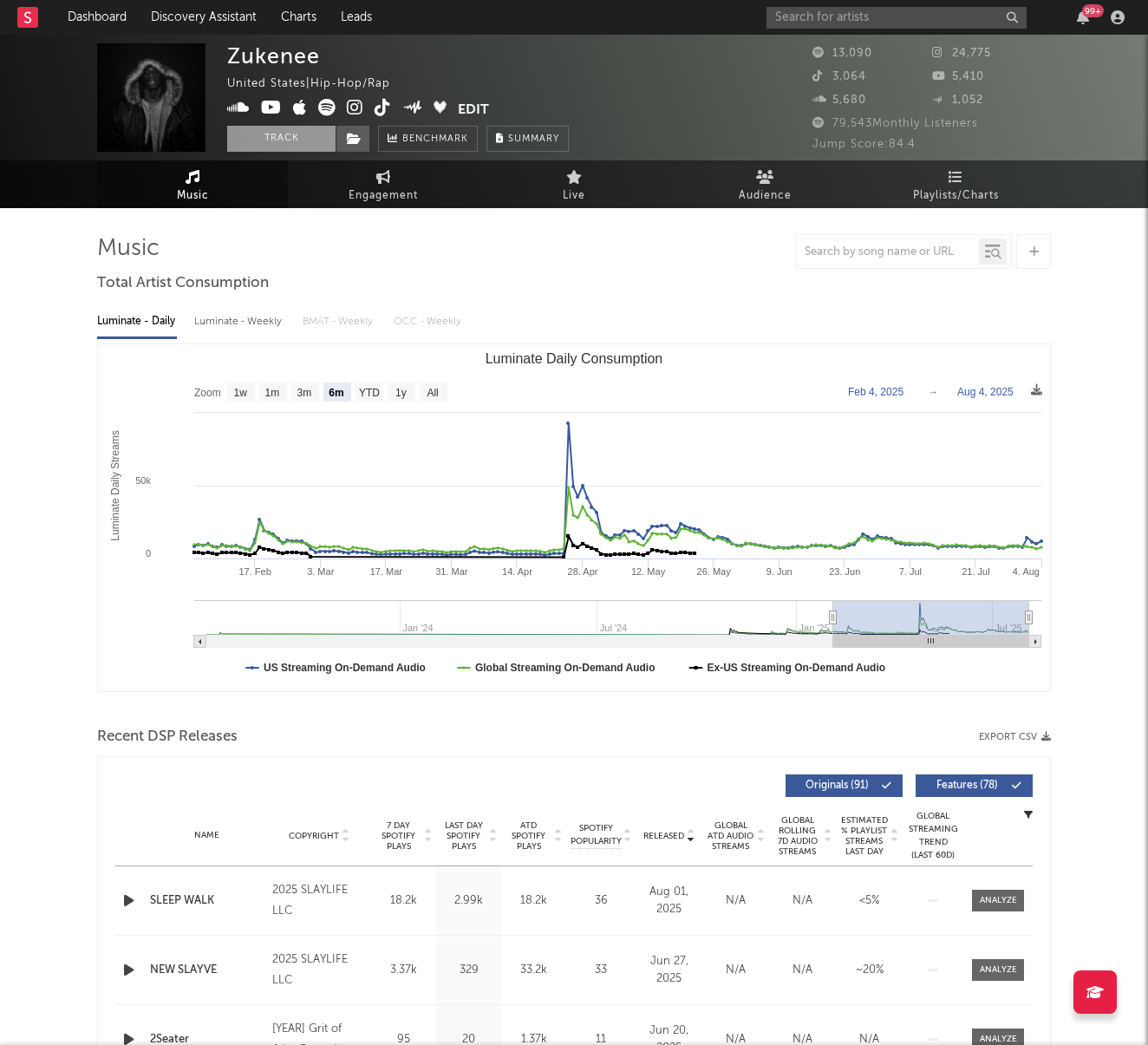 click on "Track" at bounding box center [281, 139] 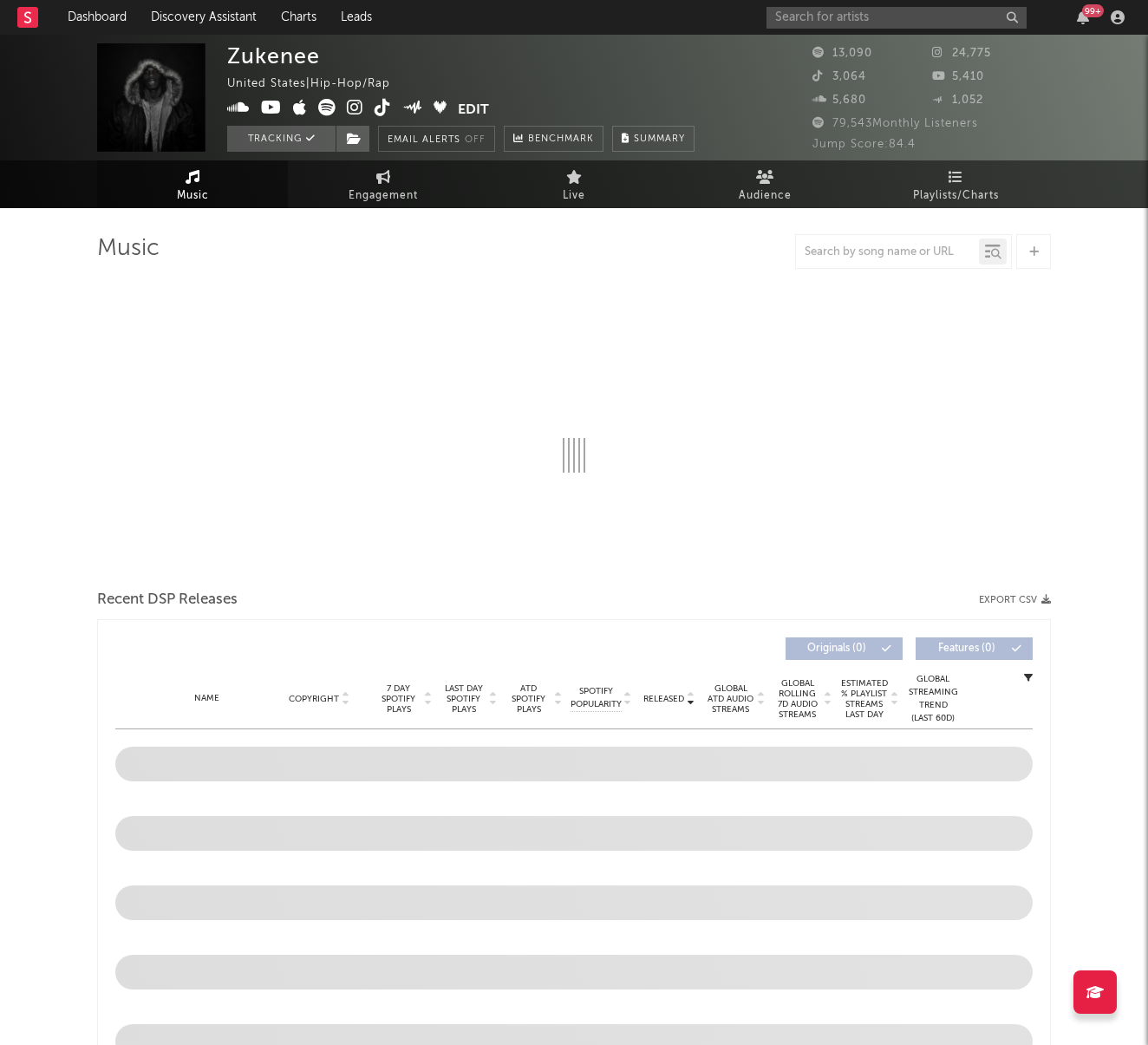 click on "Zukenee United States  |  Hip-Hop/Rap Edit Tracking Email Alerts  Off Benchmark Summary" at bounding box center [460, 97] 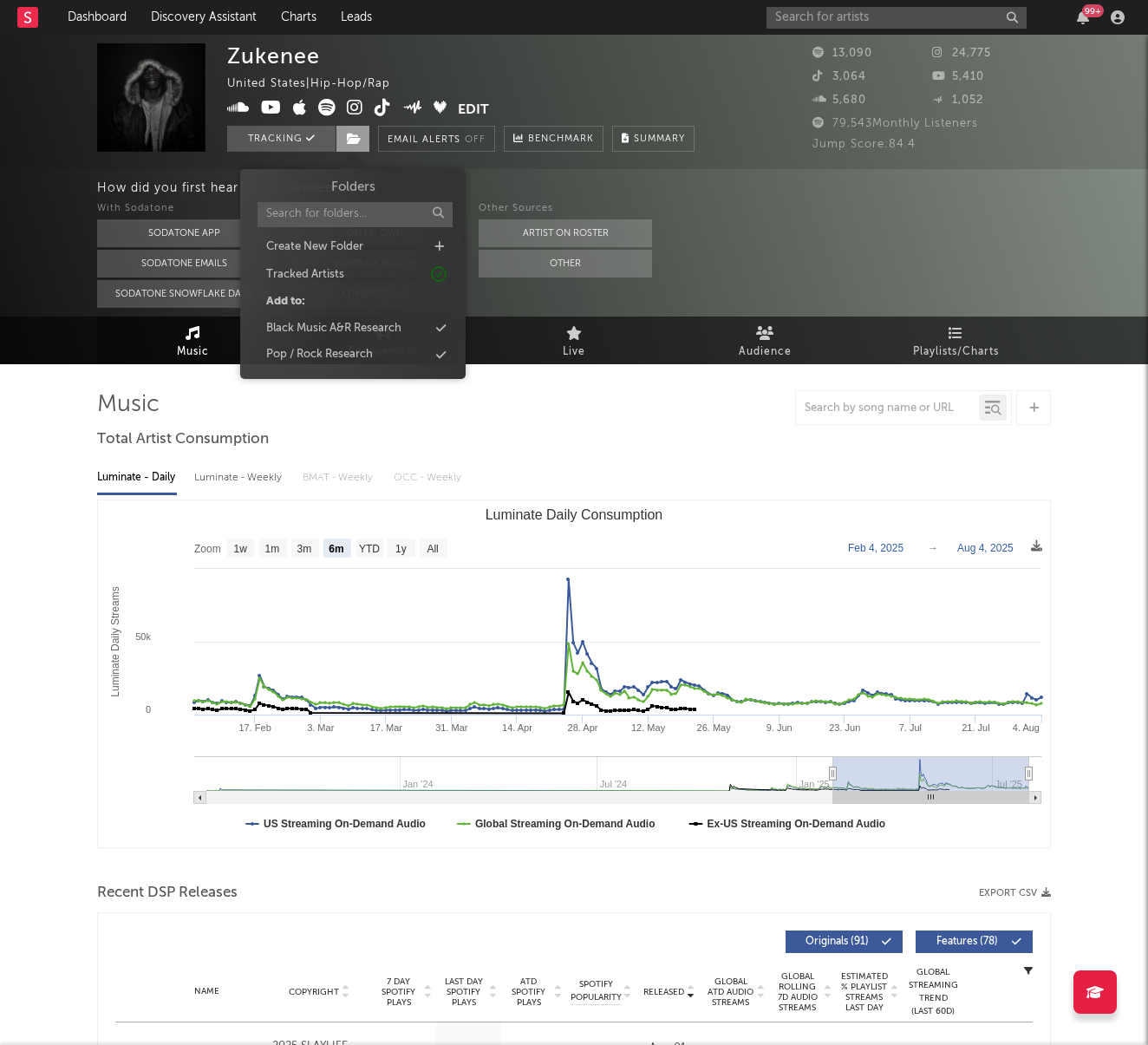 click at bounding box center (354, 139) 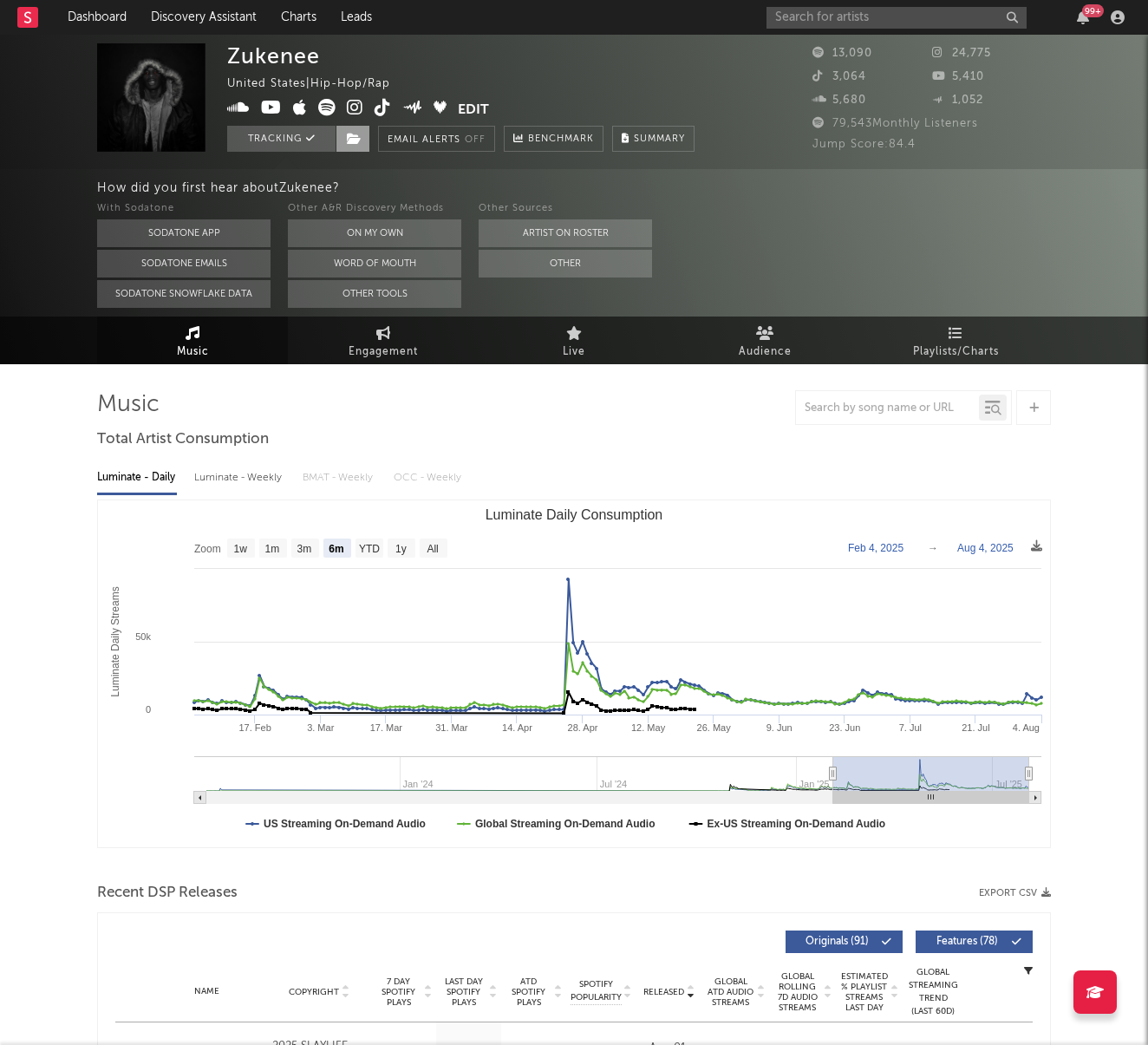 click at bounding box center [353, 139] 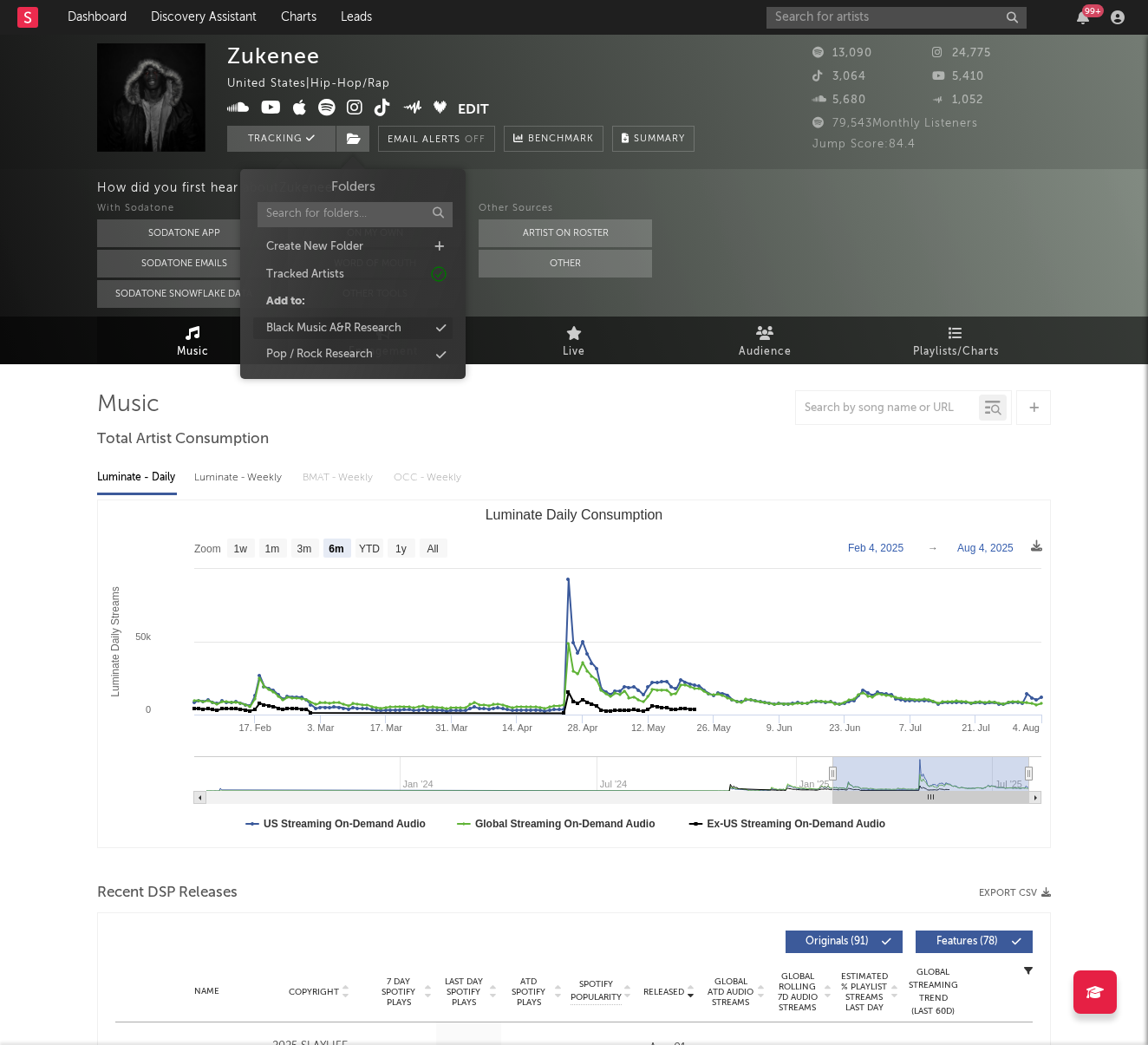click on "Black Music A&R Research" at bounding box center (353, 329) 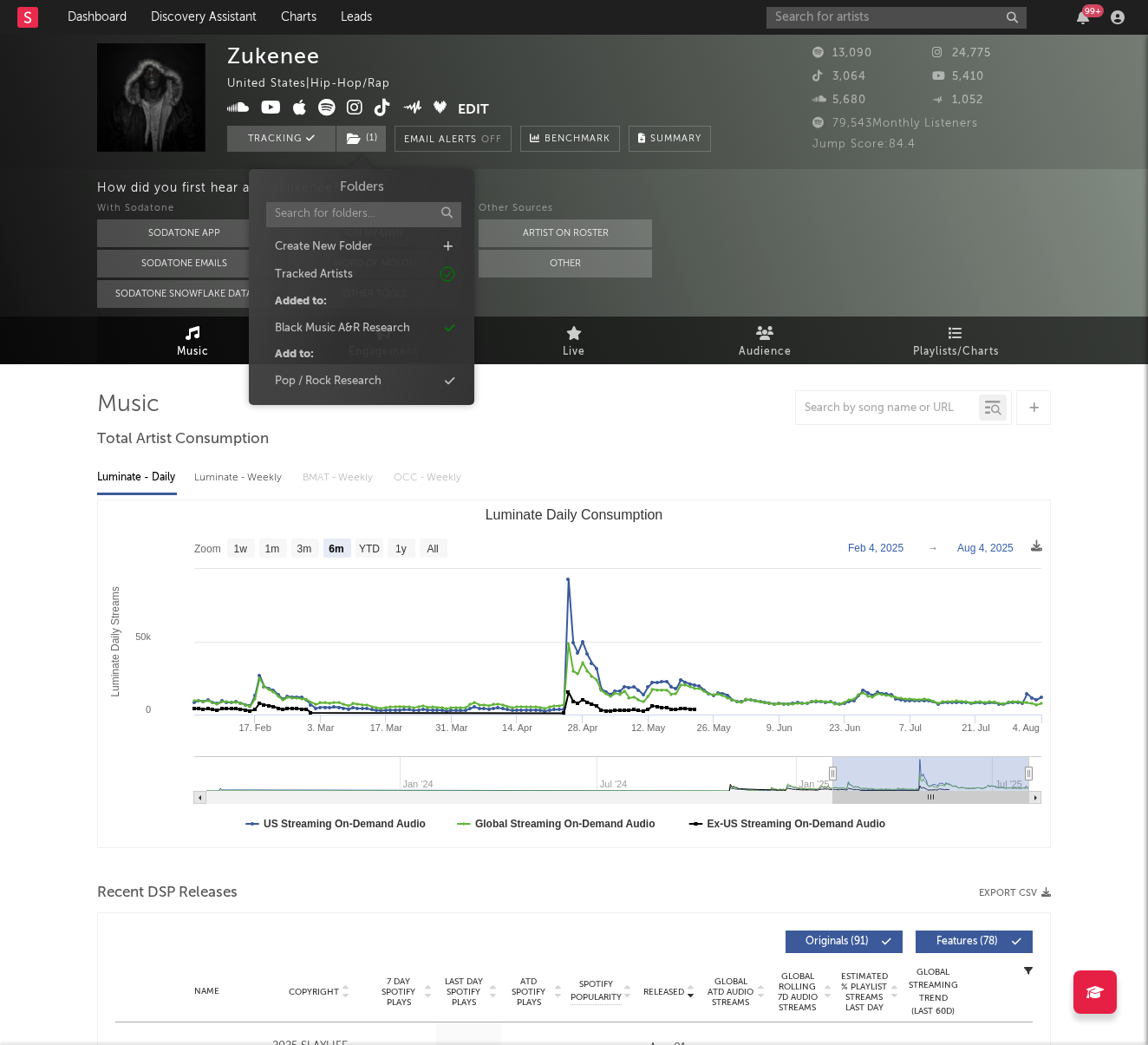 click at bounding box center [574, 408] 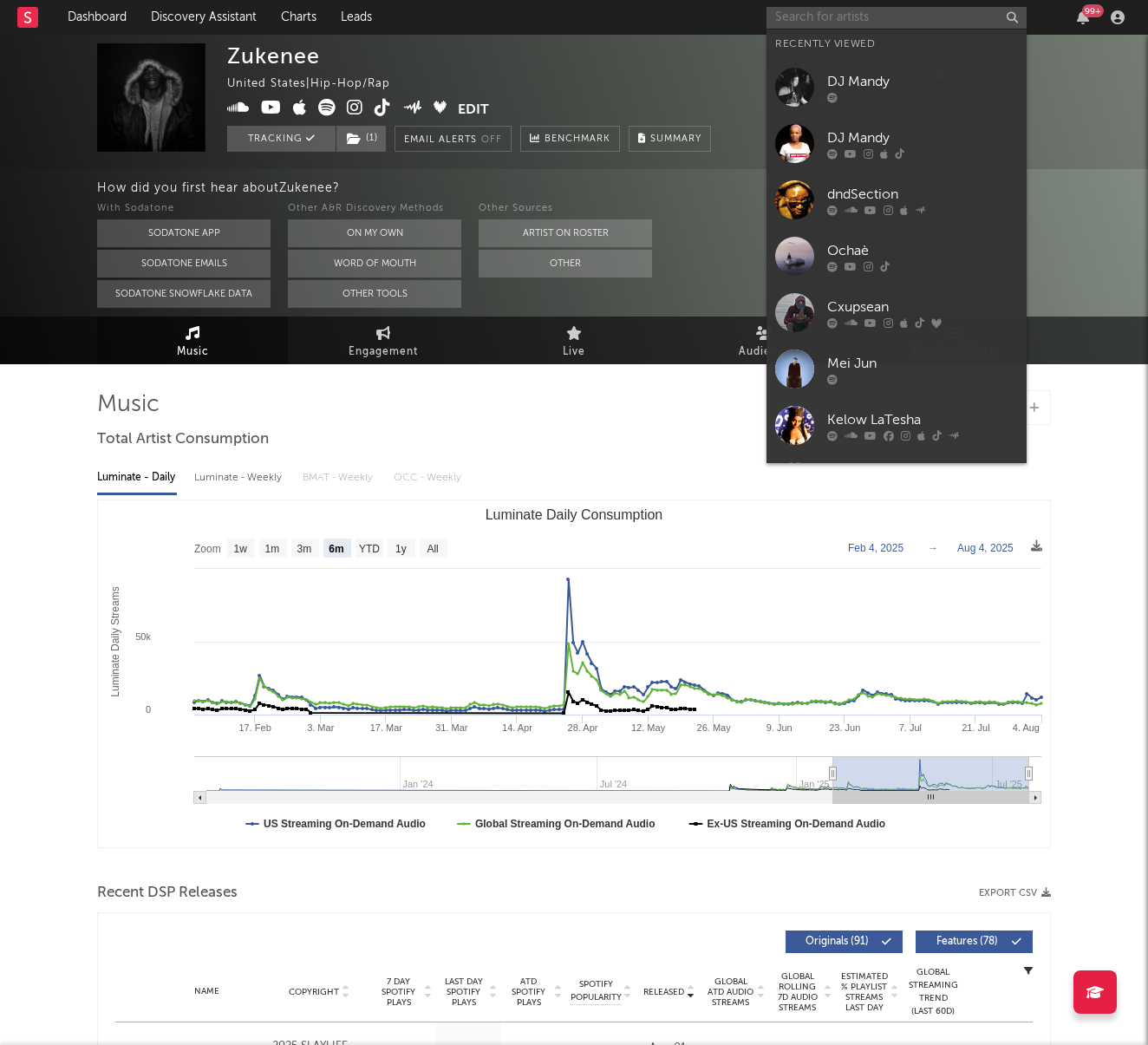 click at bounding box center (897, 17) 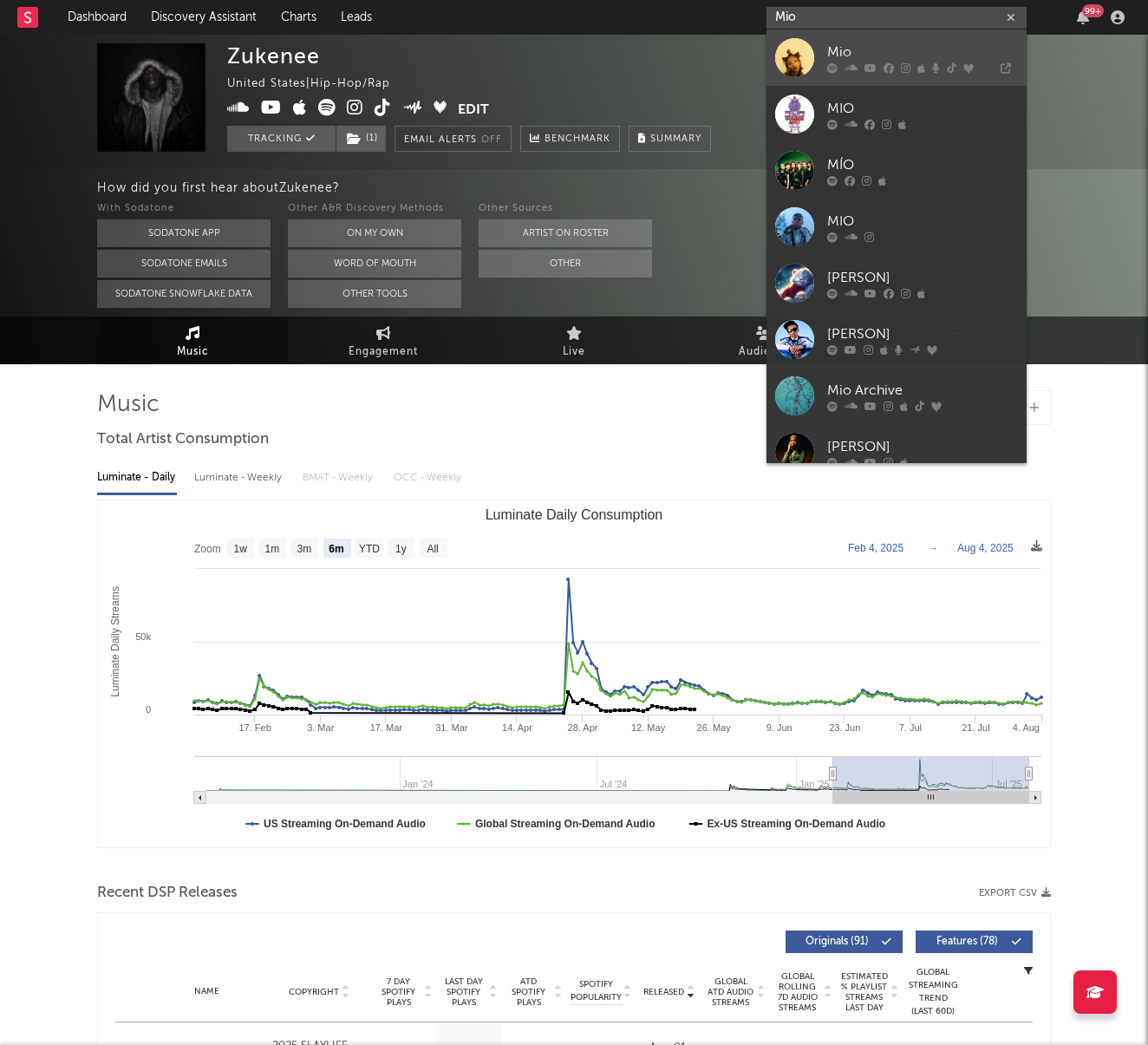 type on "Mio" 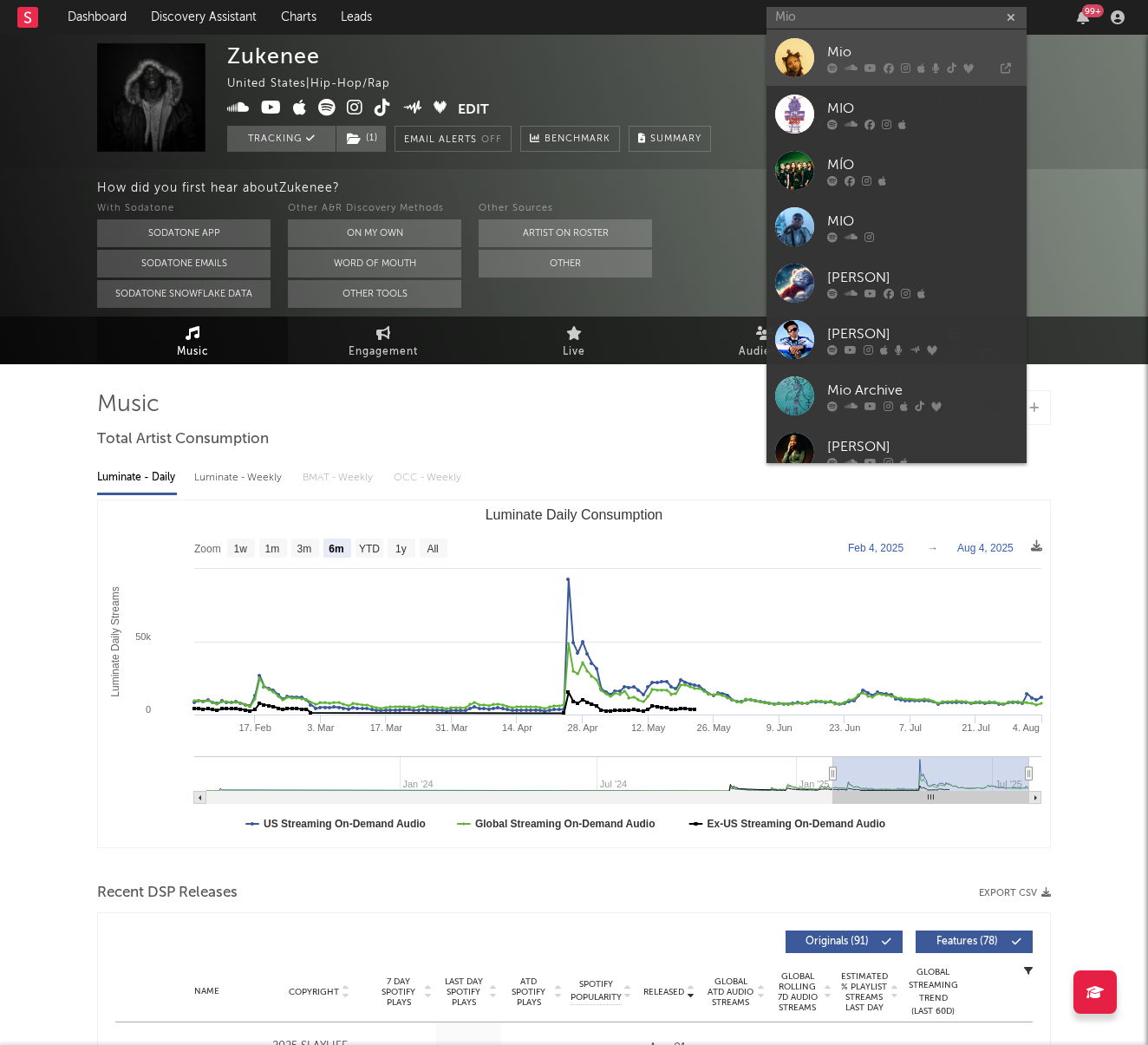 click on "Mio" at bounding box center (897, 57) 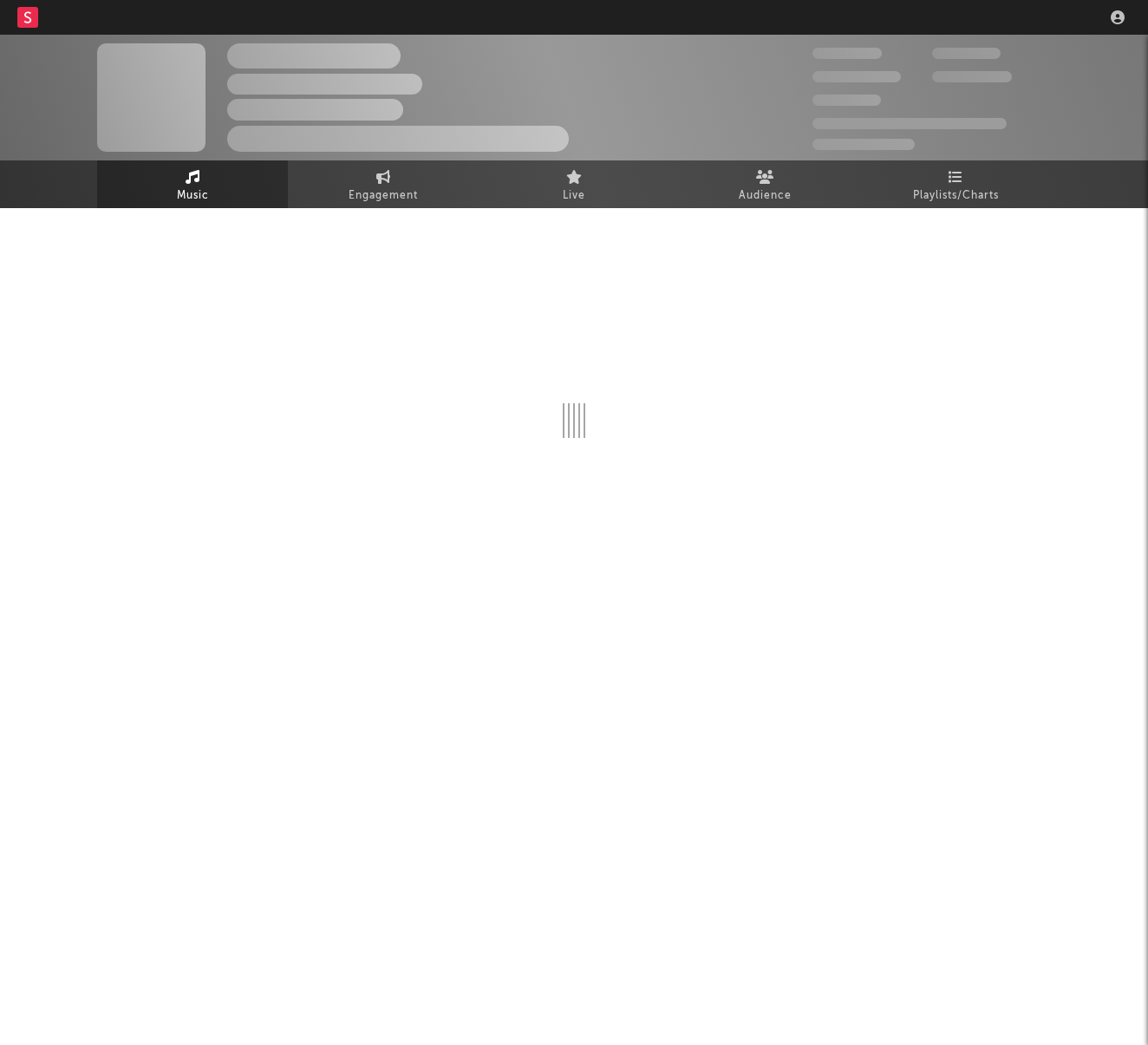 scroll, scrollTop: 0, scrollLeft: 0, axis: both 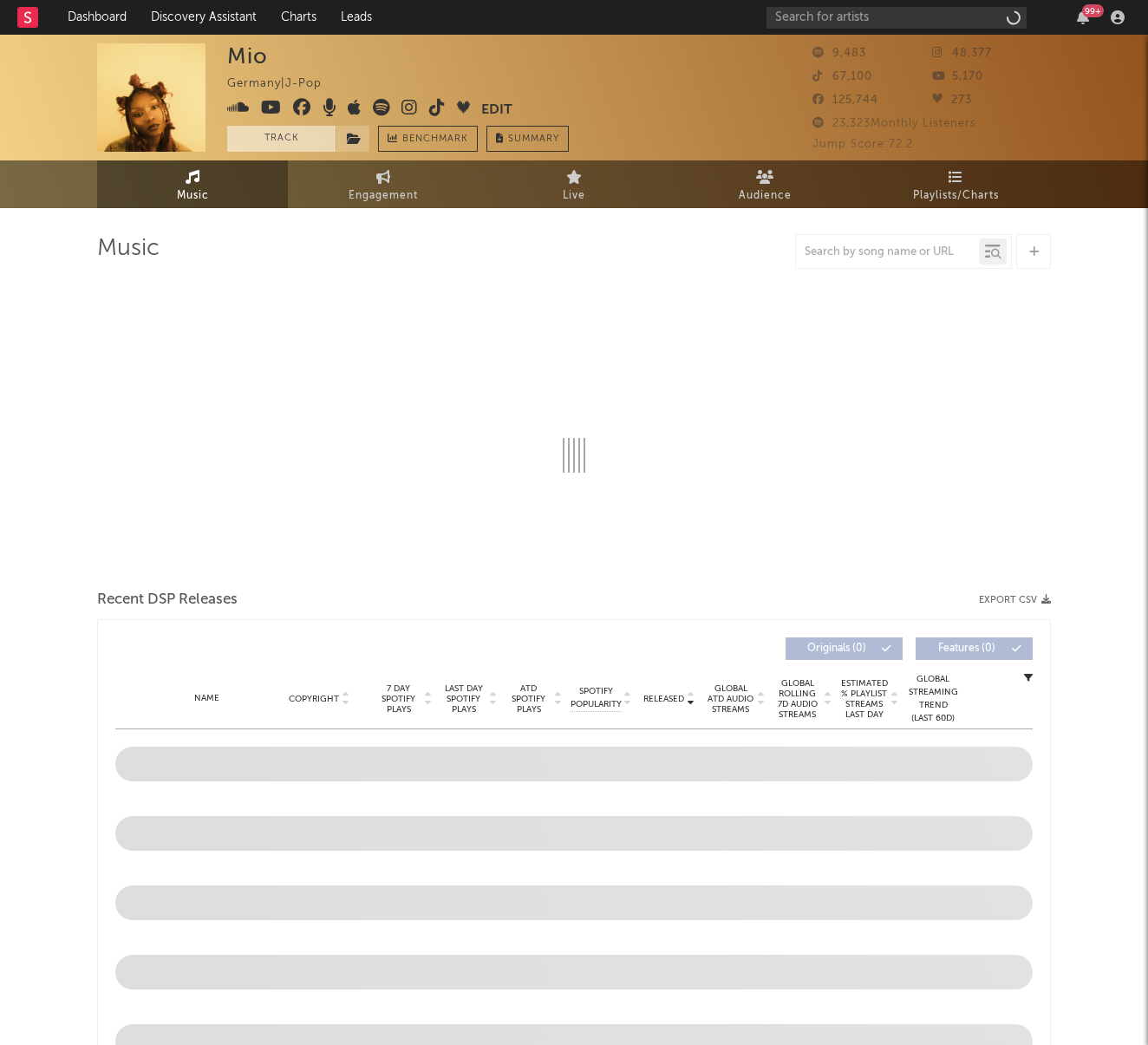 click on "Track" at bounding box center (281, 139) 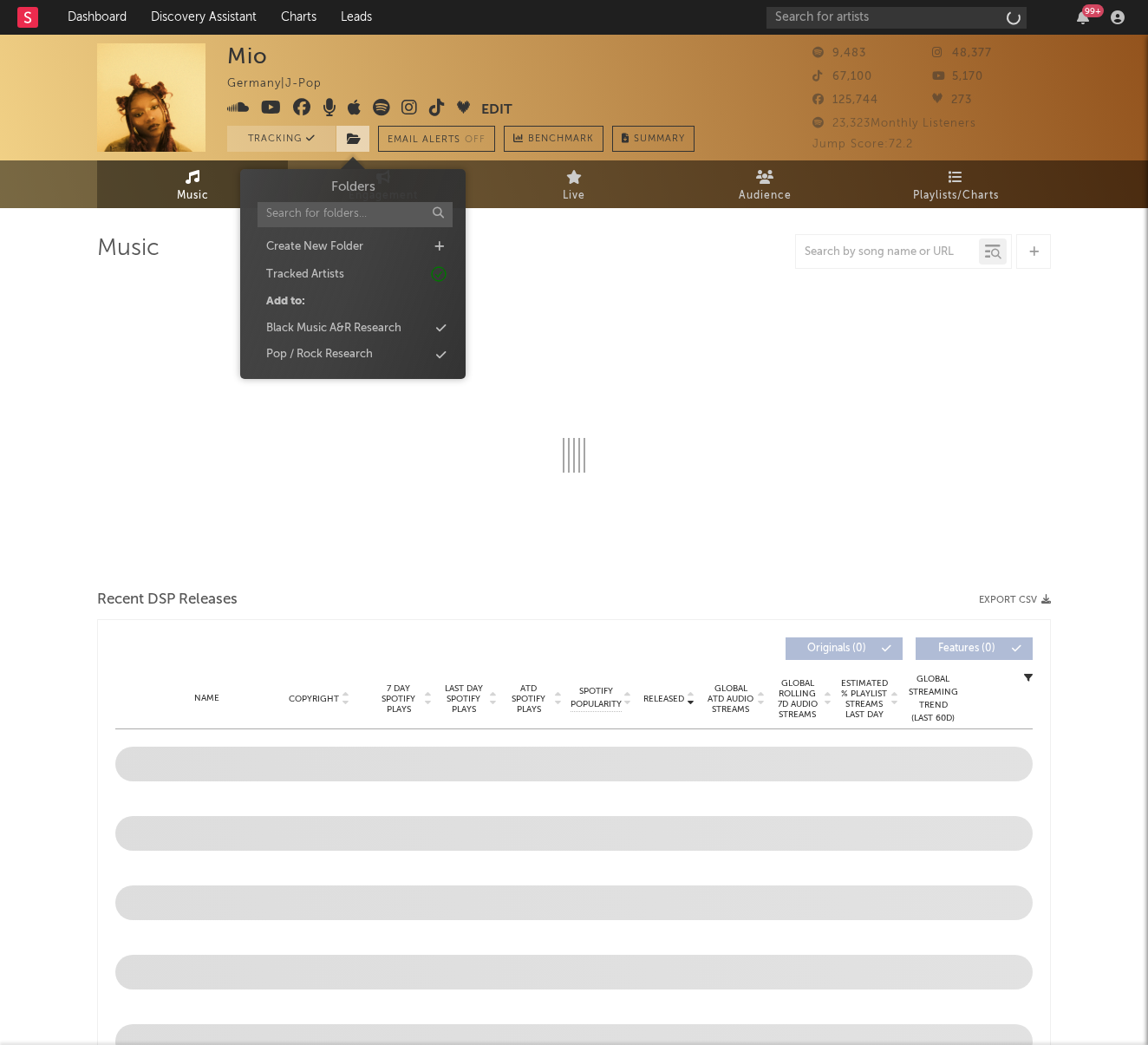 click at bounding box center (354, 139) 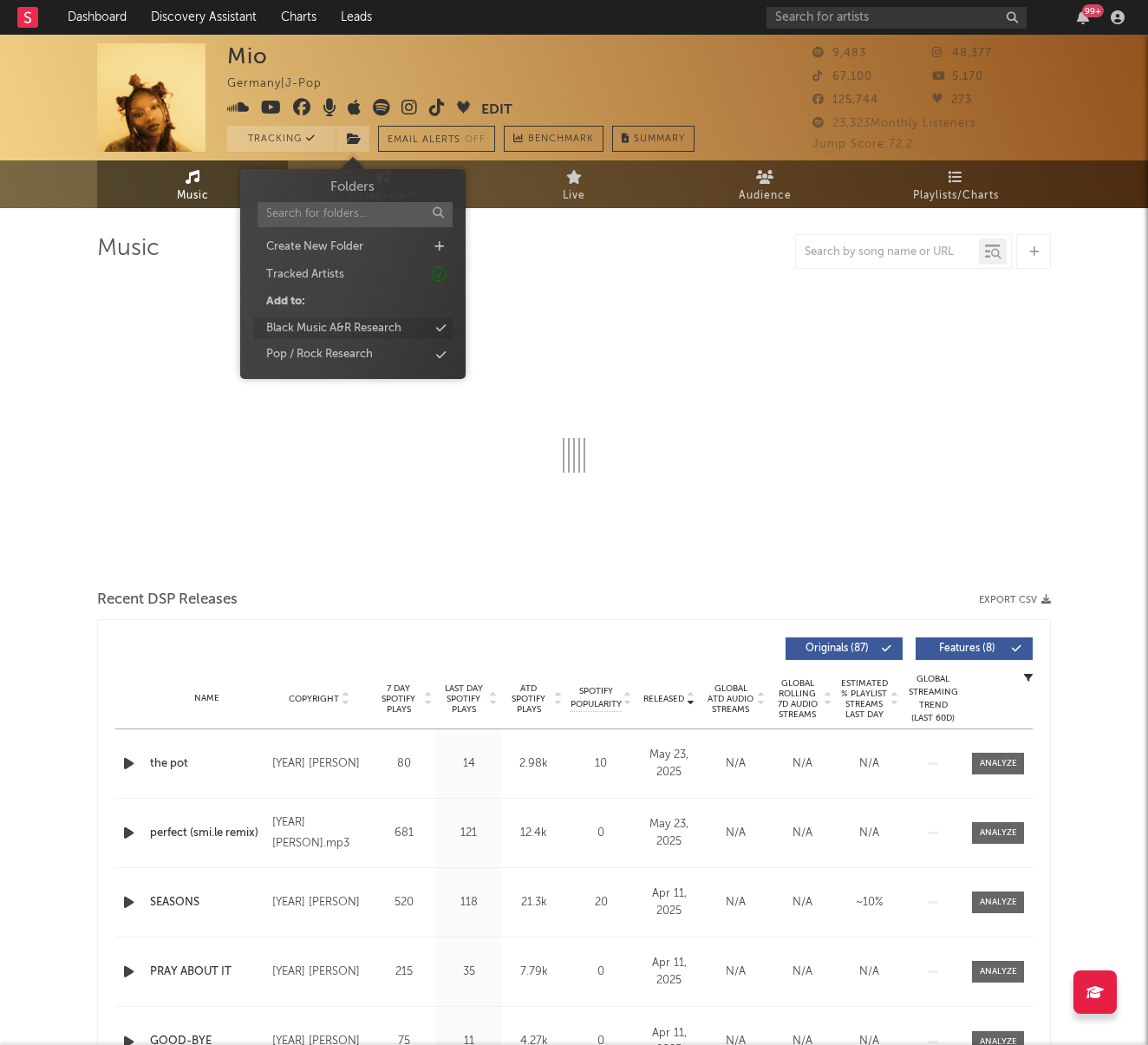 select on "6m" 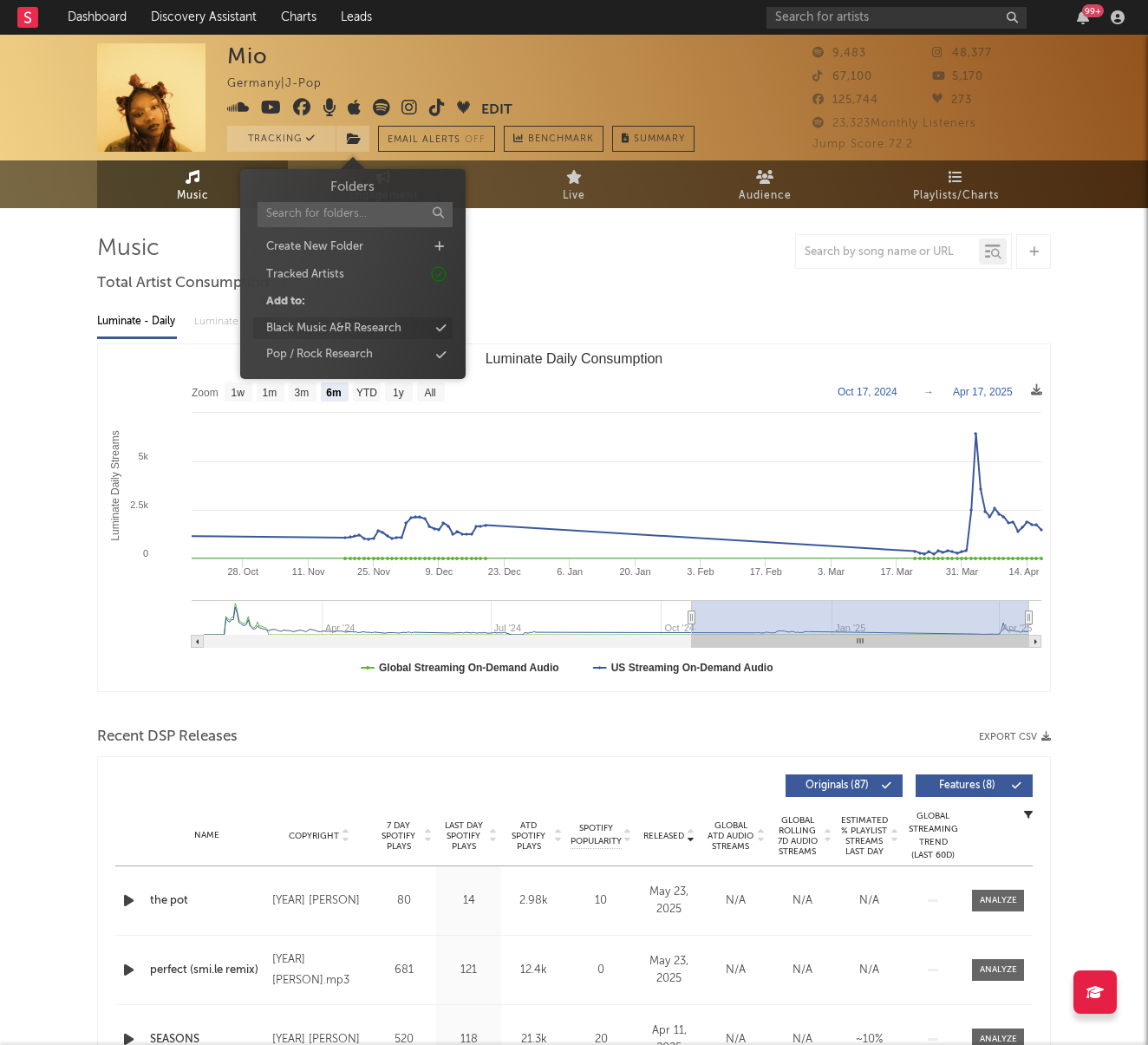 click on "Black Music A&R Research" at bounding box center [353, 329] 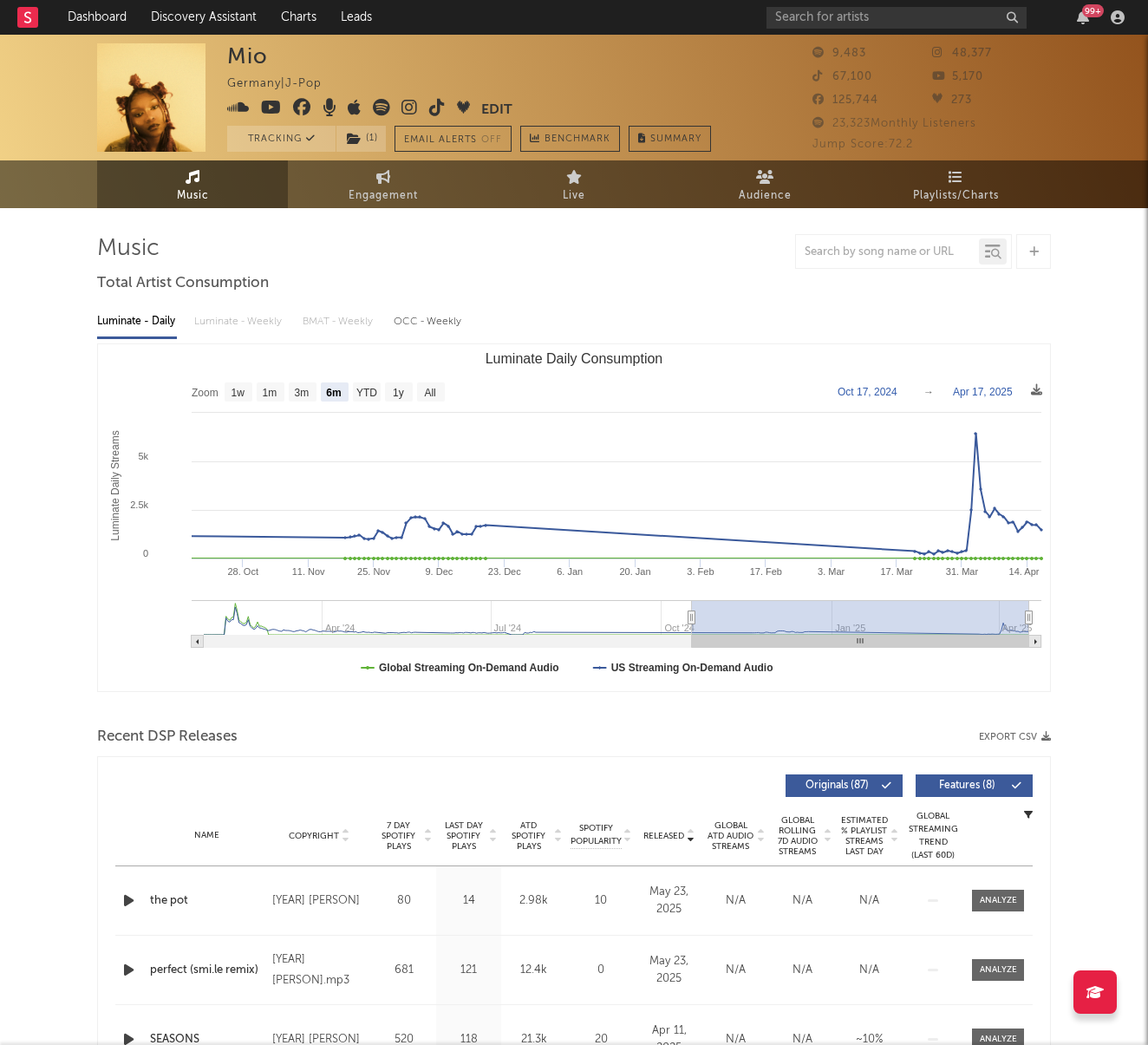 click on "Music Total Artist Consumption Luminate - Daily Luminate - Weekly BMAT - Weekly OCC - Weekly Zoom 1w 1m 3m 6m YTD 1y All 2024-10-17 2025-04-17 Created with Highcharts 10.3.3 Luminate Daily Streams Luminate Daily Consumption 28. Oct 11. Nov 25. Nov 9. Dec 23. Dec 6. Jan 20. Jan 3. Feb 17. Feb 3. Mar 17. Mar 31. Mar 14. Apr Apr '24 Jul '24 Oct '24 Jan '25 Apr '25 0 5k 2.5k 7.5k Zoom 1w 1m 3m 6m YTD 1y All Oct 17, 2024 → Apr 17, 2025 Global Streaming On-Demand Audio US Streaming On-Demand Audio Recent DSP Releases Export CSV  Released Copyright 7 Day Spotify Plays Last Day Spotify Plays ATD Spotify Plays Spotify Popularity Released Global ATD Audio Streams Global Rolling 7D Audio Streams Estimated % Playlist Streams Last Day Spotify Popularity Streams / 7d Growth Originals   ( 87 ) Features   ( 8 ) Name Copyright Label Album Names Composer Names 7 Day Spotify Plays Last Day Spotify Plays ATD Spotify Plays Spotify Popularity Total US Streams Total US SES Total UK Streams Total UK Audio Streams Released Name 0" at bounding box center [574, 1379] 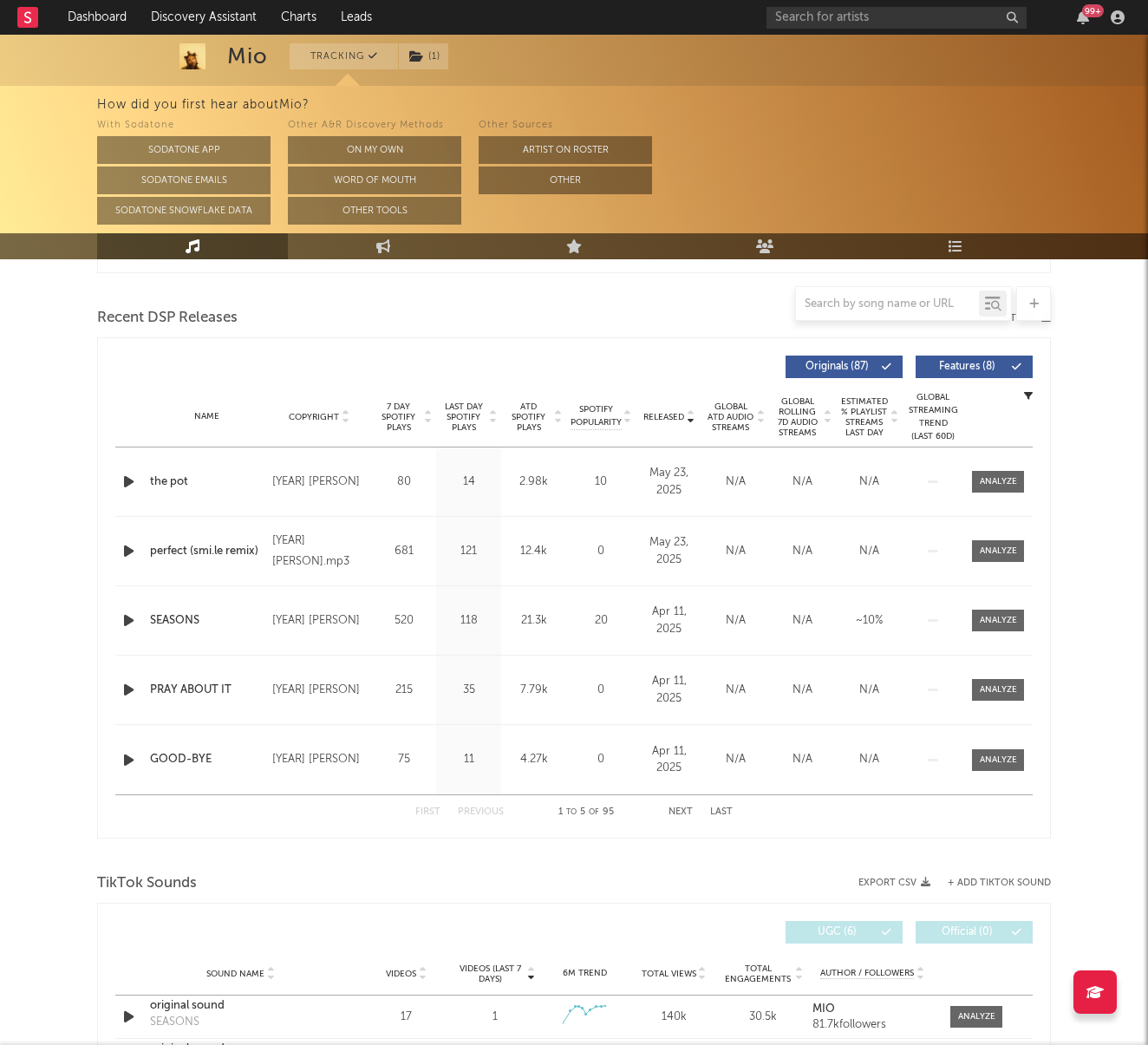 scroll, scrollTop: 580, scrollLeft: 0, axis: vertical 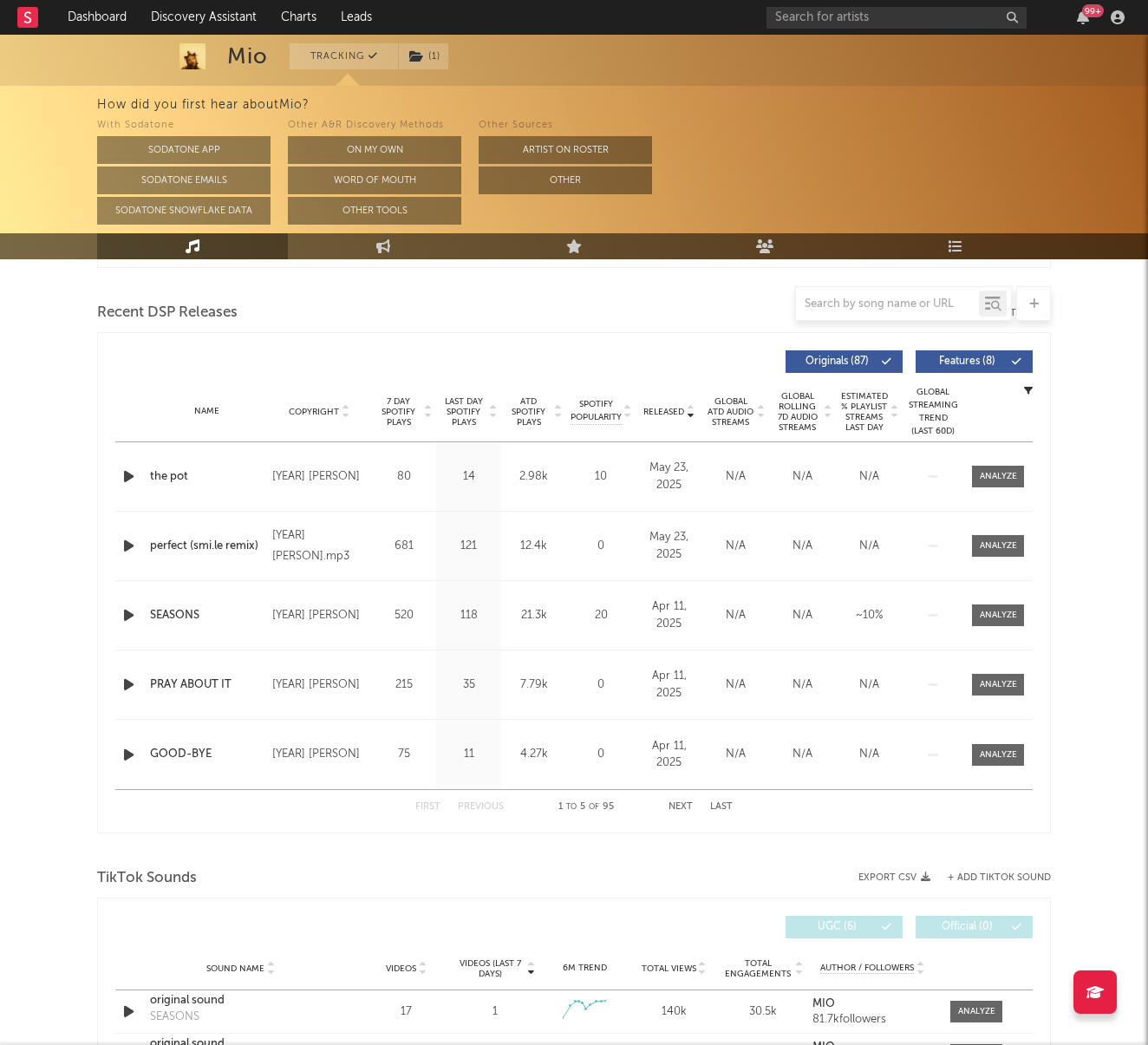click on "Released" at bounding box center [663, 412] 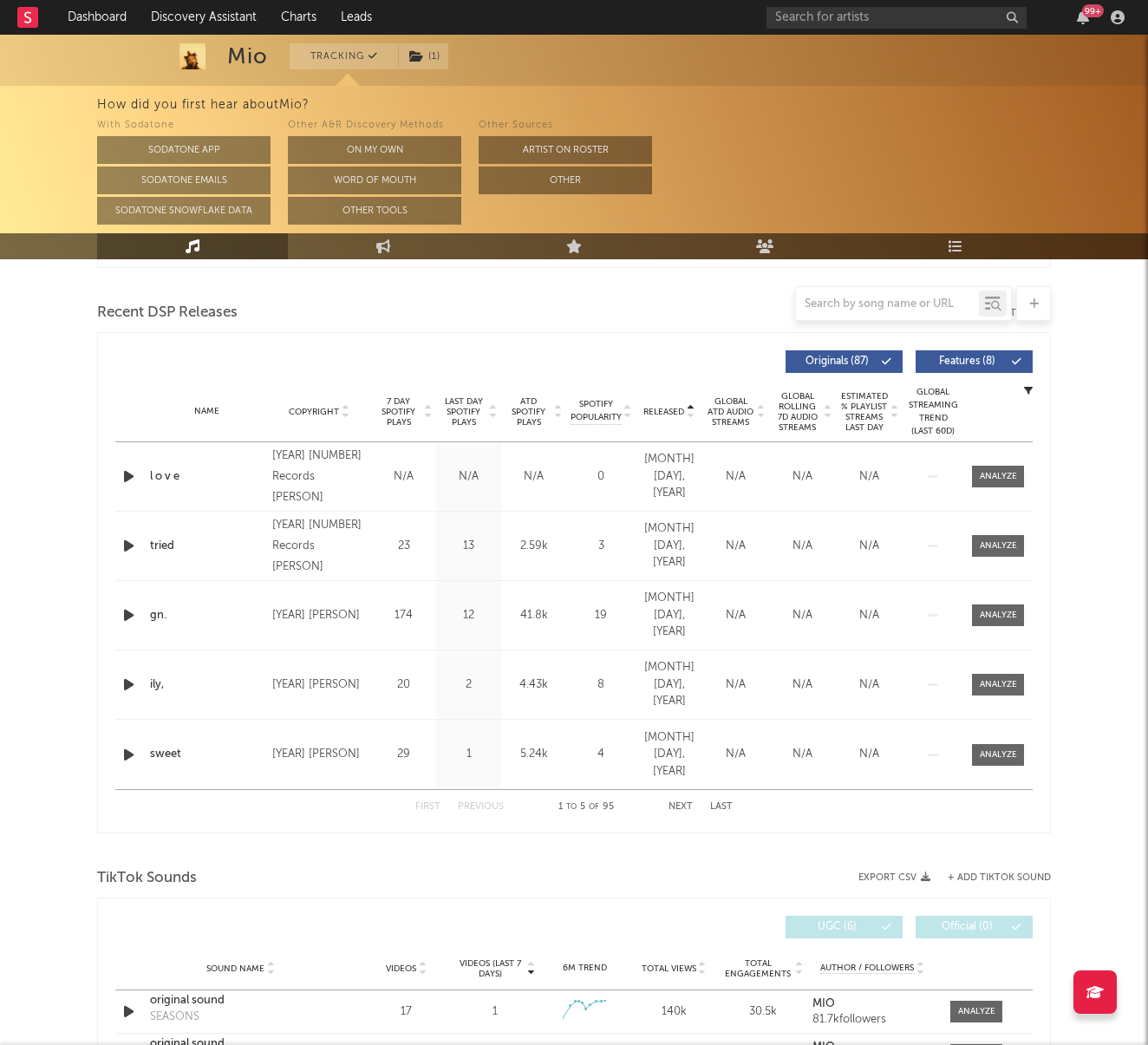 click on "Released" at bounding box center (663, 412) 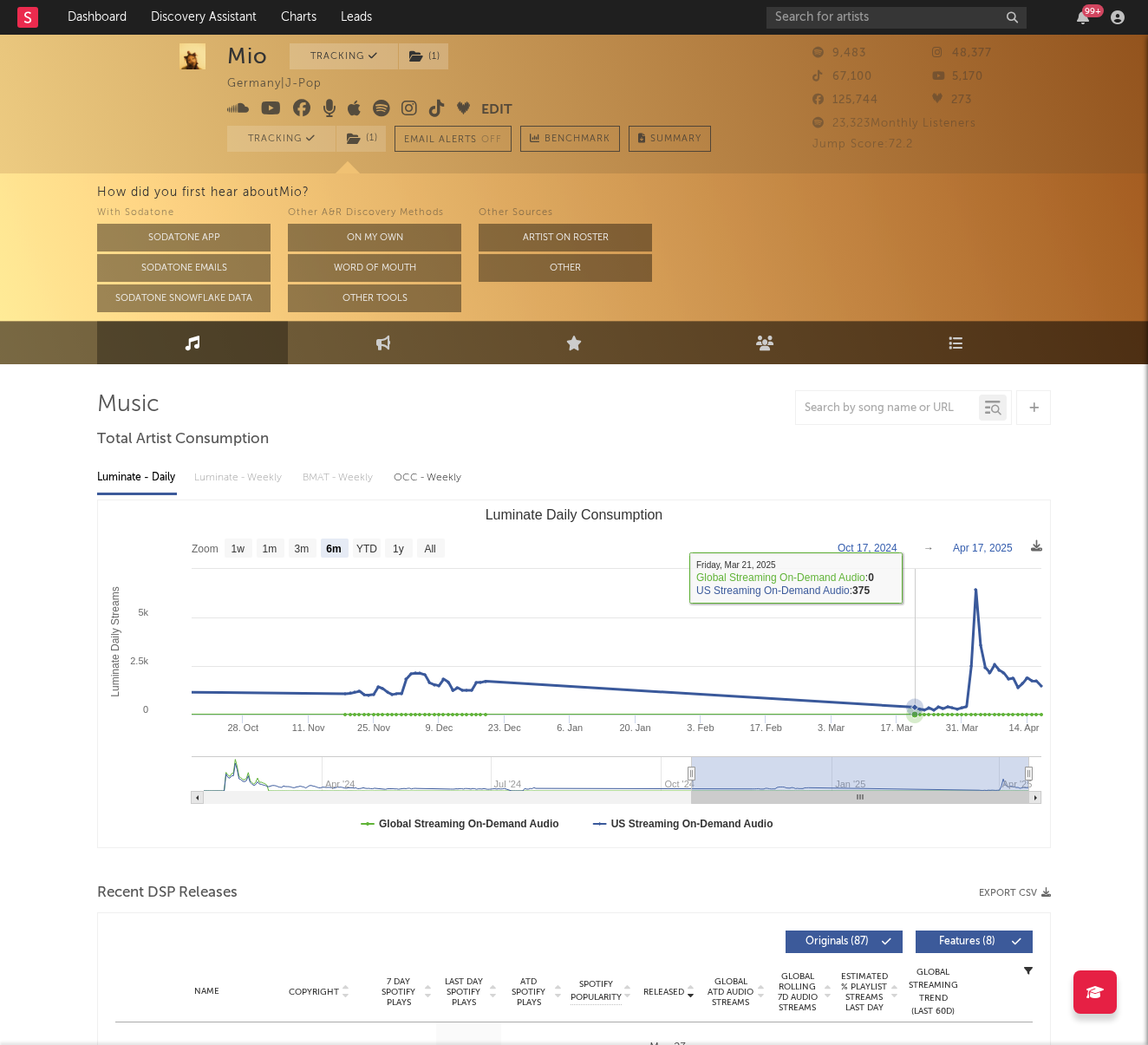 scroll, scrollTop: 24, scrollLeft: 0, axis: vertical 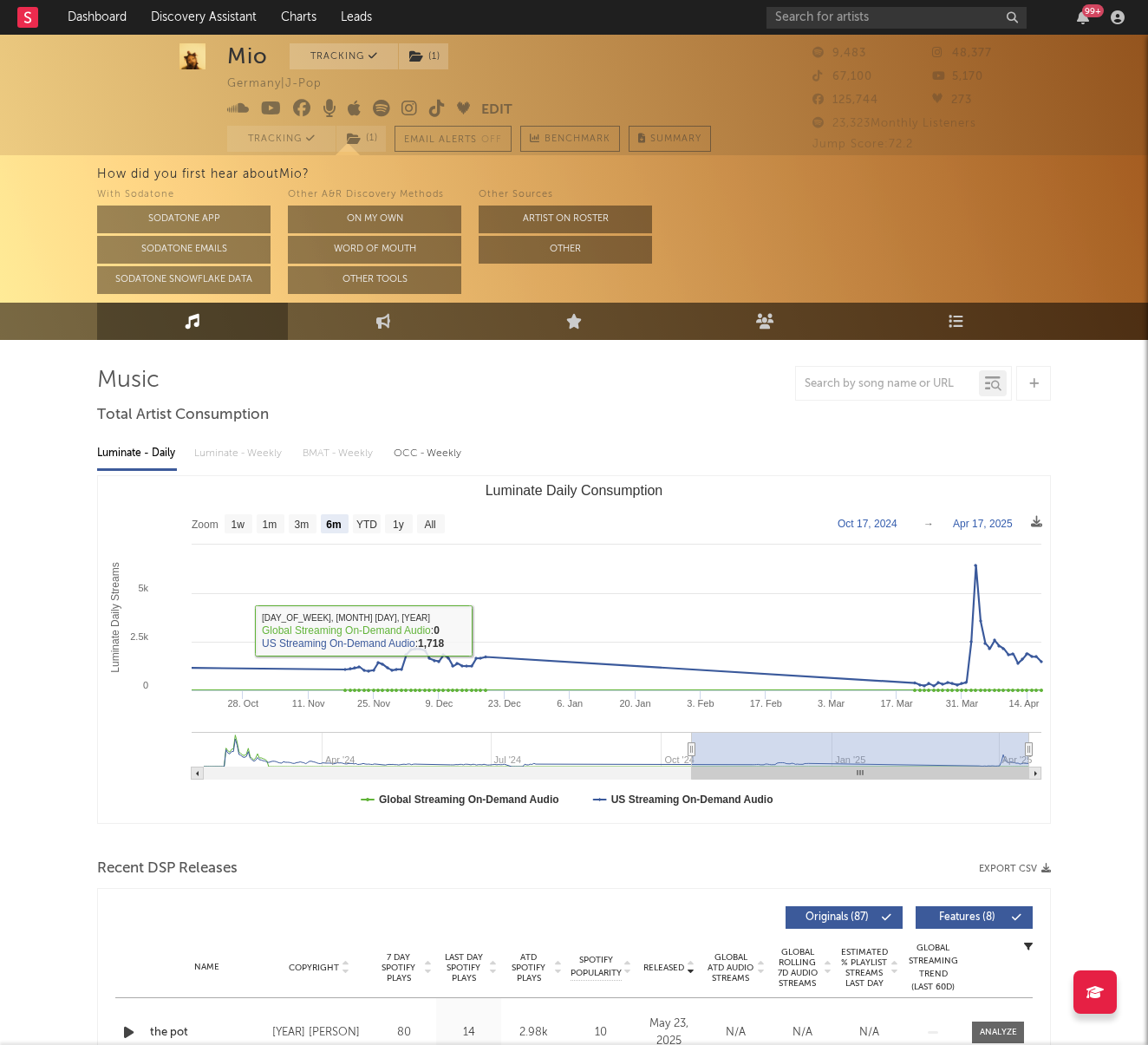 click on "Luminate - Daily Luminate - Weekly BMAT - Weekly OCC - Weekly Zoom 1w 1m 3m 6m YTD 1y All 2024-10-17 2025-04-17 Created with Highcharts 10.3.3 Luminate Daily Streams Luminate Daily Consumption 28. Oct 11. Nov 25. Nov 9. Dec 23. Dec 6. Jan 20. Jan 3. Feb 17. Feb 3. Mar 17. Mar 31. Mar 14. Apr Apr '24 Jul '24 Oct '24 Jan '25 Apr '25 0 5k 2.5k 7.5k Zoom 1w 1m 3m 6m YTD 1y All Oct 17, 2024 → Apr 17, 2025 Global Streaming On-Demand Audio US Streaming On-Demand Audio Thursday, Dec 19, 2024 ​ Global Streaming On-Demand Audio :  0 ​ US Streaming On-Demand Audio :  1,718 ​" at bounding box center [574, 629] 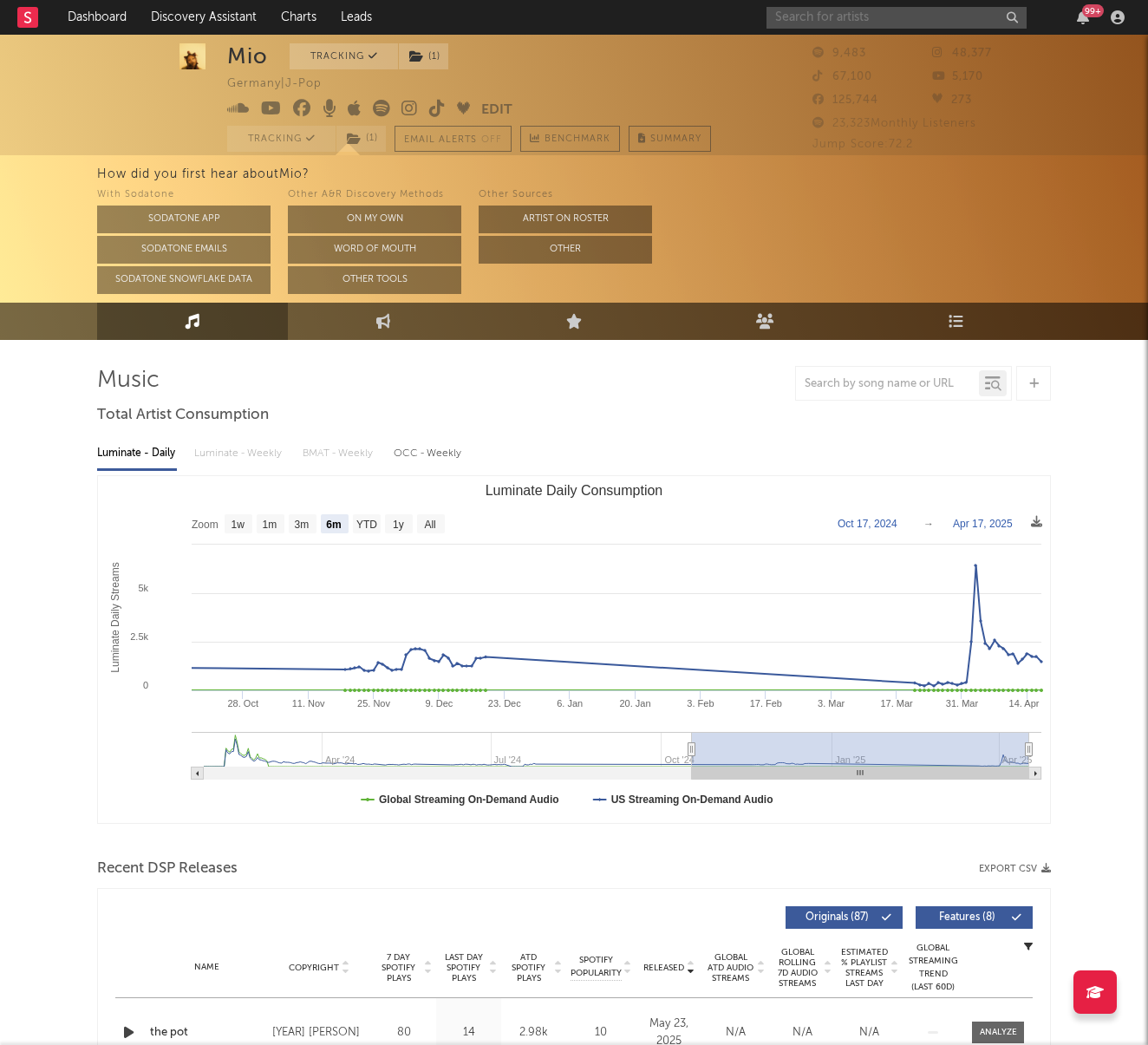 click at bounding box center (897, 17) 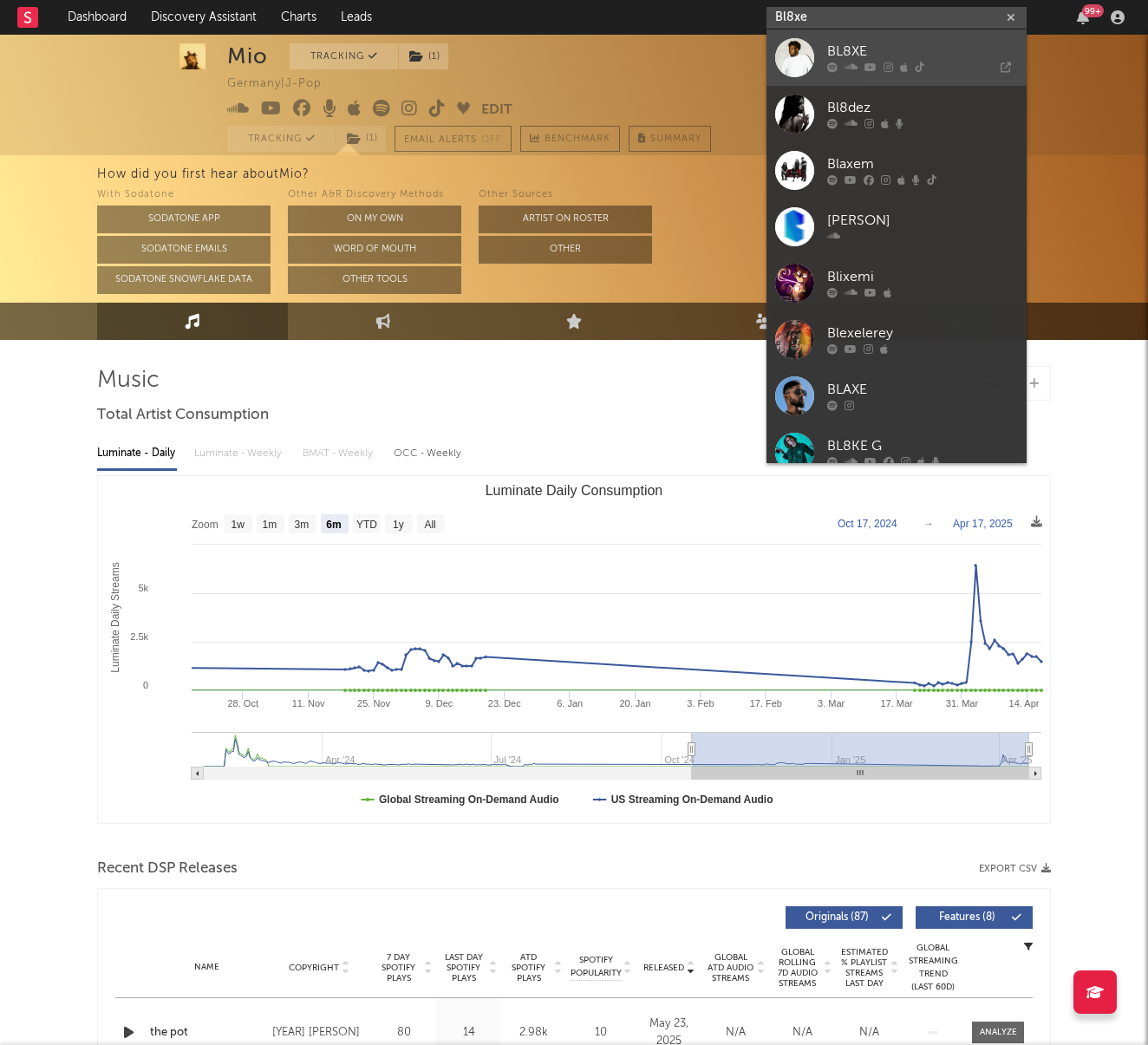 type on "Bl8xe" 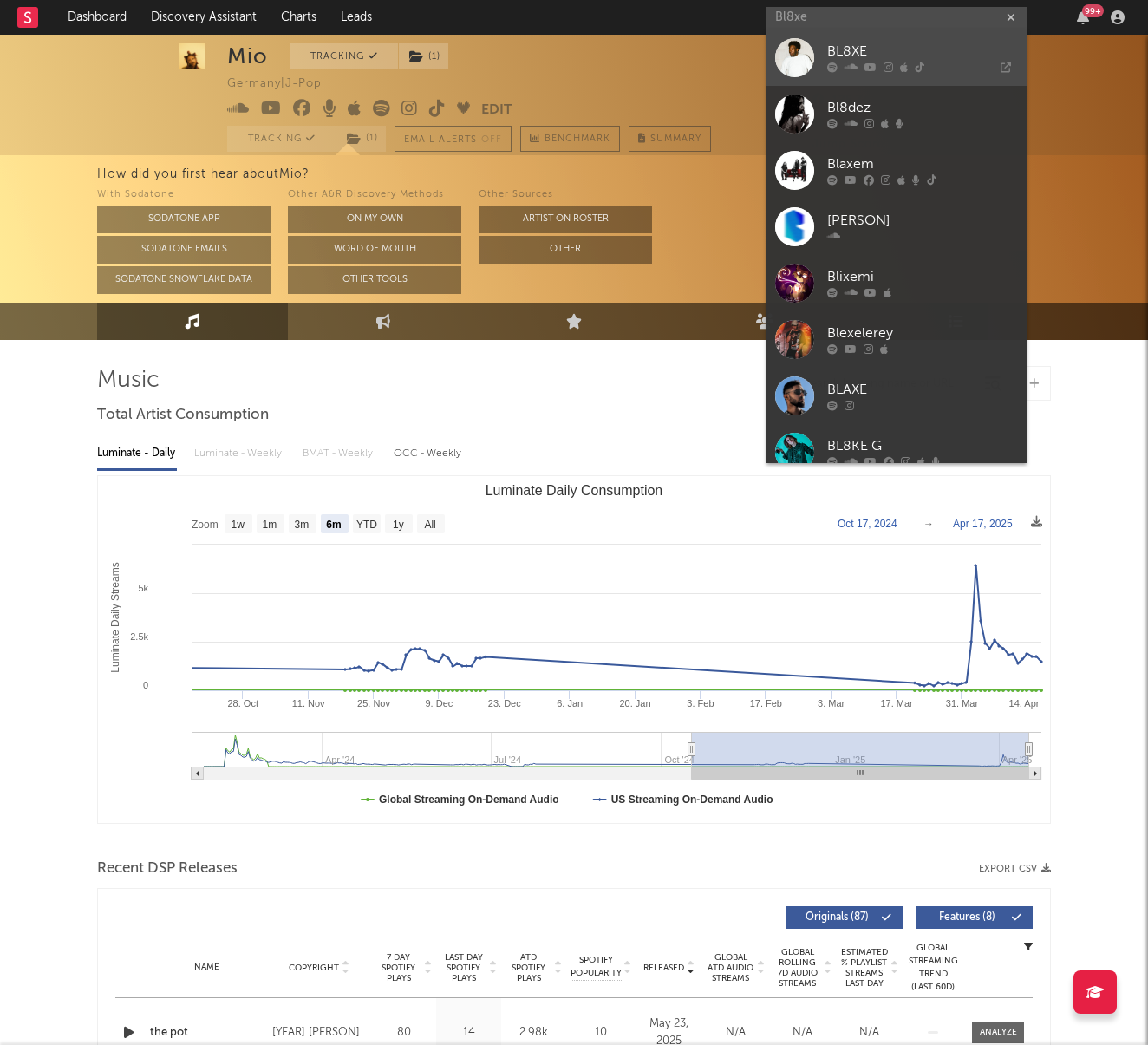 click on "BL8XE" at bounding box center (923, 52) 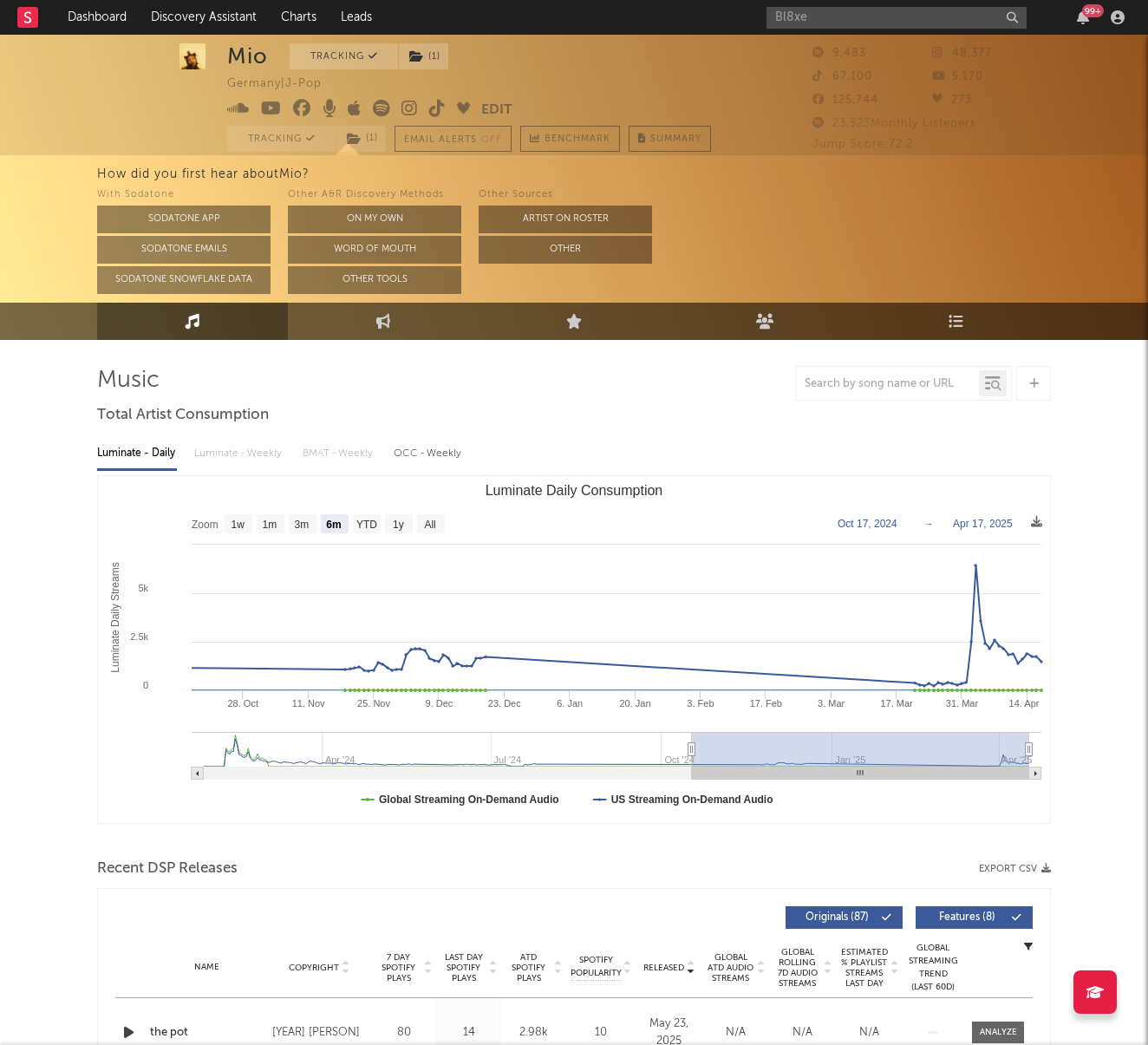 type 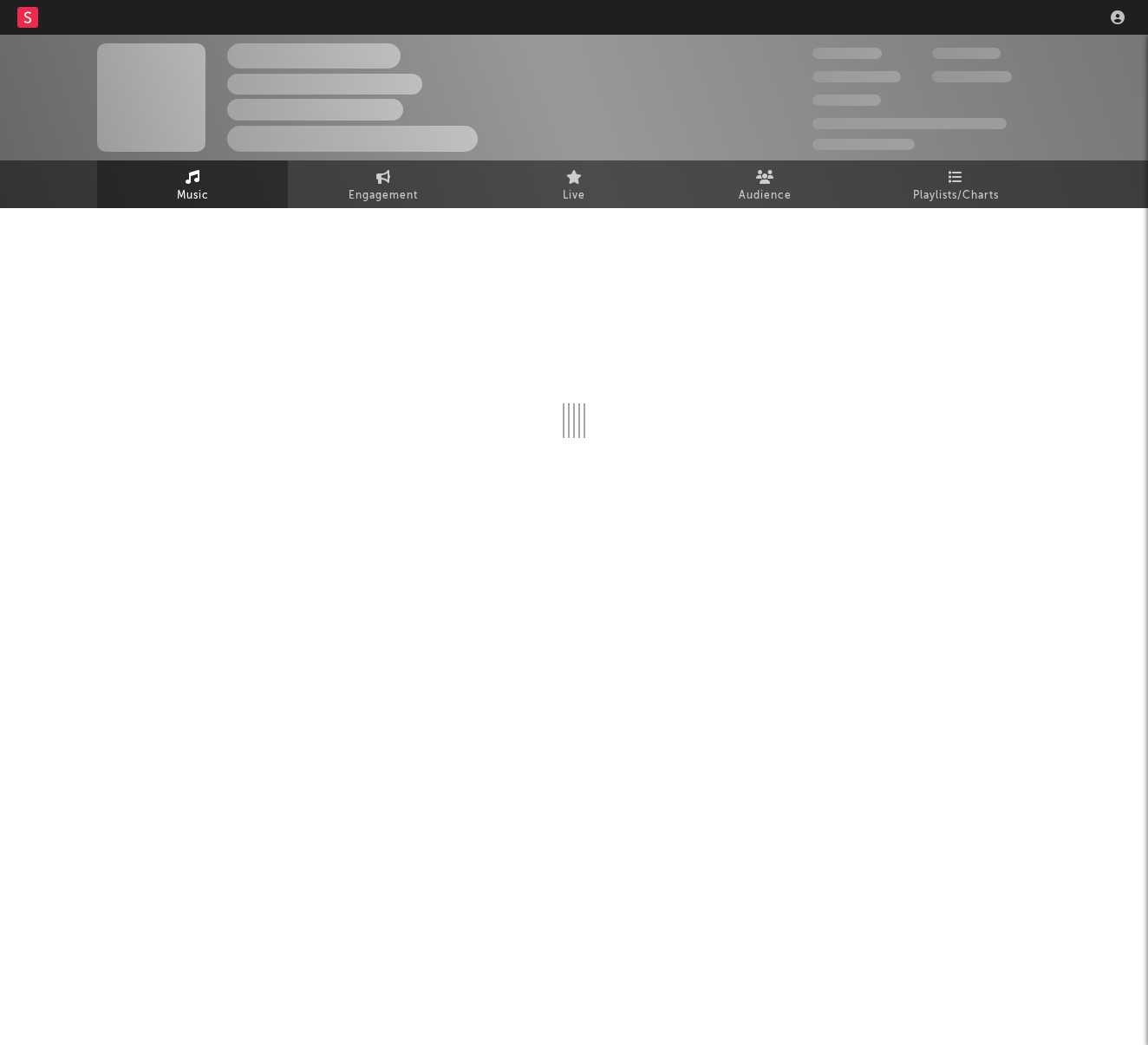 scroll, scrollTop: 0, scrollLeft: 0, axis: both 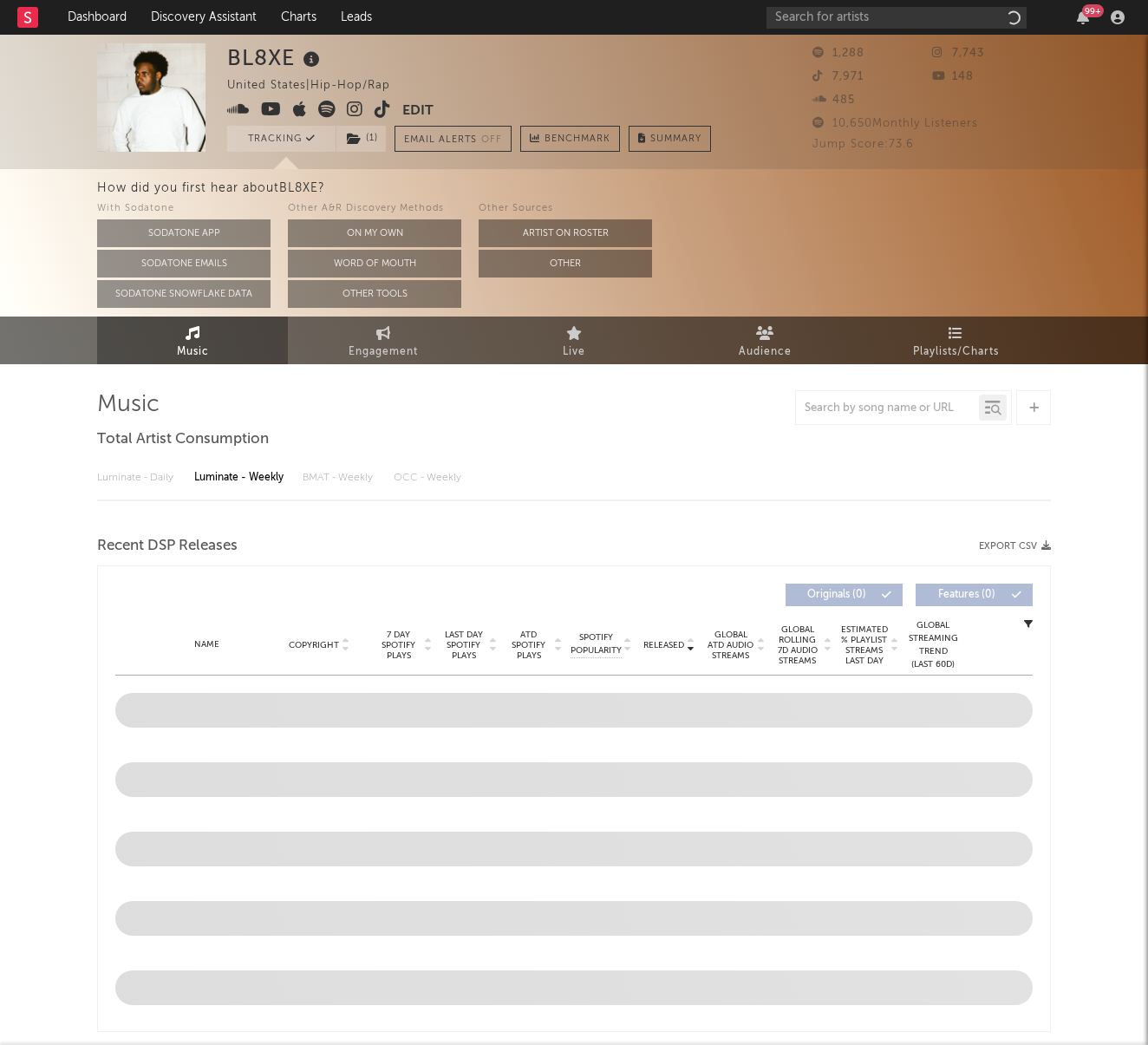 select on "6m" 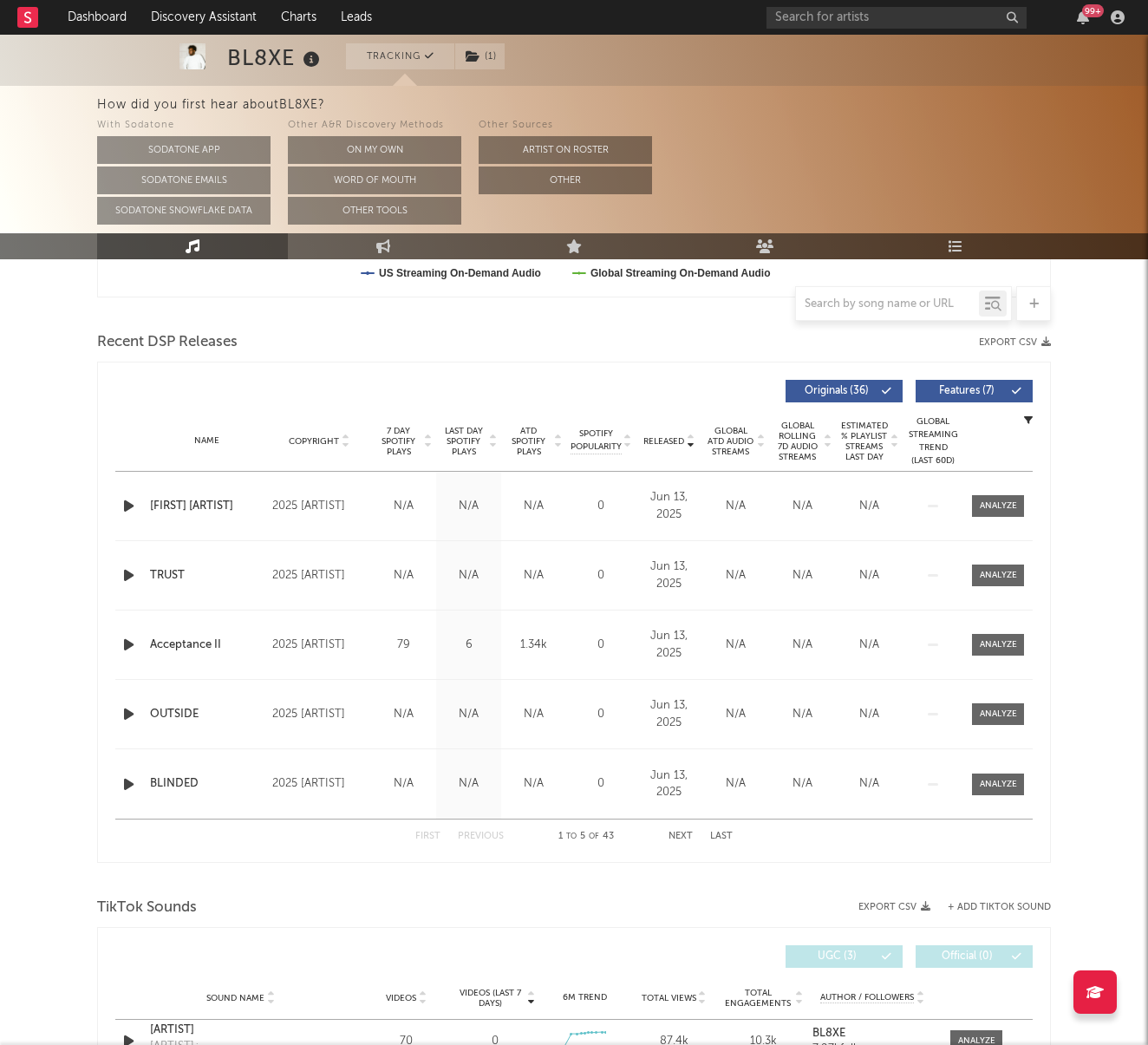 scroll, scrollTop: 872, scrollLeft: 0, axis: vertical 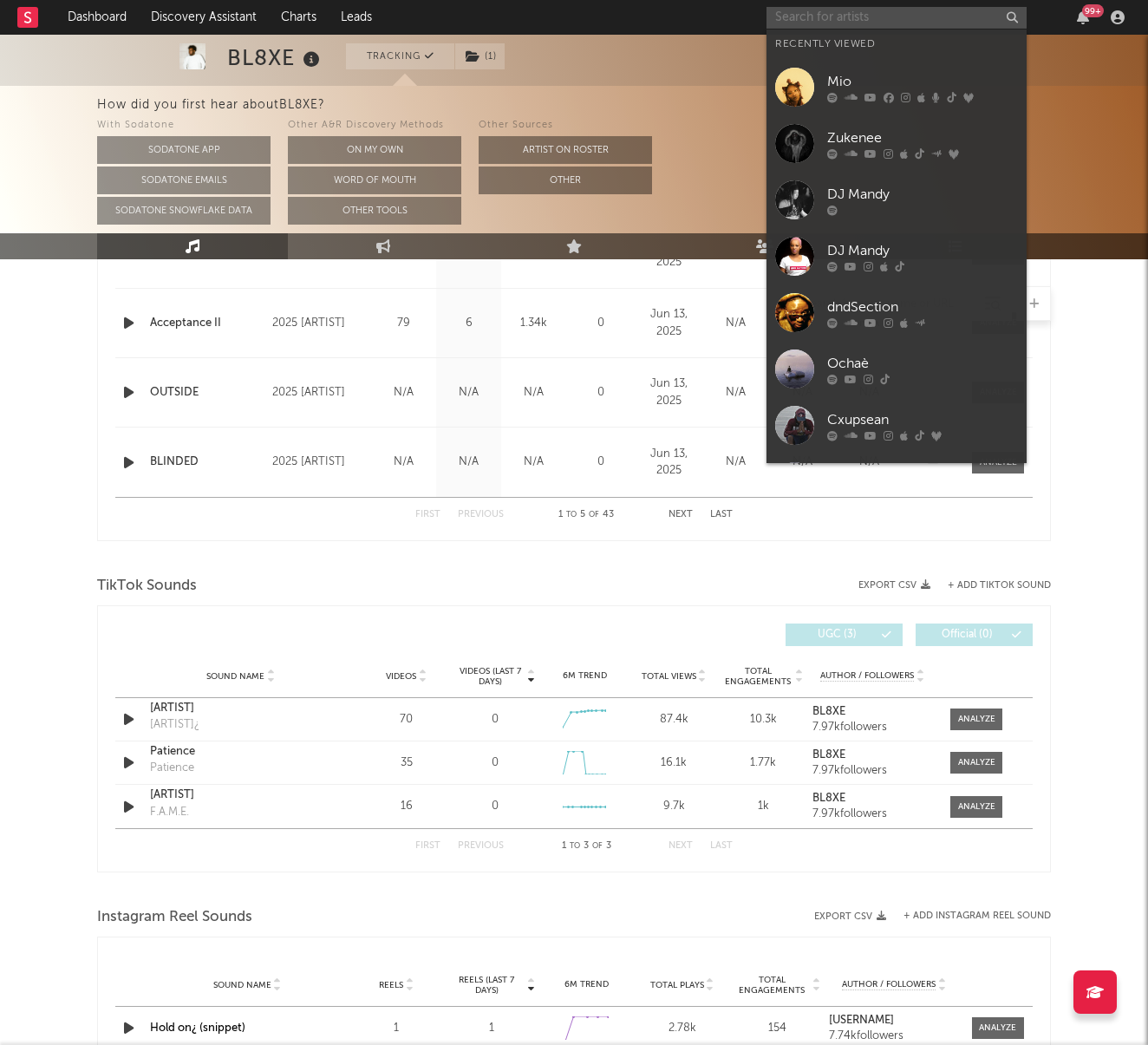 click at bounding box center [897, 17] 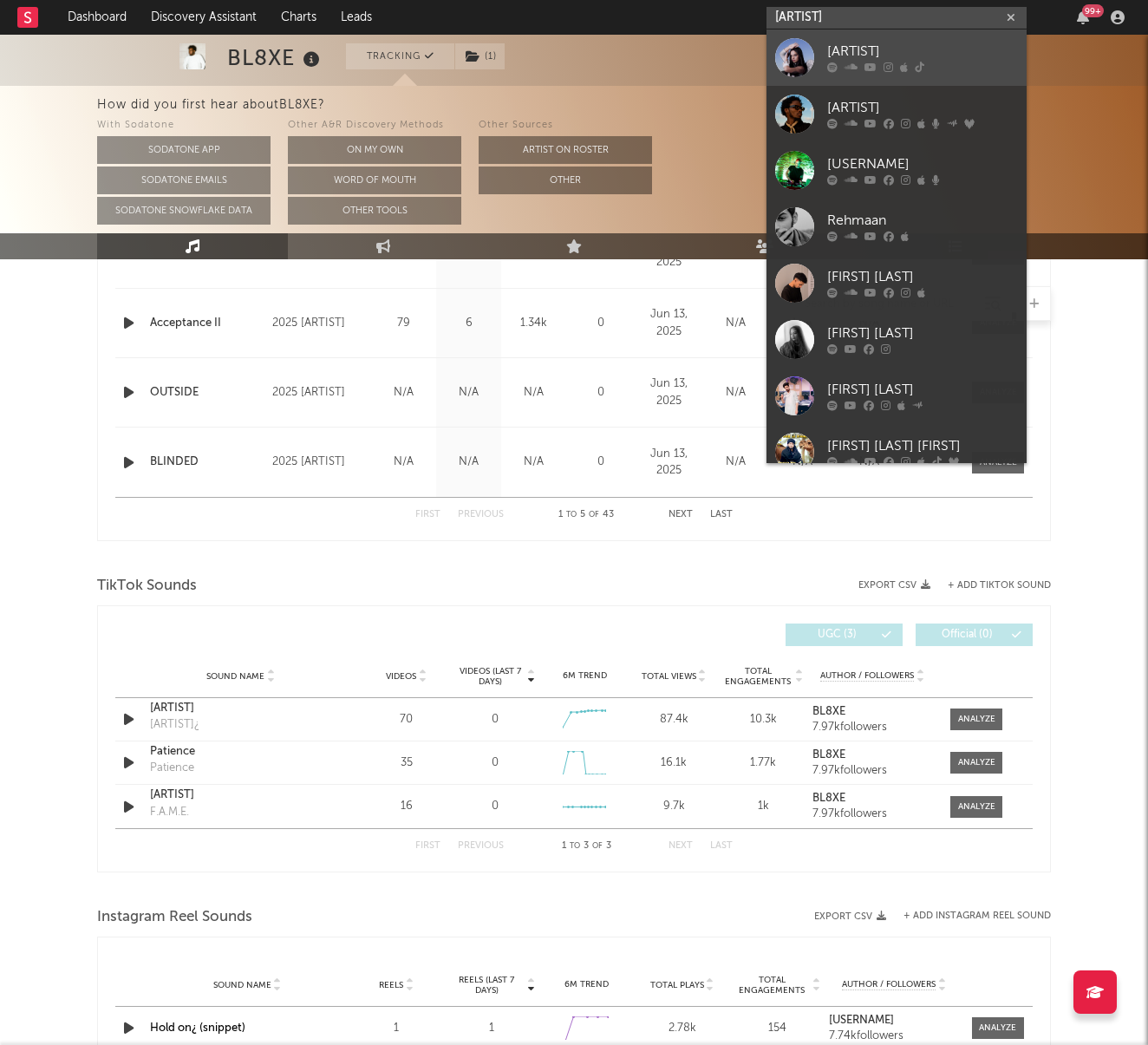 type on "[ARTIST]" 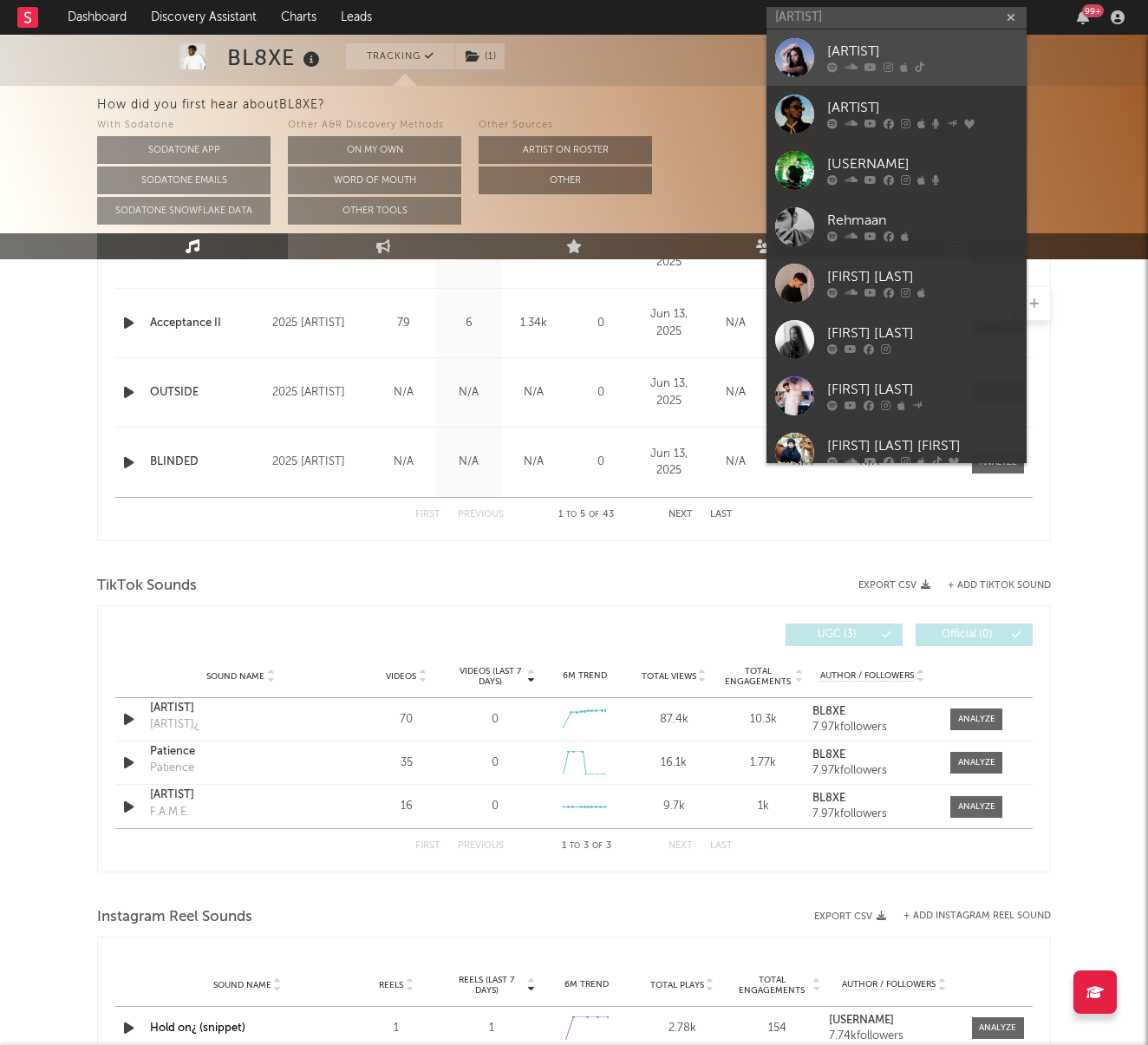 click on "[ARTIST]" at bounding box center [923, 52] 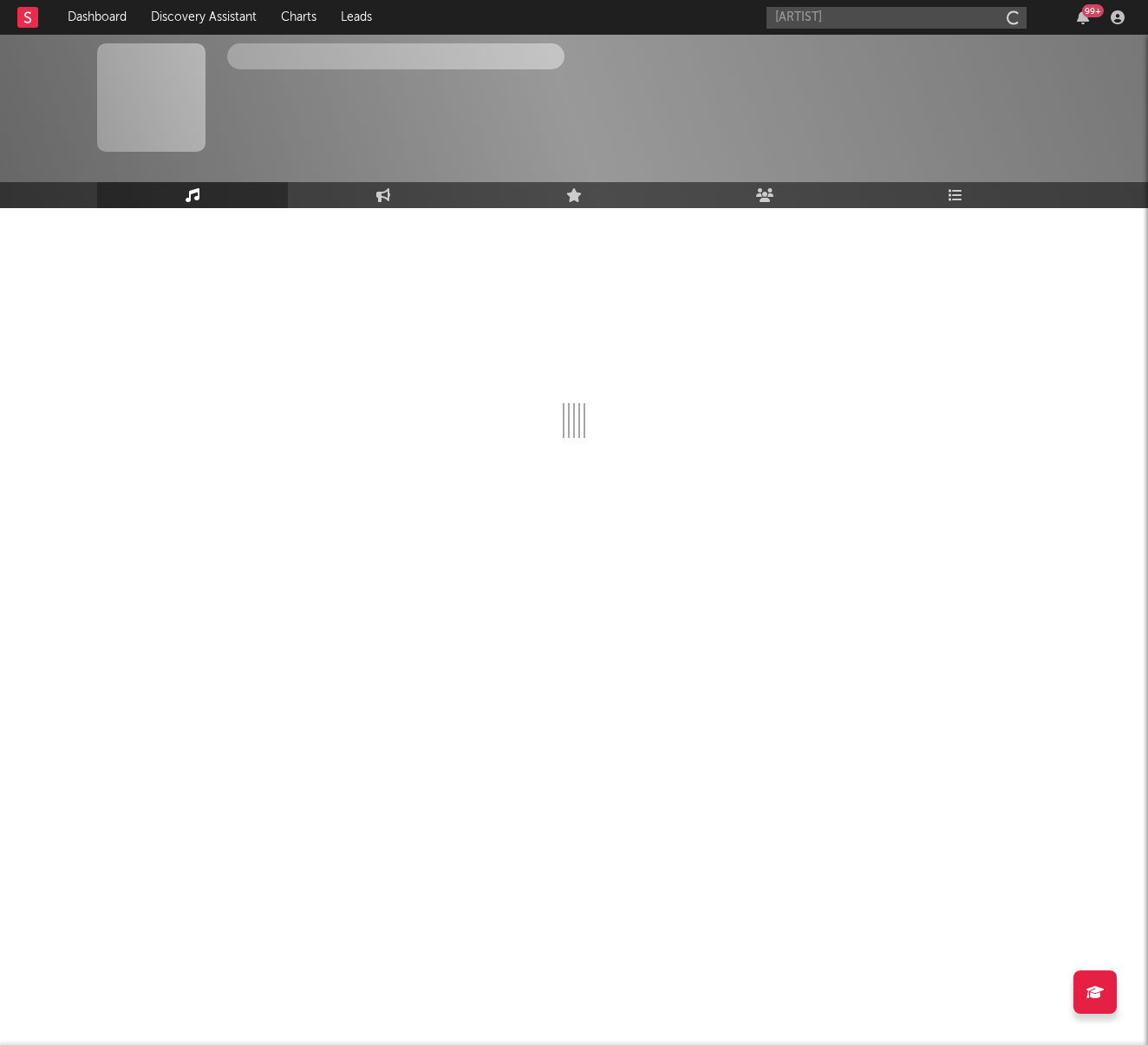 type 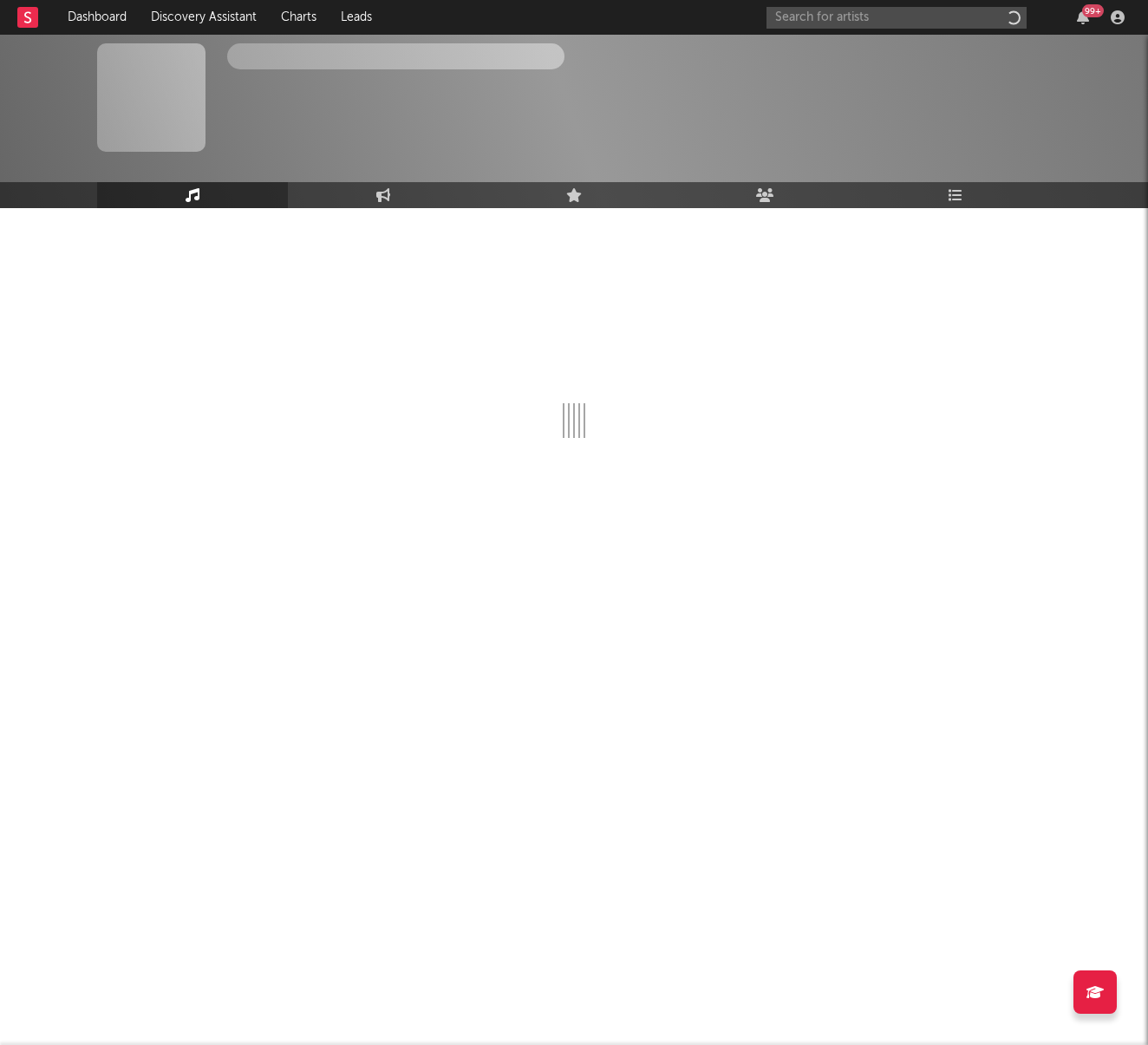 scroll, scrollTop: 0, scrollLeft: 0, axis: both 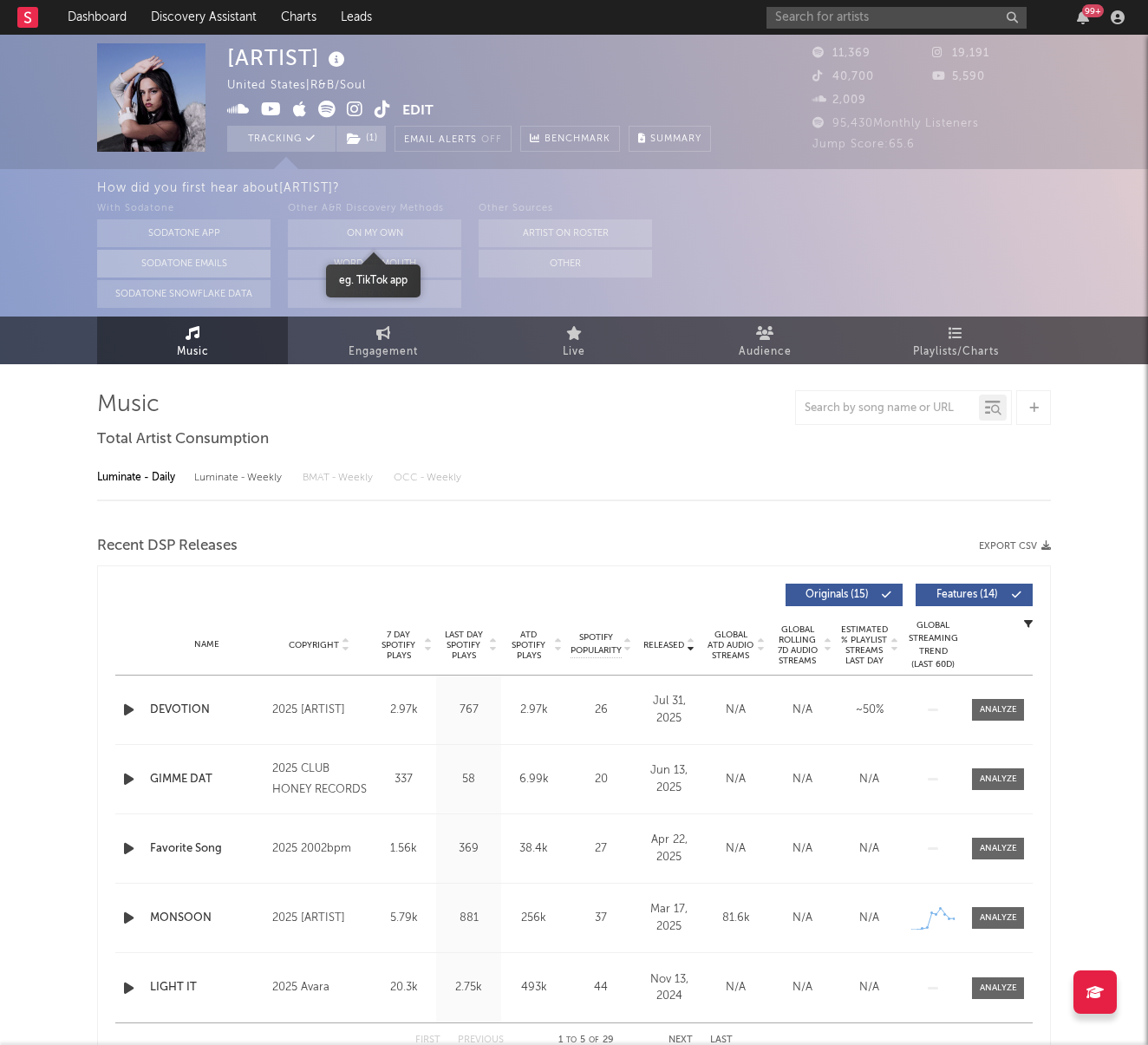 select on "6m" 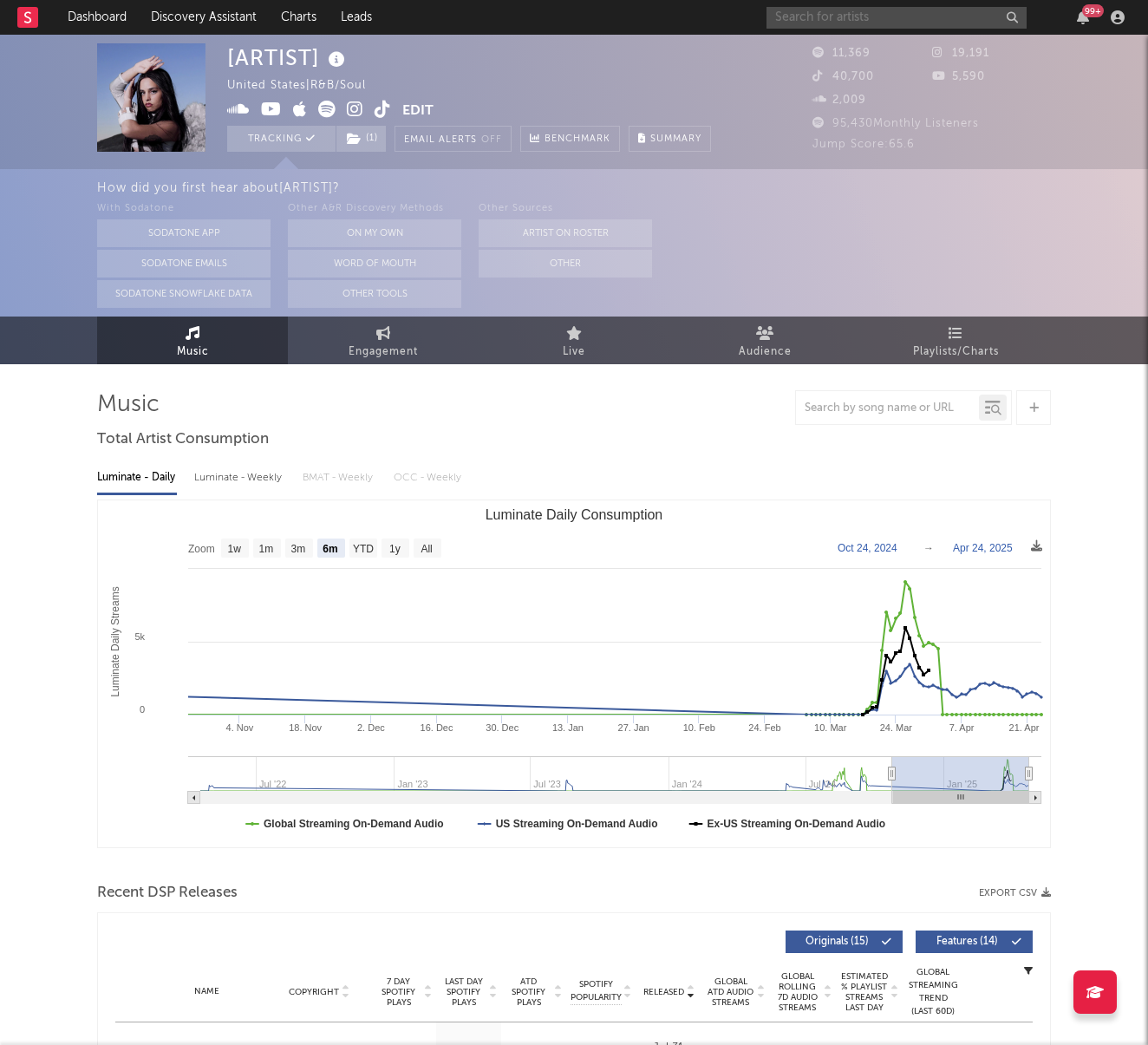 click at bounding box center (897, 17) 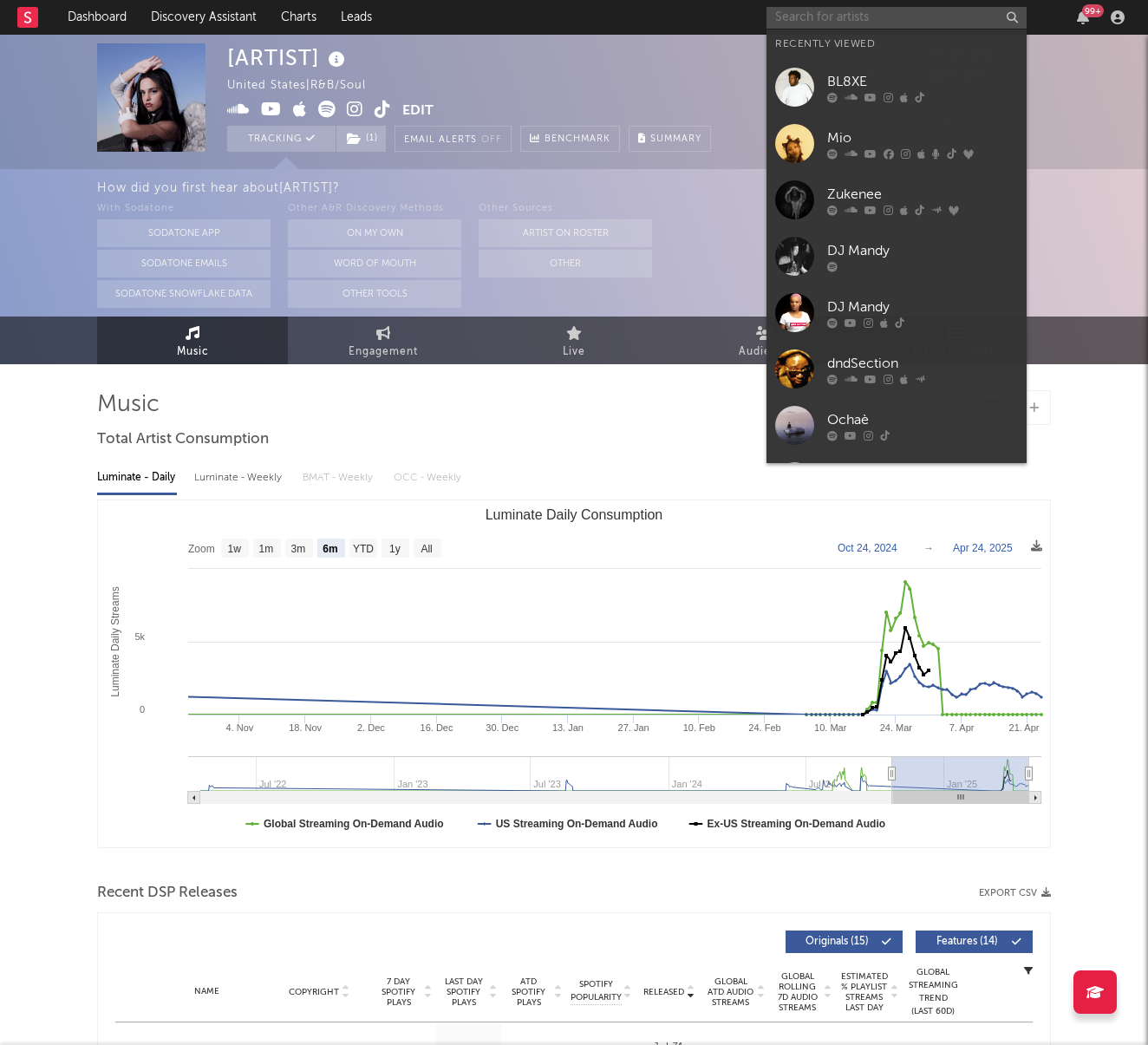 click at bounding box center [897, 17] 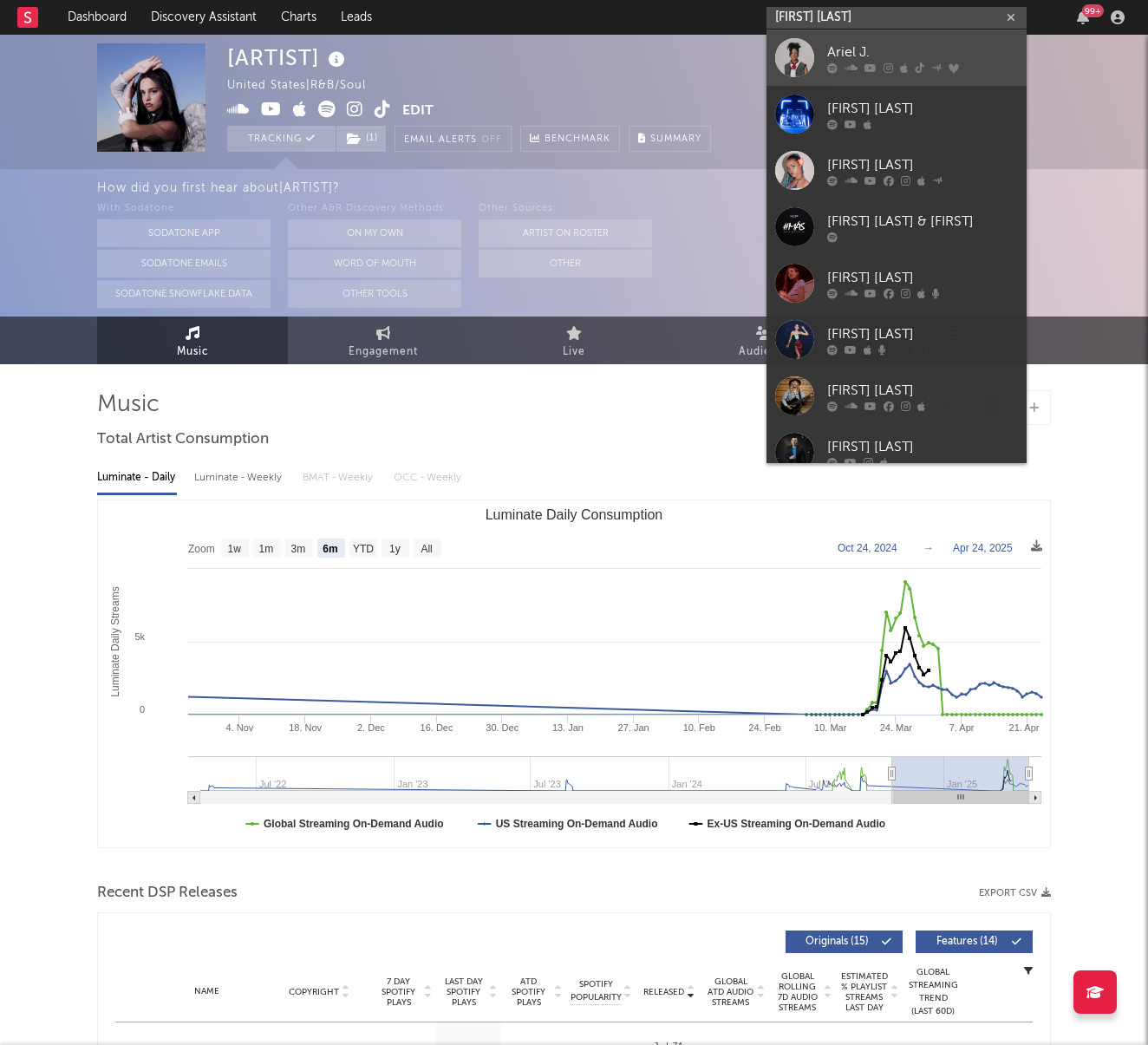type on "[FIRST] [LAST]" 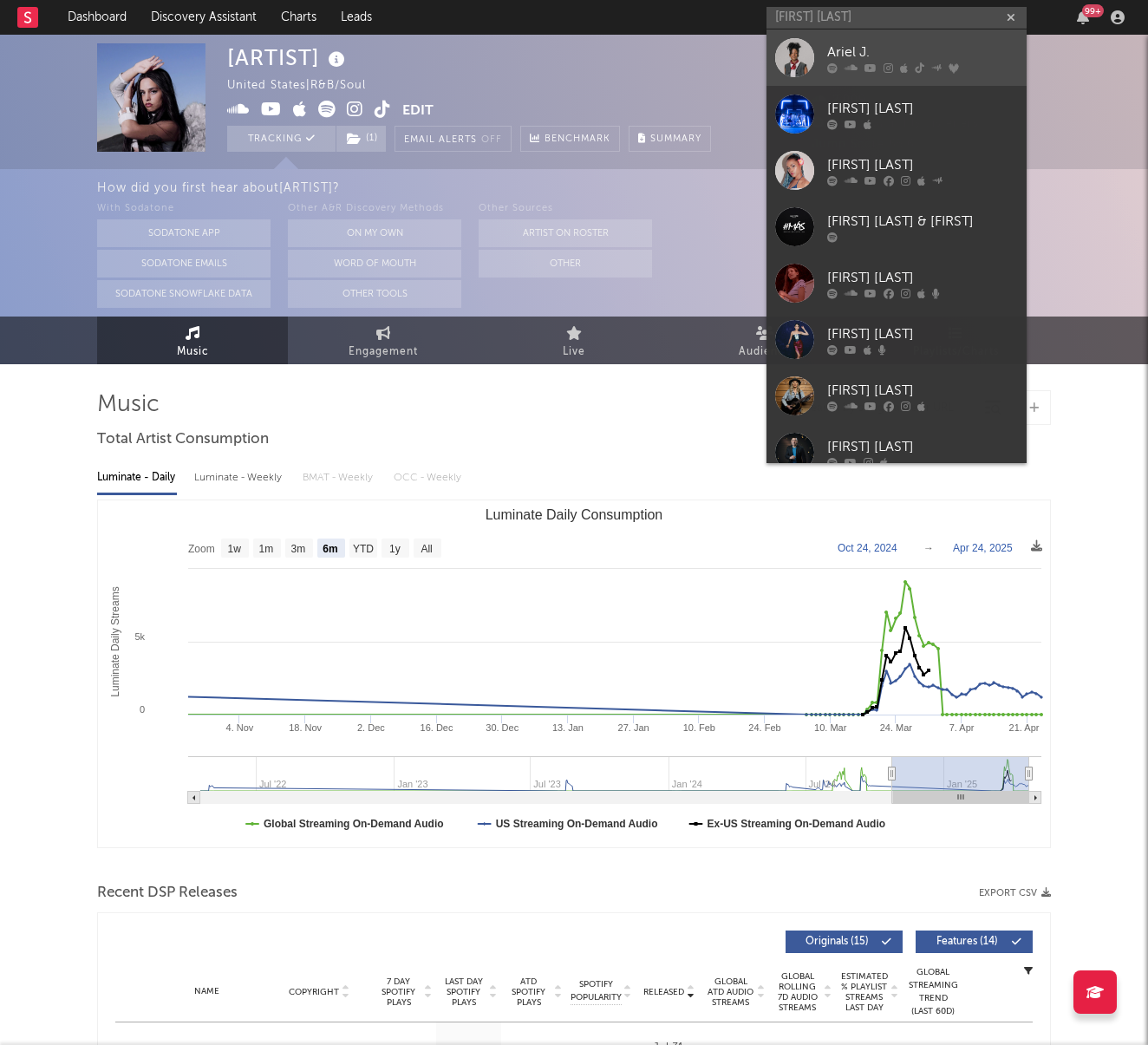 click on "Ariel J." at bounding box center [923, 52] 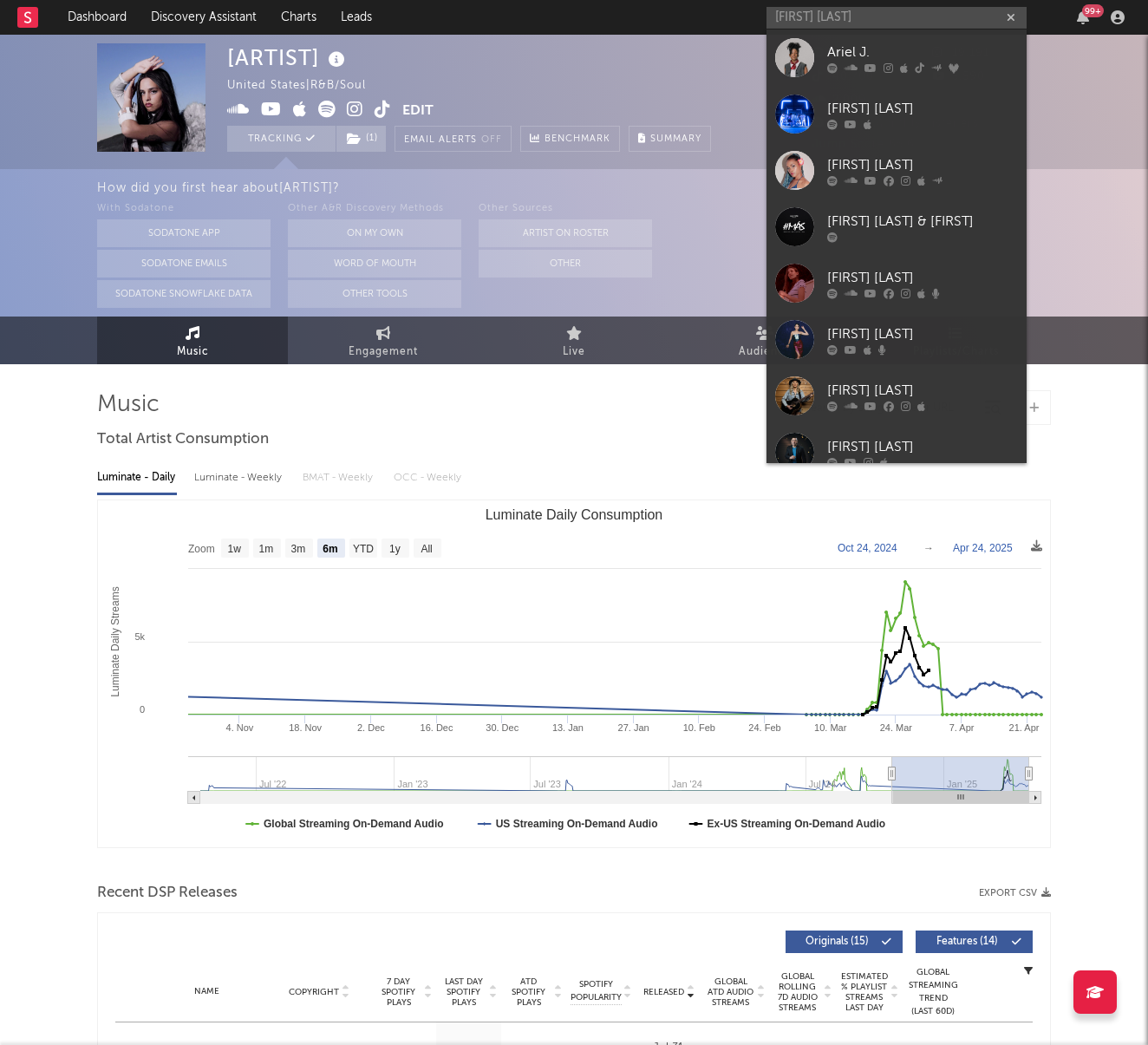 type 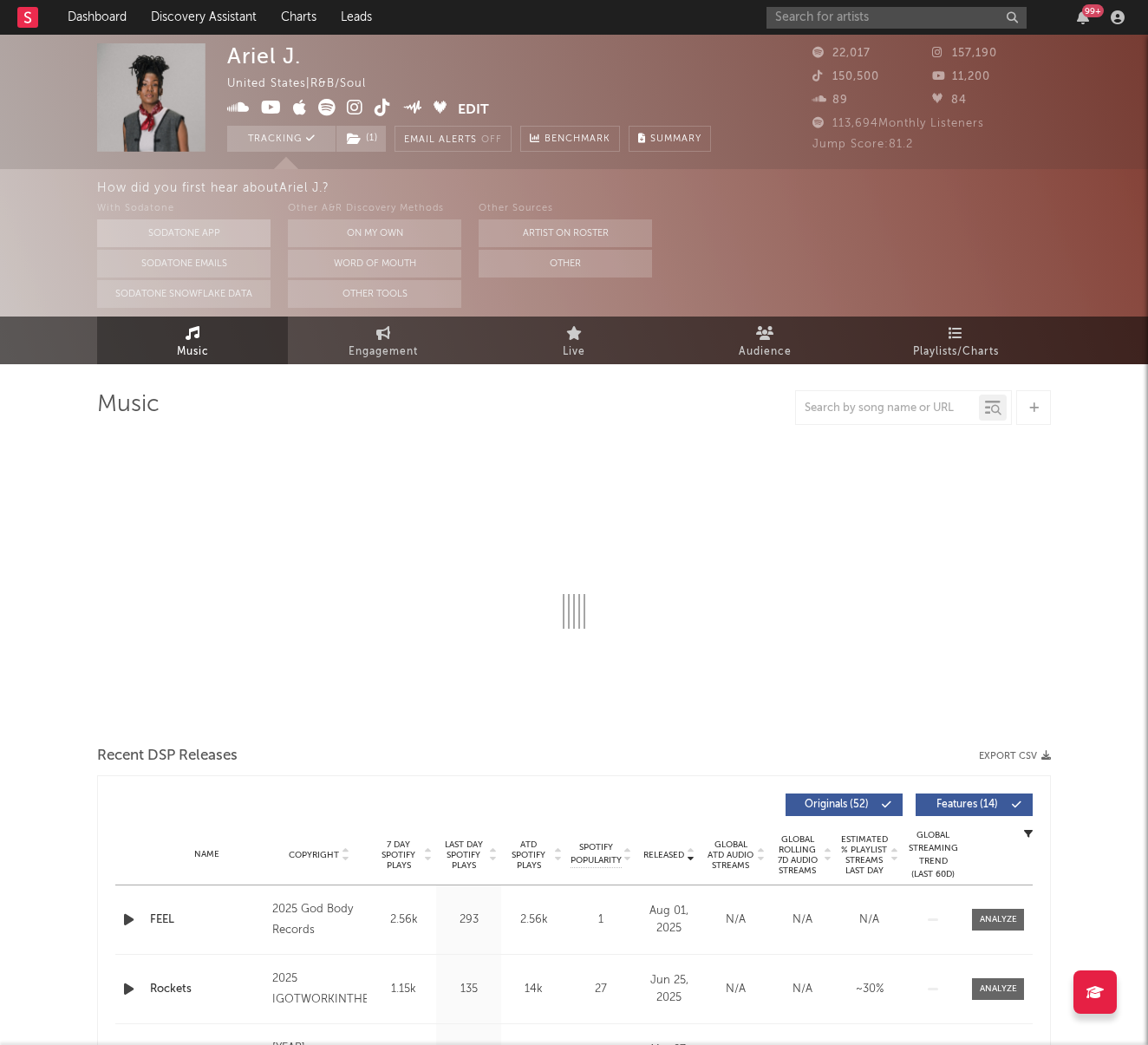select on "6m" 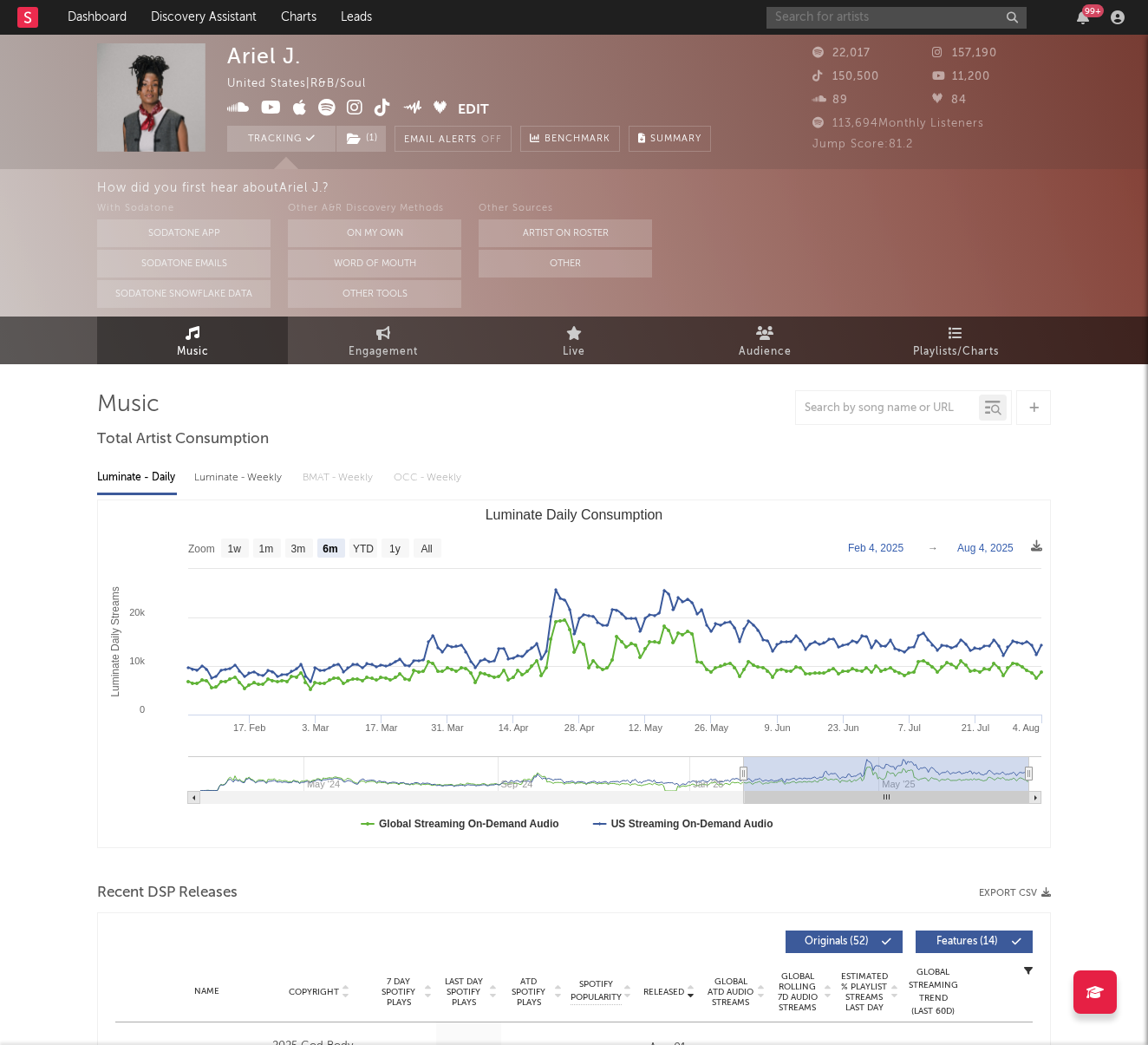 click at bounding box center (897, 17) 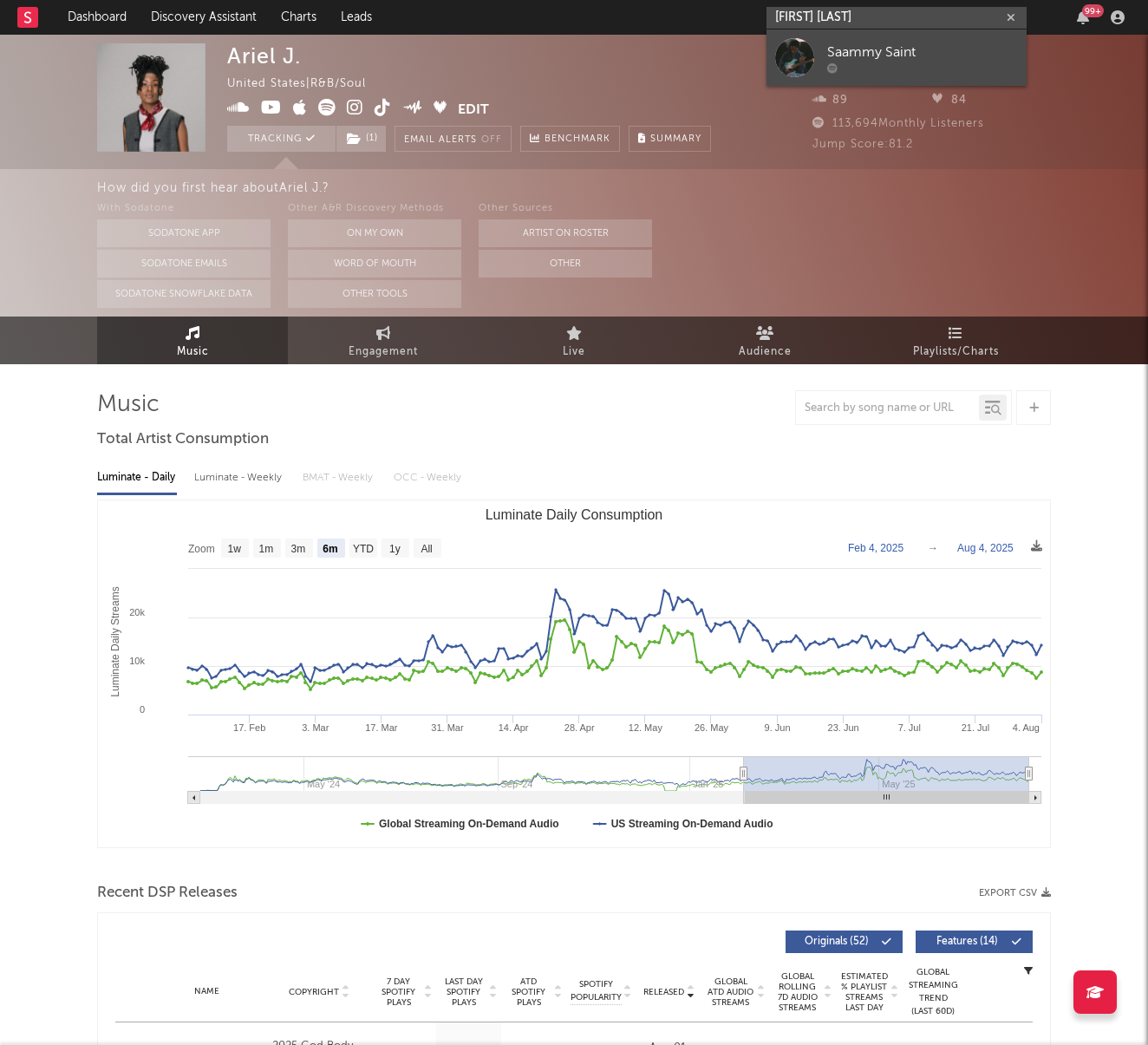 type on "Saamy Saint" 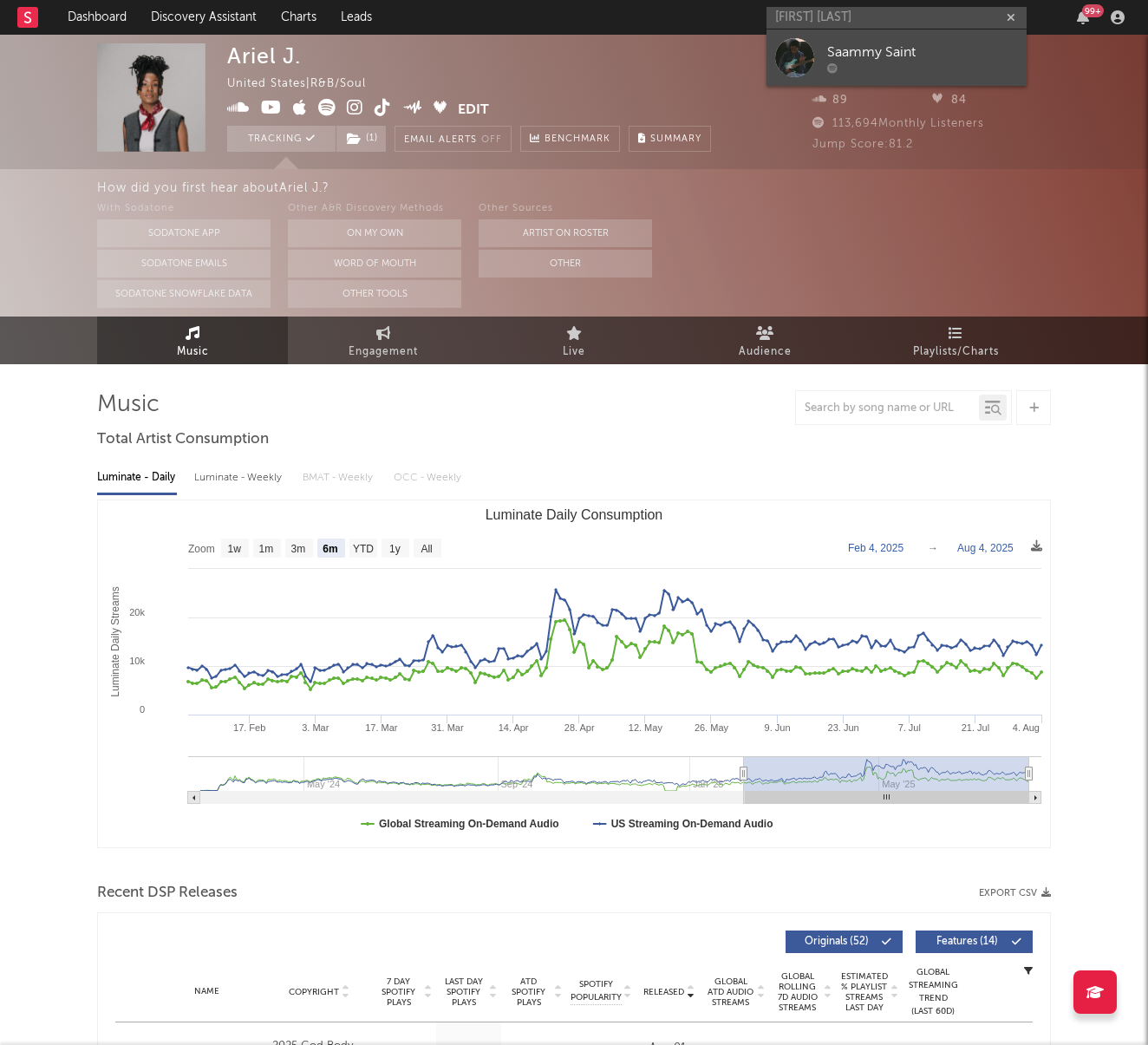click on "Saammy Saint" at bounding box center [923, 52] 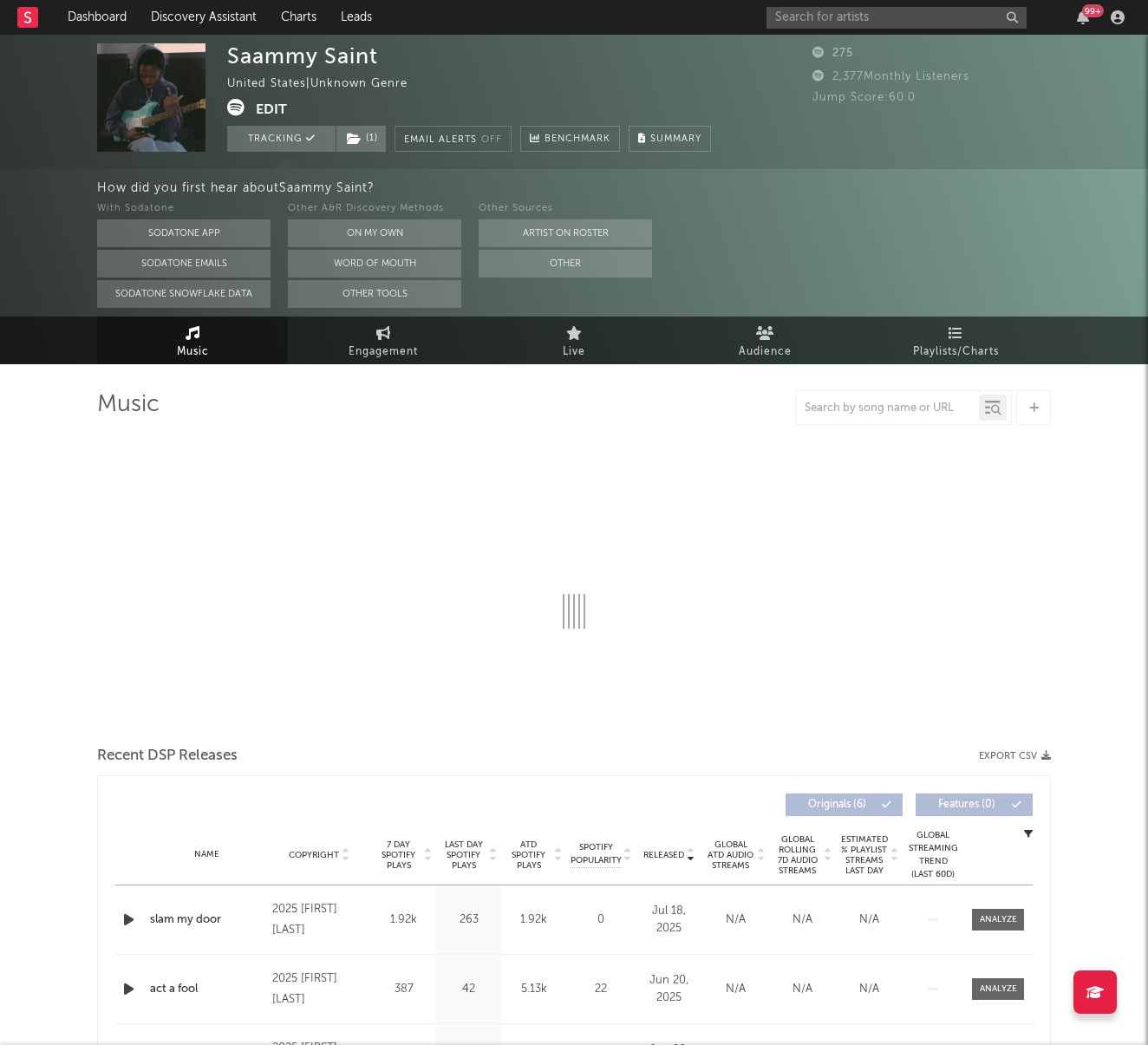 select on "1w" 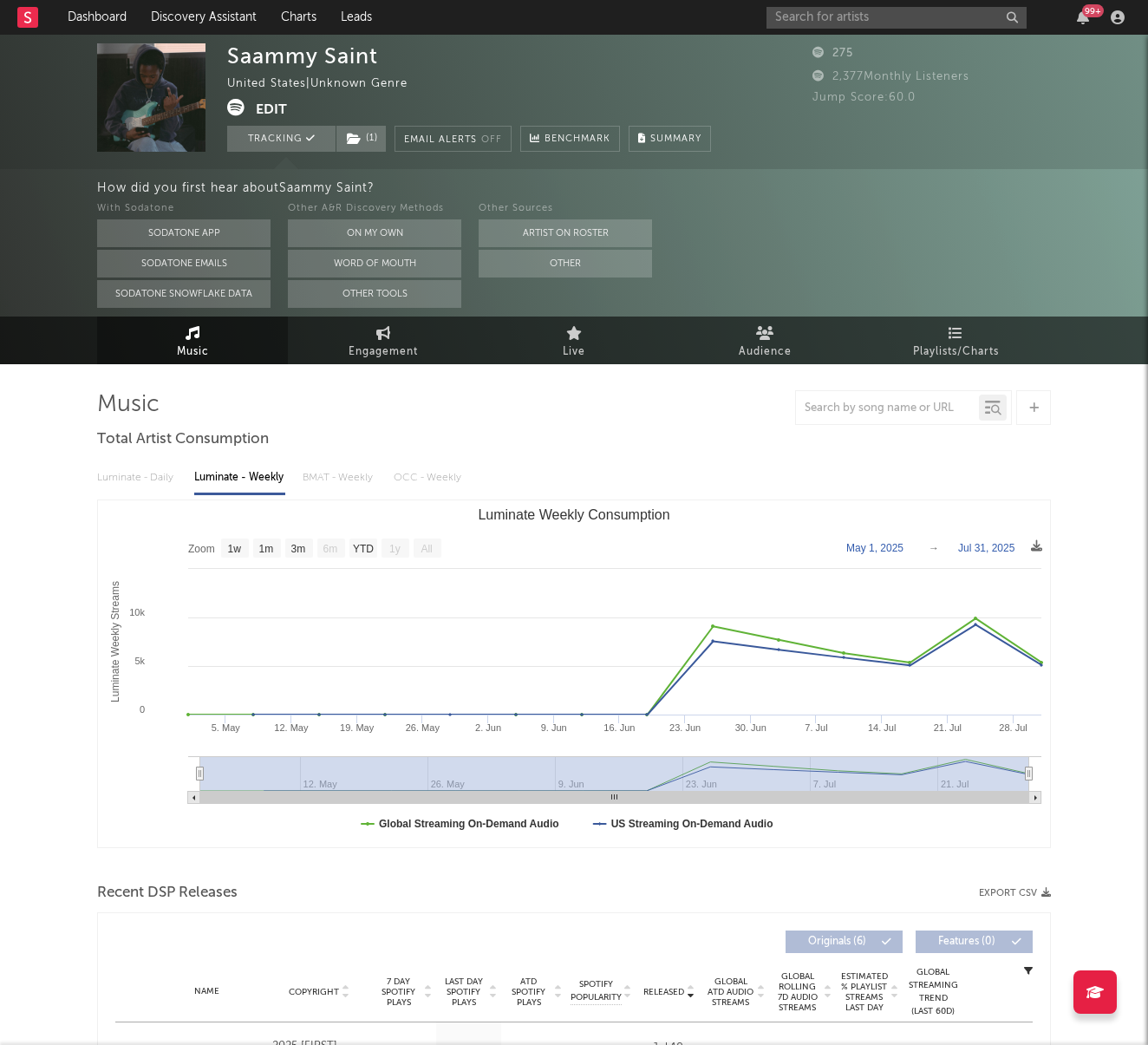 click 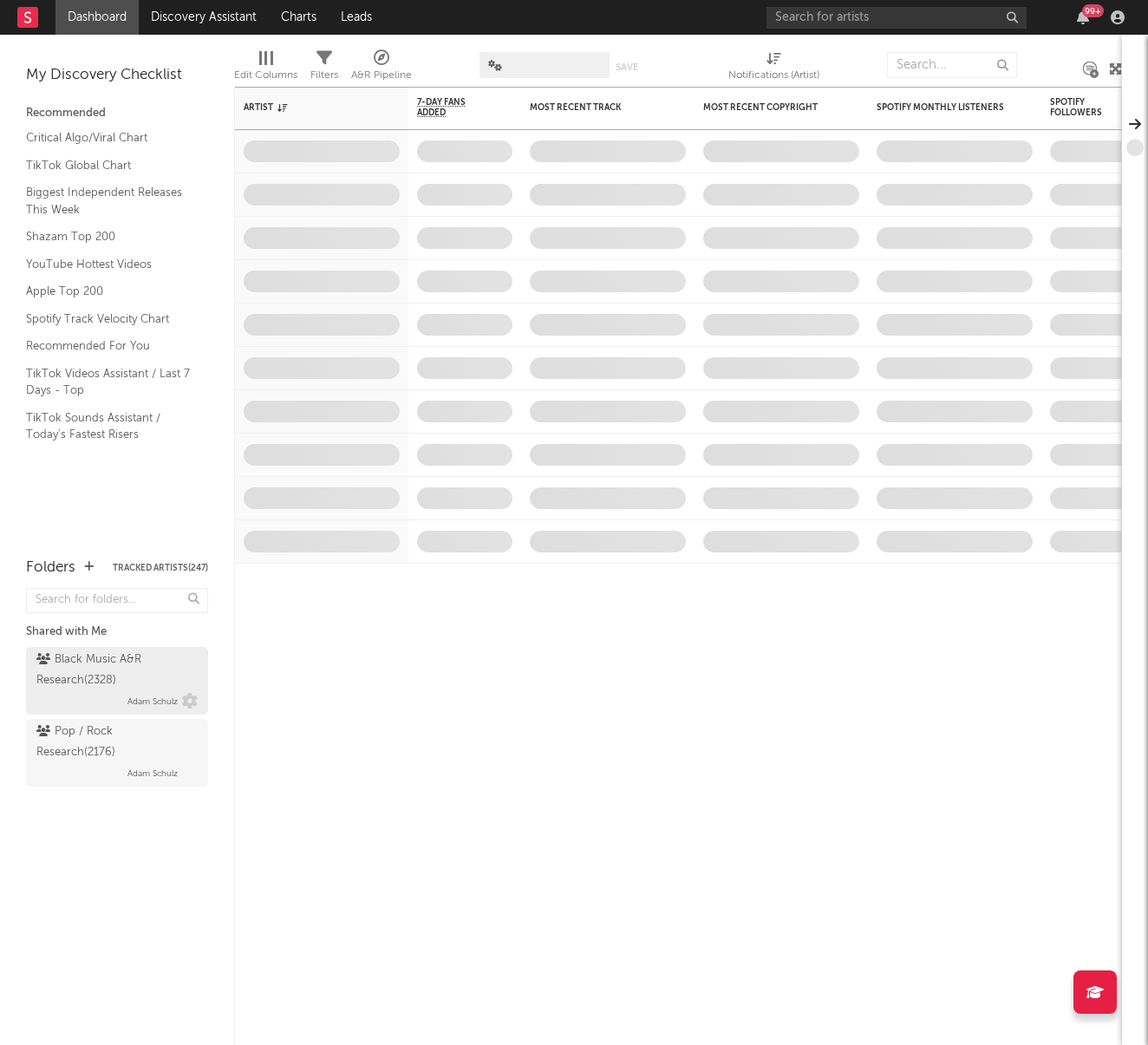click on "Black Music A&R Research  ( 2328 )" at bounding box center [114, 670] 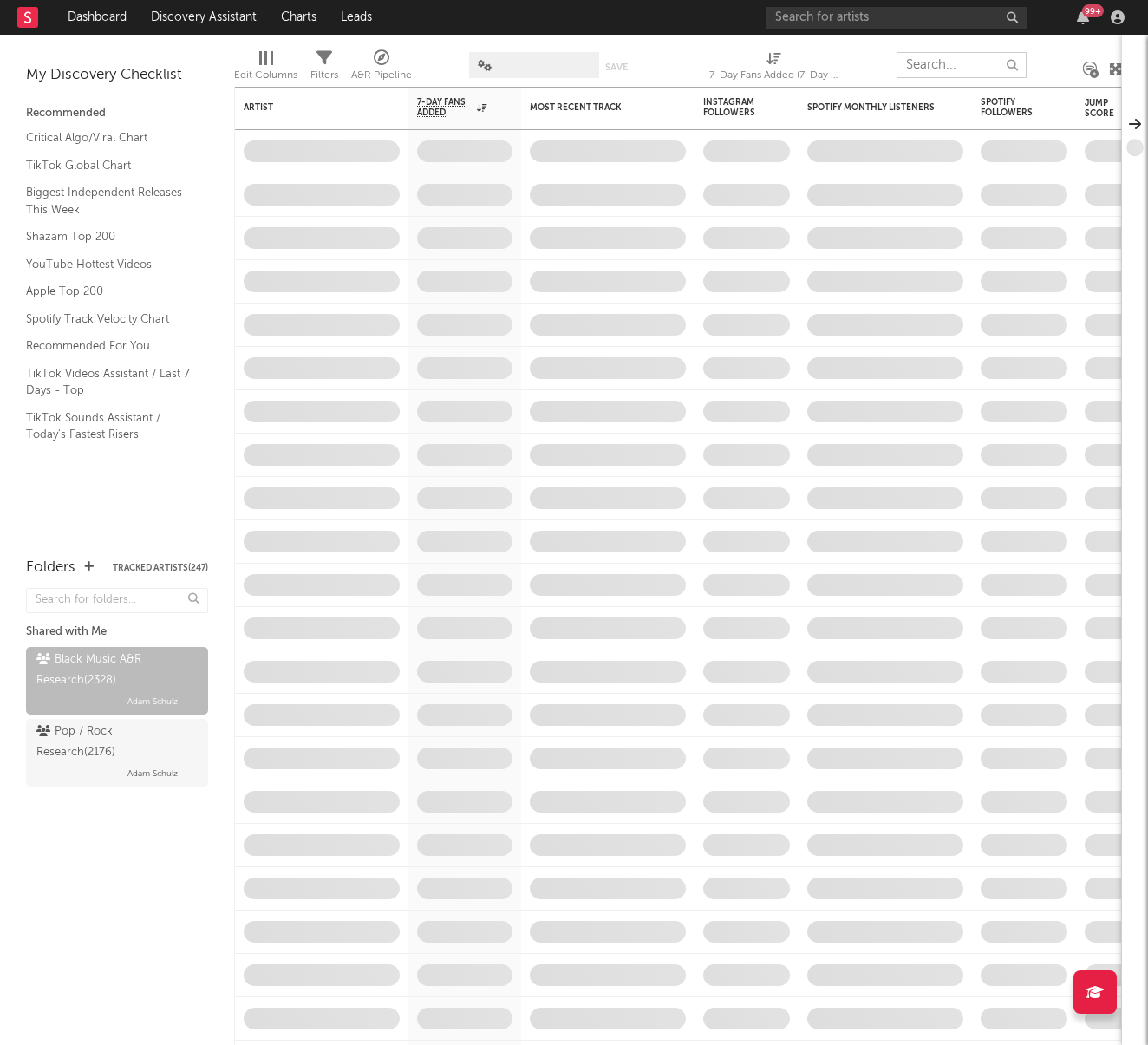click at bounding box center (962, 65) 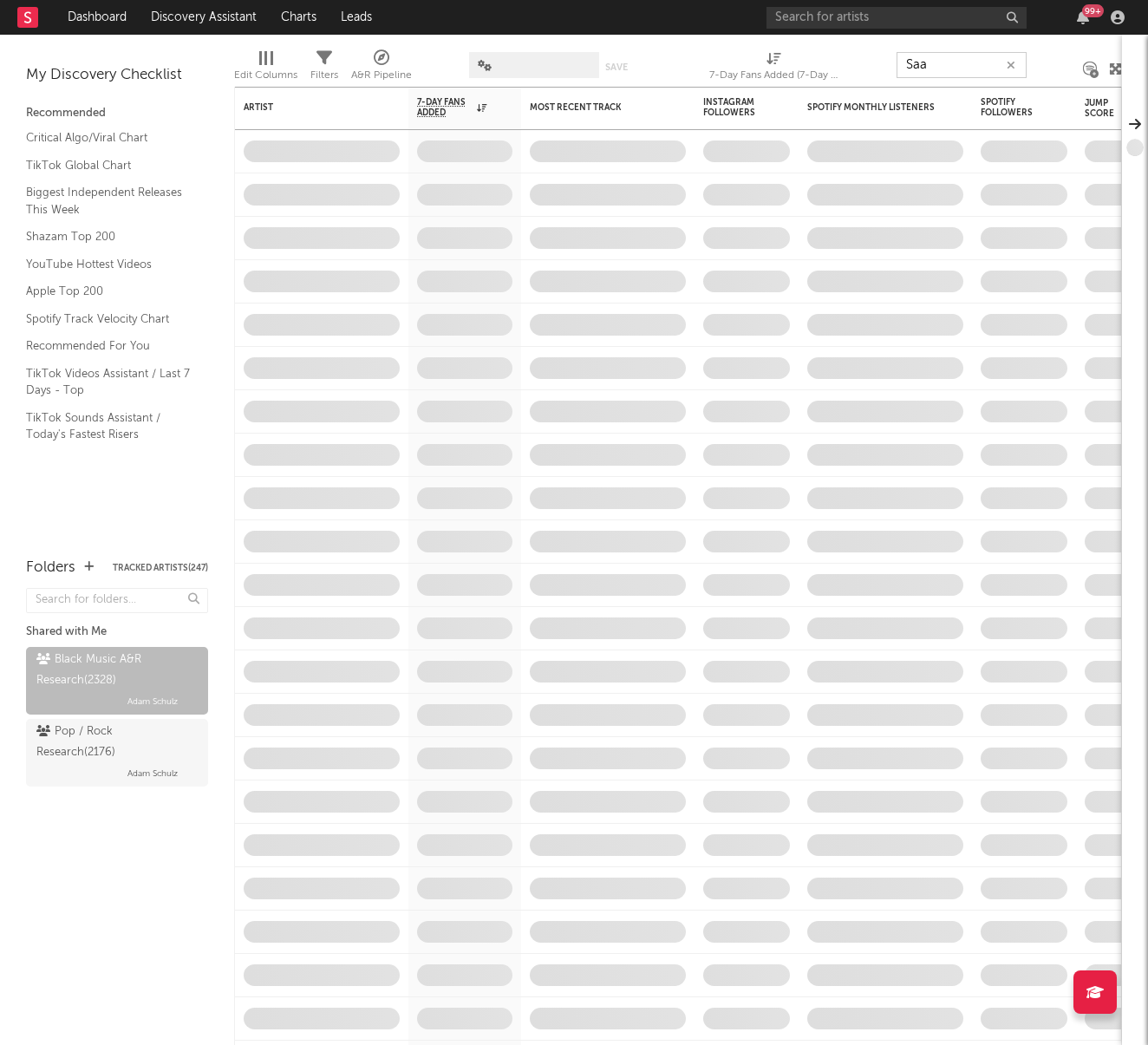 click on "Saa" at bounding box center (962, 65) 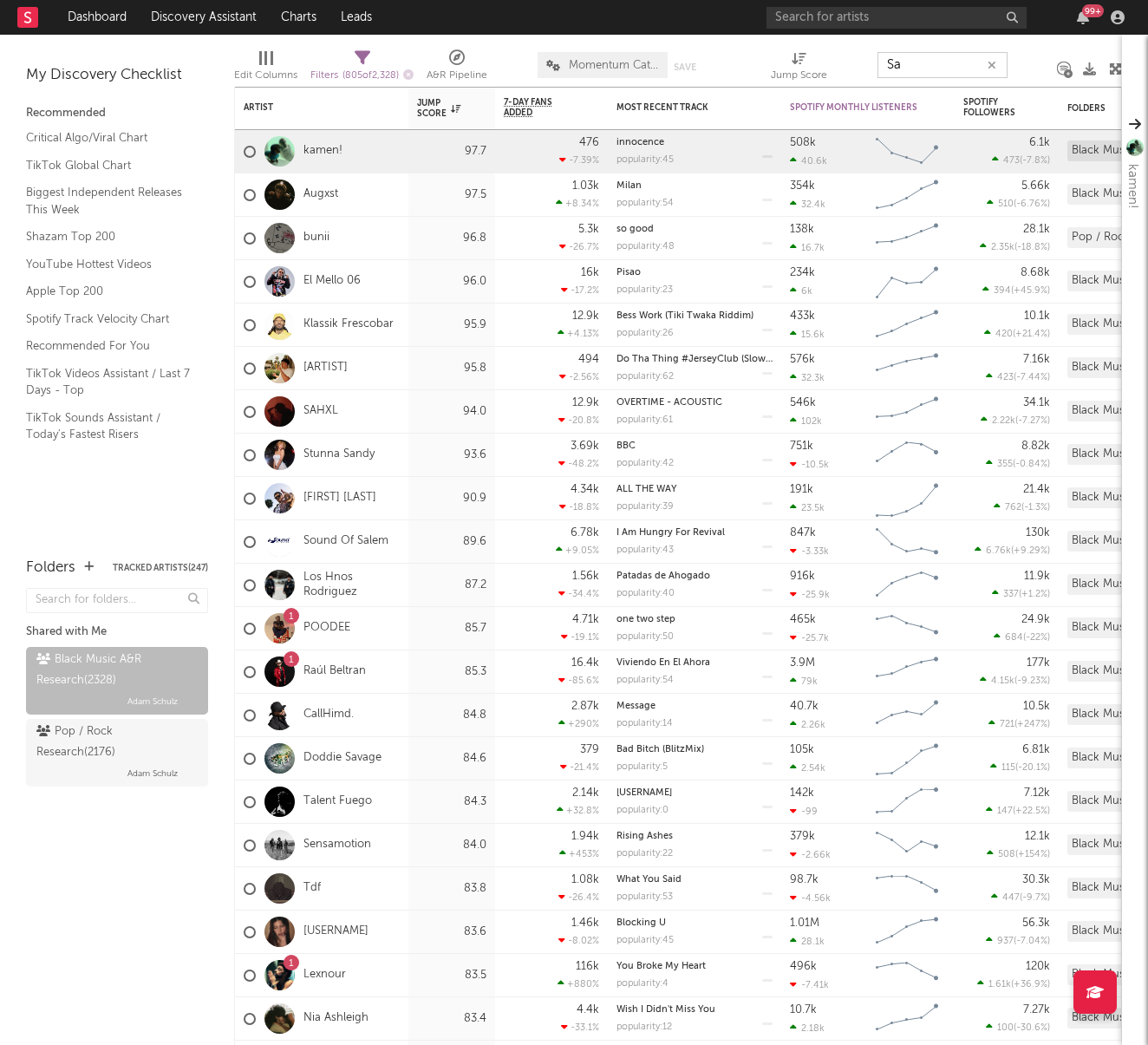 type on "Saa" 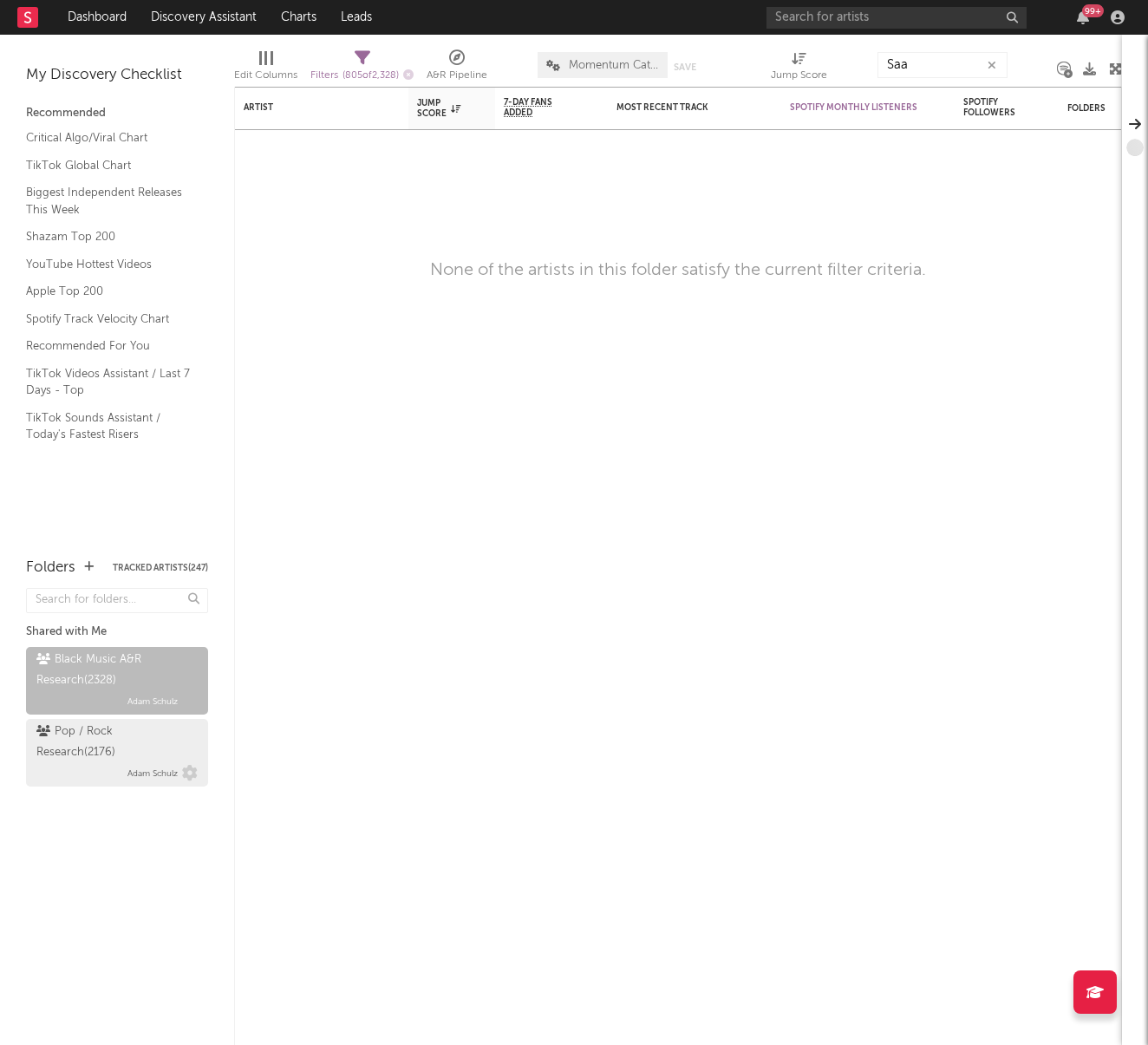 click on "Pop / Rock Research  ( 2176 )" at bounding box center (114, 742) 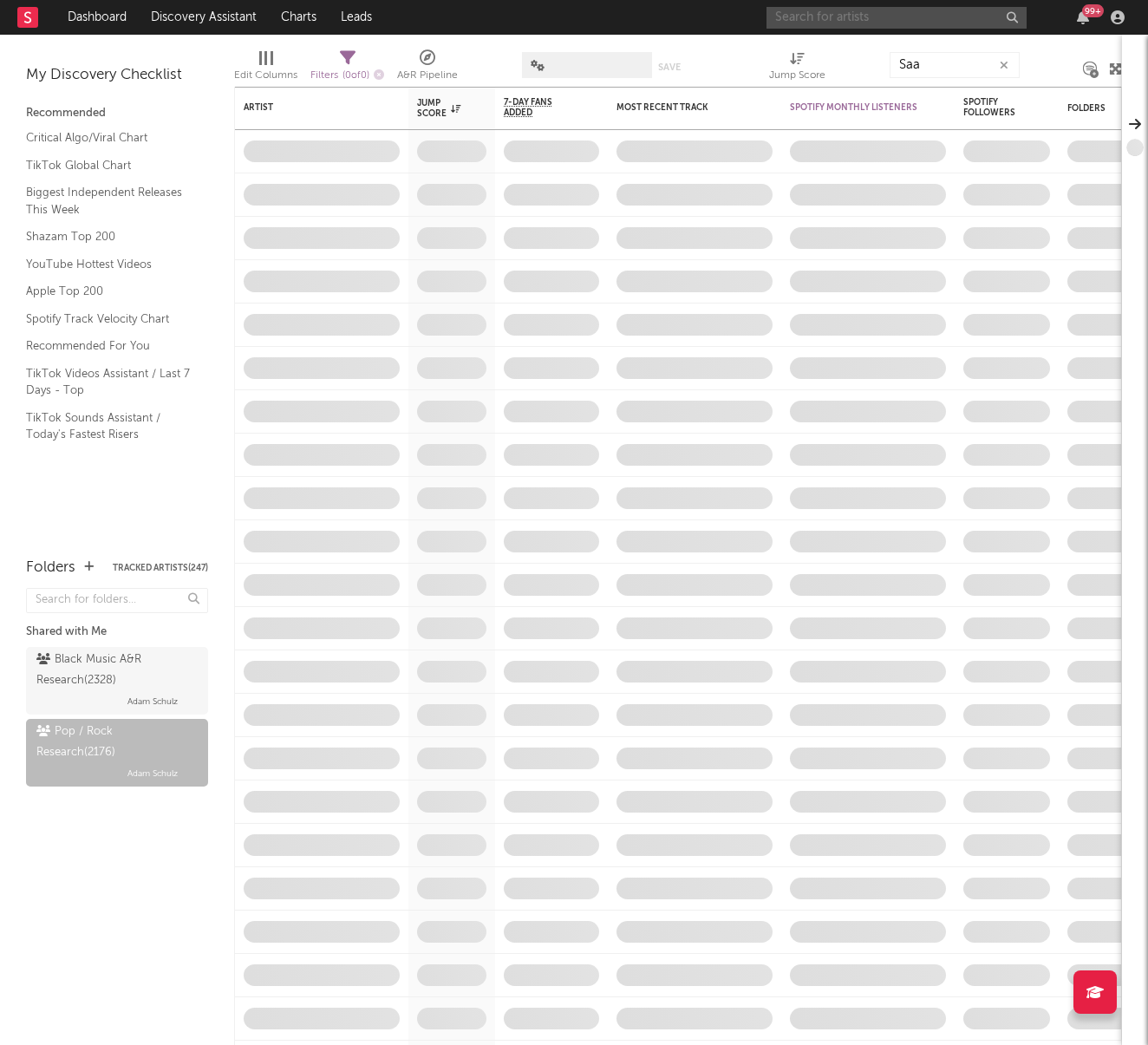 click at bounding box center [897, 17] 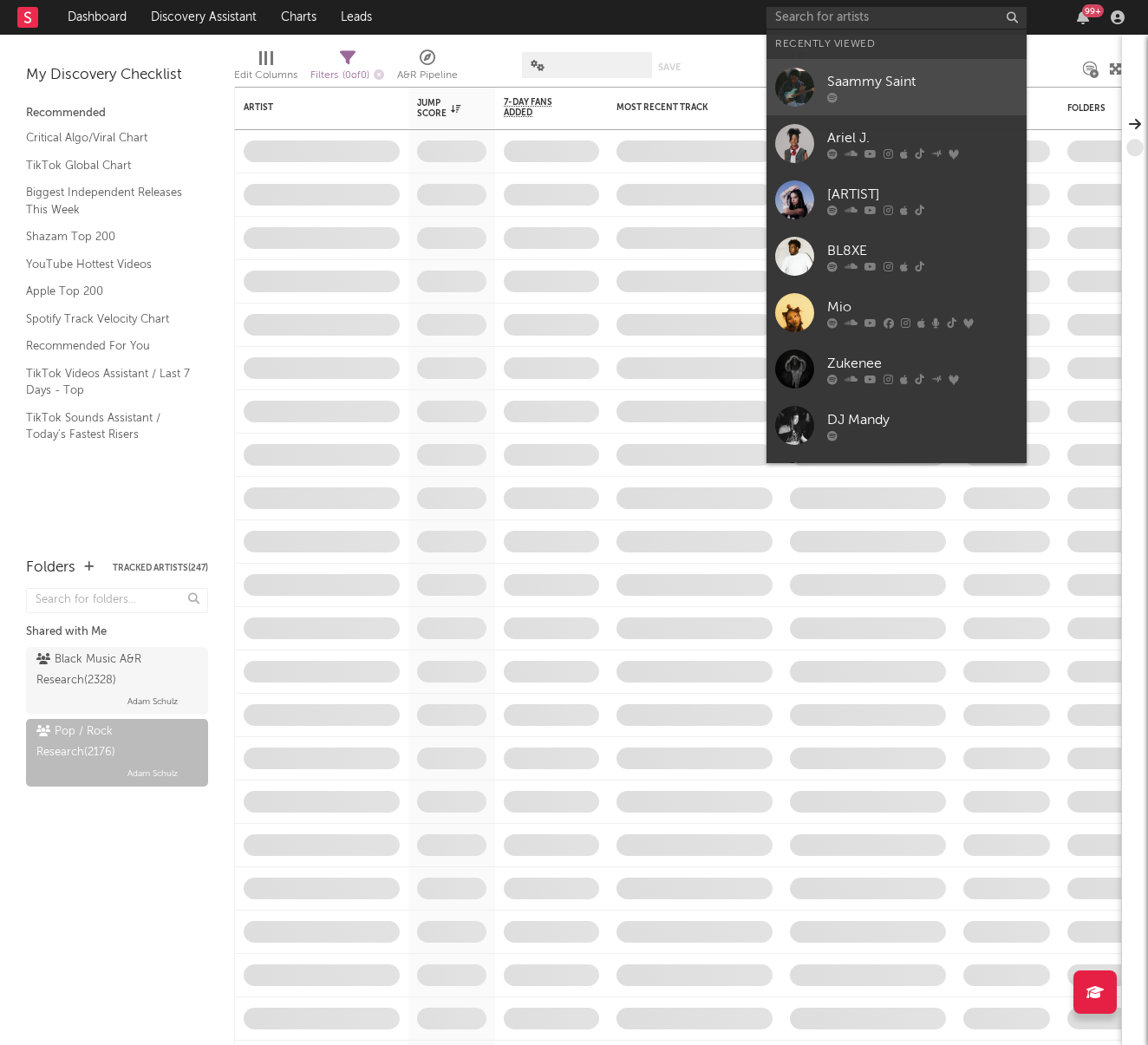 click on "Saammy Saint" at bounding box center [923, 82] 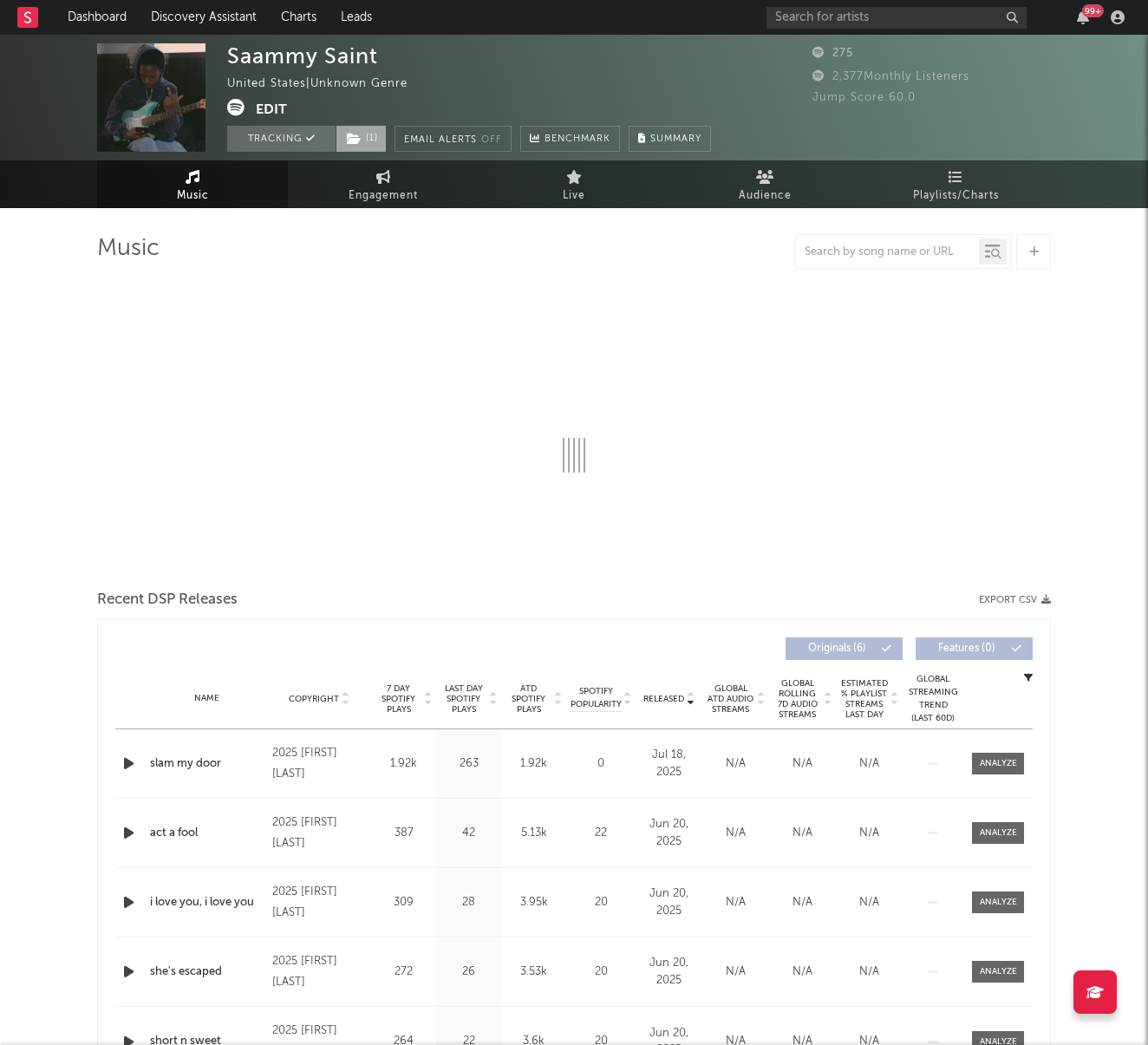 click on "( 1 )" at bounding box center (361, 139) 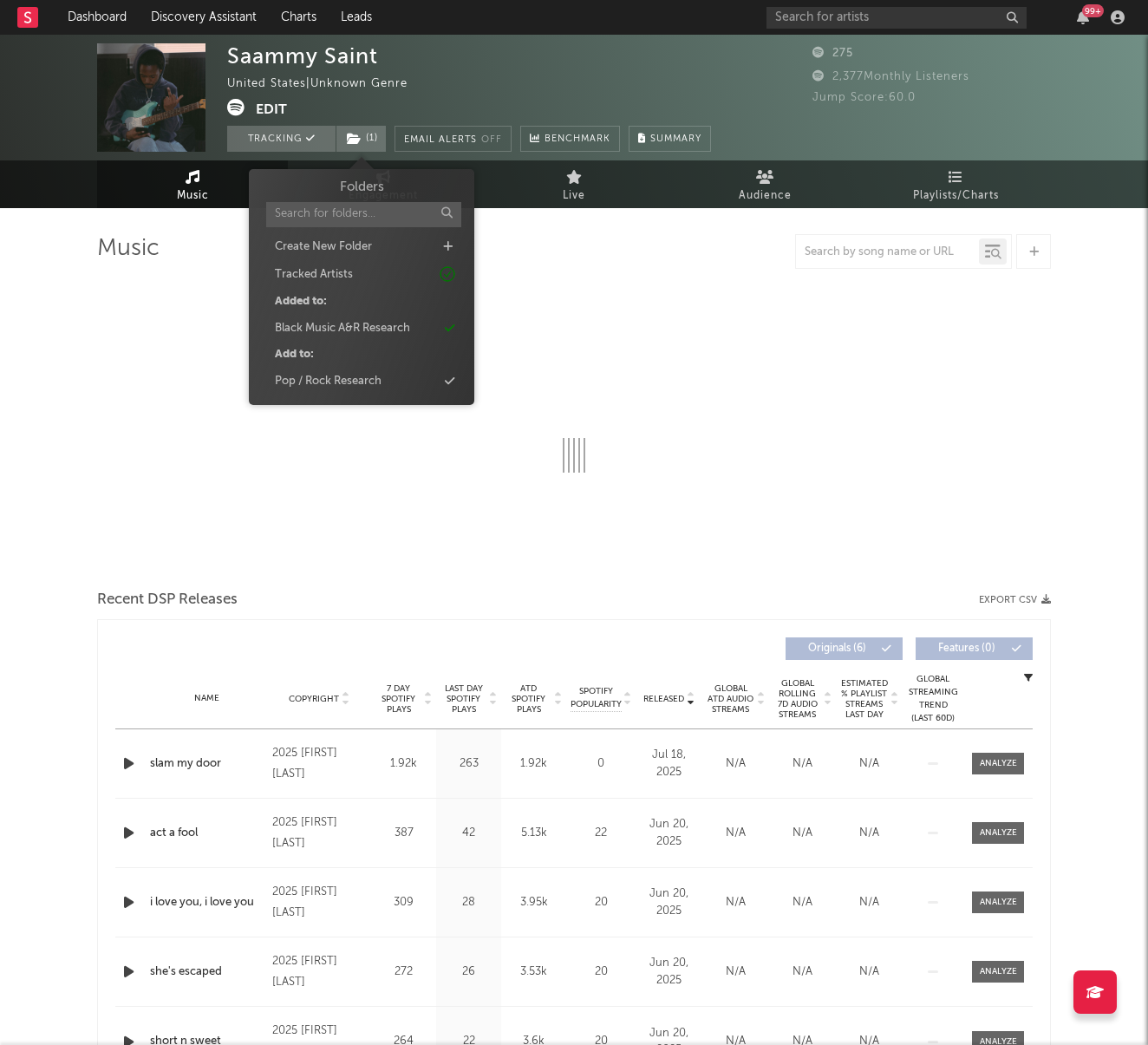 select on "1w" 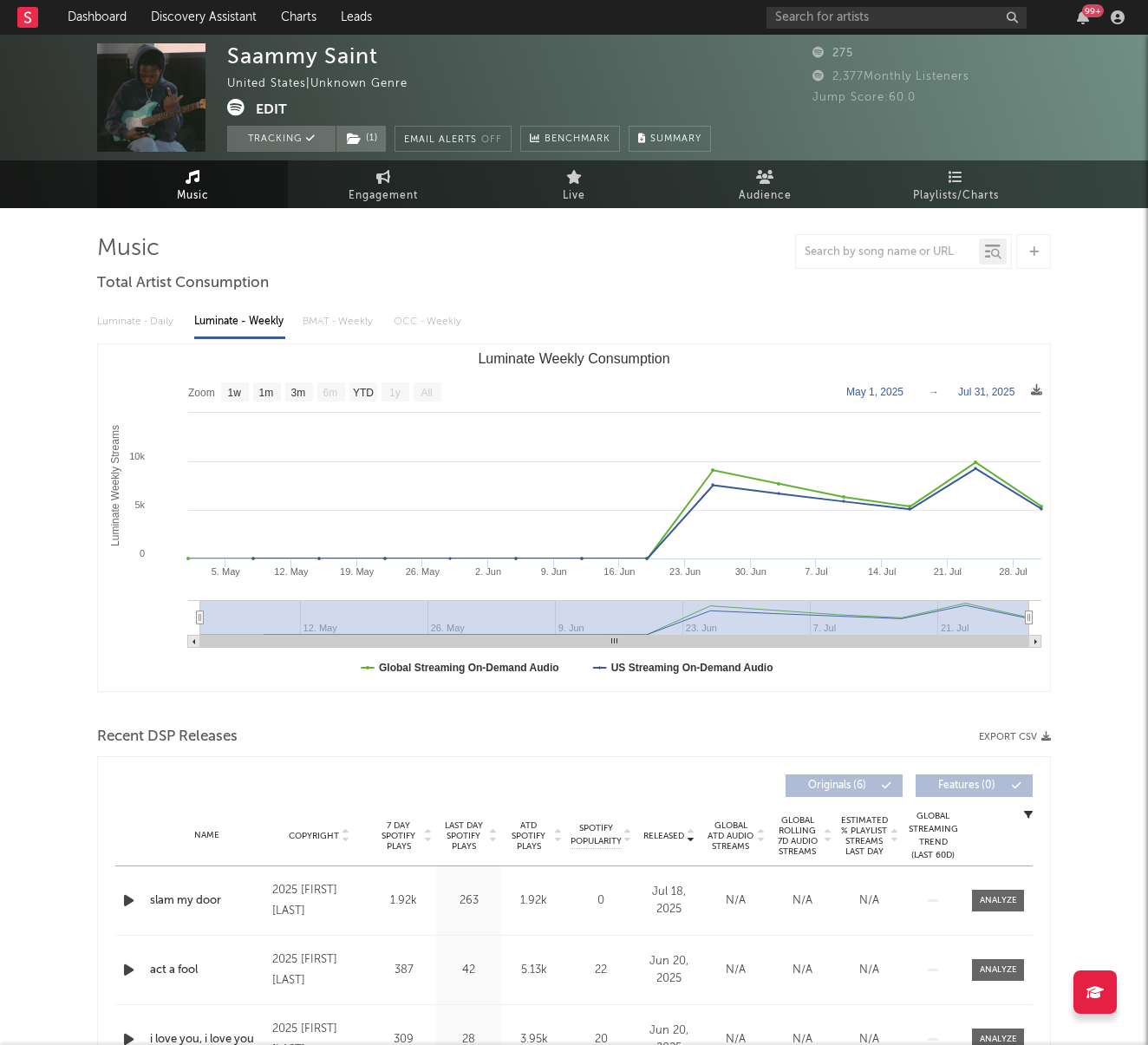 click on "Music Total Artist Consumption Luminate - Daily Luminate - Weekly BMAT - Weekly OCC - Weekly Zoom 1w 1m 3m 6m YTD 1y All 2025-05-01 2025-07-31 Created with Highcharts 10.3.3 Luminate Weekly Streams Luminate Weekly Consumption 5. May 12. May 19. May 26. May 2. Jun 9. Jun 16. Jun 23. Jun 30. Jun 7. Jul 14. Jul 21. Jul 28. Jul 12. May 26. May 9. Jun 23. Jun 7. Jul 21. Jul 0 10k 5k 15k Zoom 1w 1m 3m 6m YTD 1y All May  1, 2025 → Jul 31, 2025 Global Streaming On-Demand Audio US Streaming On-Demand Audio Recent DSP Releases Export CSV  Released Copyright 7 Day Spotify Plays Last Day Spotify Plays ATD Spotify Plays Spotify Popularity Released Global ATD Audio Streams Global Rolling 7D Audio Streams Estimated % Playlist Streams Last Day Spotify Popularity Streams / 7d Growth Originals   ( 6 ) Features   ( 0 ) Name Copyright Label Album Names Composer Names 7 Day Spotify Plays Last Day Spotify Plays ATD Spotify Plays Spotify Popularity Total US Streams Total US SES Total UK Streams Total UK Audio Streams Released 0" at bounding box center (574, 746) 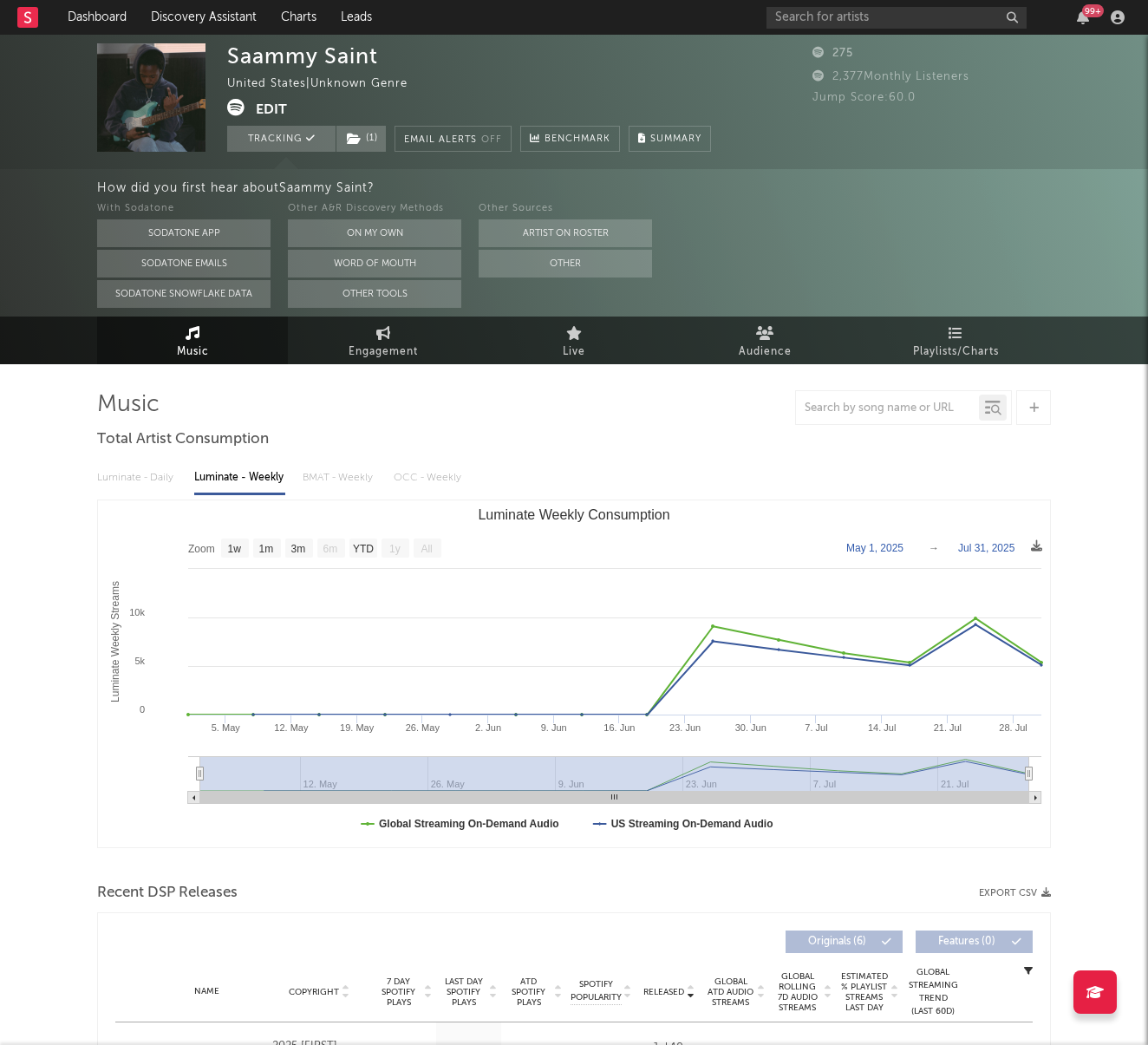 click 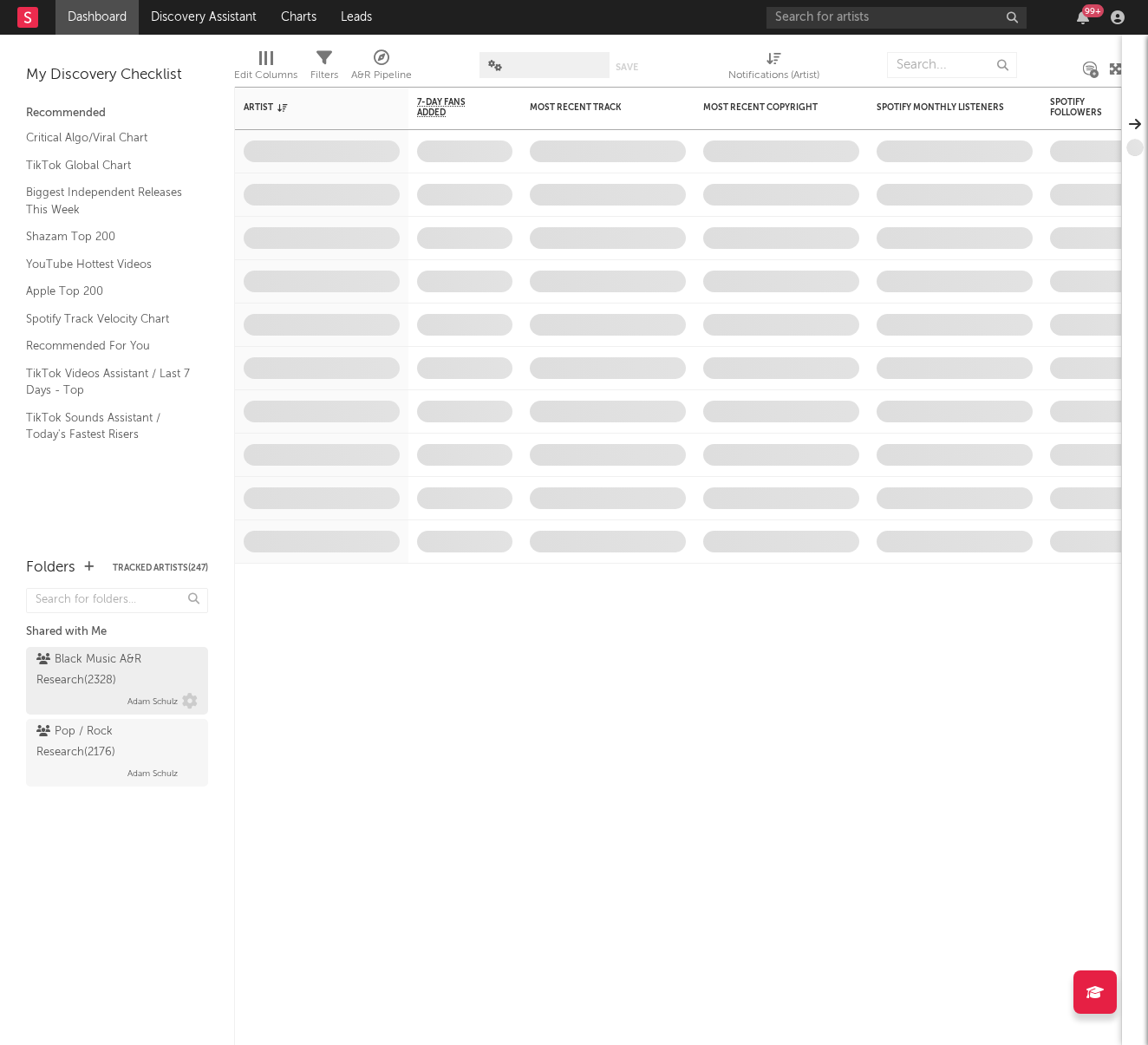 click on "Black Music A&R Research  ( 2328 )" at bounding box center (114, 670) 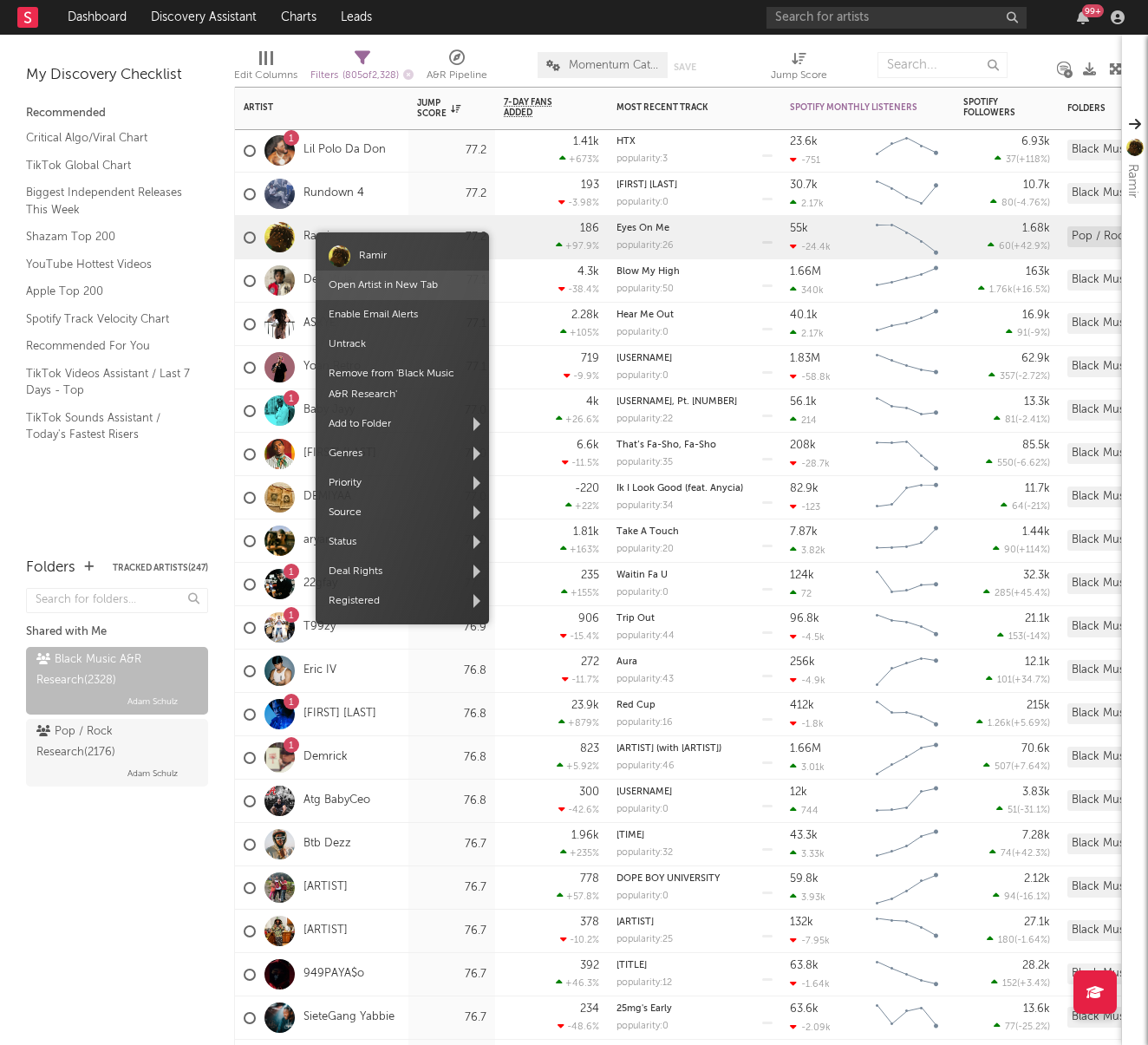 drag, startPoint x: 320, startPoint y: 237, endPoint x: 365, endPoint y: 272, distance: 57.00877 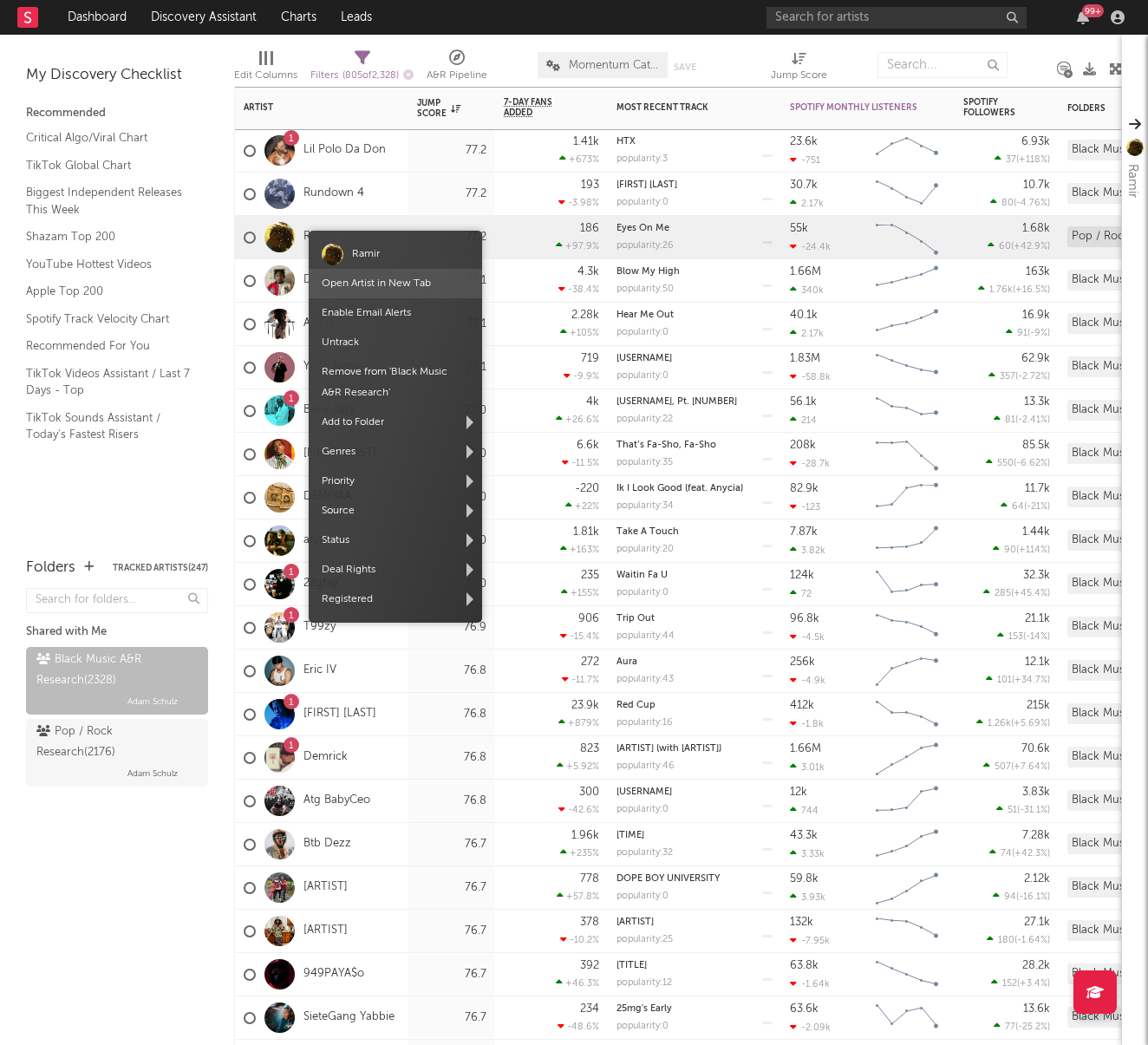 drag, startPoint x: 313, startPoint y: 235, endPoint x: 353, endPoint y: 290, distance: 68.00735 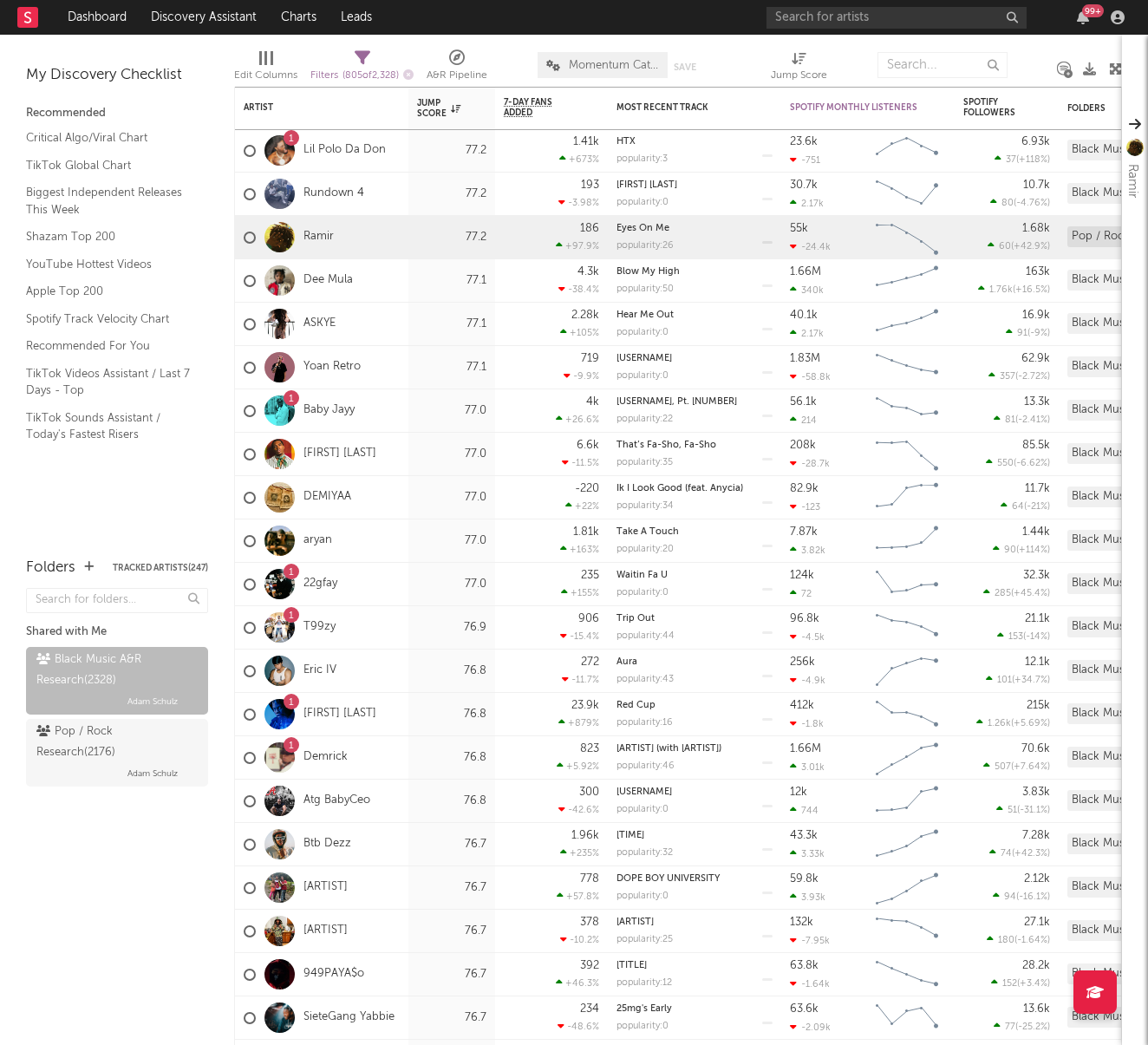 click on "Open Artist in New Tab" at bounding box center (395, 284) 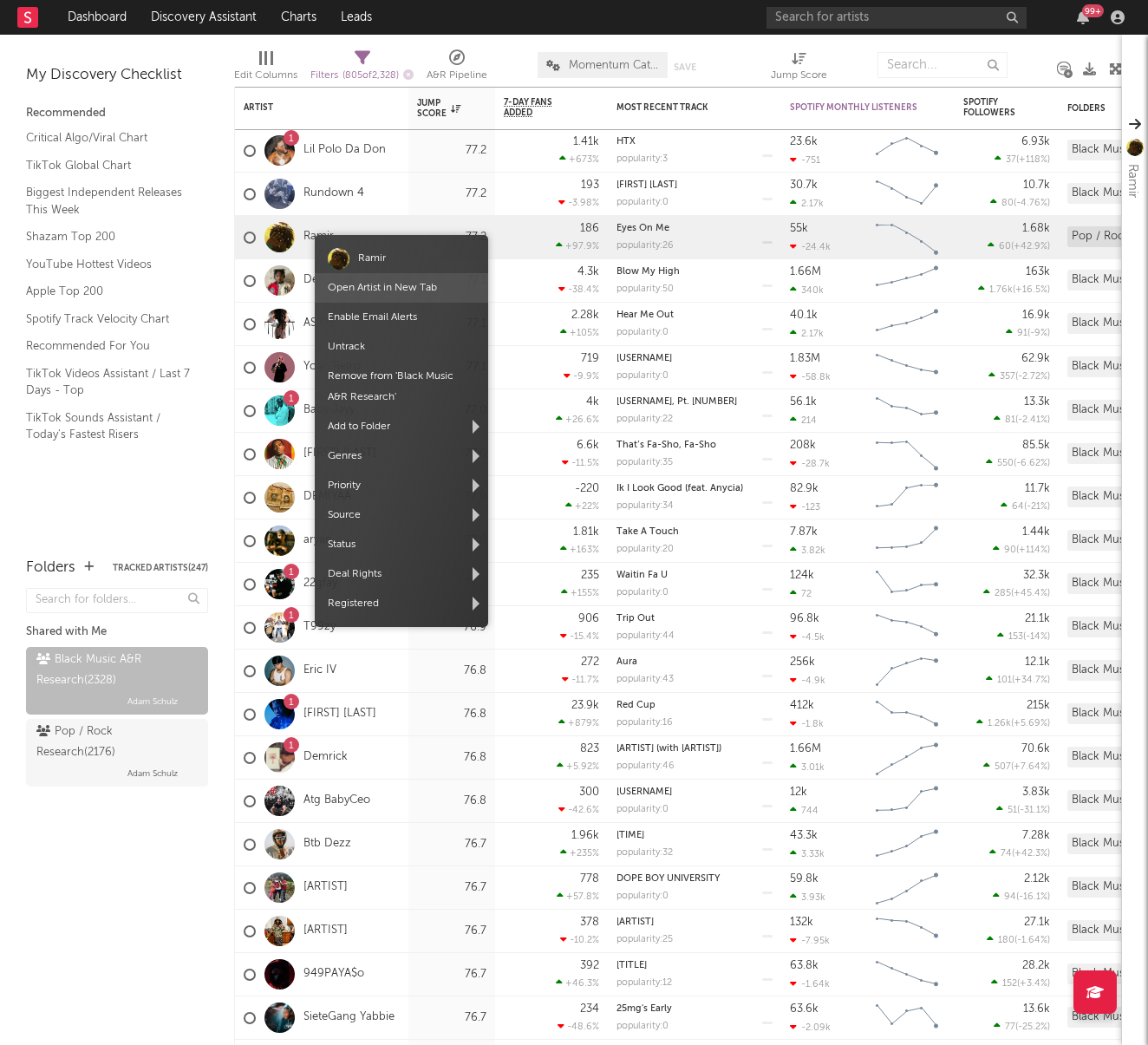 click on "Open Artist in New Tab" at bounding box center (382, 288) 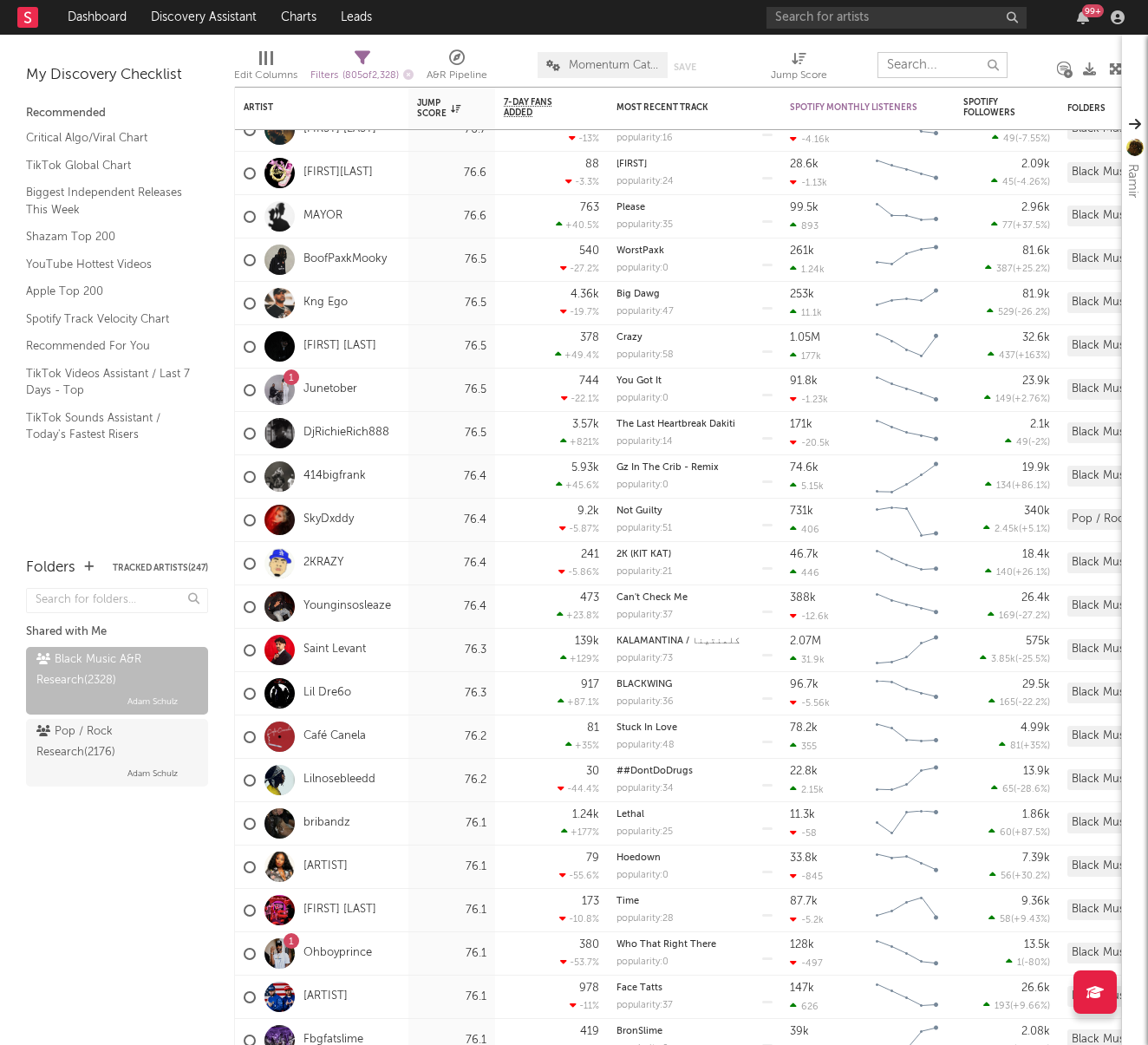 click at bounding box center [943, 65] 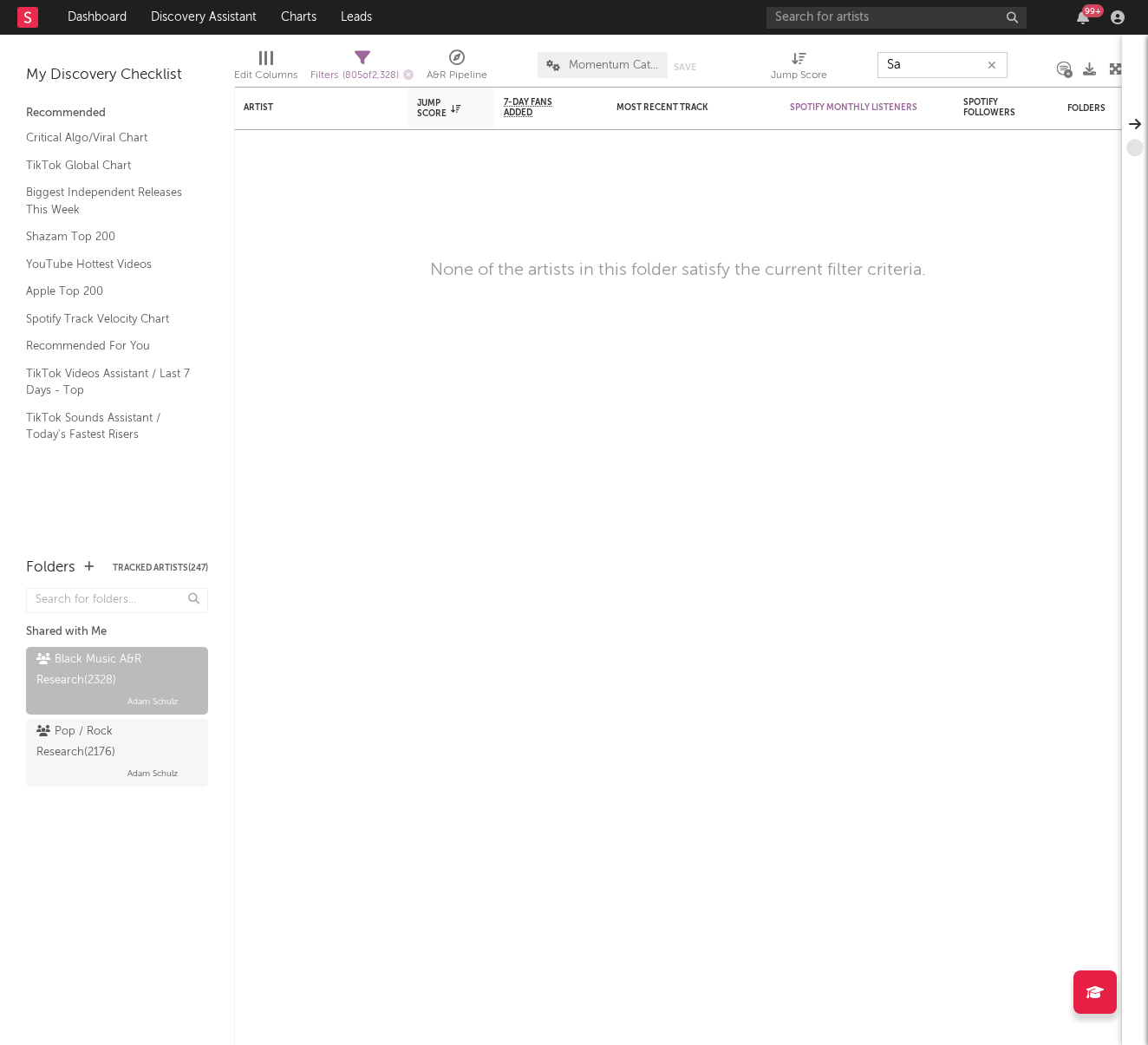 type on "Saa" 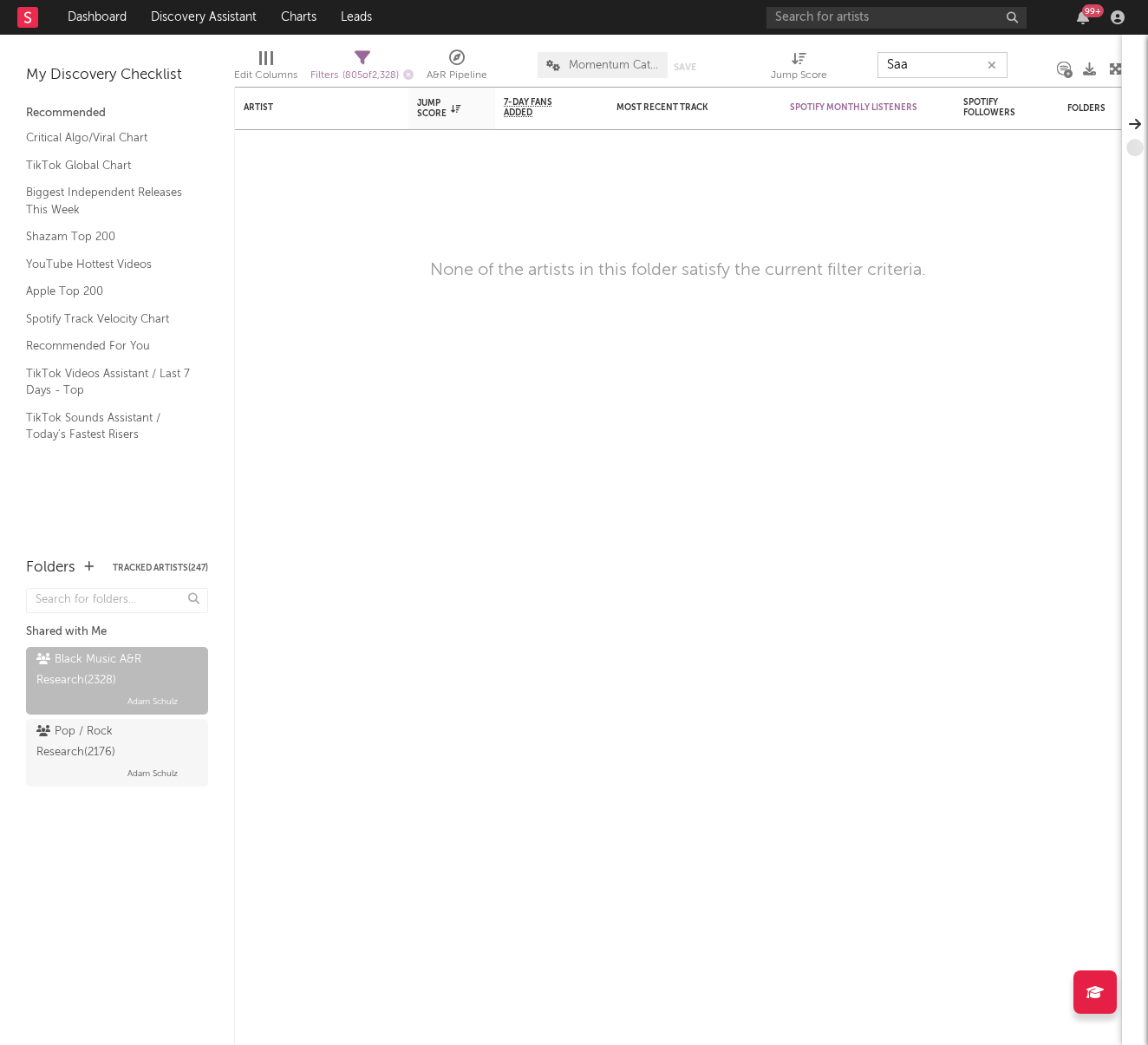 click on "Saa" at bounding box center [943, 65] 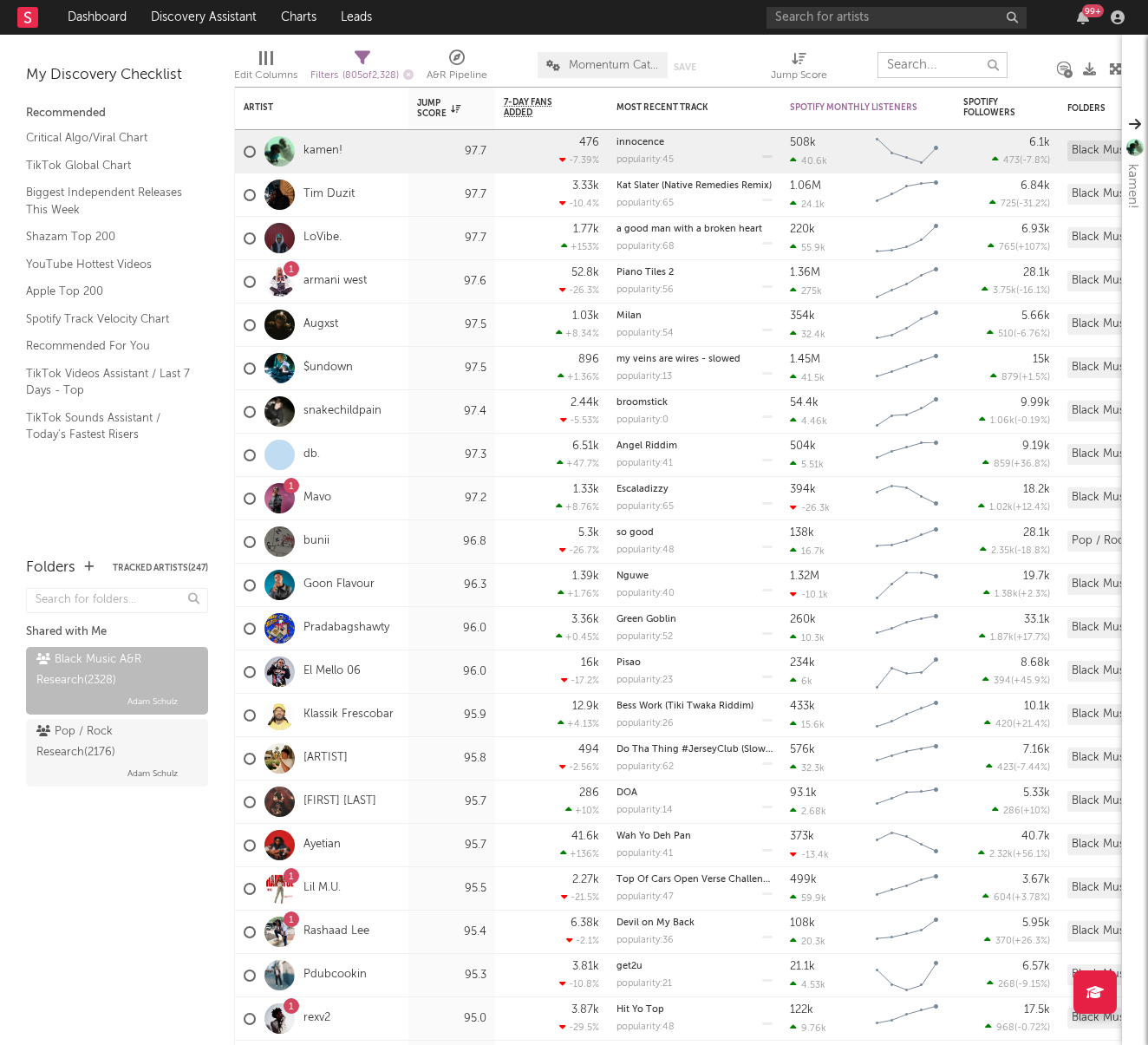 type 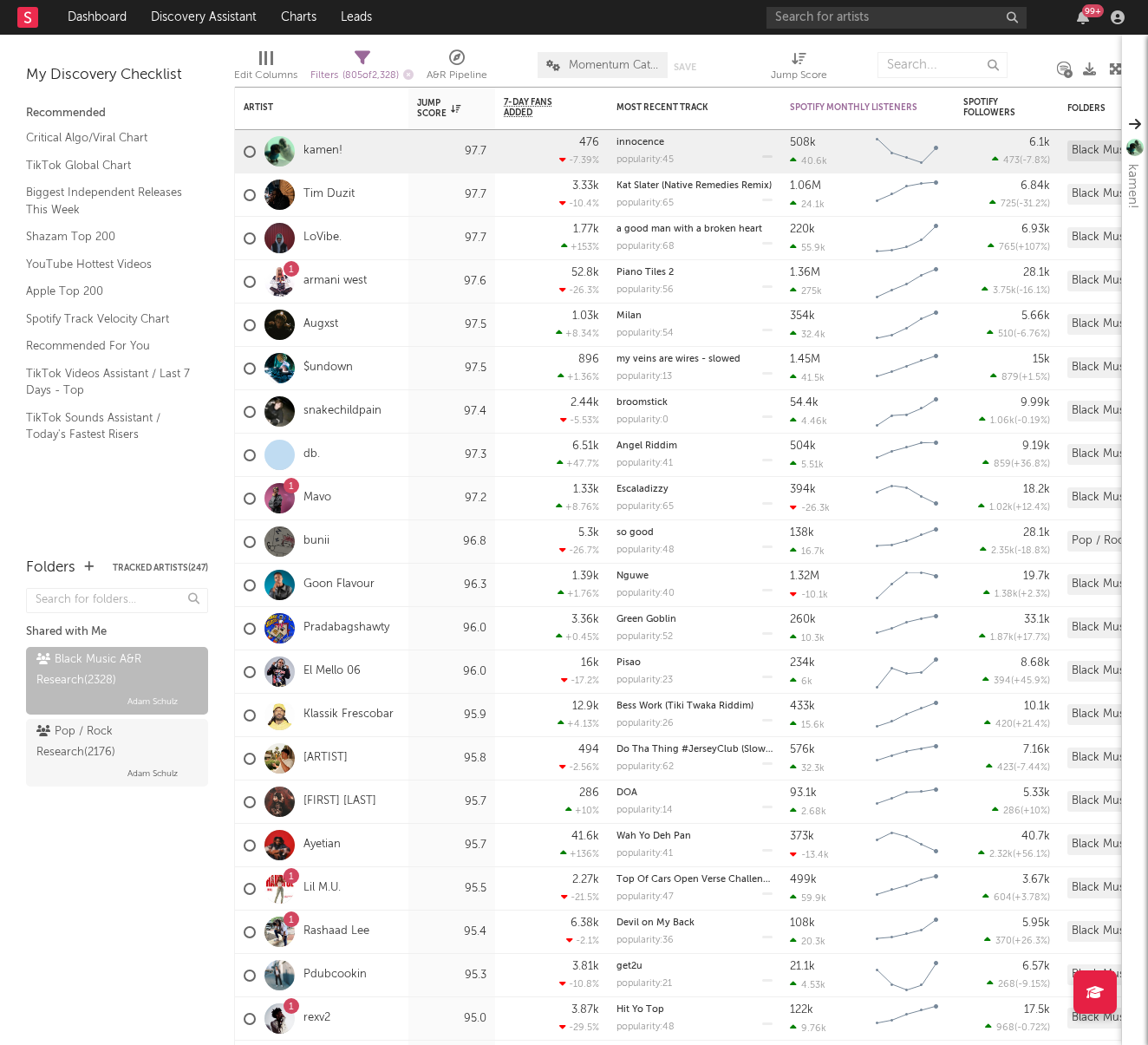 click on "My Discovery Checklist Recommended Critical Algo/Viral Chart TikTok Global Chart Biggest Independent Releases This Week Shazam Top 200 YouTube Hottest Videos Apple Top 200 Spotify Track Velocity Chart Recommended For You TikTok Videos Assistant / Last 7 Days - Top  TikTok Sounds Assistant / Today's Fastest Risers" at bounding box center (117, 287) 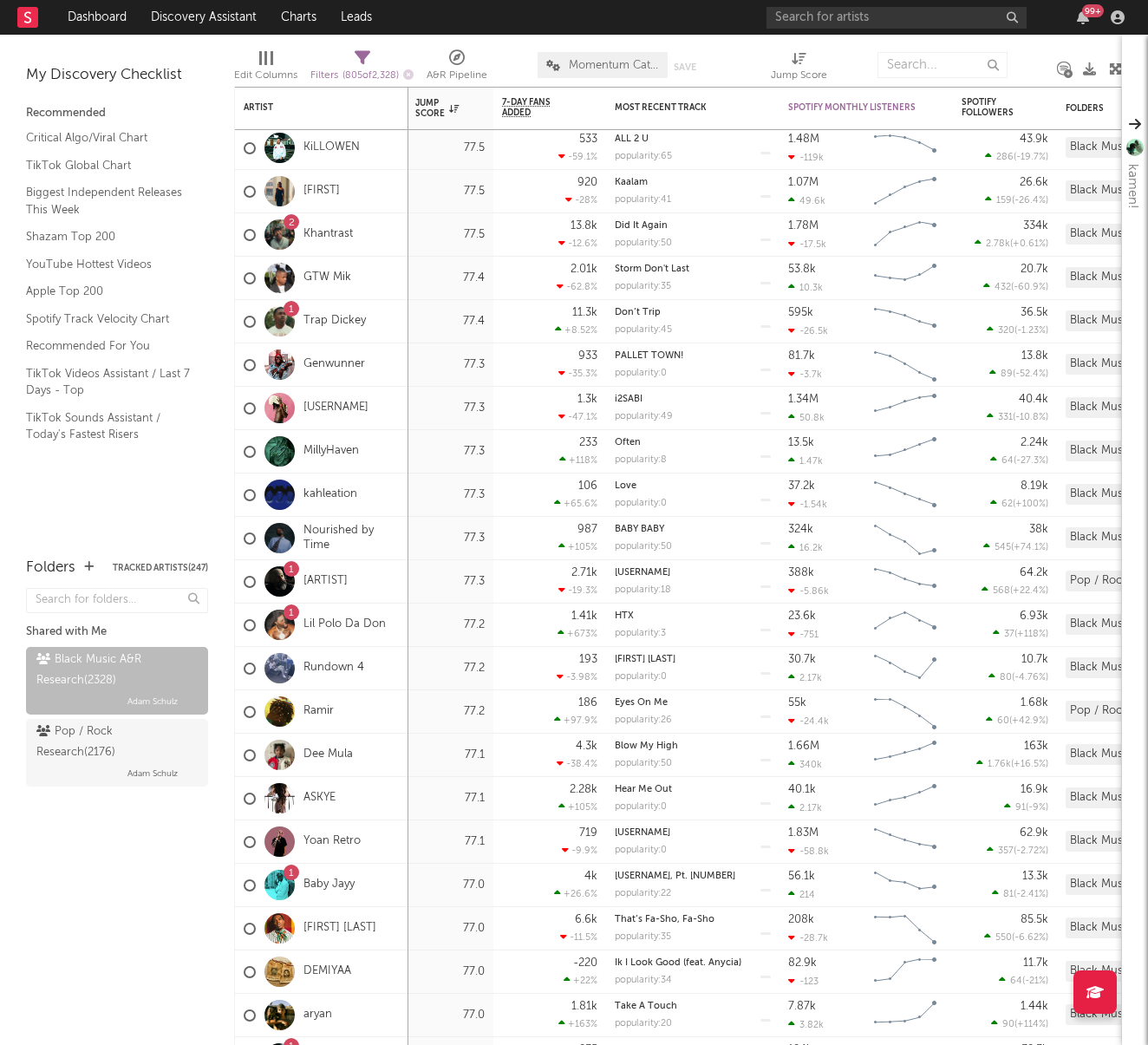 click 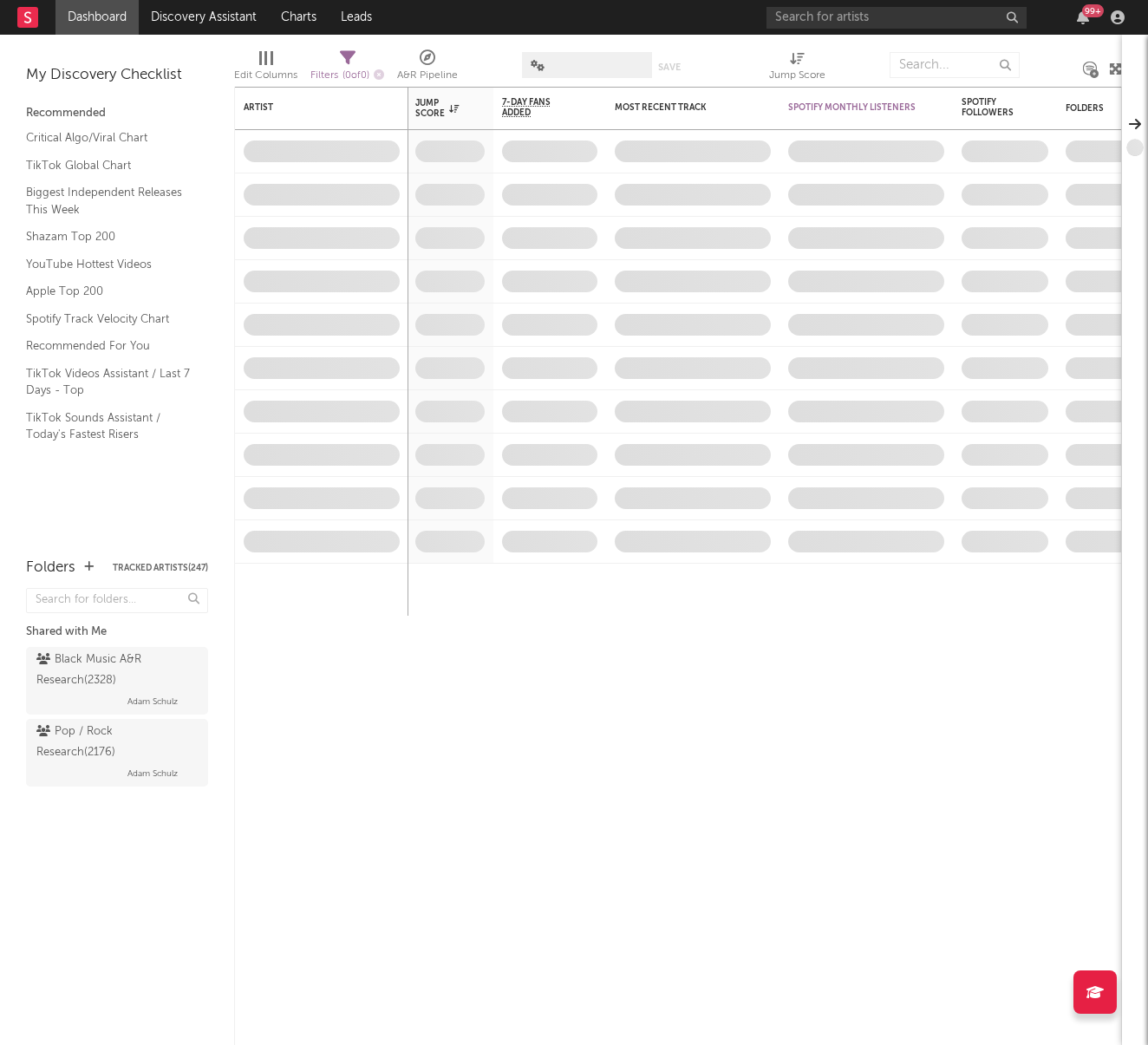 click on "Dashboard" at bounding box center [97, 17] 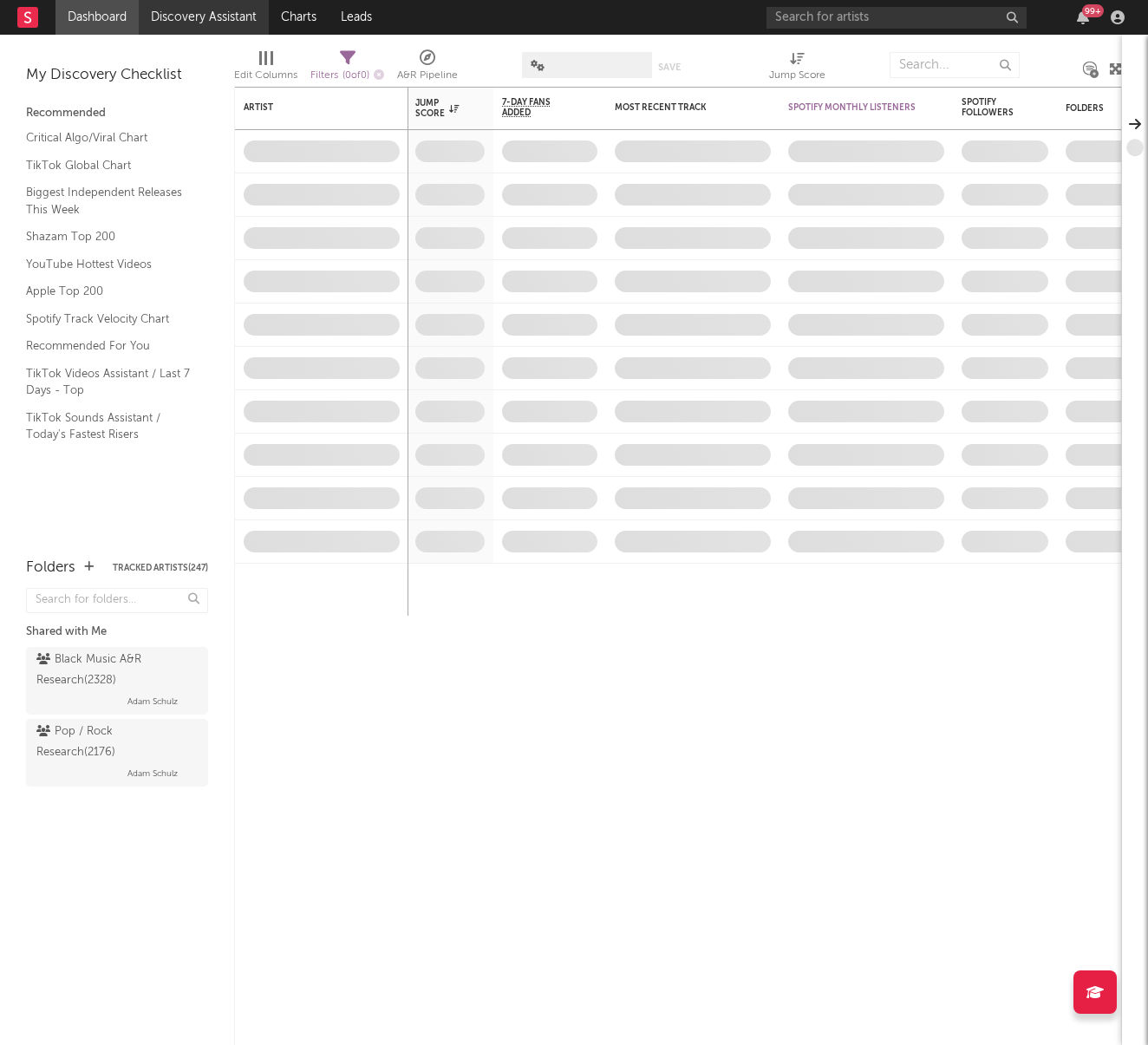 click on "Discovery Assistant" at bounding box center [204, 17] 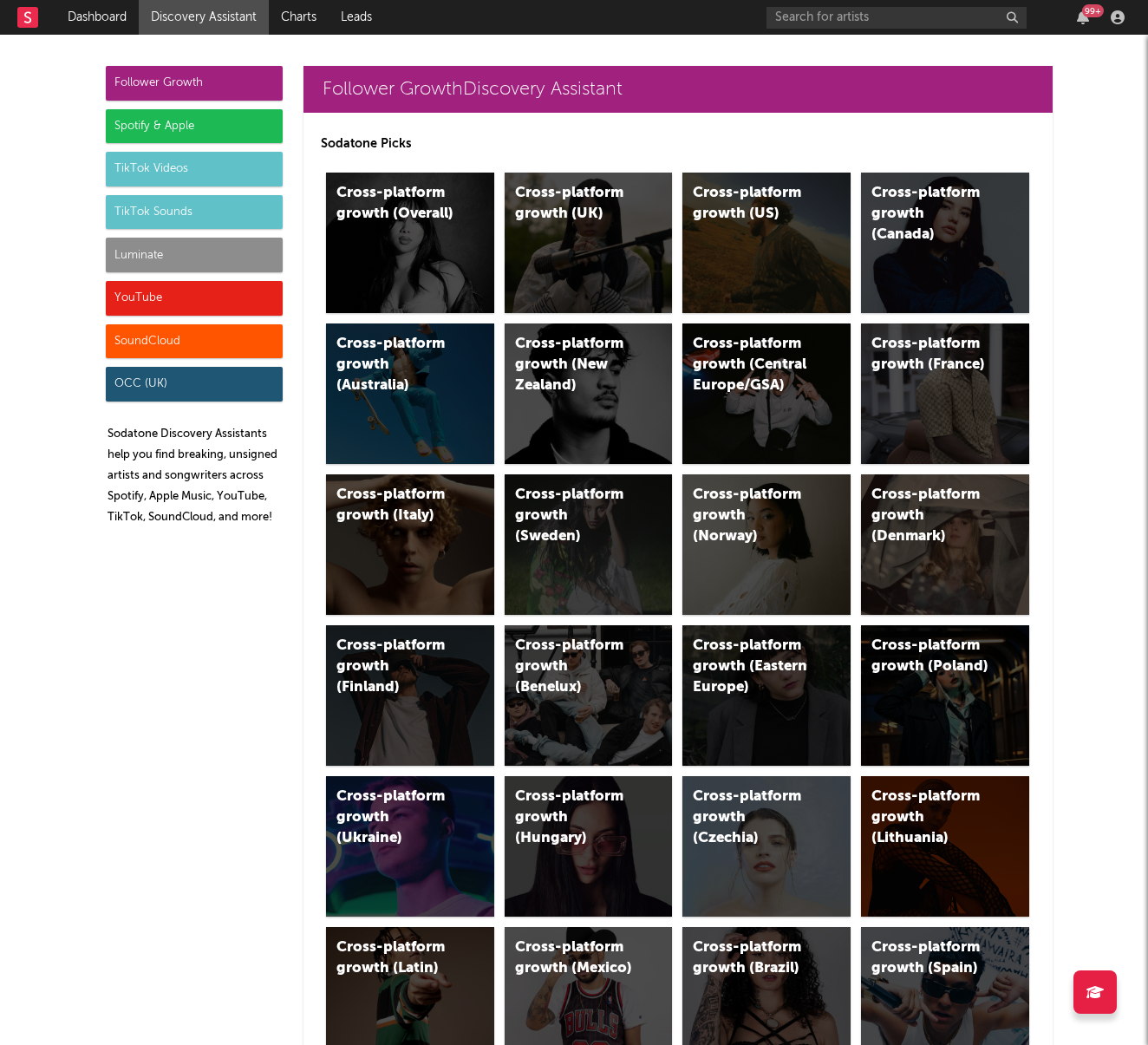 click on "Spotify & Apple" at bounding box center (194, 127) 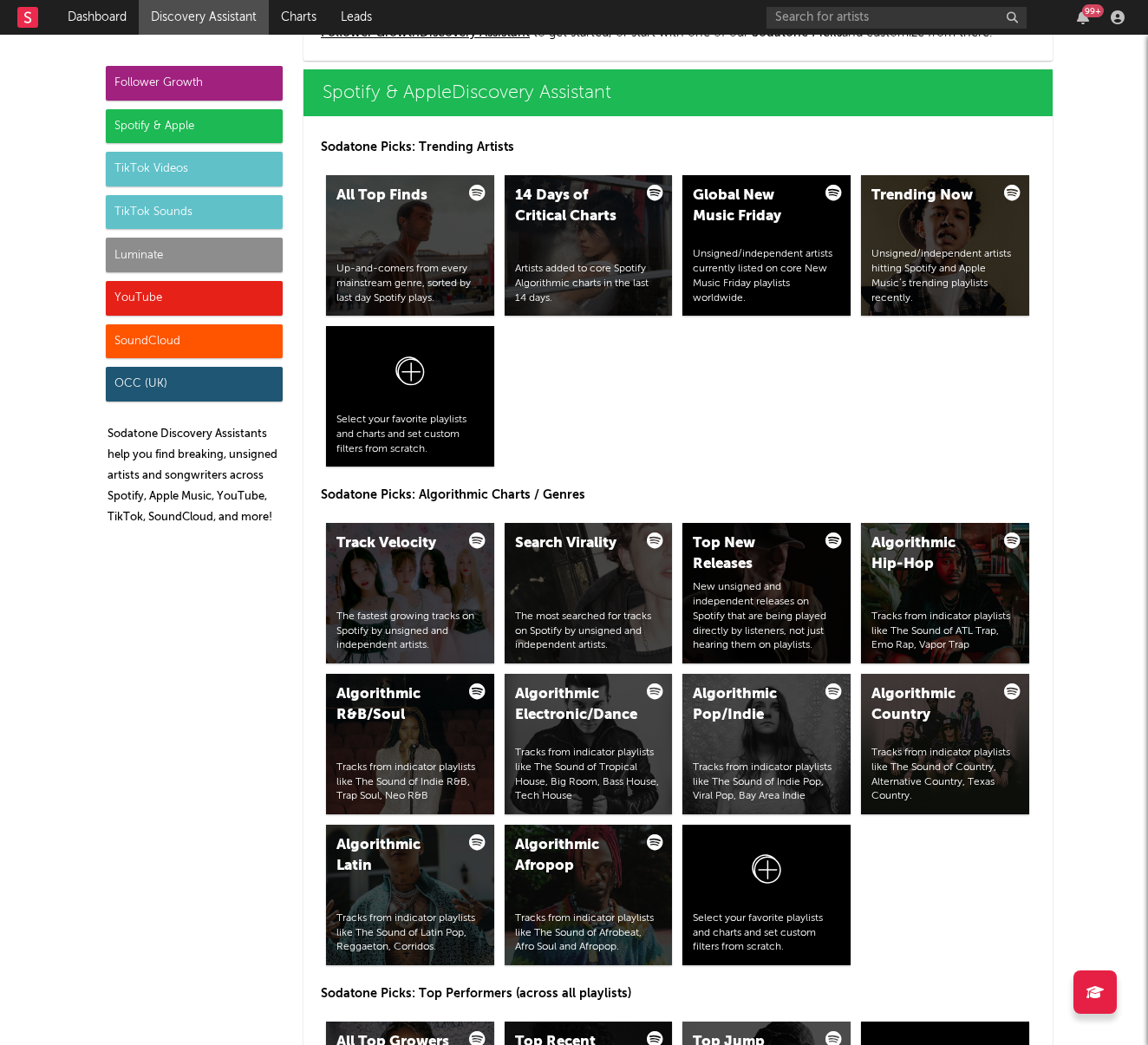 click on "TikTok Videos" at bounding box center [194, 169] 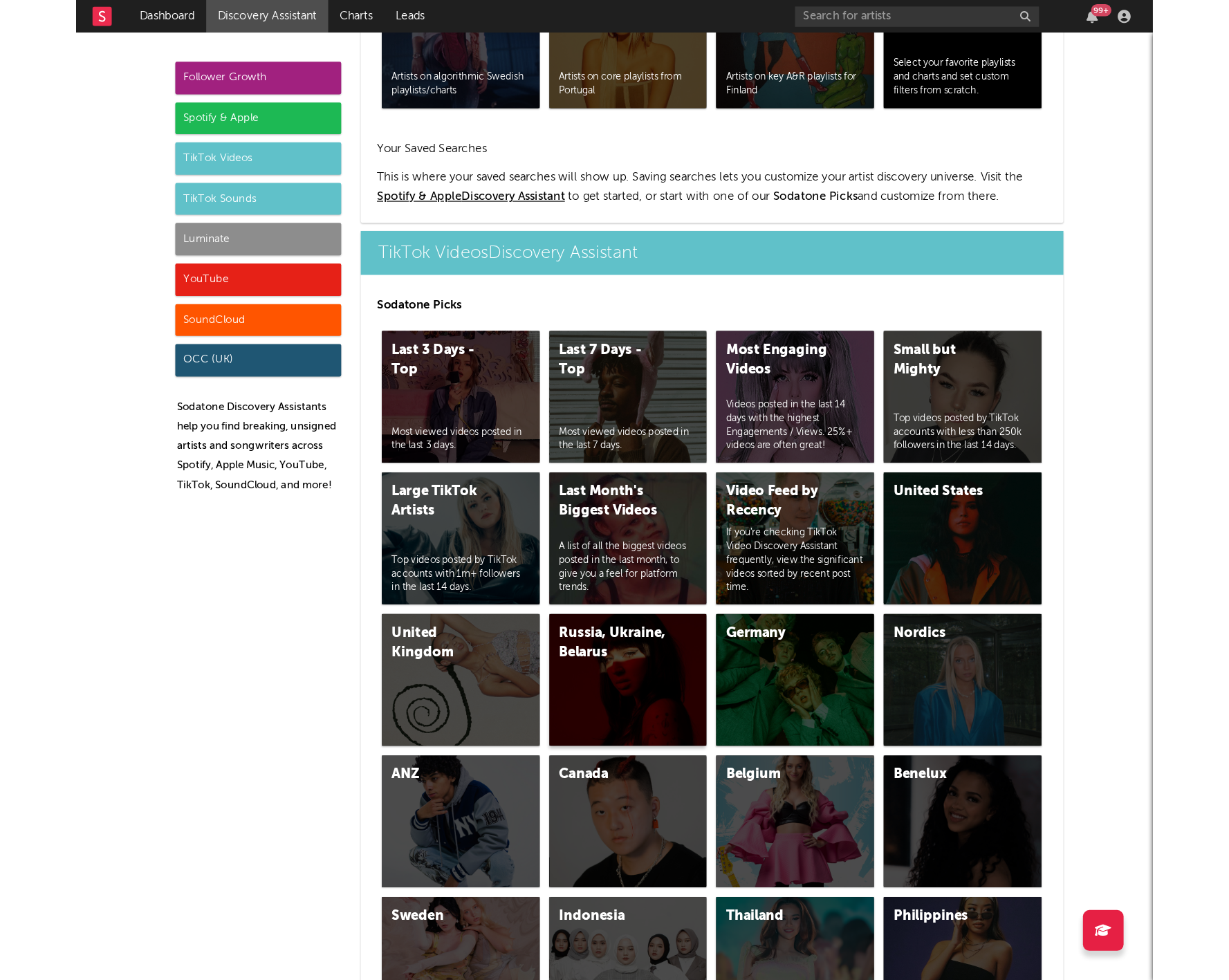 scroll, scrollTop: 3154, scrollLeft: 0, axis: vertical 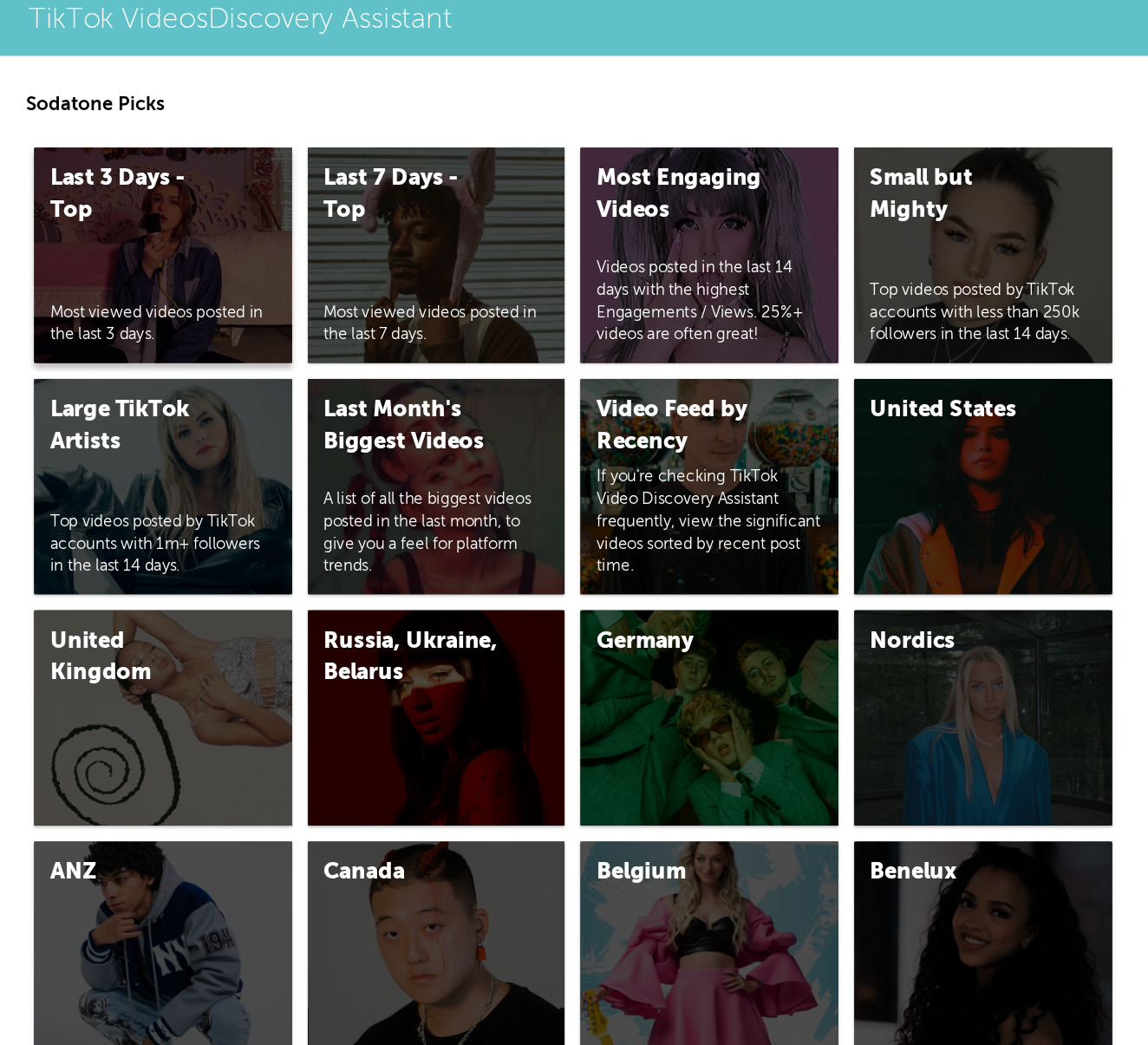 click on "Last 3 Days - Top Most viewed videos posted in the last 3 days." at bounding box center (410, 246) 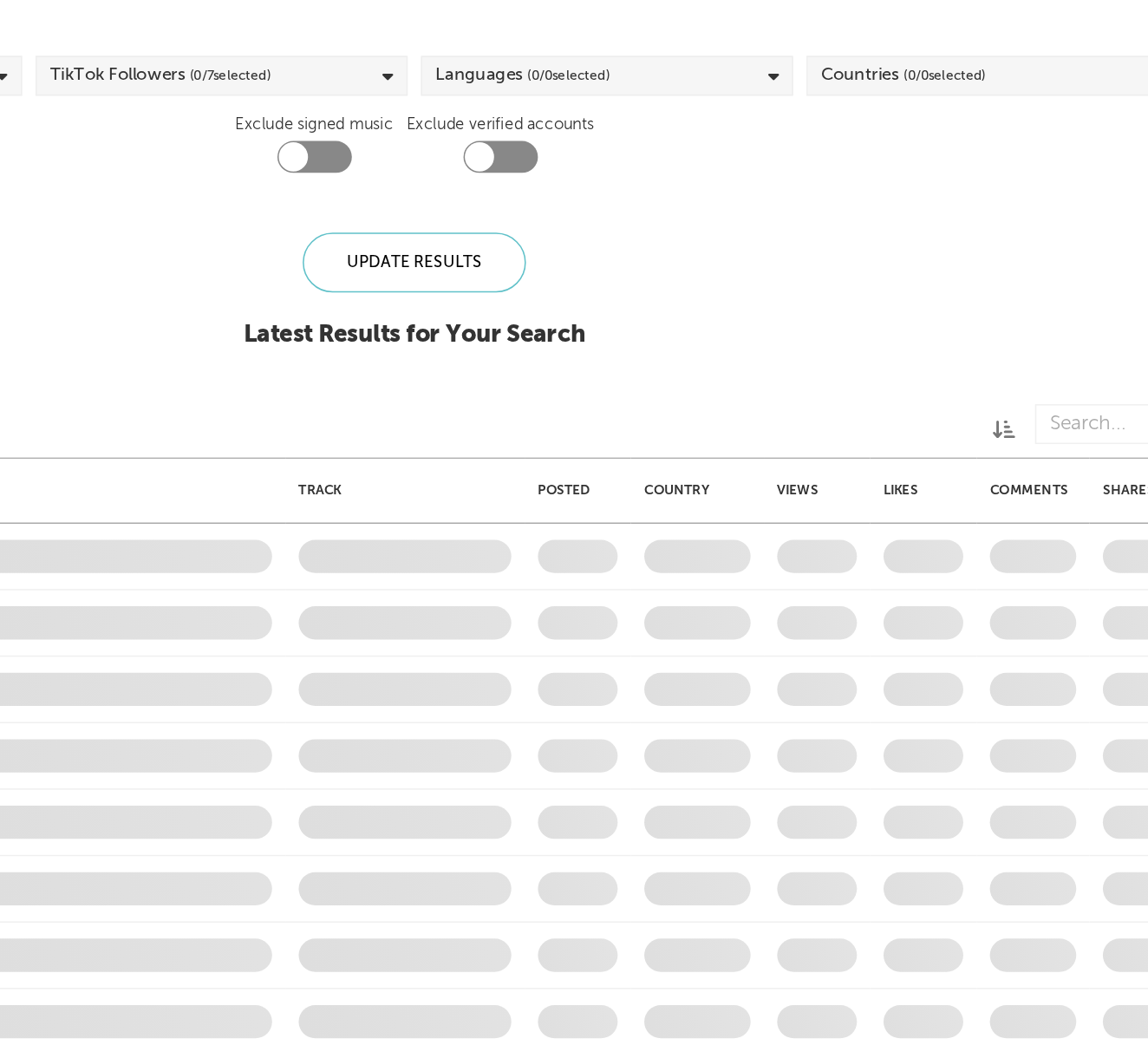 checkbox on "true" 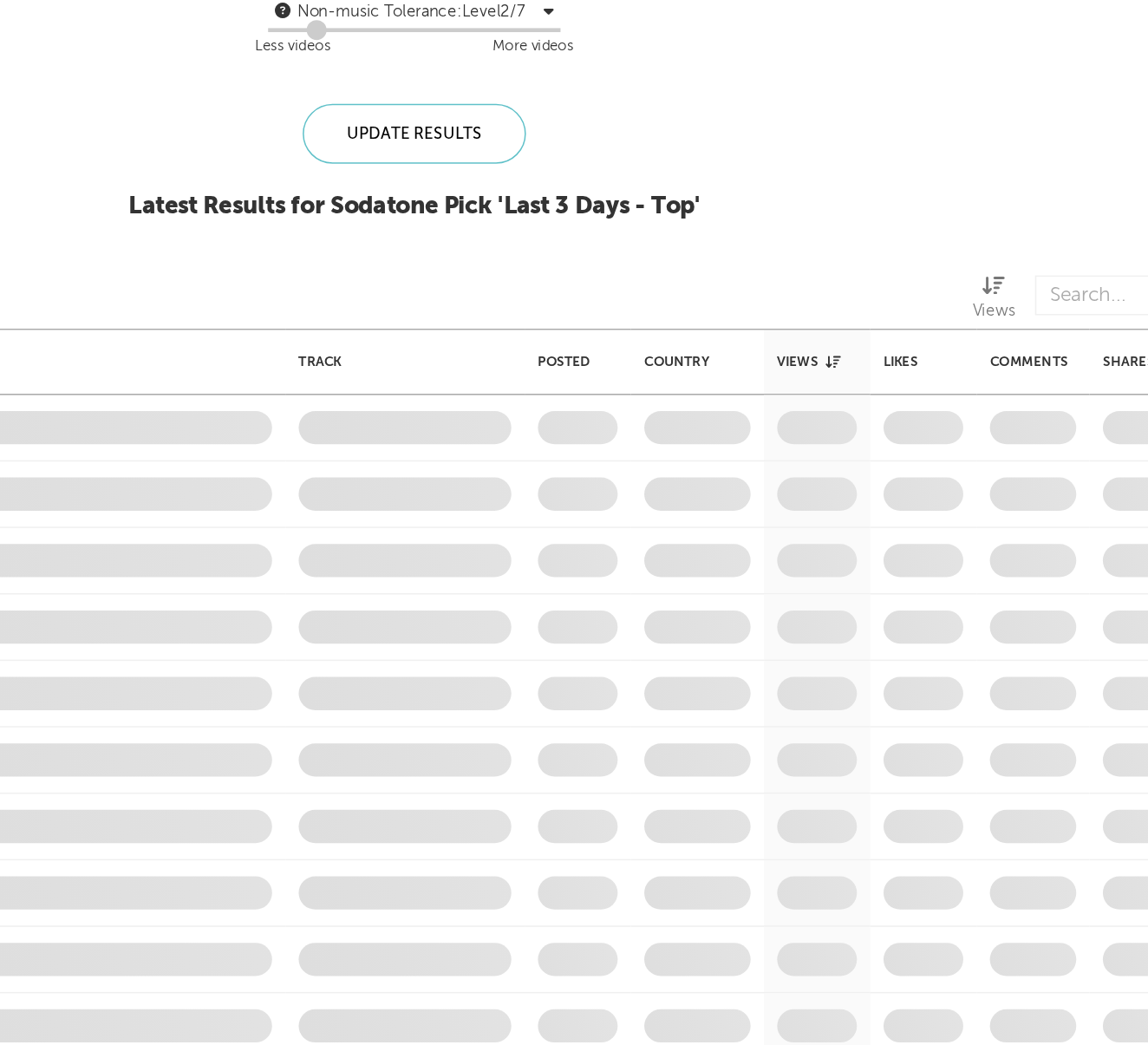 click at bounding box center (401, 272) 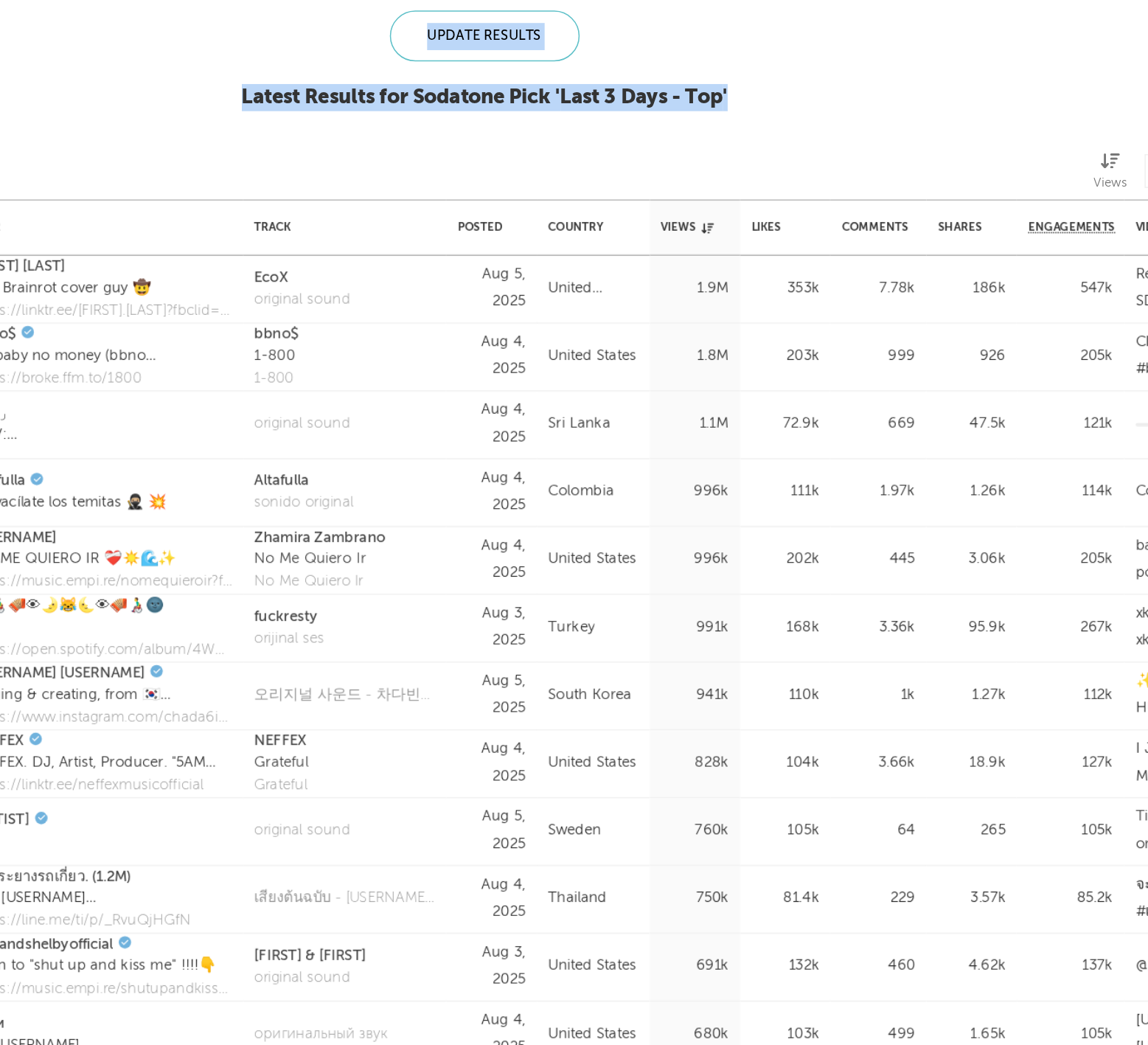 drag, startPoint x: 2, startPoint y: 74, endPoint x: -63, endPoint y: 74, distance: 65 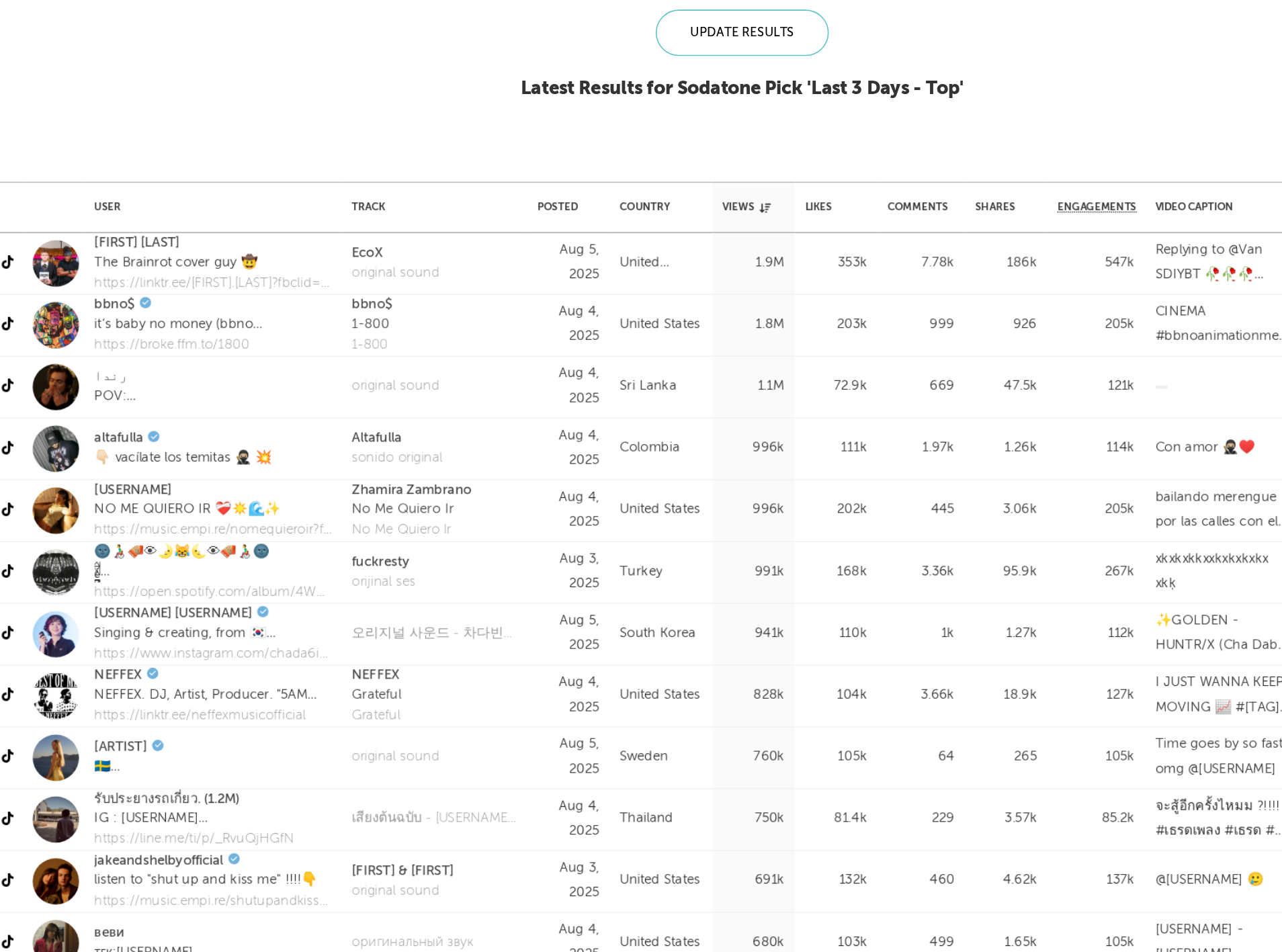 click at bounding box center [327, 164] 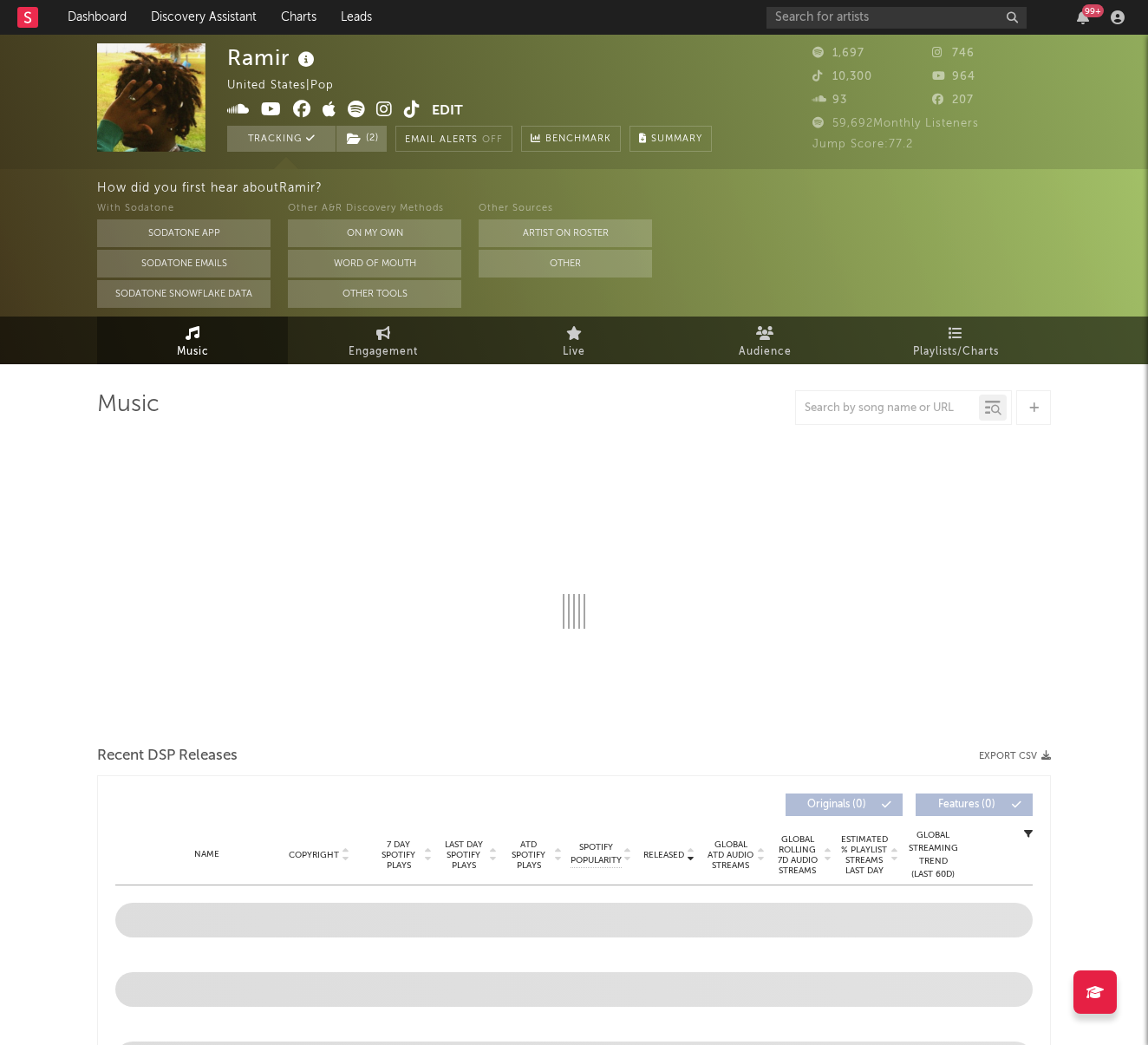 select on "1w" 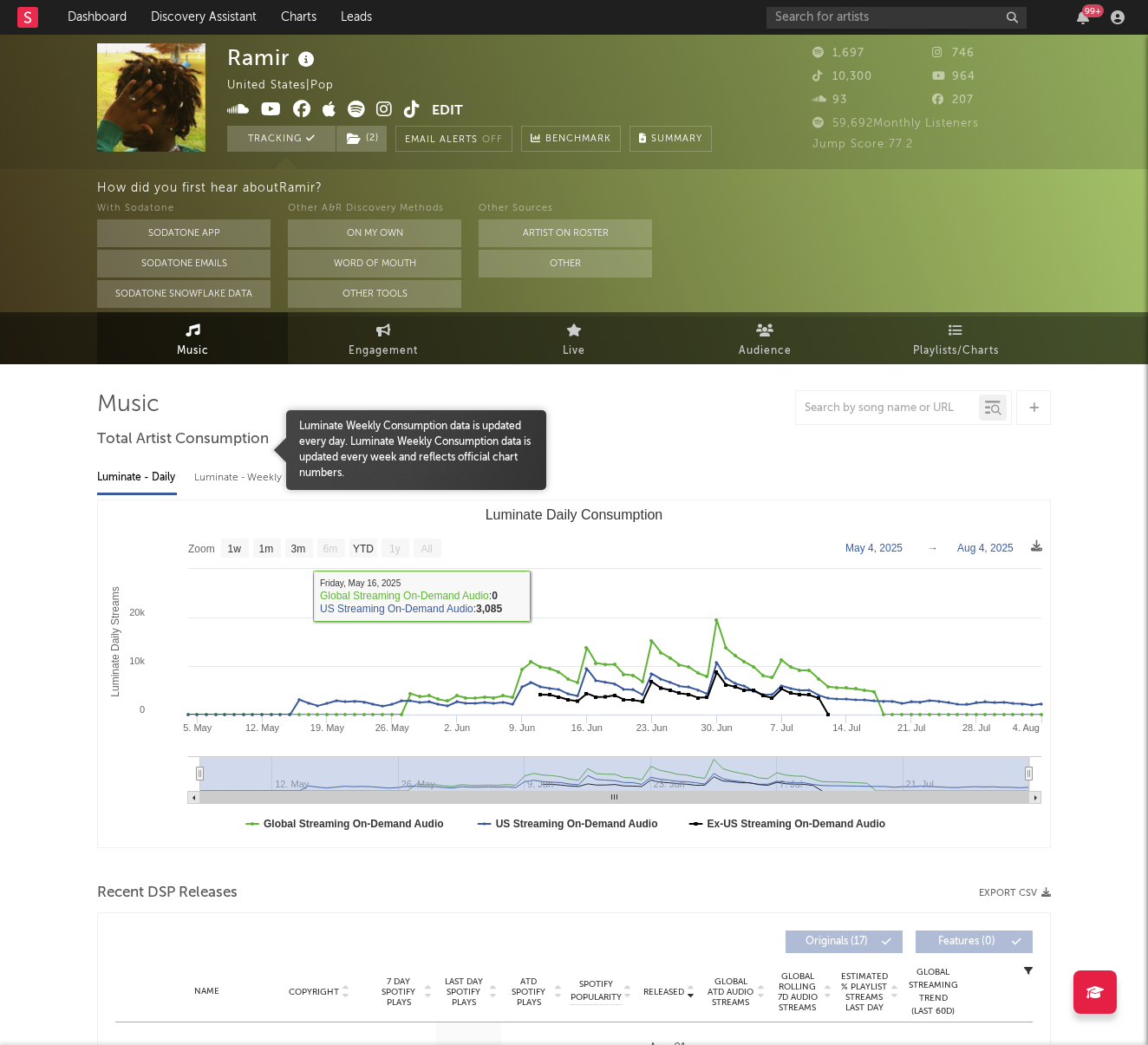 scroll, scrollTop: -2, scrollLeft: 0, axis: vertical 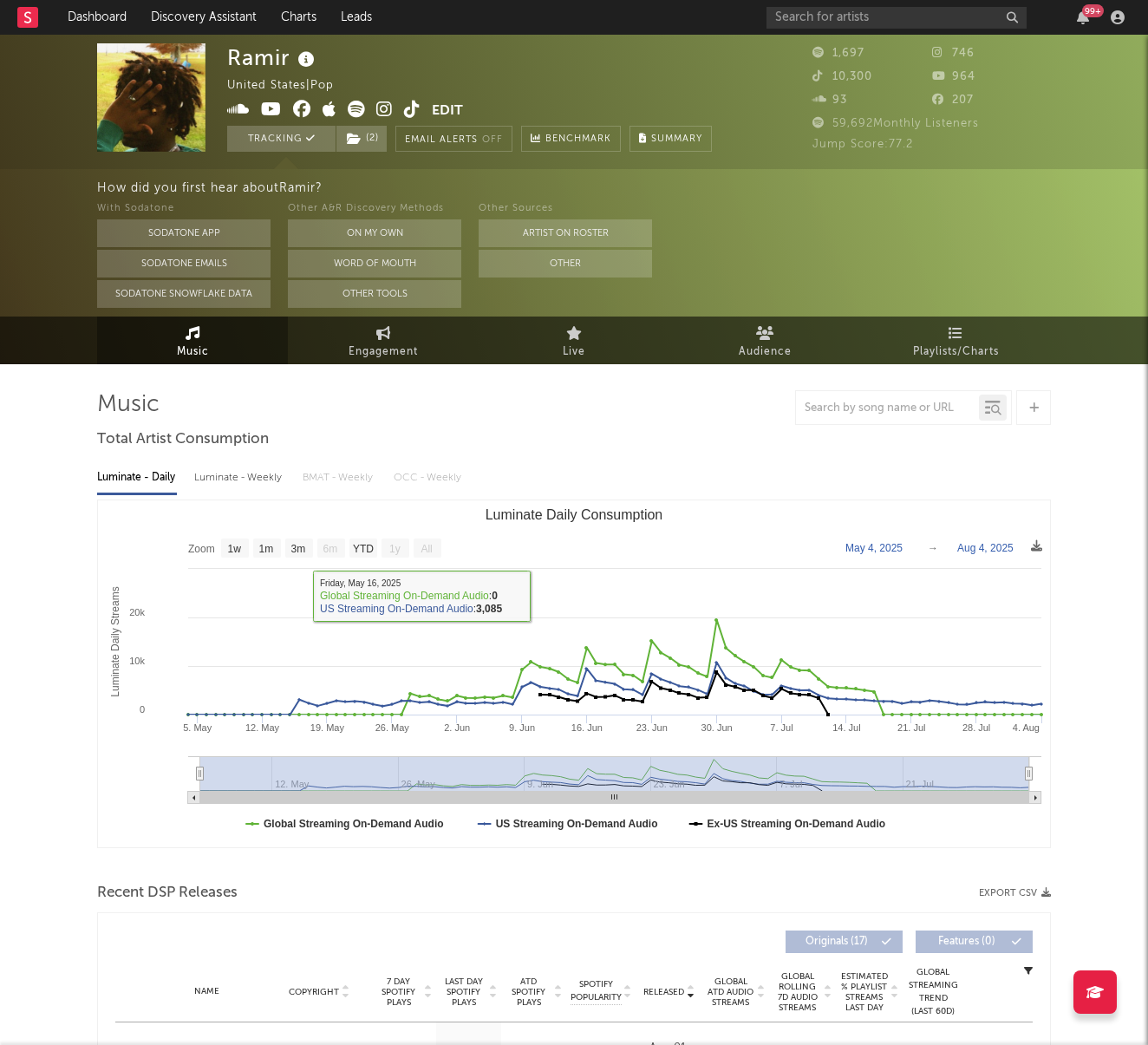 click on "Luminate - Weekly" at bounding box center (239, 478) 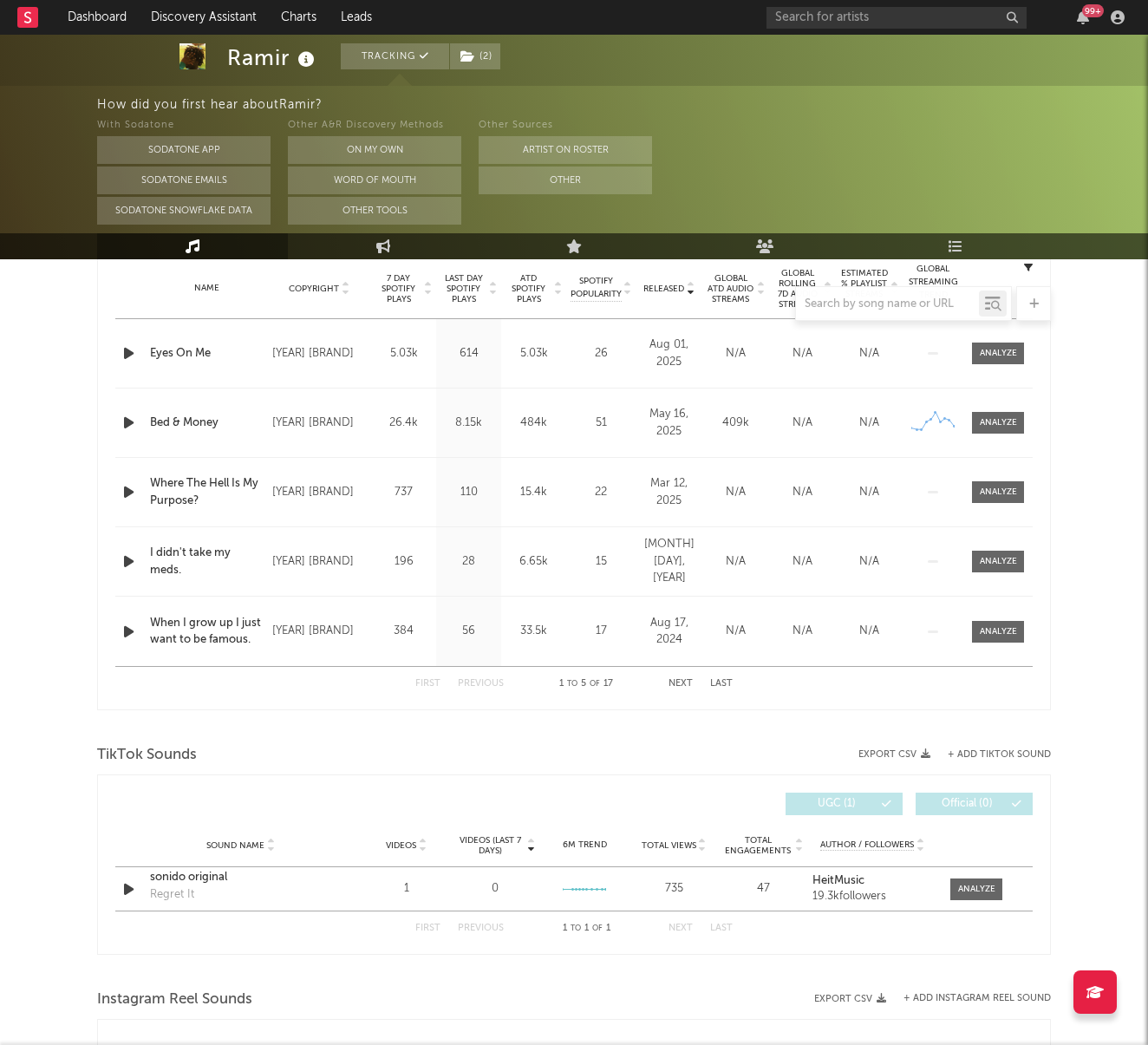 scroll, scrollTop: 597, scrollLeft: 0, axis: vertical 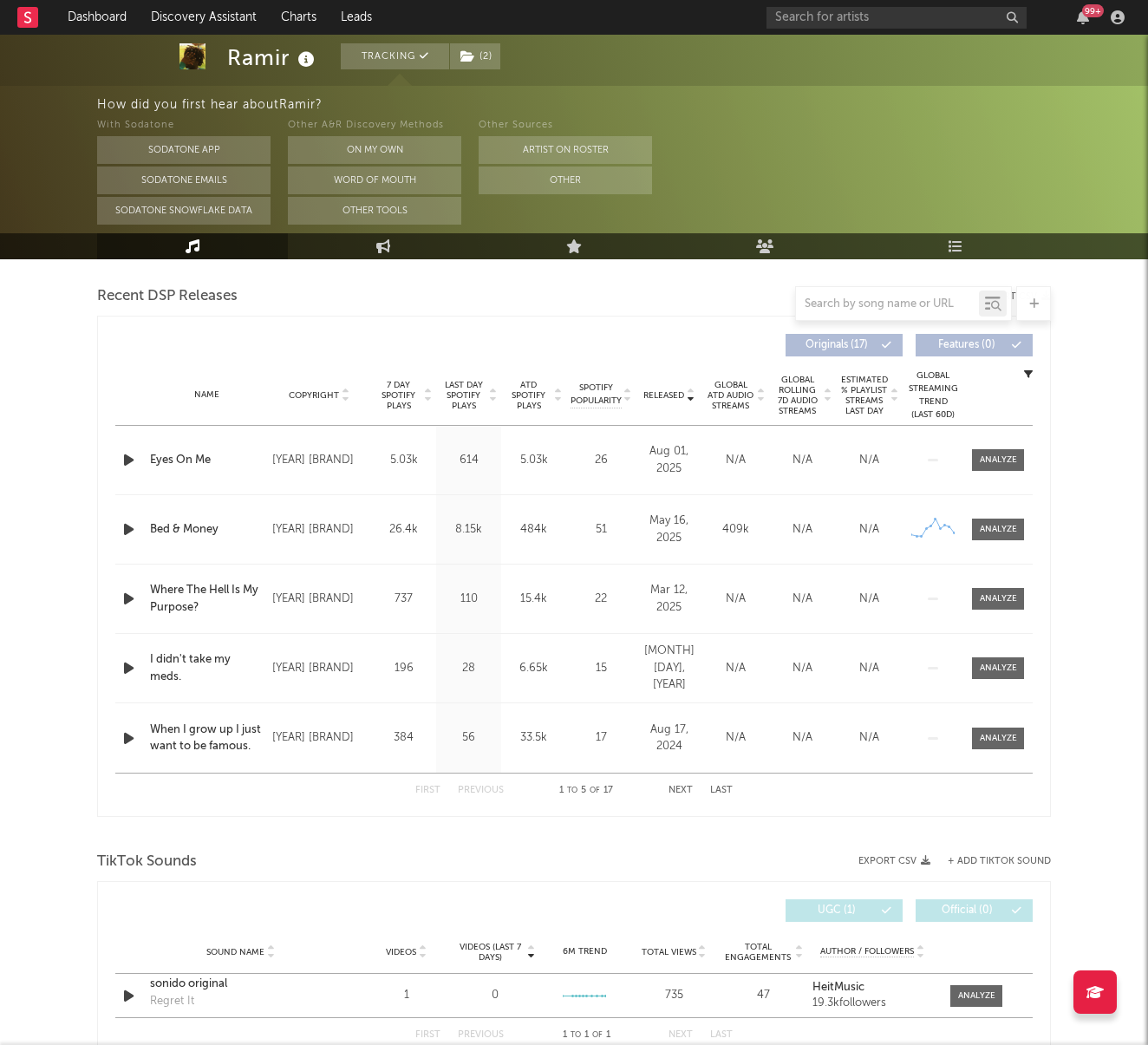 click on "Name Eyes On Me Copyright 2025 Ramir Music Label Ramir Music Album Names Eyes On Me Composer Names 7 Day Spotify Plays 5.03k Last Day Spotify Plays 614 ATD Spotify Plays 5.03k Spotify Popularity 26 Total US Streams N/A Total US SES N/A Total UK Streams N/A Total UK Audio Streams N/A UK Weekly Streams N/A UK Weekly Audio Streams N/A Released Aug 01, 2025 US ATD Audio Streams N/A US Rolling 7D Audio Streams N/A US Rolling WoW % Chg N/A Global ATD Audio Streams N/A Global Rolling 7D Audio Streams N/A Global Rolling WoW % Chg N/A Estimated % Playlist Streams Last Day N/A Global Streaming Trend (Last 60D) Ex-US Streaming Trend (Last 60D) US Streaming Trend (Last 60D) Global Latest Day Audio Streams N/A US Latest Day Audio Streams N/A" at bounding box center (574, 460) 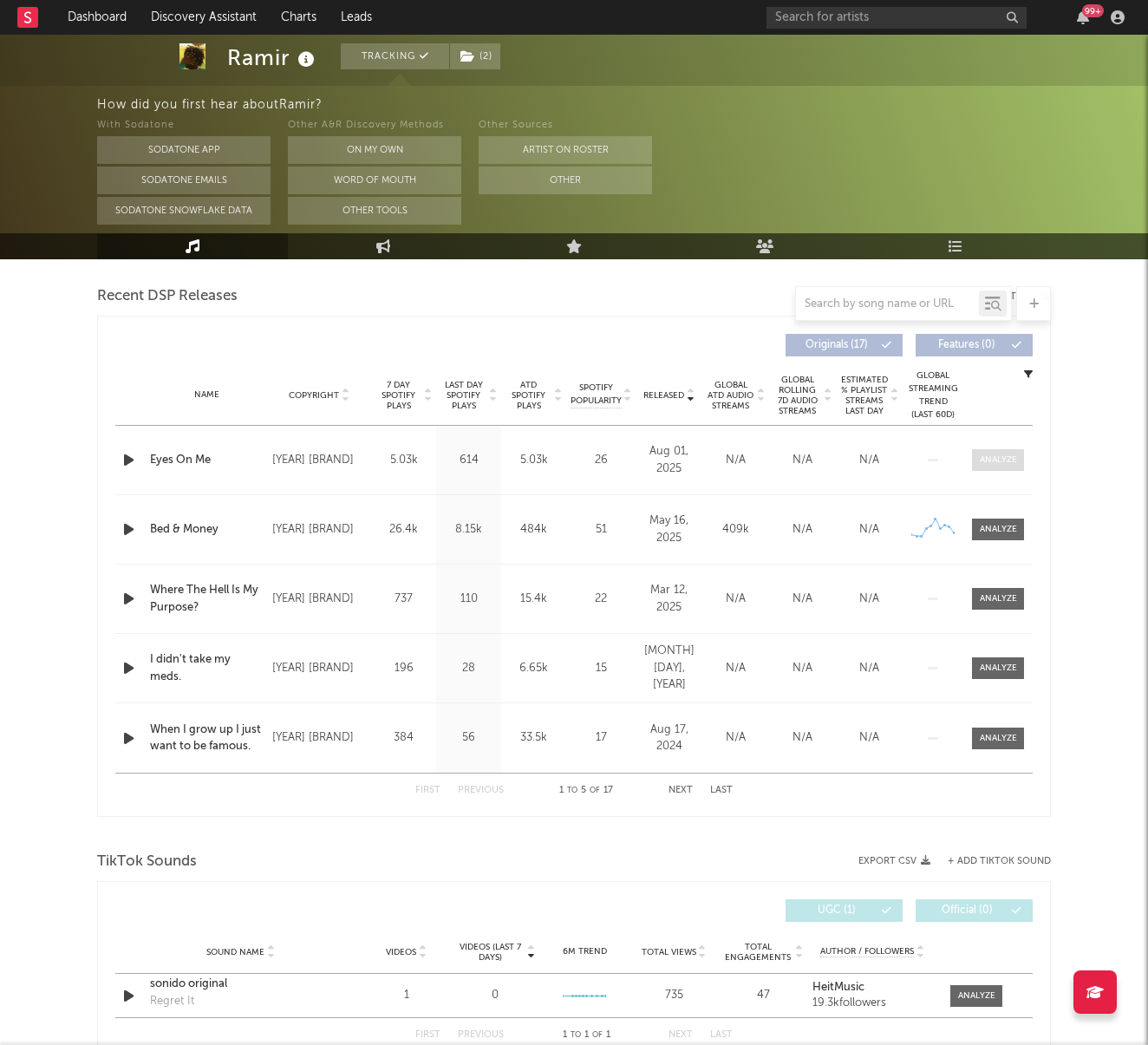 click at bounding box center (998, 460) 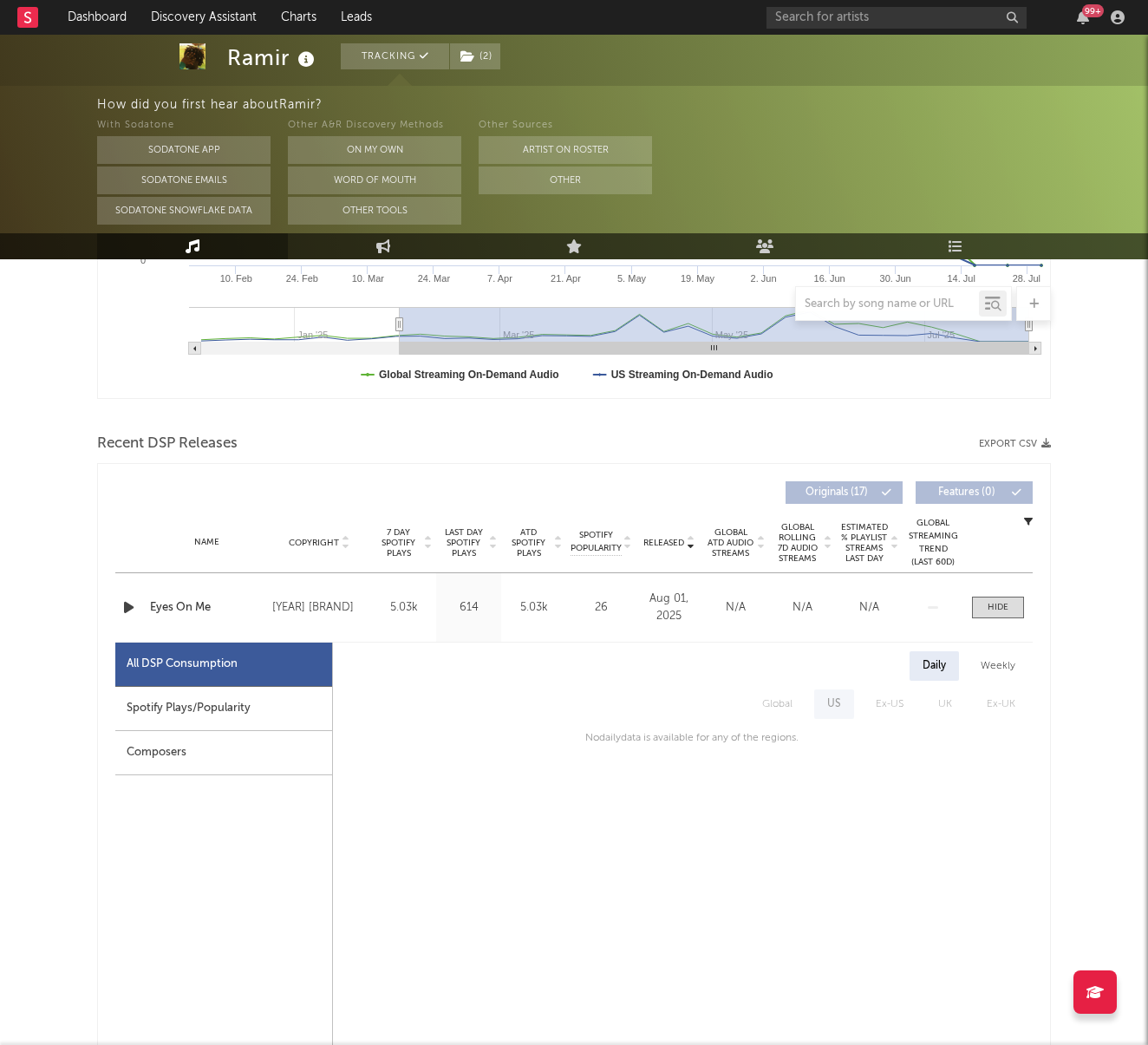 scroll, scrollTop: 299, scrollLeft: 0, axis: vertical 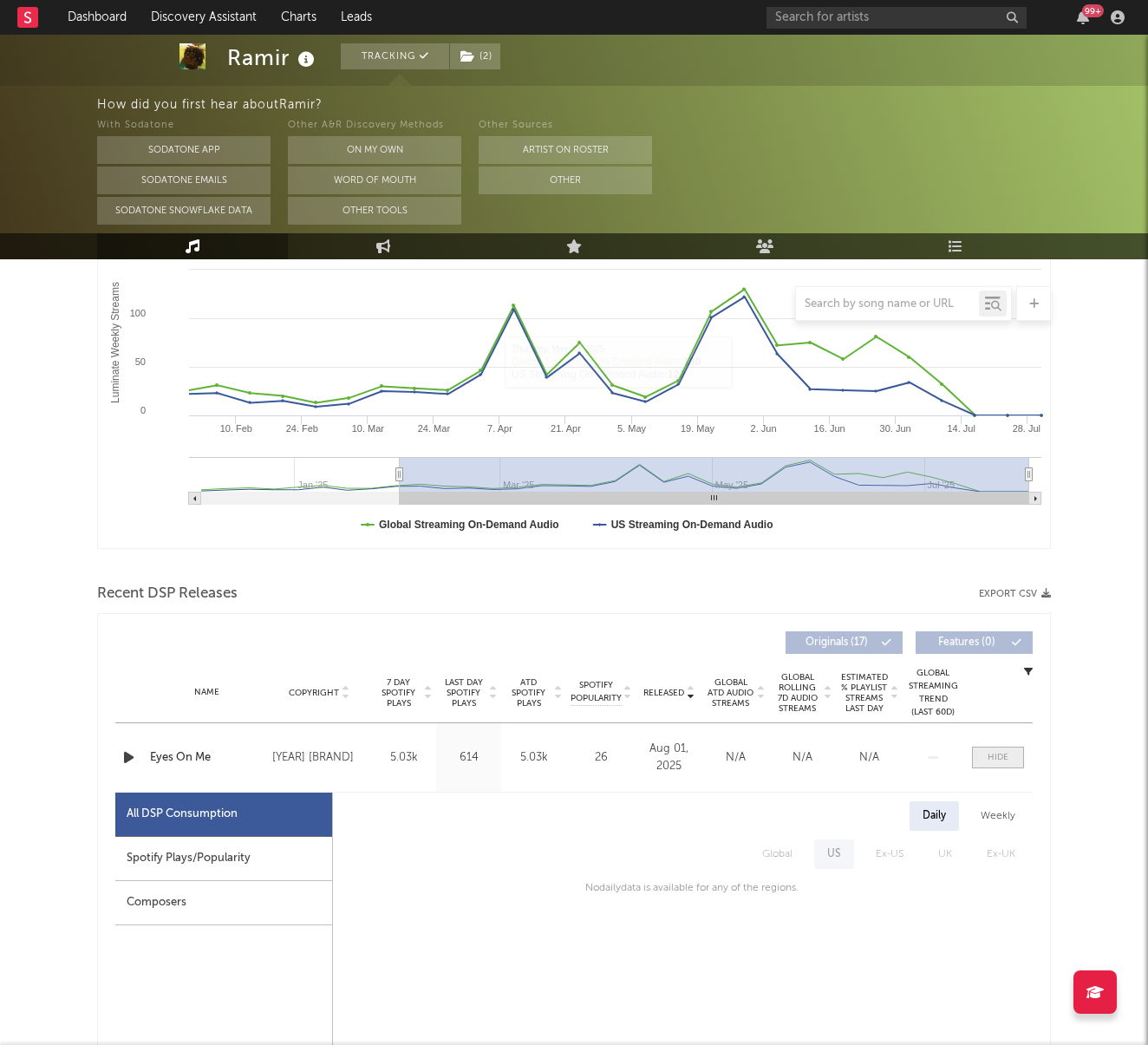 click at bounding box center (998, 757) 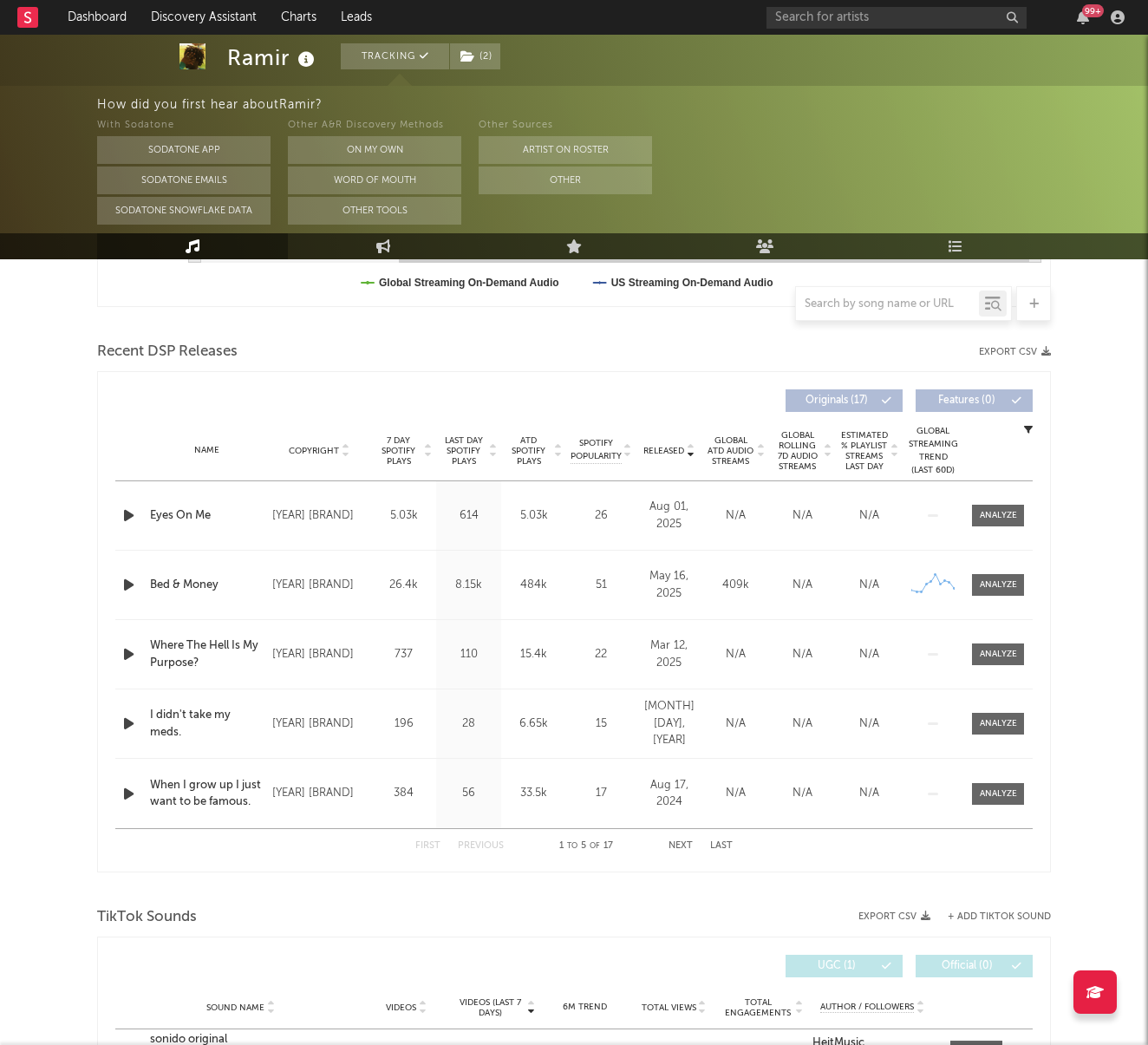 scroll, scrollTop: 552, scrollLeft: 0, axis: vertical 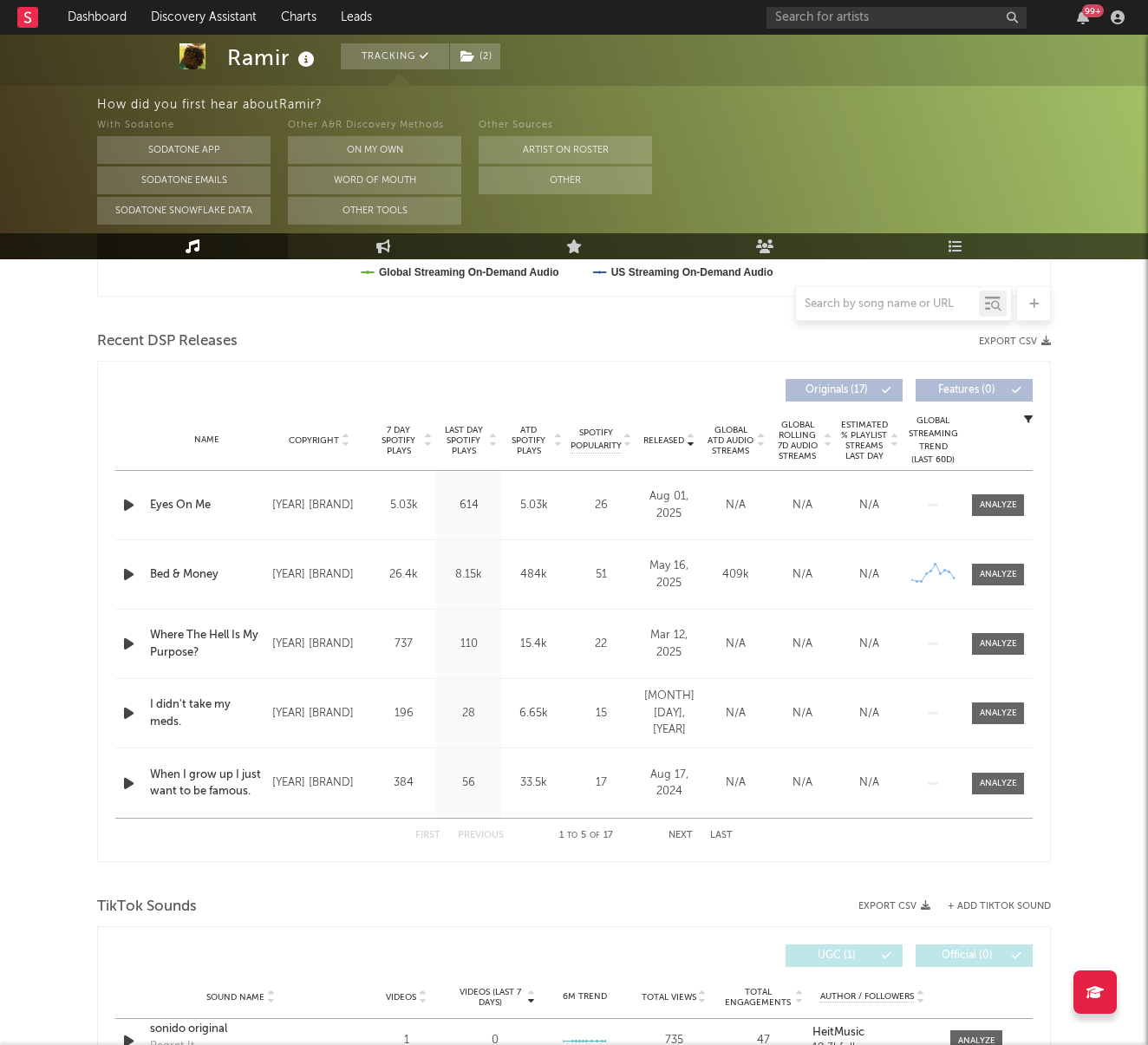 click on "Name Bed & Money Copyright 2025 Ramir Music Label Ramir Music Album Names Bed & Money Composer Names 7 Day Spotify Plays 26.4k Last Day Spotify Plays 8.15k ATD Spotify Plays 484k Spotify Popularity 51 Total US Streams N/A Total US SES N/A Total UK Streams N/A Total UK Audio Streams N/A UK Weekly Streams N/A UK Weekly Audio Streams N/A Released May 16, 2025 US ATD Audio Streams 313k US Rolling 7D Audio Streams 16.2k US Rolling WoW % Chg -5.96 Global ATD Audio Streams 409k Global Rolling 7D Audio Streams N/A Global Rolling WoW % Chg N/A Estimated % Playlist Streams Last Day N/A Global Streaming Trend (Last 60D) Created with Highcharts 10.3.3 Ex-US Streaming Trend (Last 60D) Created with Highcharts 10.3.3 US Streaming Trend (Last 60D) Created with Highcharts 10.3.3 Global Latest Day Audio Streams N/A US Latest Day Audio Streams 2.22k" at bounding box center [574, 574] 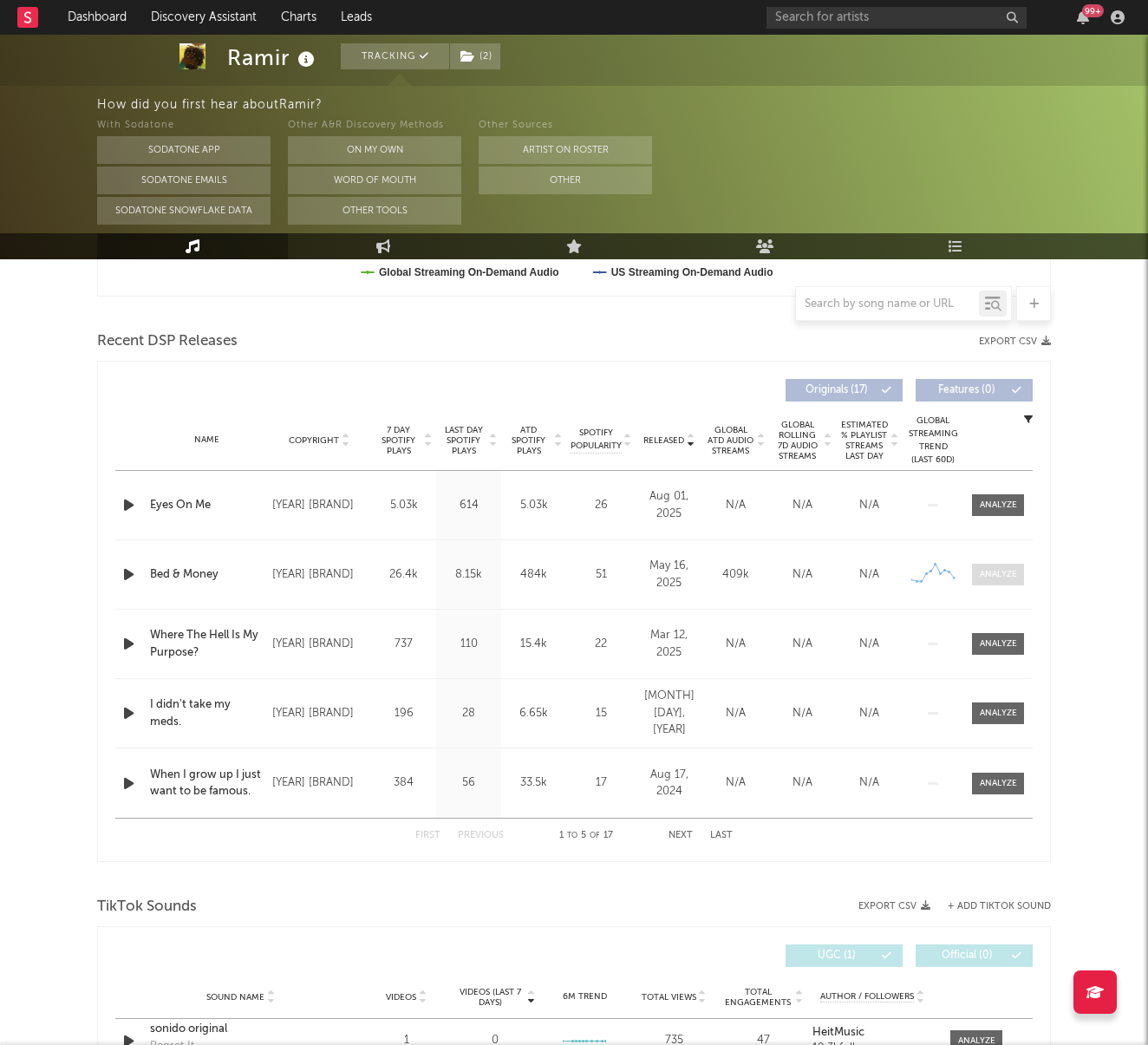 click at bounding box center [998, 574] 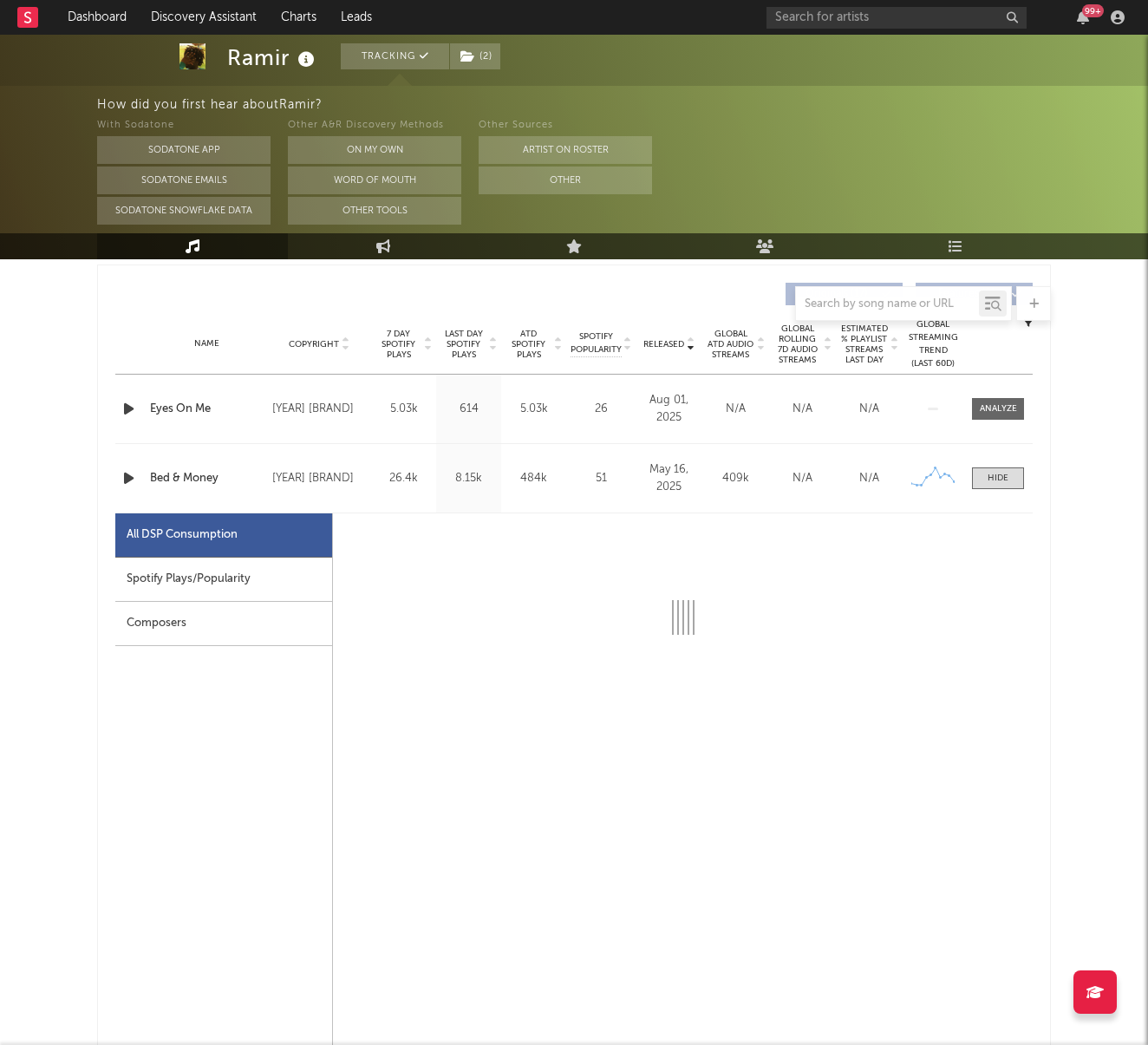 scroll, scrollTop: 746, scrollLeft: 0, axis: vertical 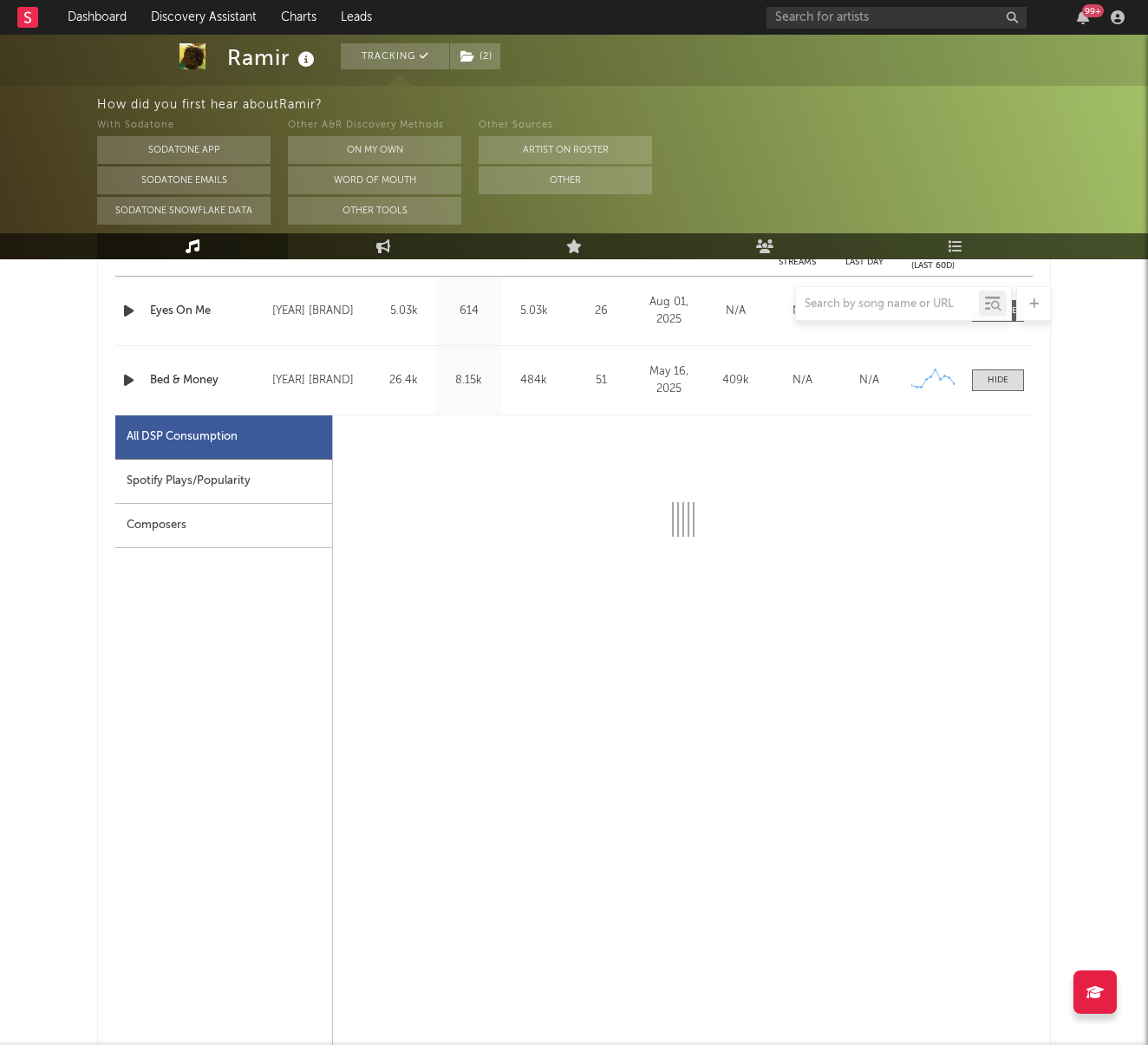 select on "1w" 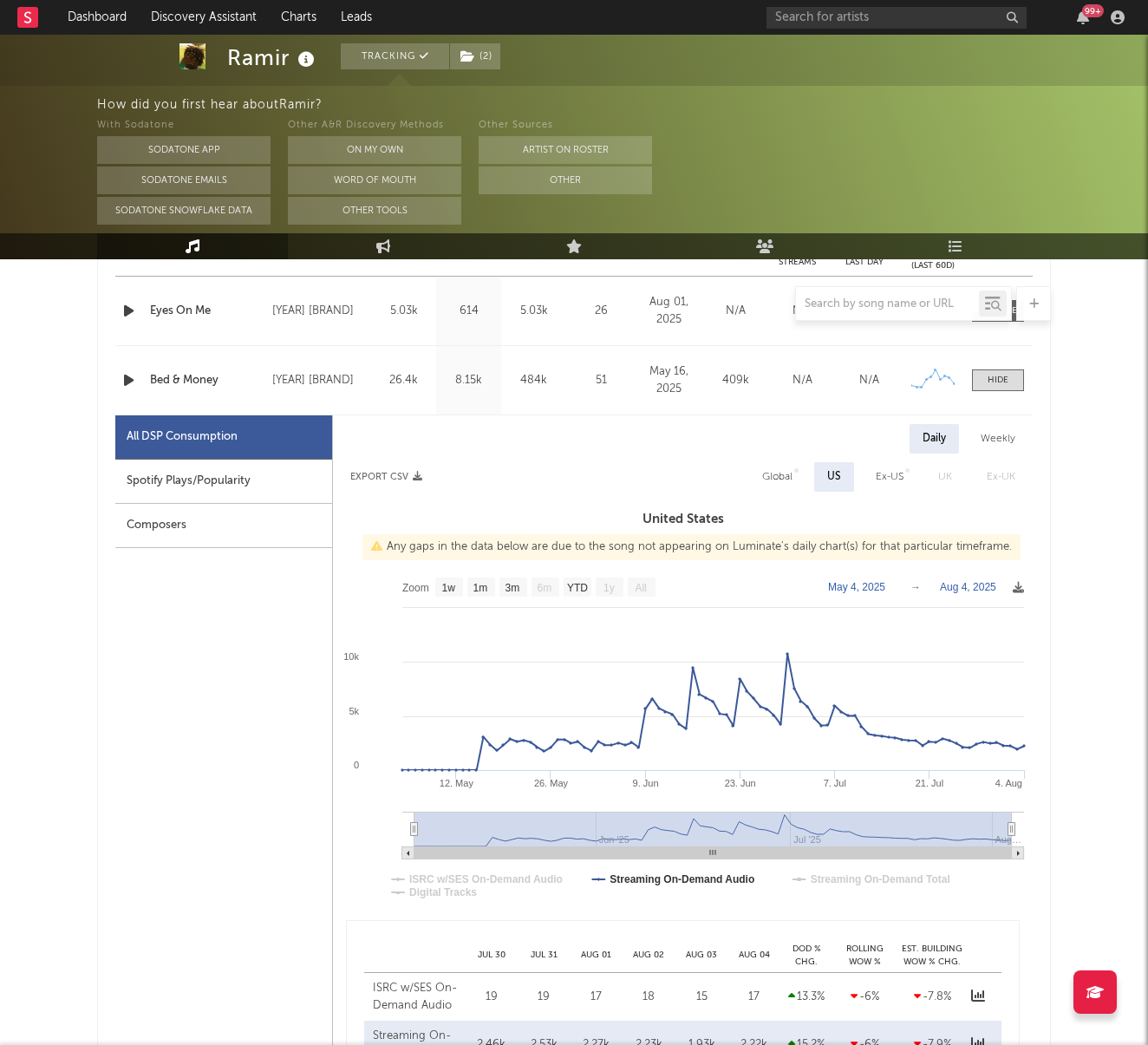 click on "Weekly" at bounding box center (998, 439) 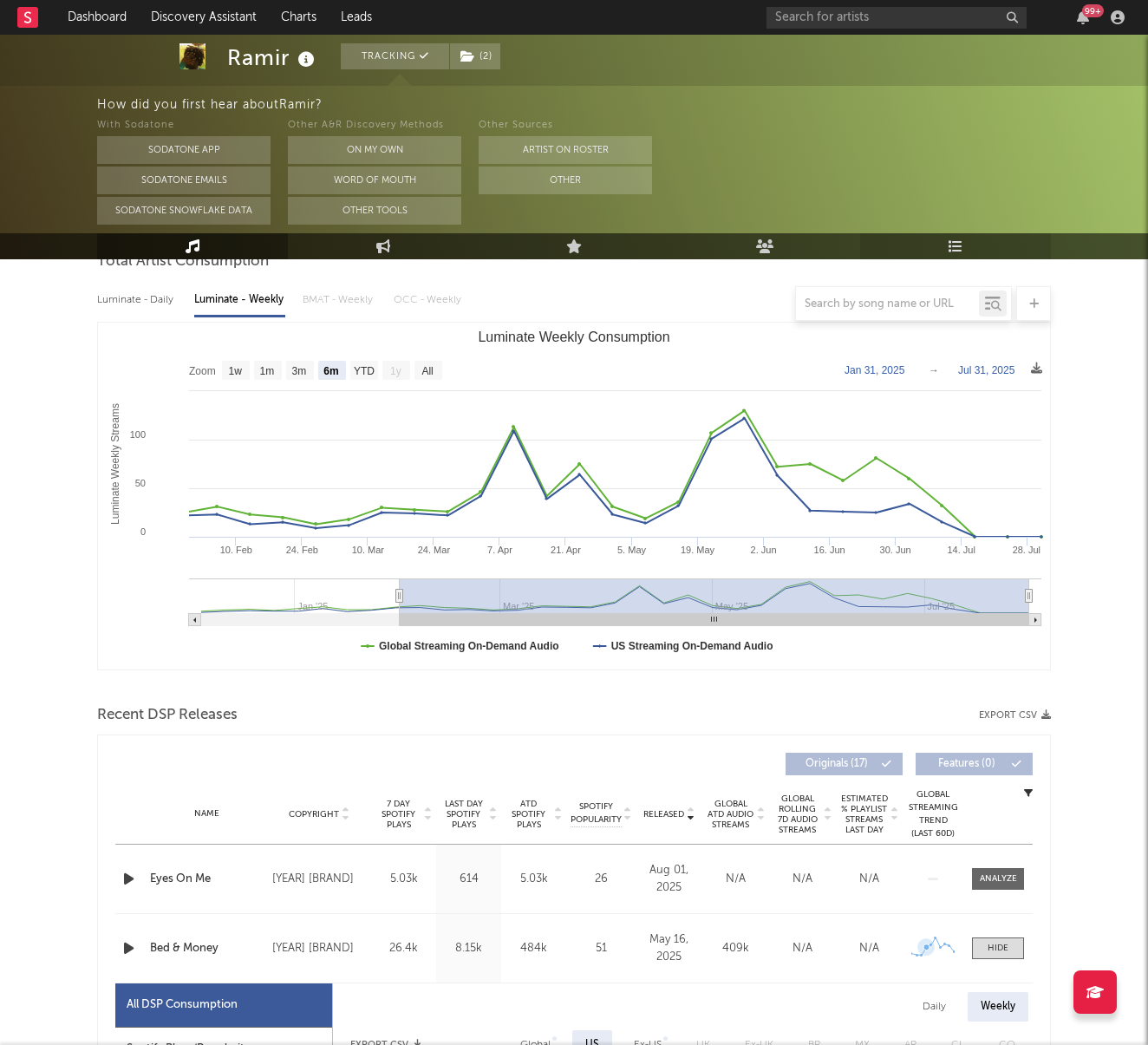 scroll, scrollTop: 144, scrollLeft: 0, axis: vertical 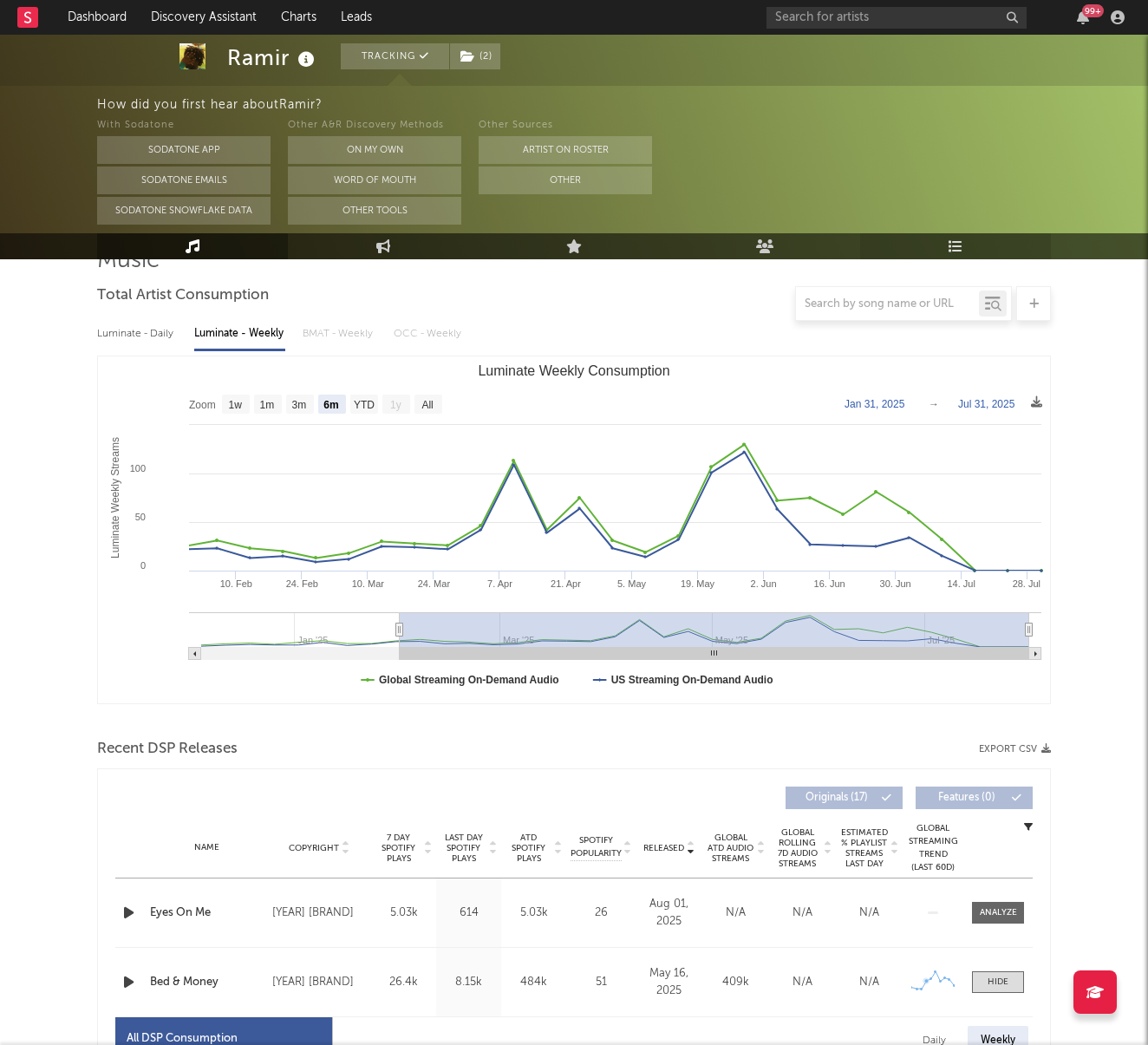 click on "Playlists/Charts" at bounding box center [956, 246] 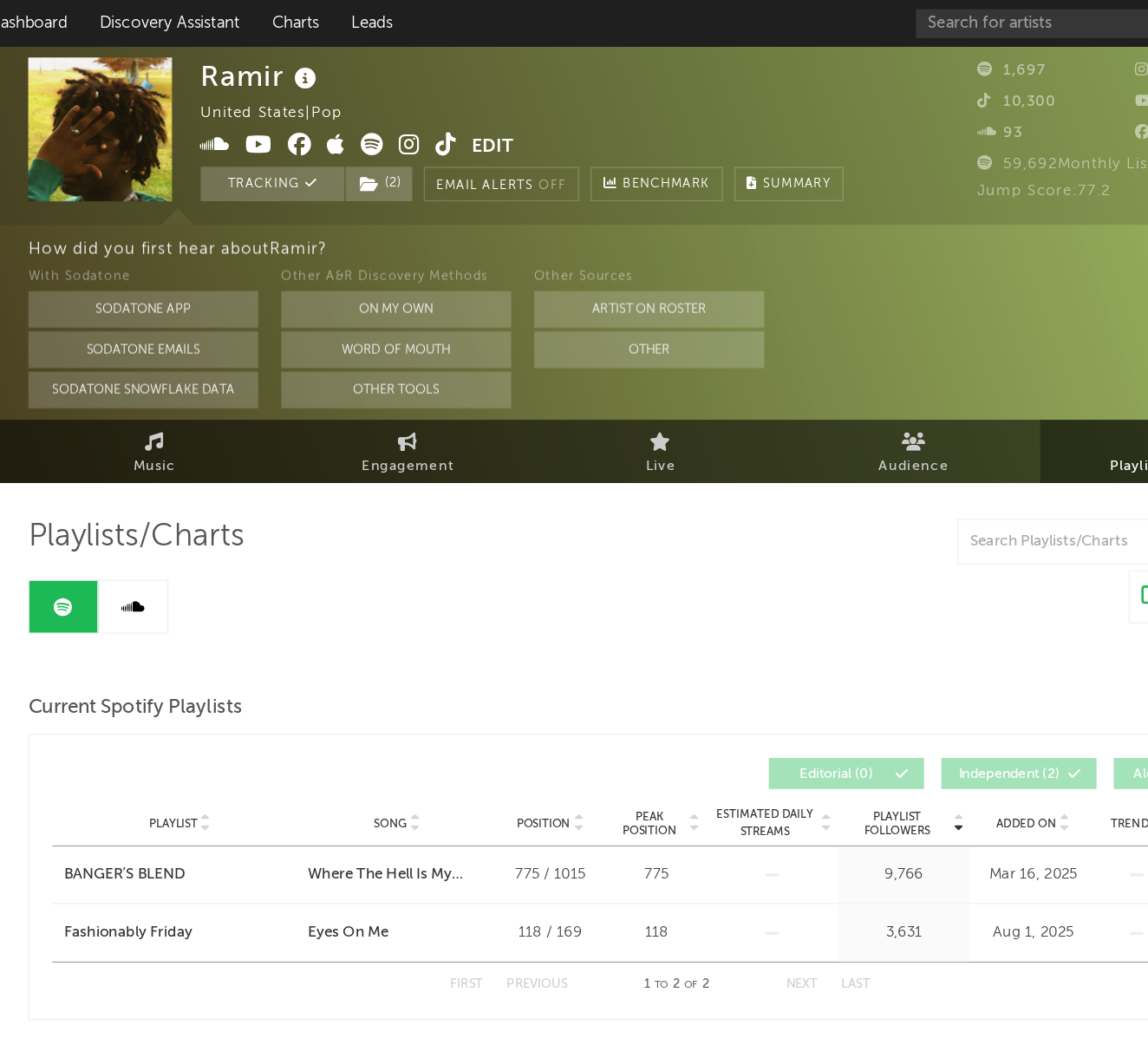 scroll, scrollTop: 0, scrollLeft: 0, axis: both 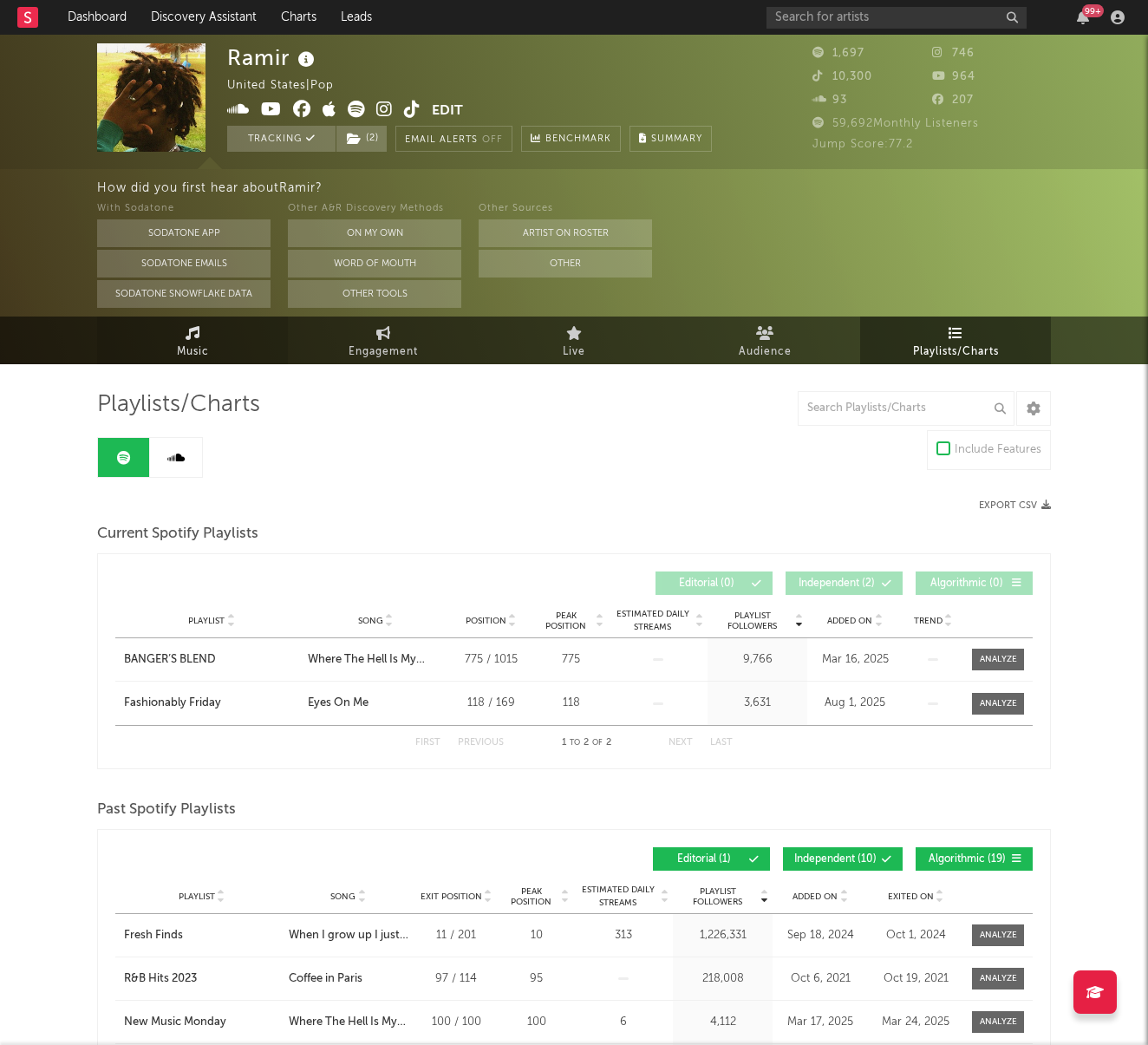 click on "Music" at bounding box center [192, 340] 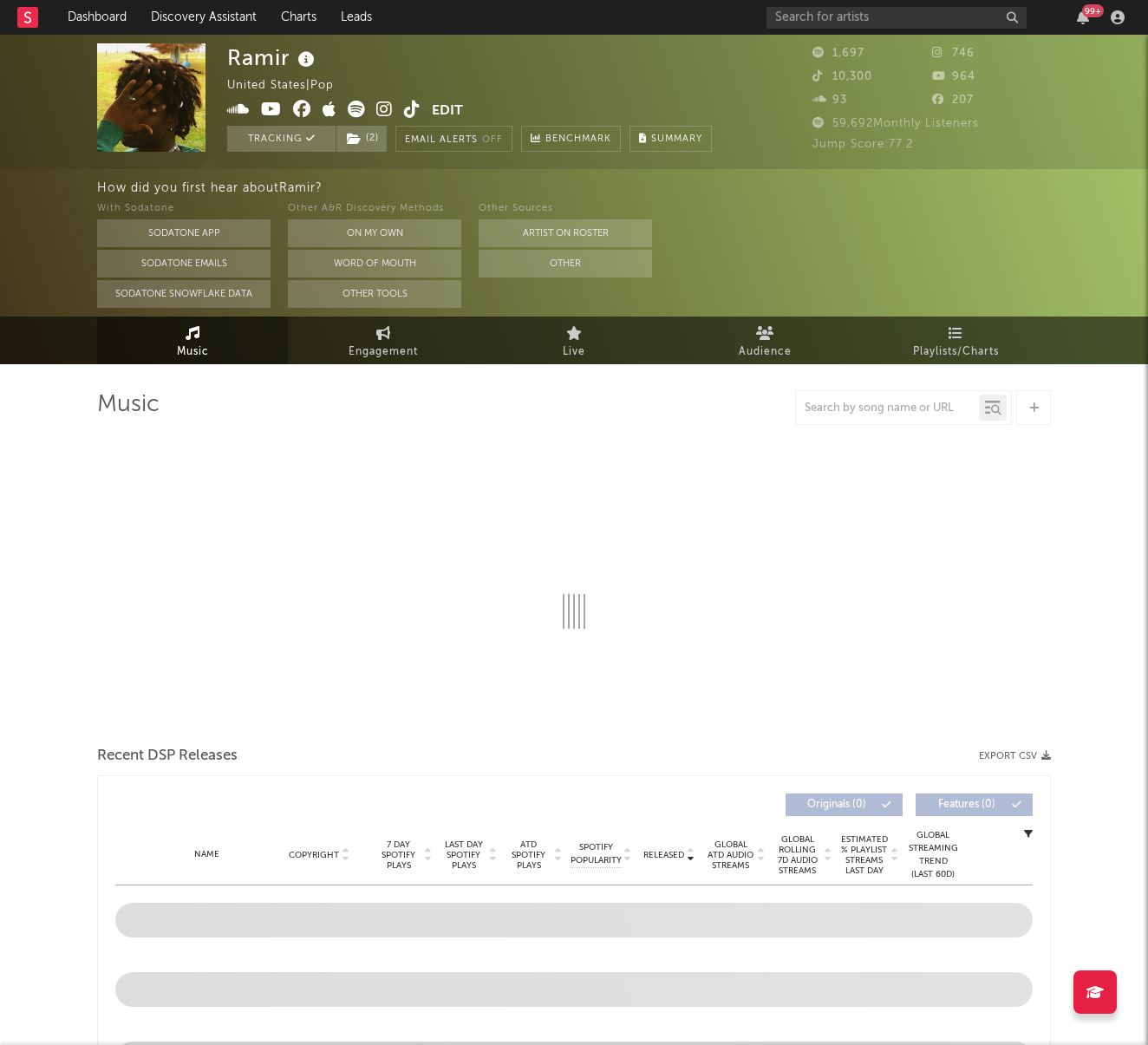 select on "1w" 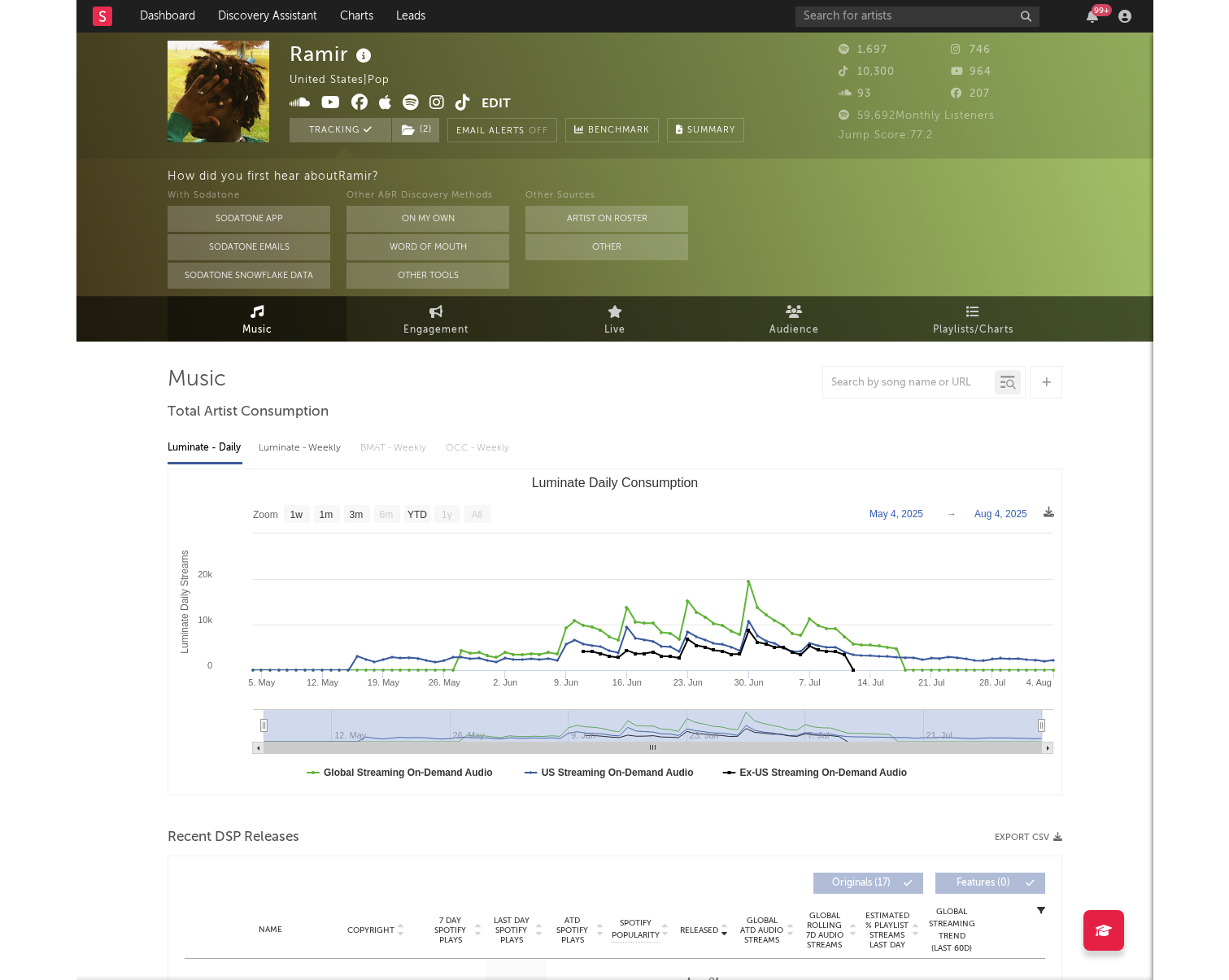 scroll, scrollTop: 0, scrollLeft: 0, axis: both 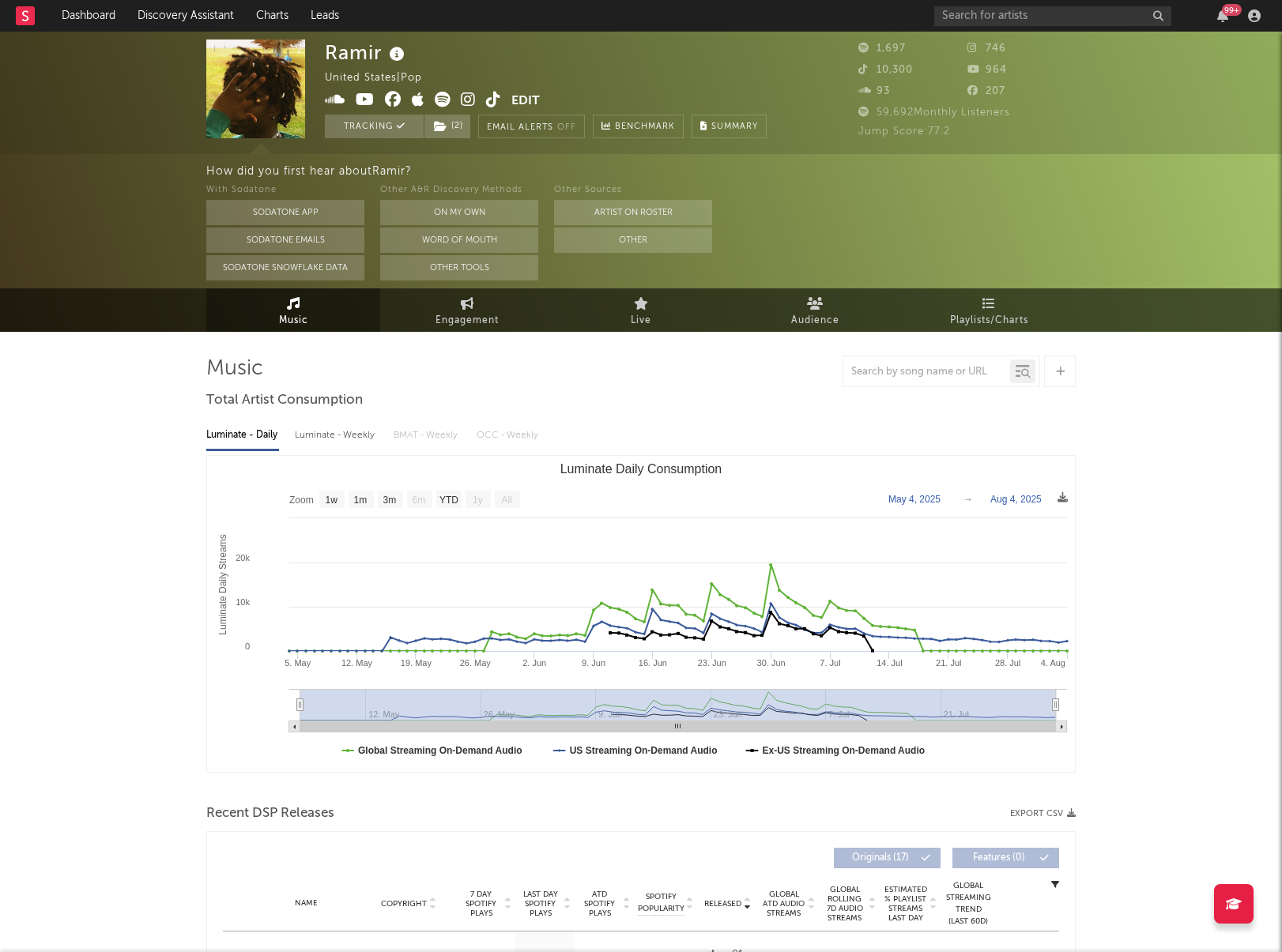 click 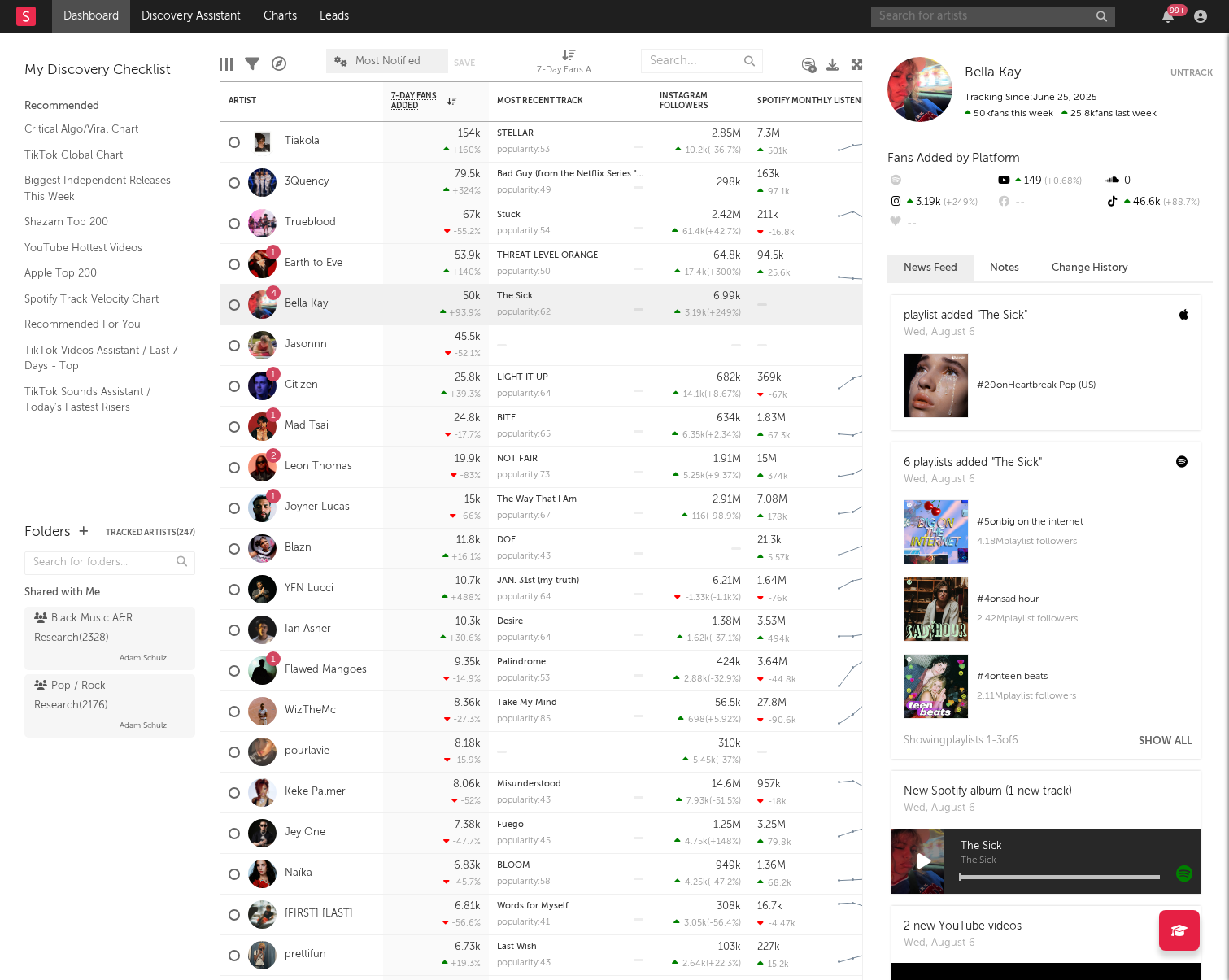 click at bounding box center [993, 16] 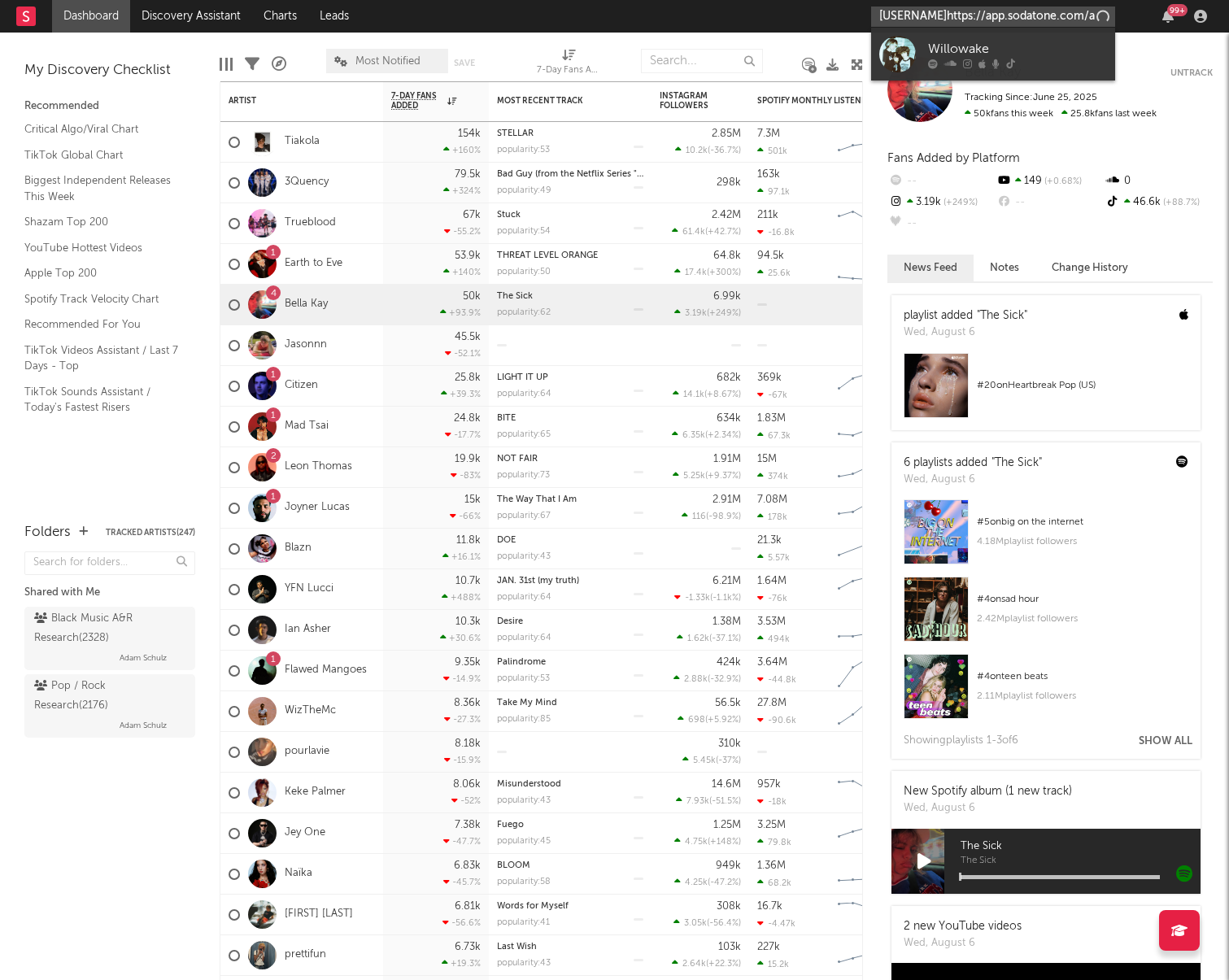 type on "willowakehttps://app.sodatone.com/artists/2231047?s=sr" 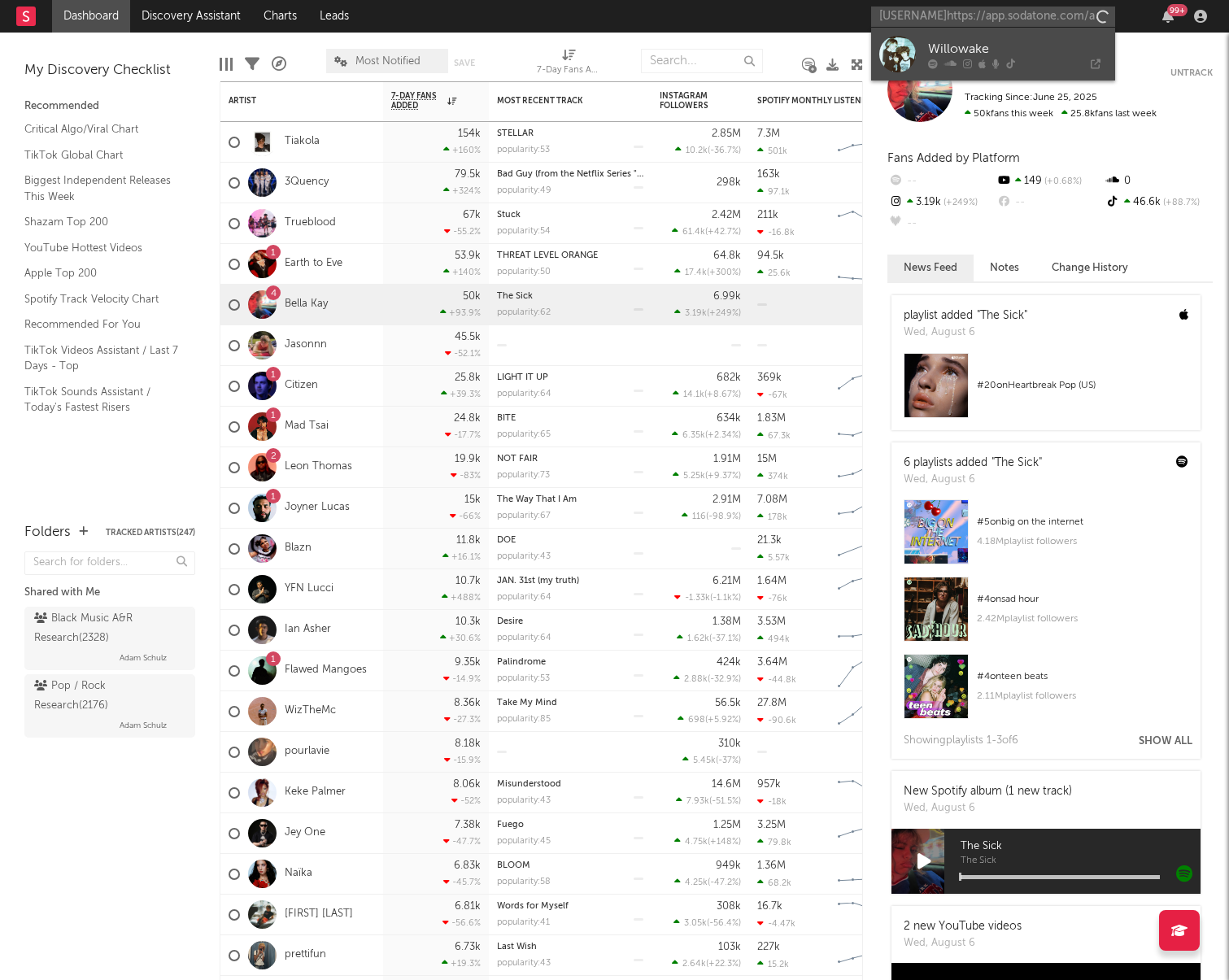 drag, startPoint x: 942, startPoint y: 26, endPoint x: 968, endPoint y: 52, distance: 36.769553 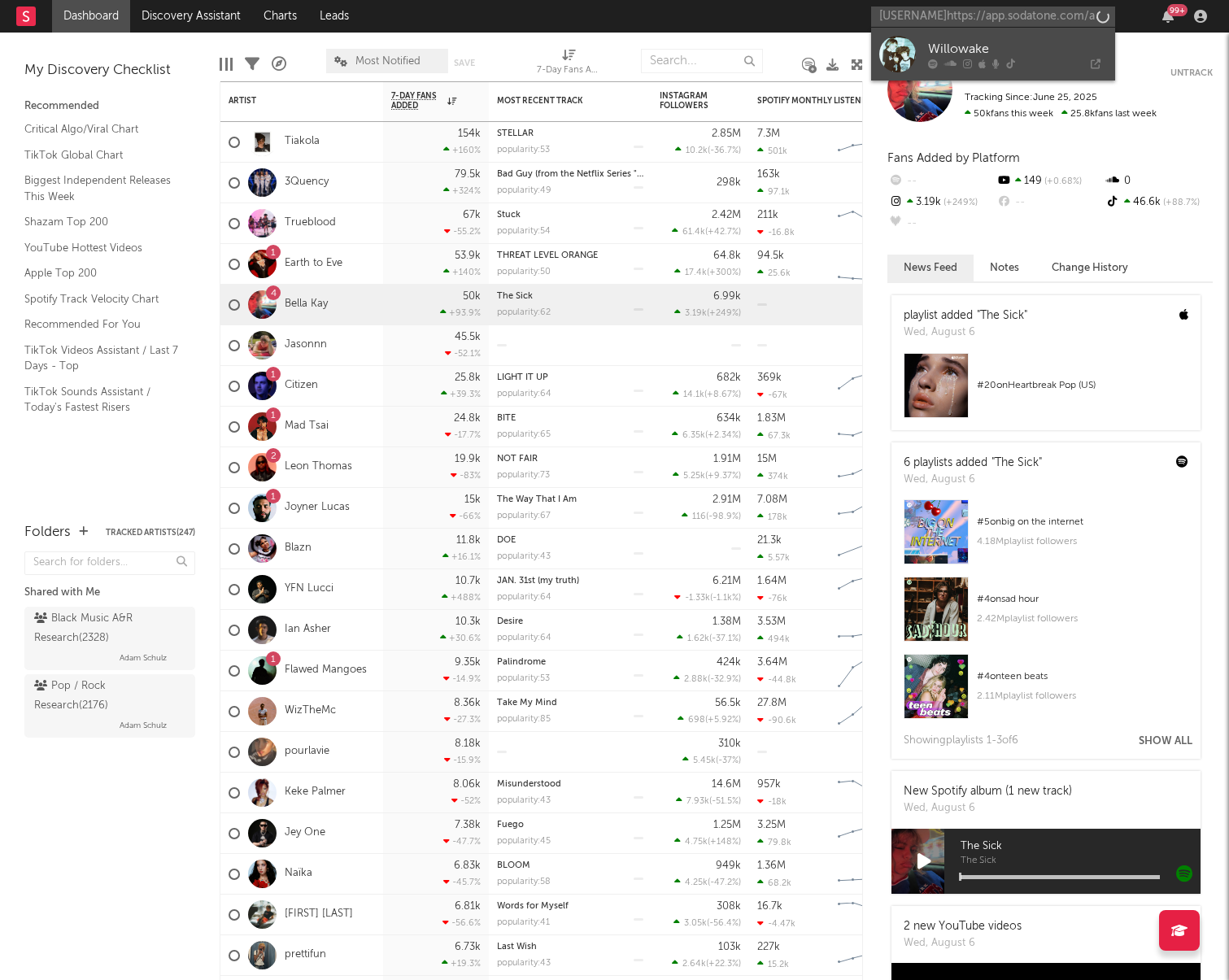 click on "Willowake" at bounding box center (1018, 49) 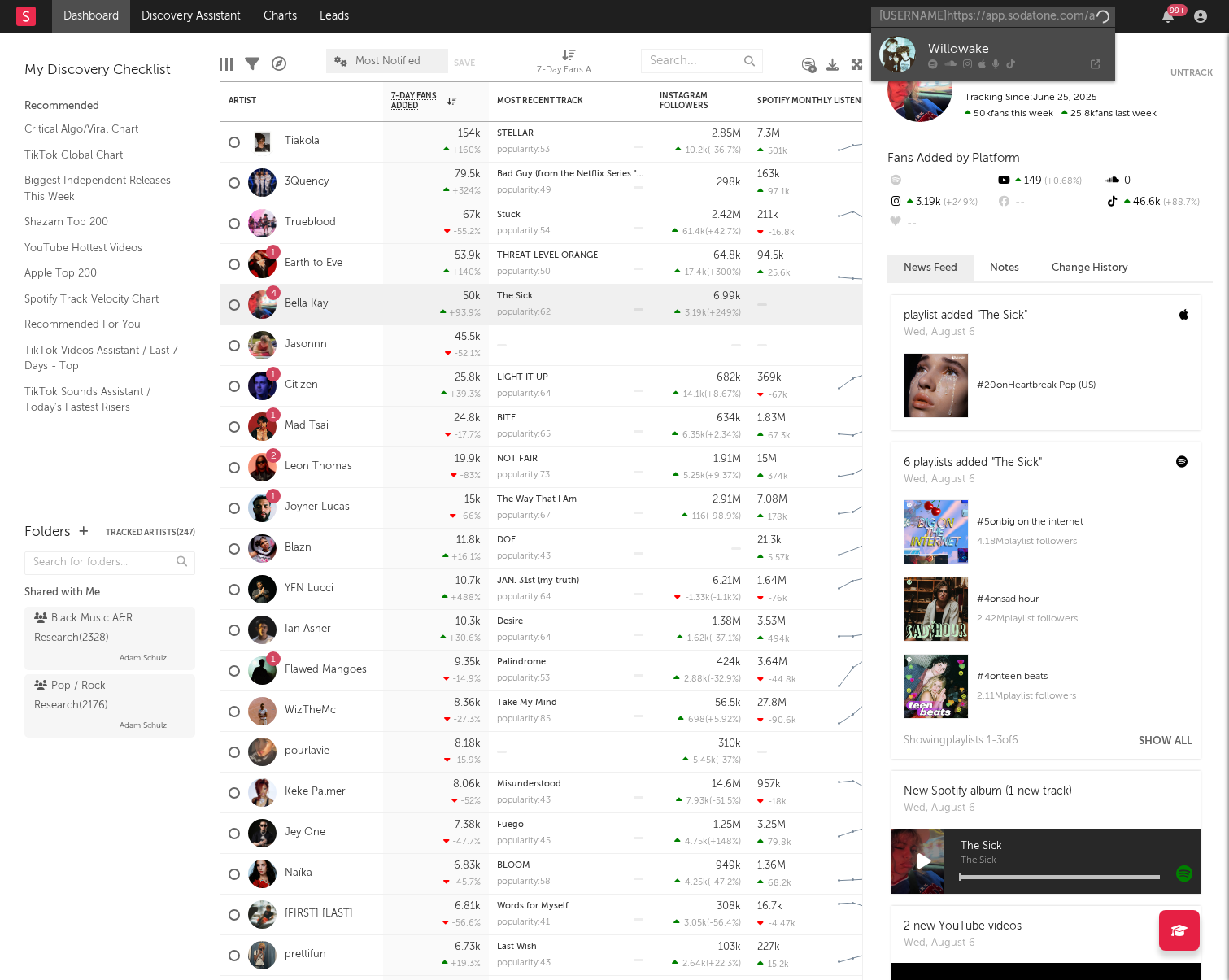type 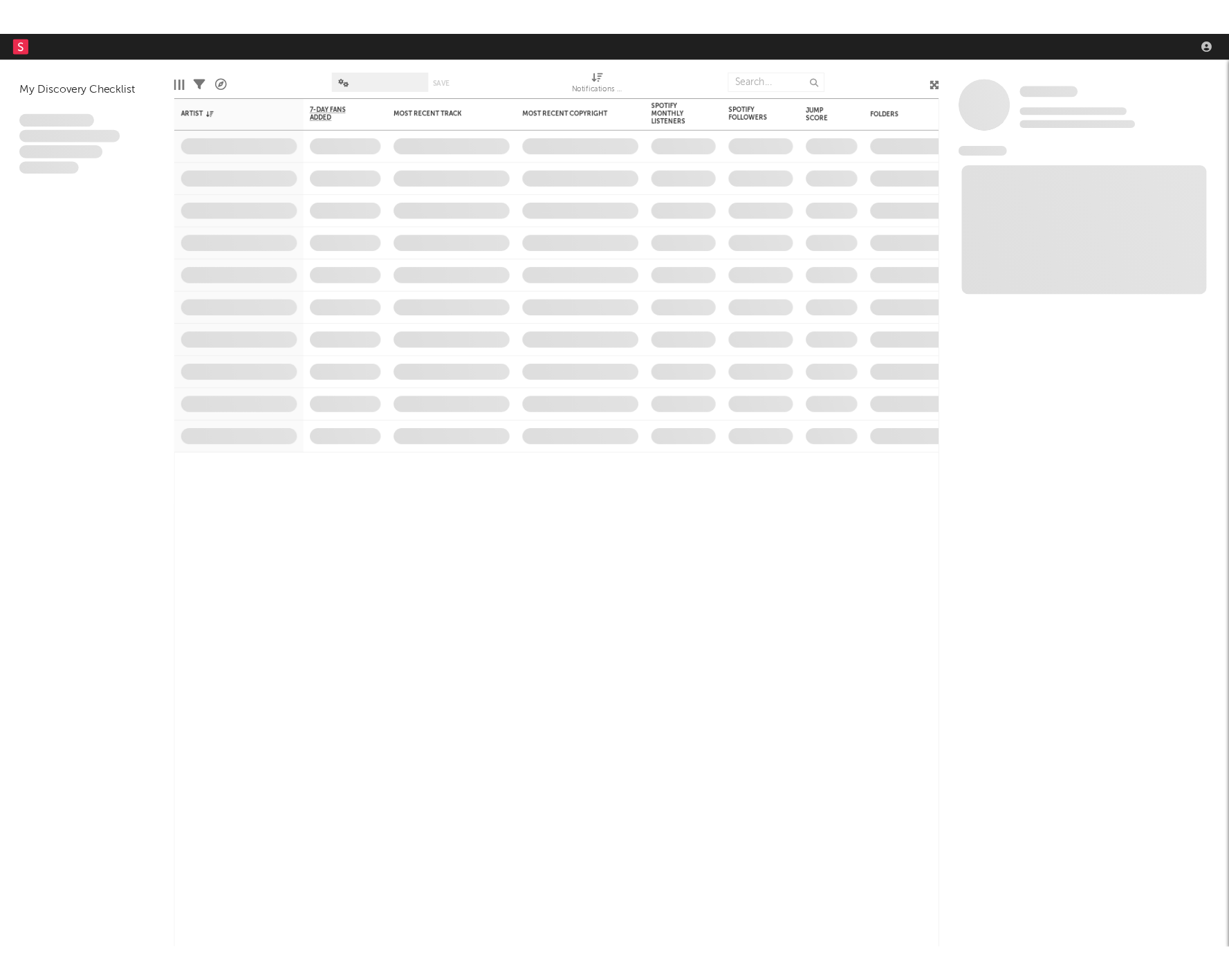 scroll, scrollTop: 0, scrollLeft: 0, axis: both 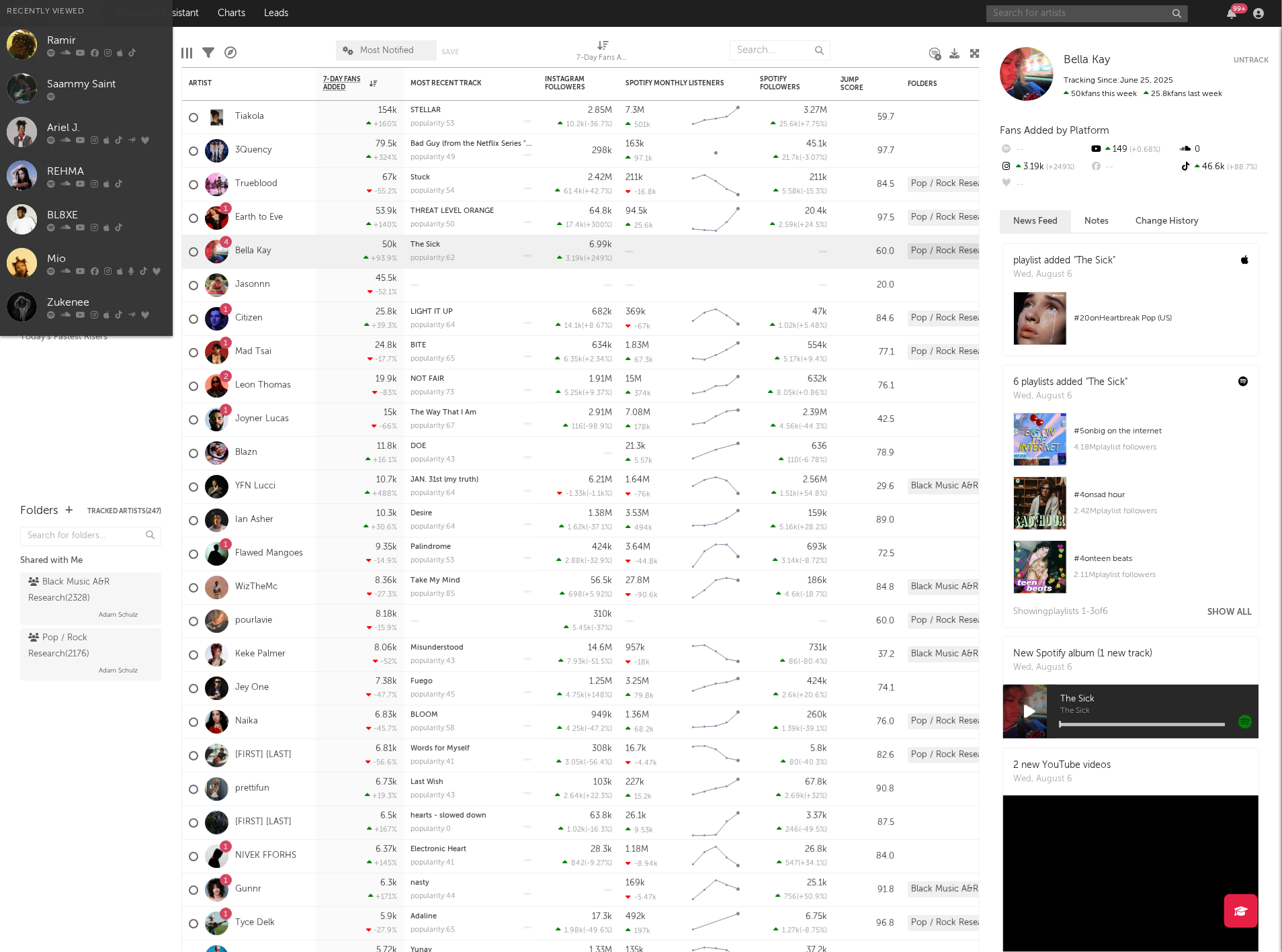 click at bounding box center (1087, 13) 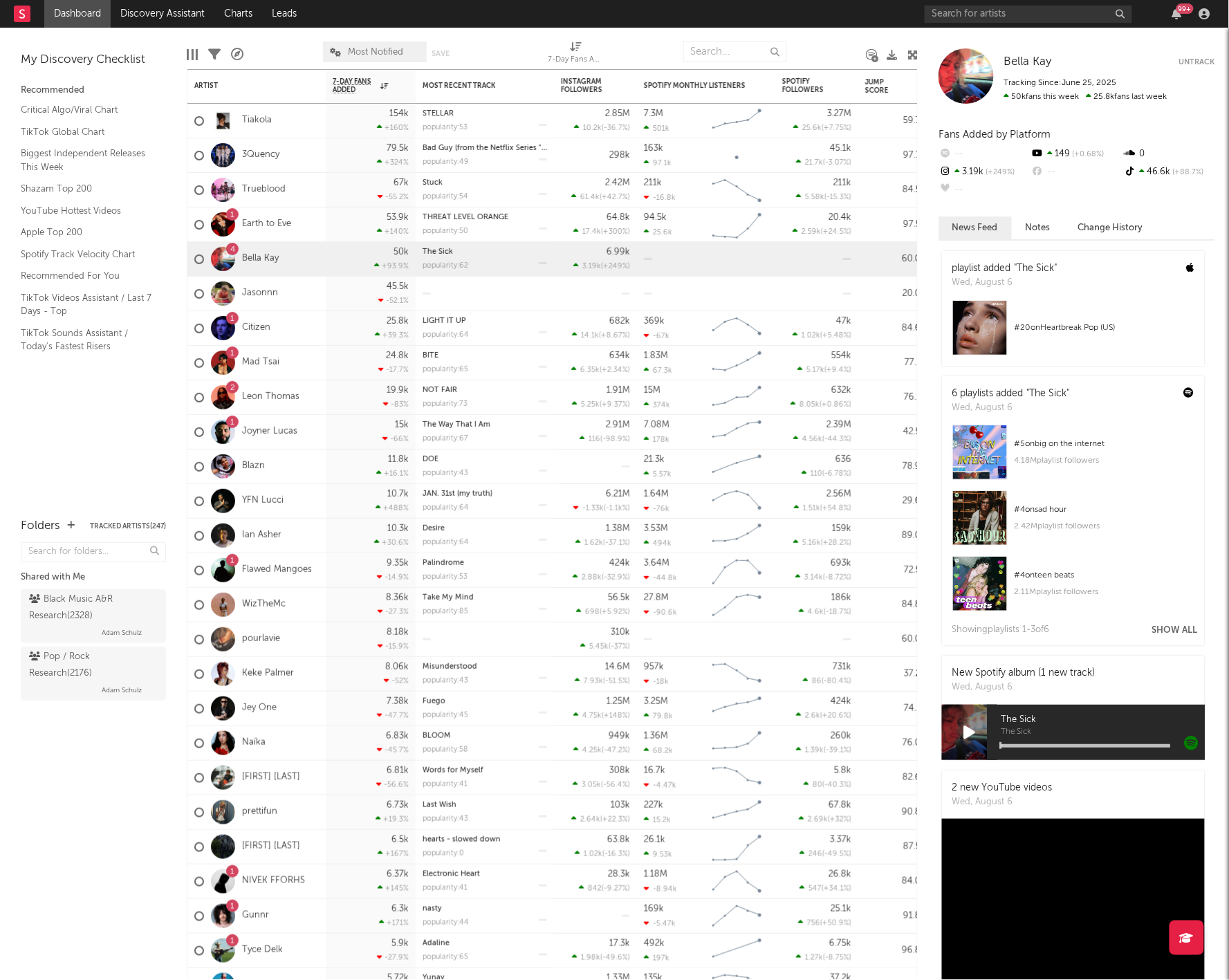 click on "99 +" at bounding box center (1070, 14) 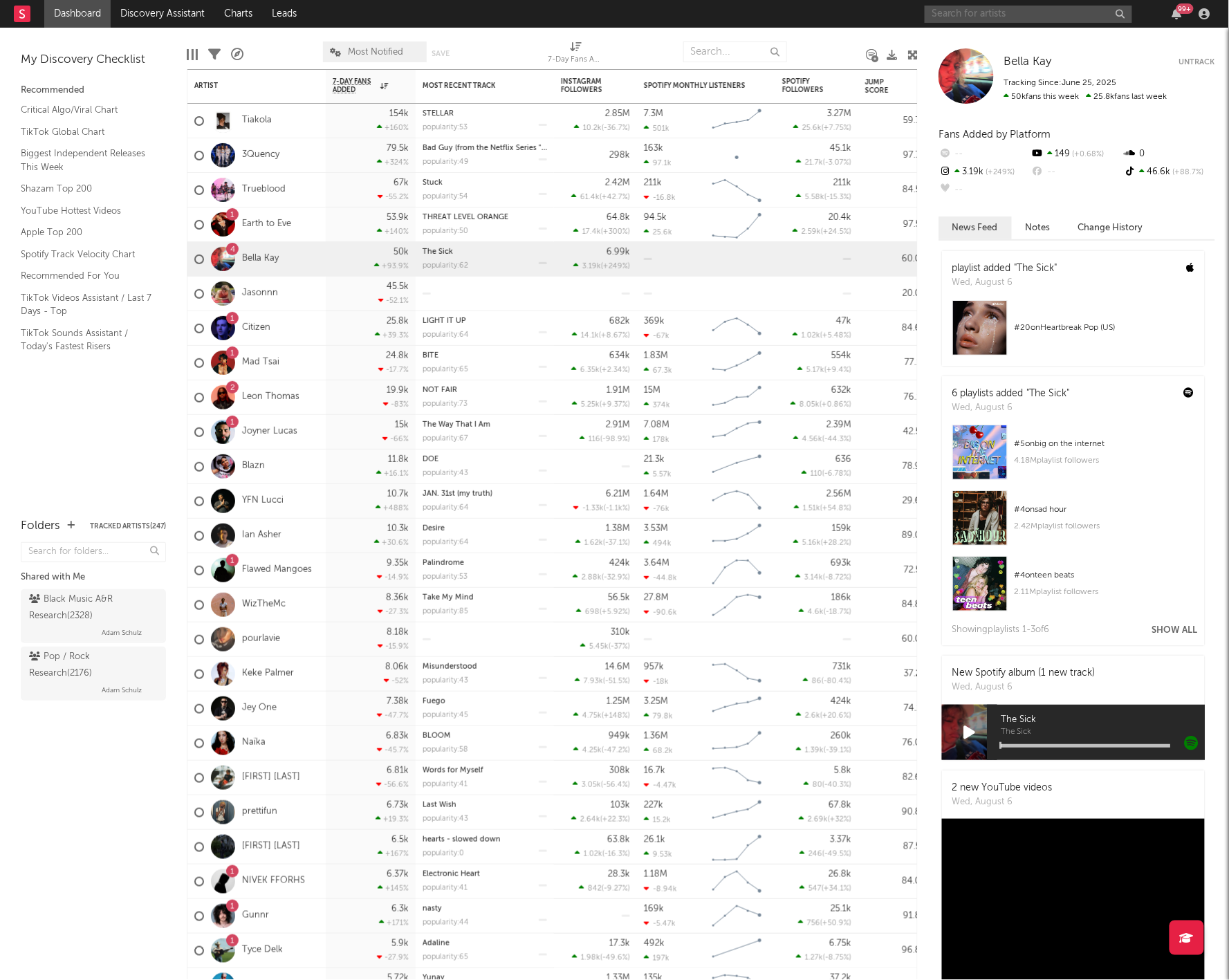 click at bounding box center (1028, 14) 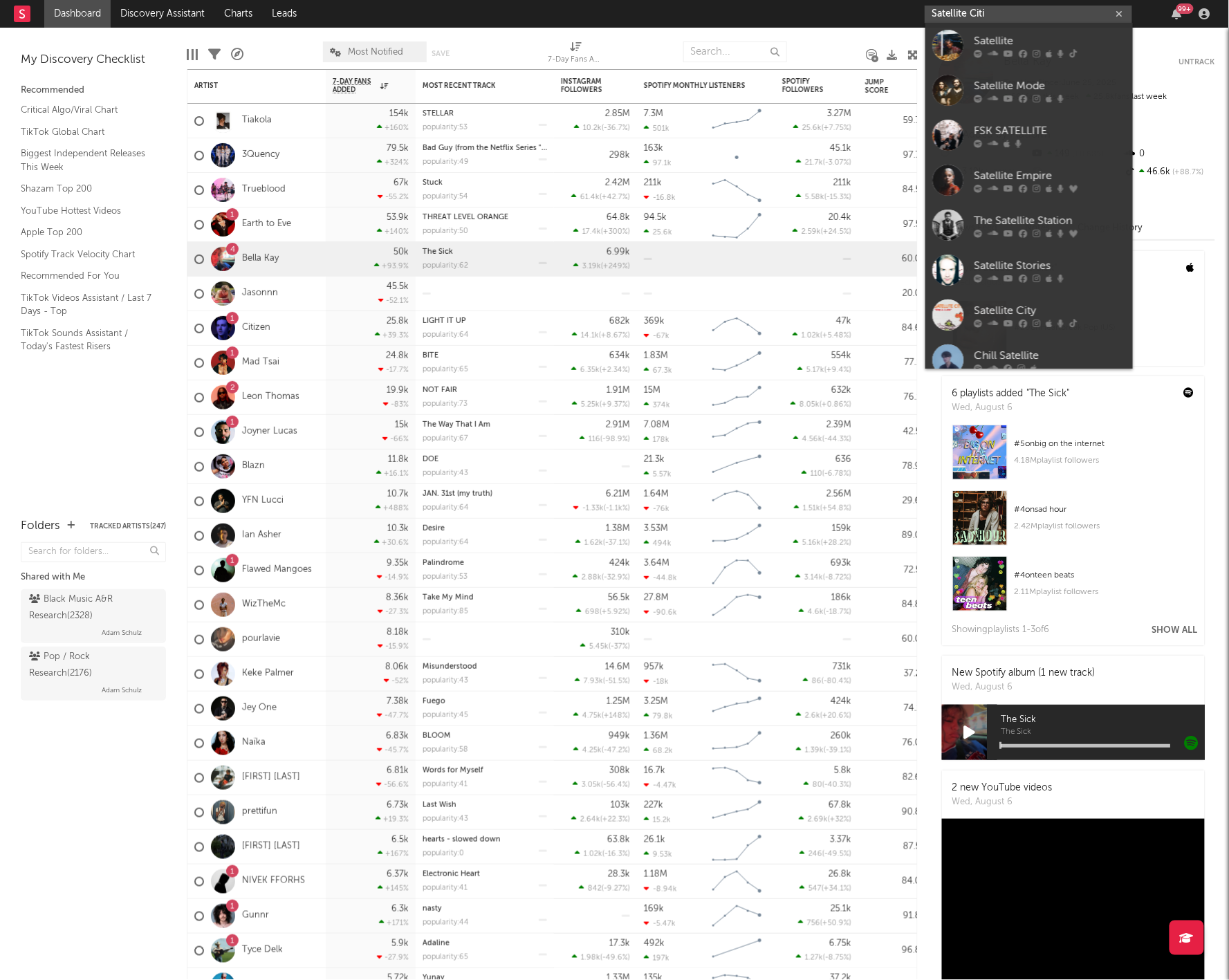 click on "Satellite Citi" at bounding box center [1028, 14] 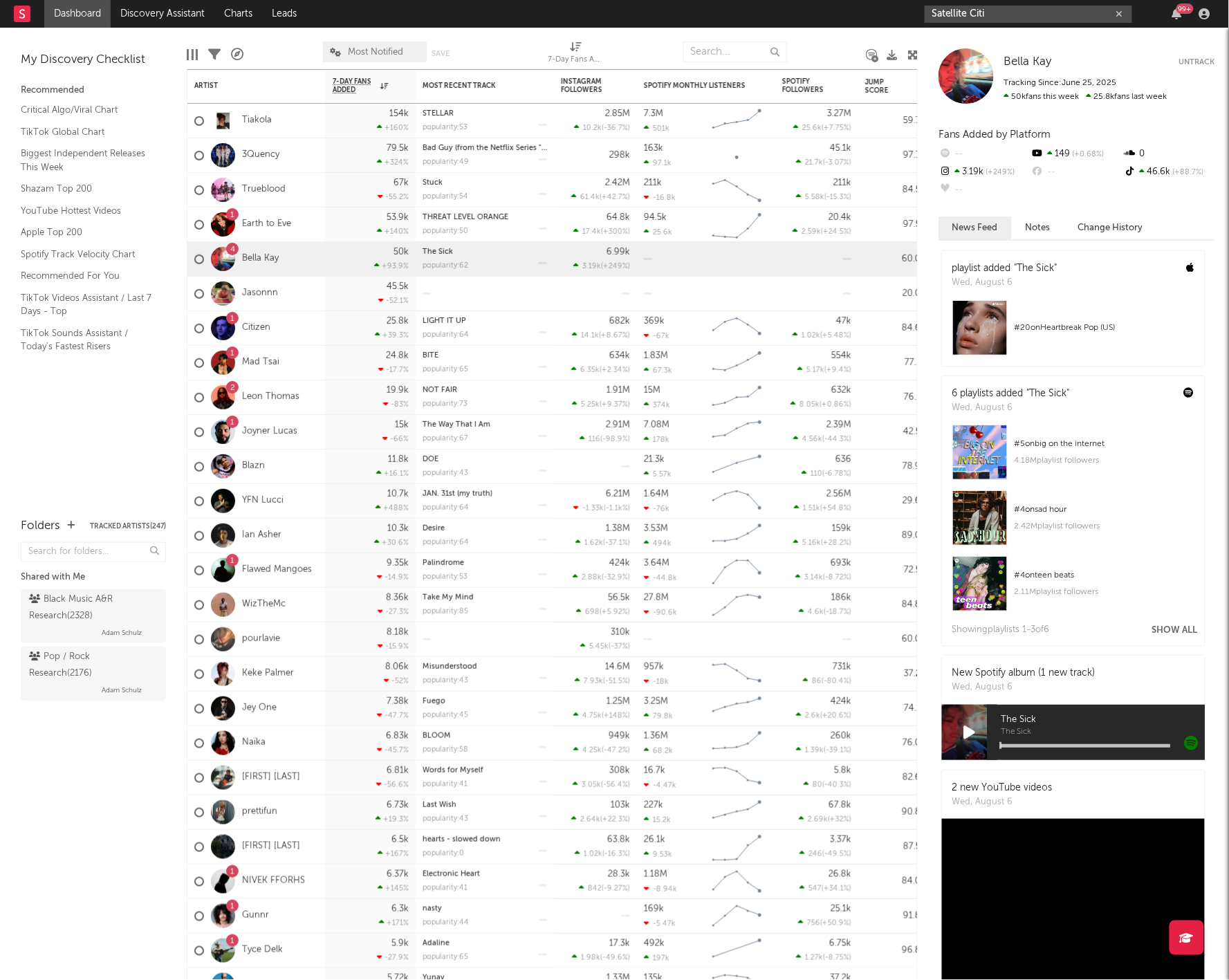 click on "Satellite Citi" at bounding box center (1028, 14) 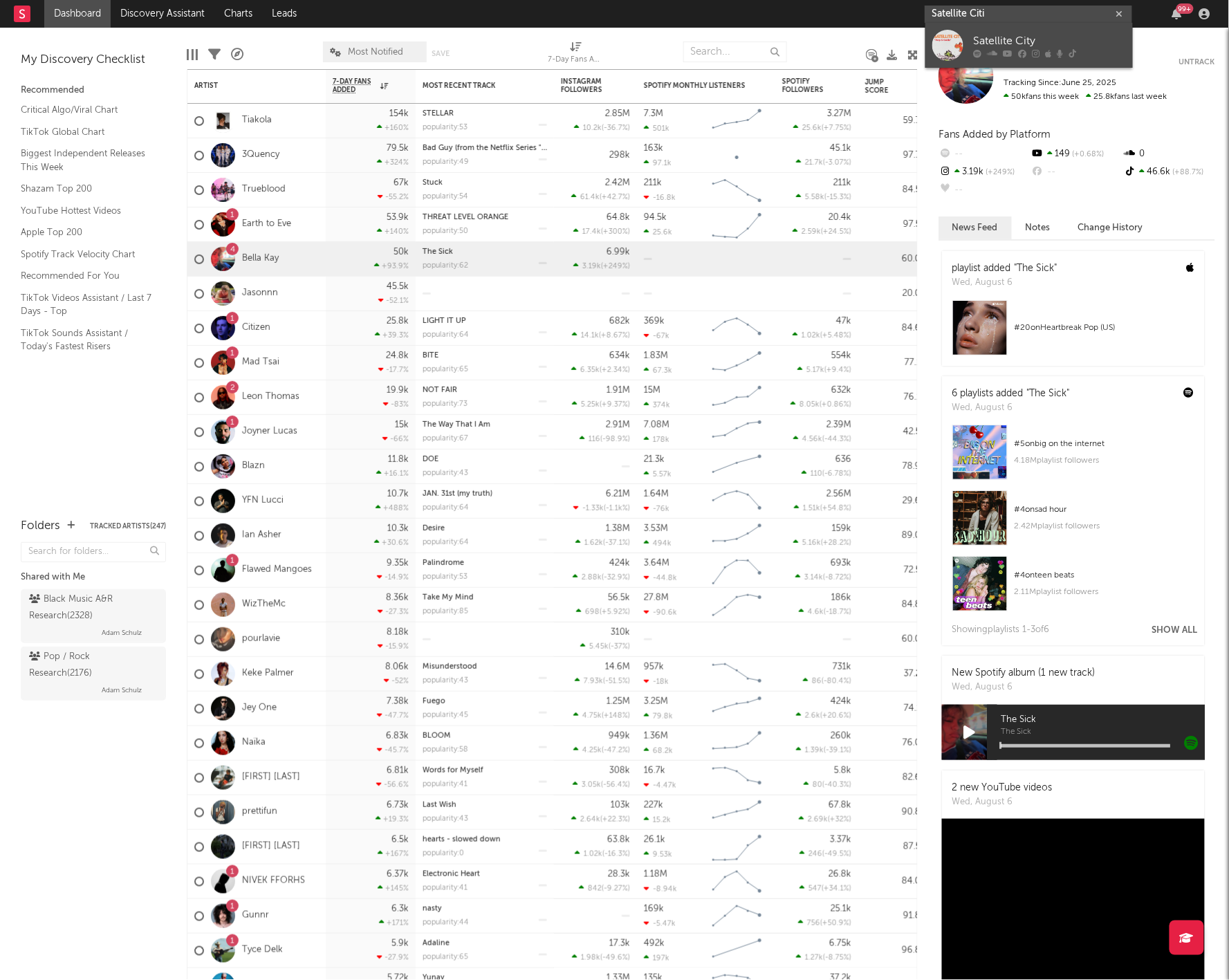 type on "Satellite Citi" 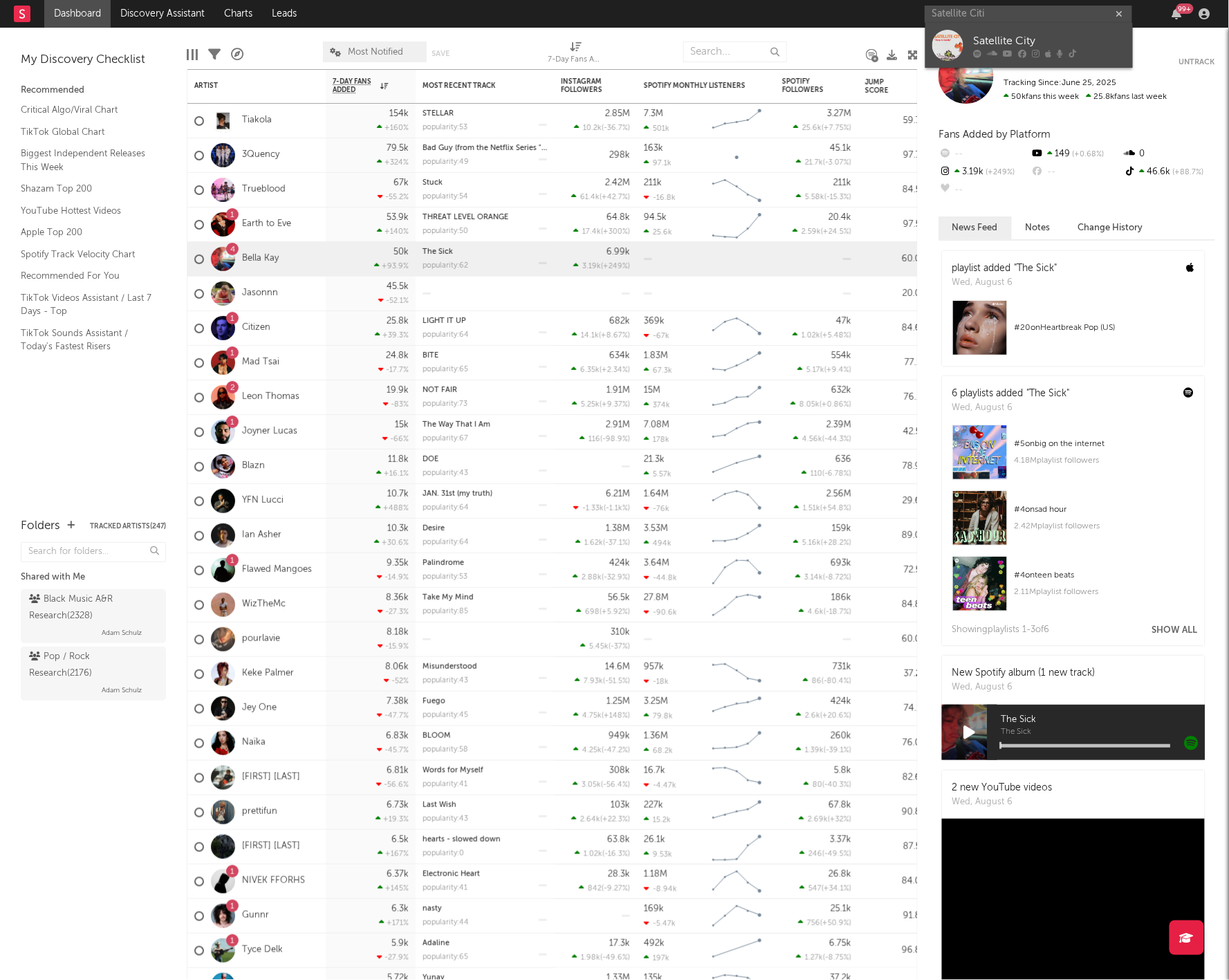 click on "Satellite City" at bounding box center [1029, 45] 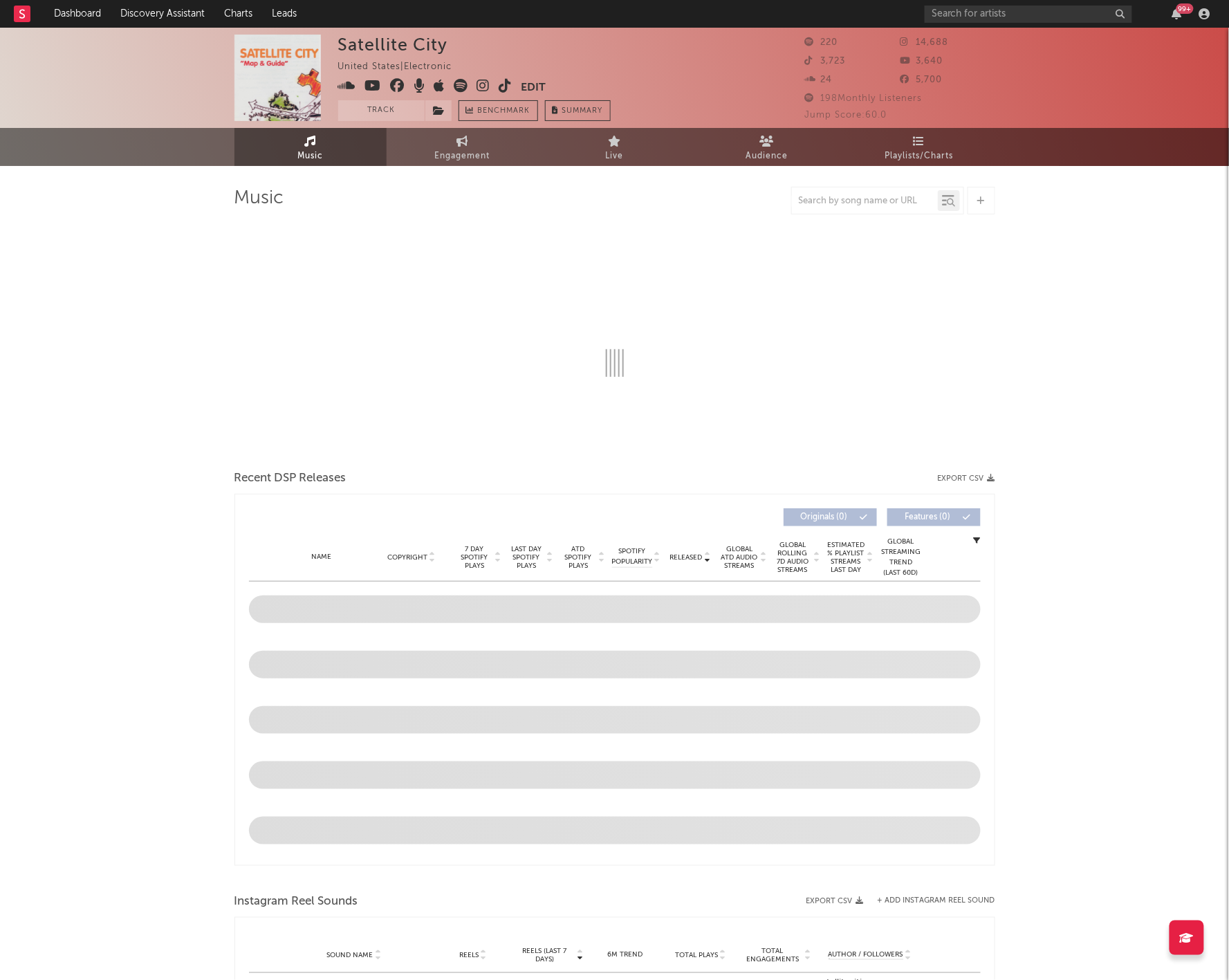 select on "1w" 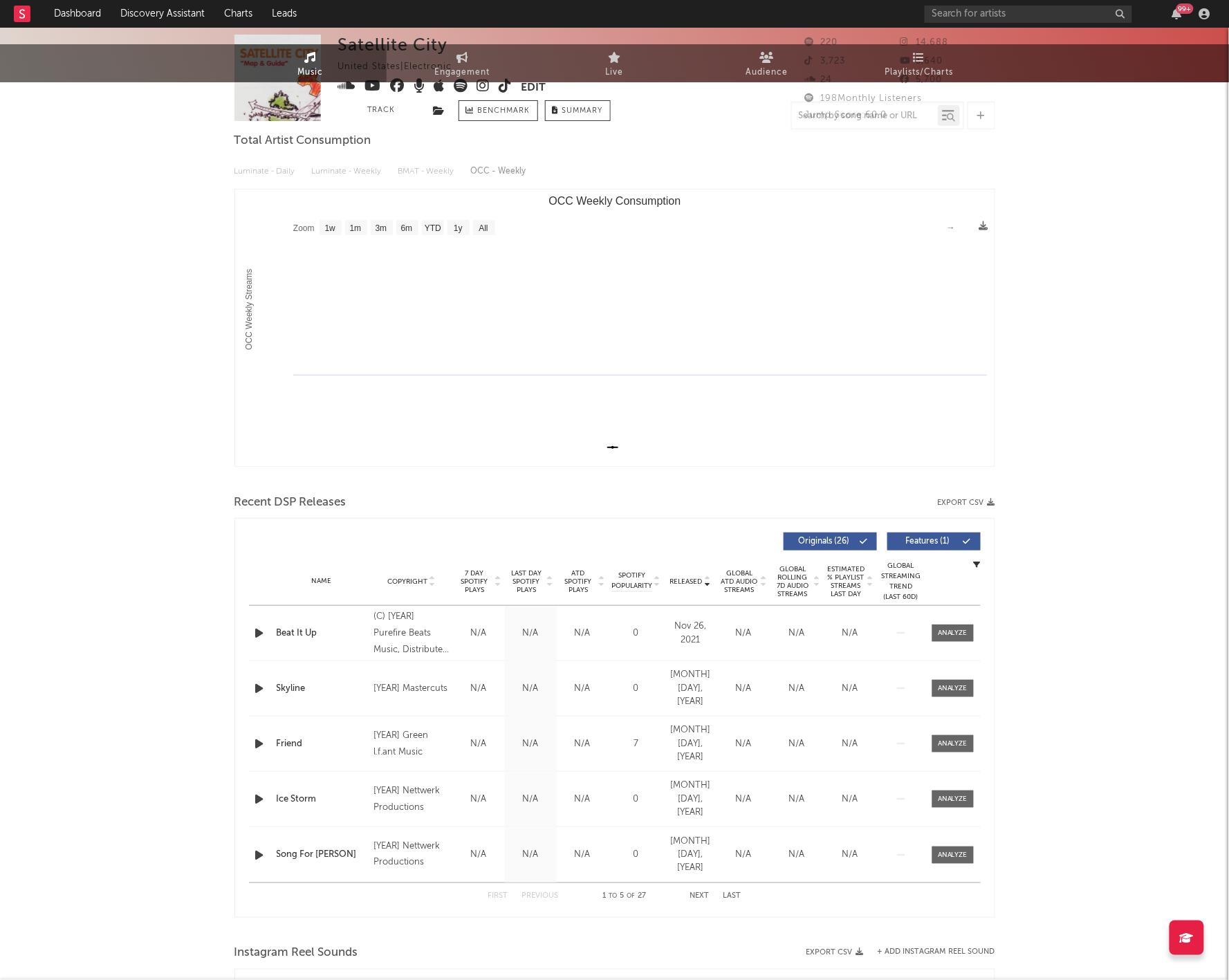 scroll, scrollTop: 117, scrollLeft: 0, axis: vertical 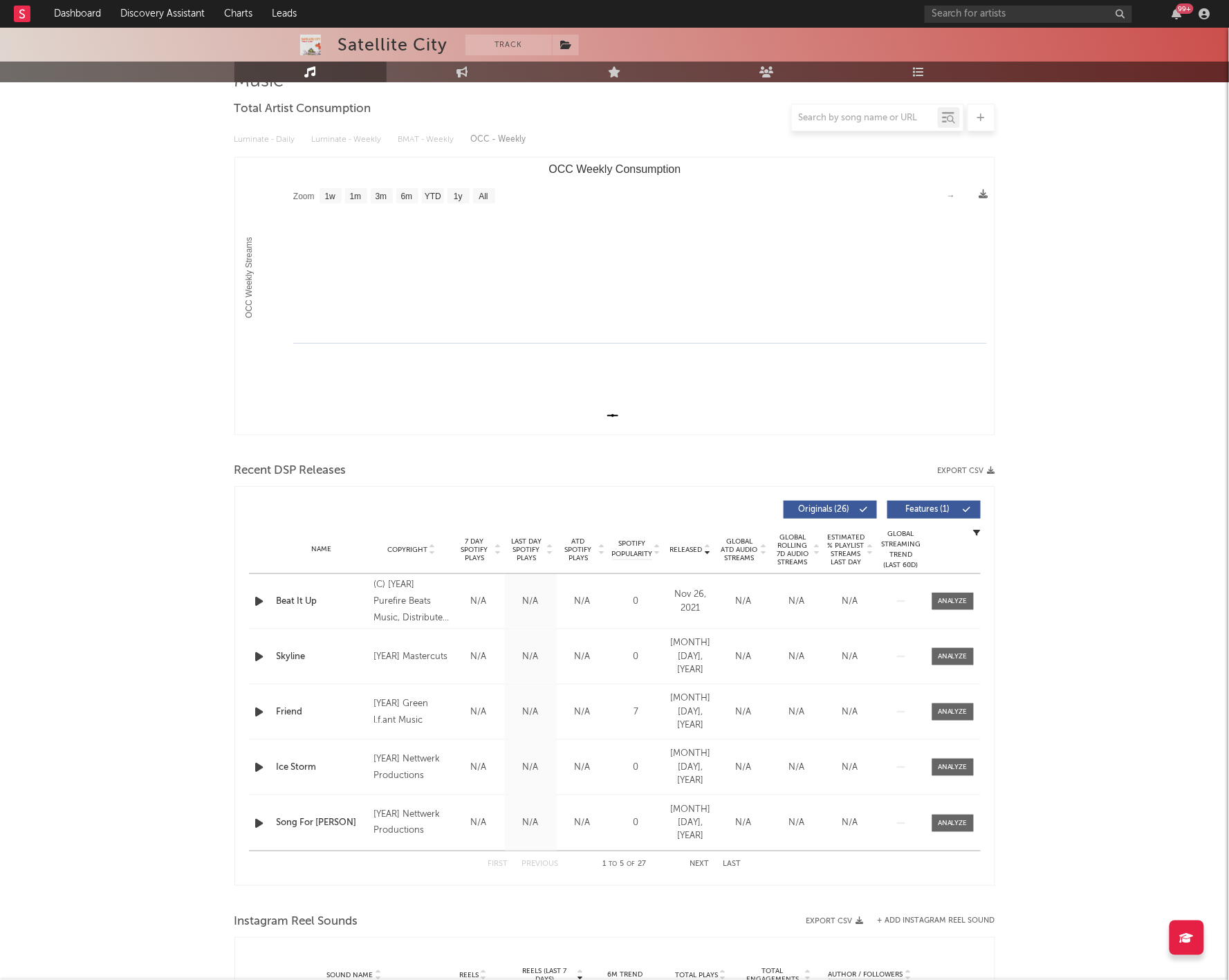 click on "Released" at bounding box center (686, 550) 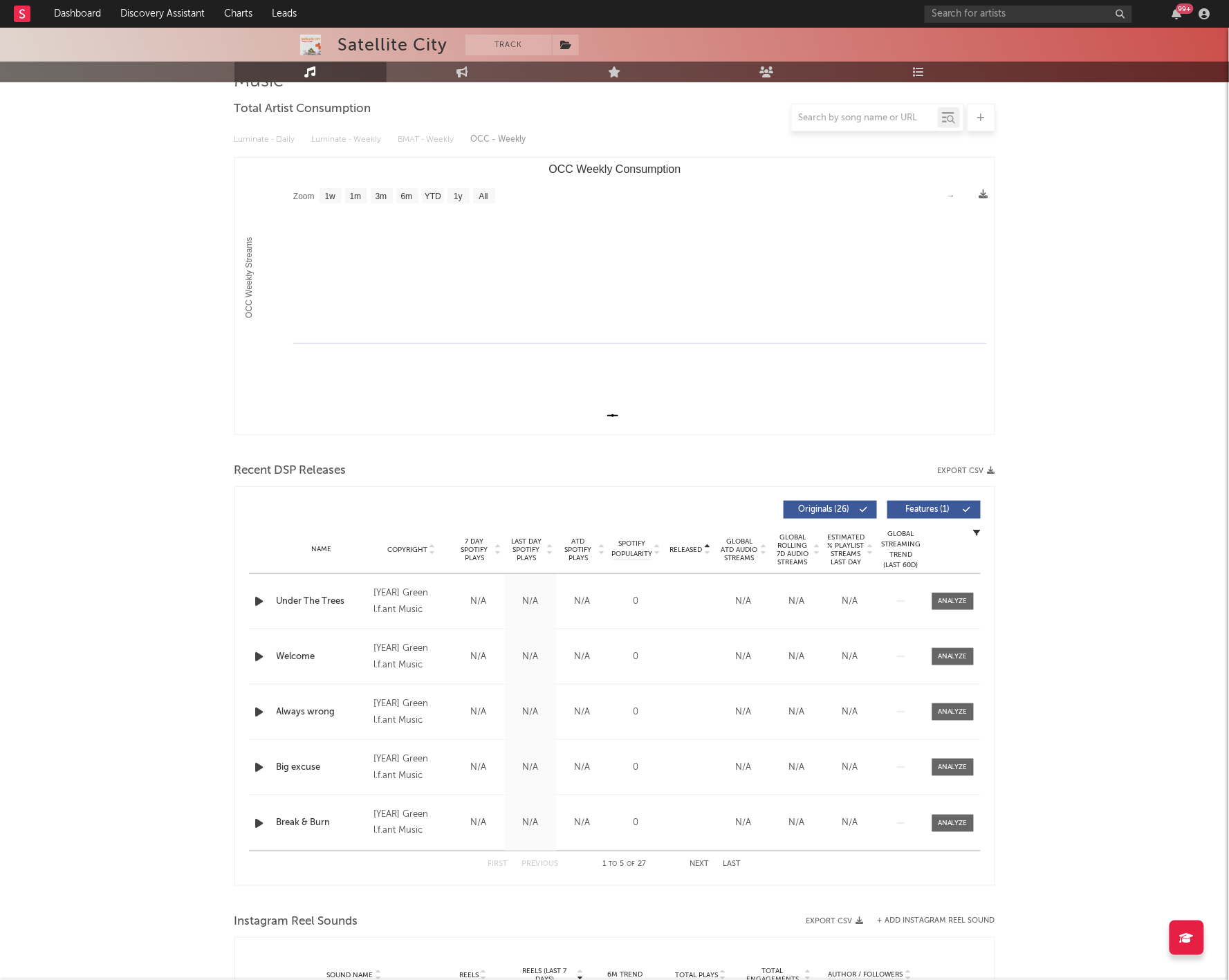 click on "Released" at bounding box center (686, 550) 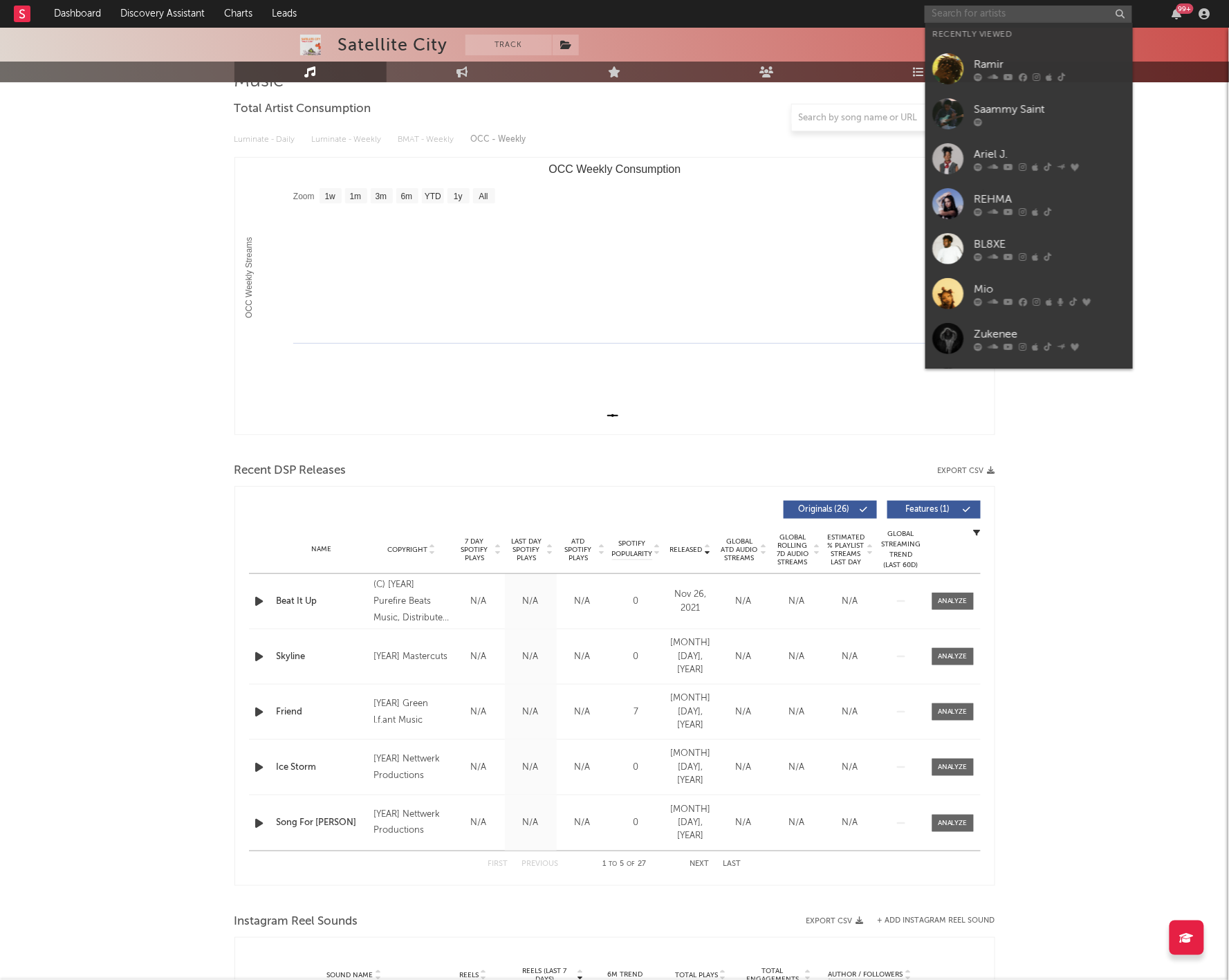 click at bounding box center [1028, 14] 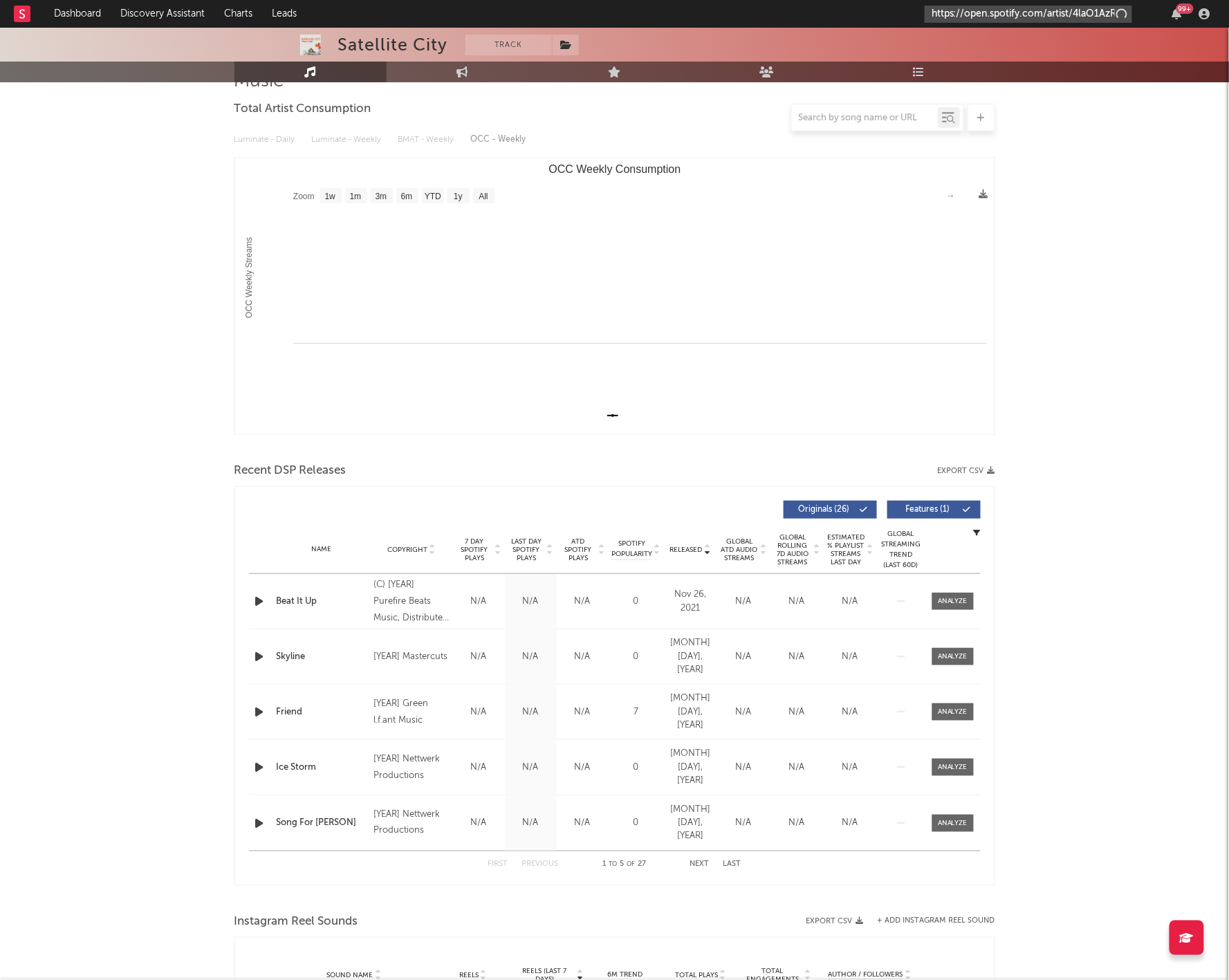 click on "https://open.spotify.com/artist/4laO1AzROVryZq7KcHnDfL?si=pRzQ_NV1SzKMW0wyRGRz6Q" at bounding box center (1028, 14) 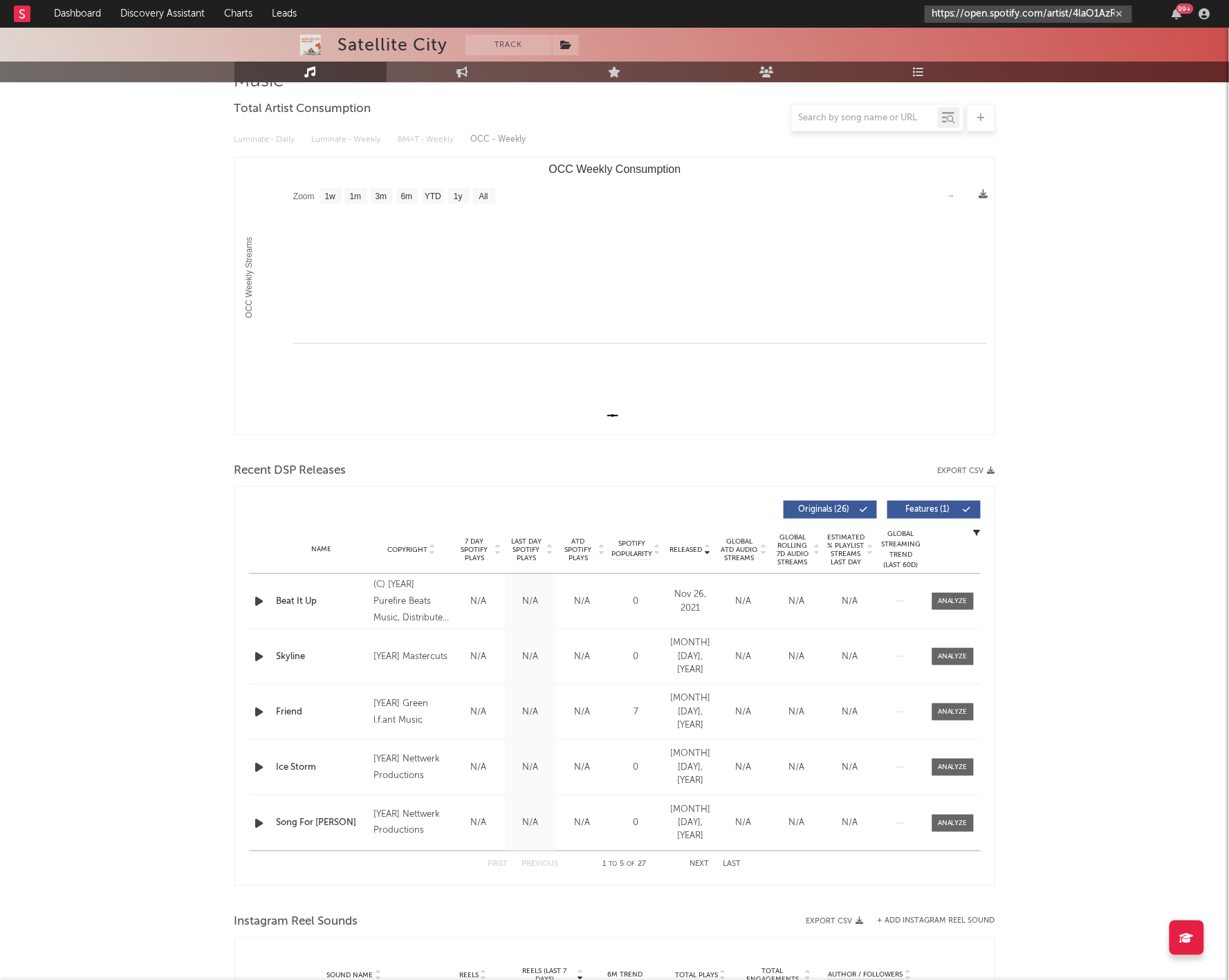 click on "https://open.spotify.com/artist/4laO1AzROVryZq7KcHnDfL?si=pRzQ_NV1SzKMW0wyRGRz6Q" at bounding box center (1028, 14) 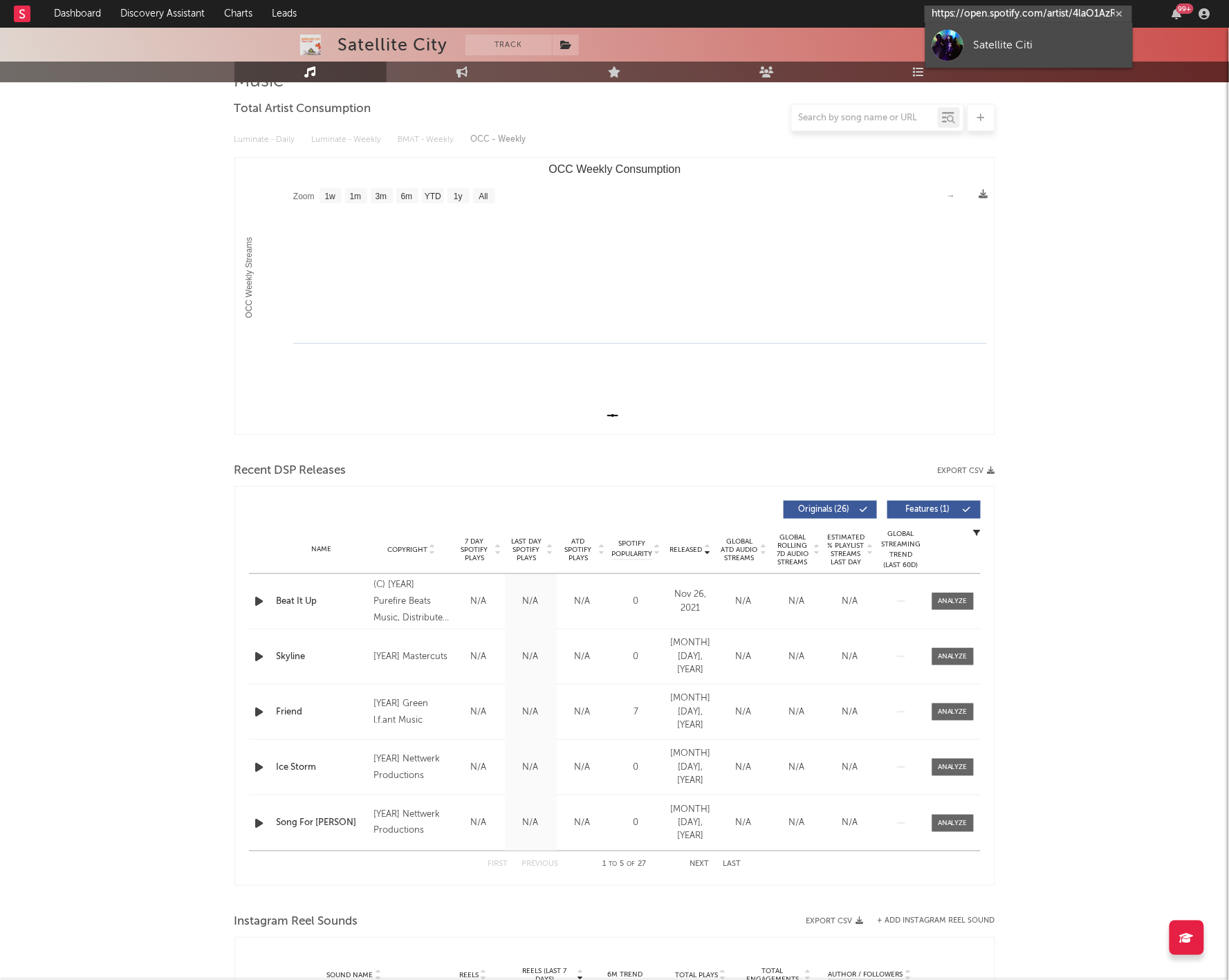 type on "https://open.spotify.com/artist/4laO1AzROVryZq7KcHnDfL?si=pRzQ_NV1SzKMW0wyRGRz6Q" 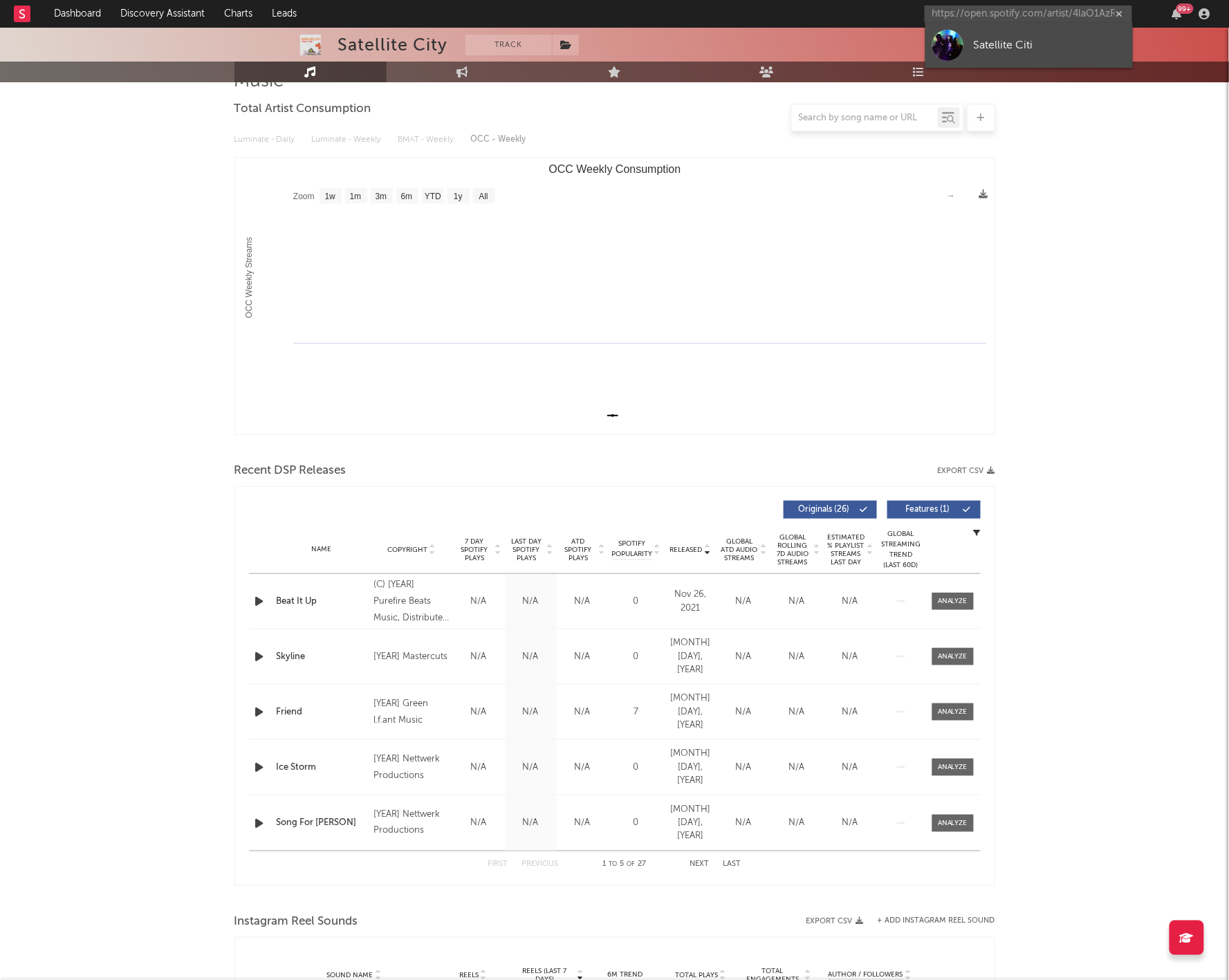 click on "Satellite Citi" at bounding box center [1050, 46] 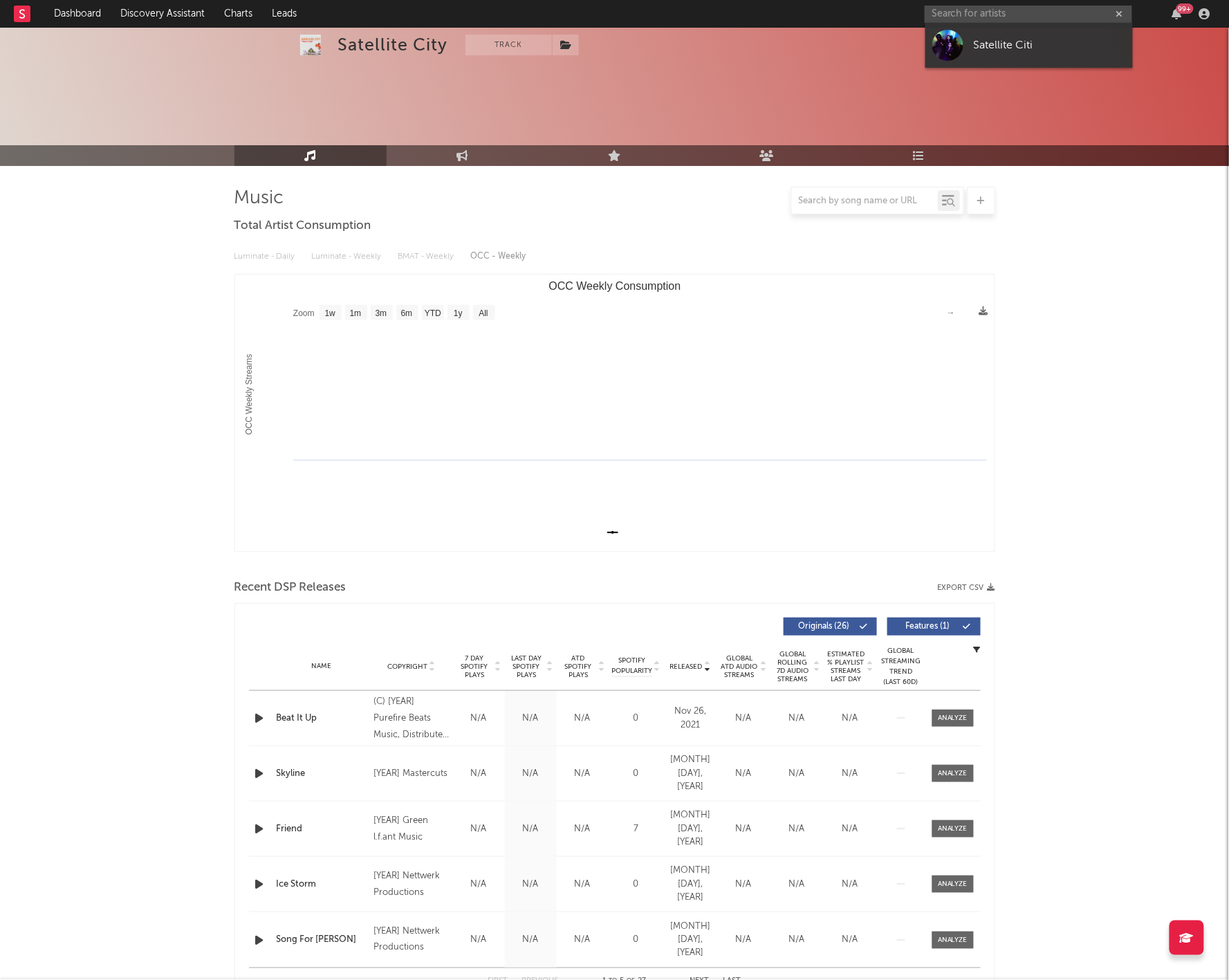 scroll, scrollTop: 0, scrollLeft: 0, axis: both 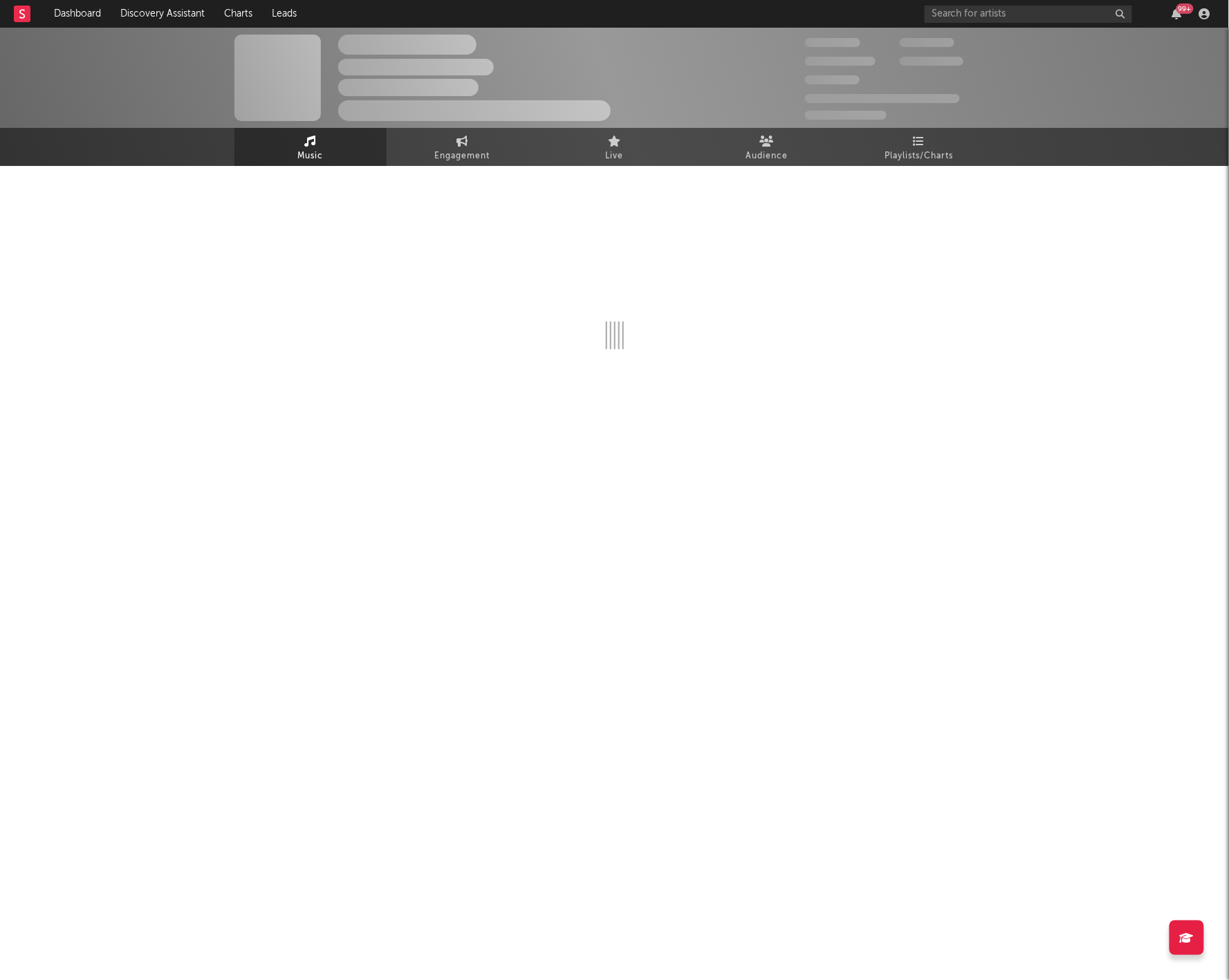 select on "6m" 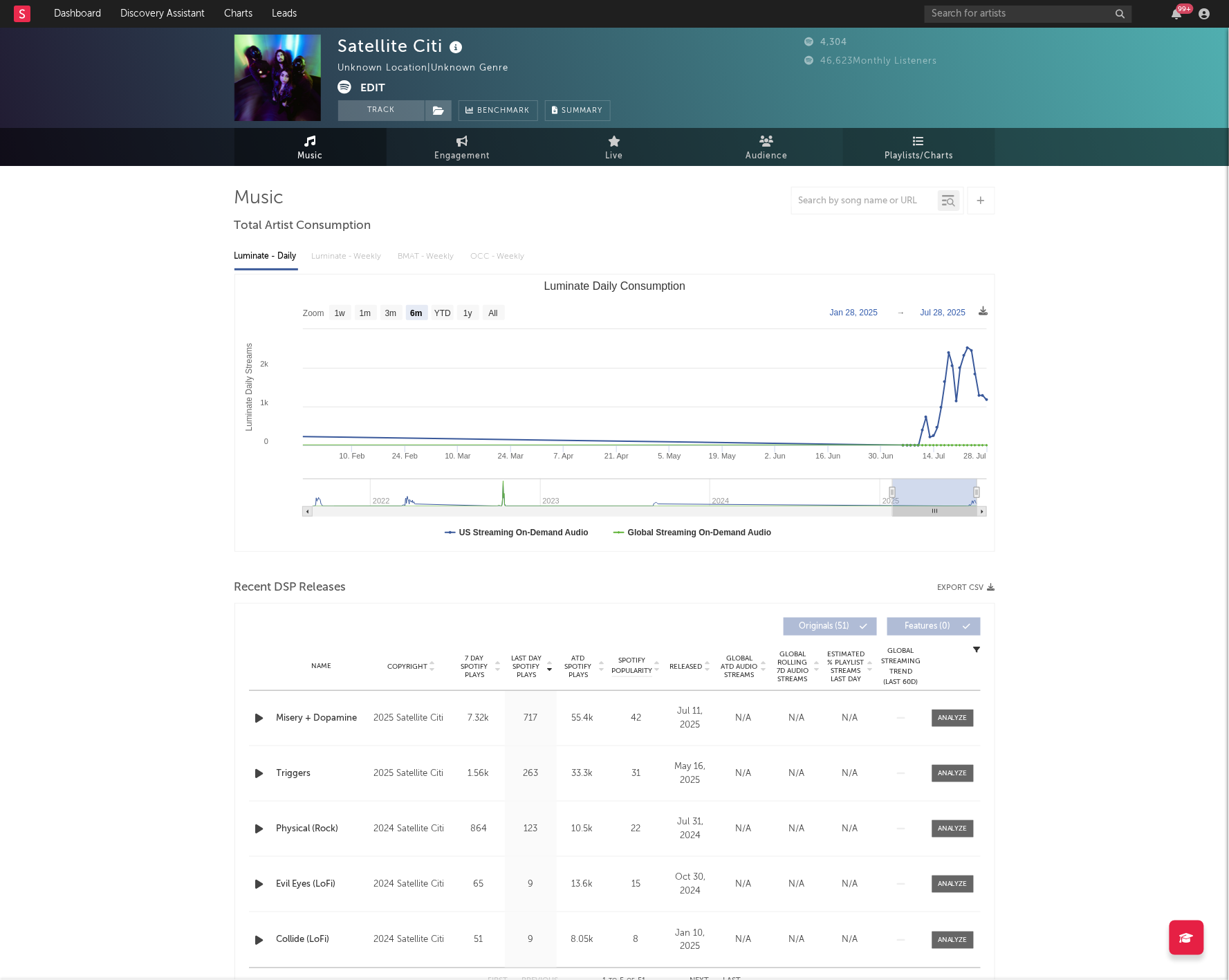 click on "Playlists/Charts" at bounding box center [919, 147] 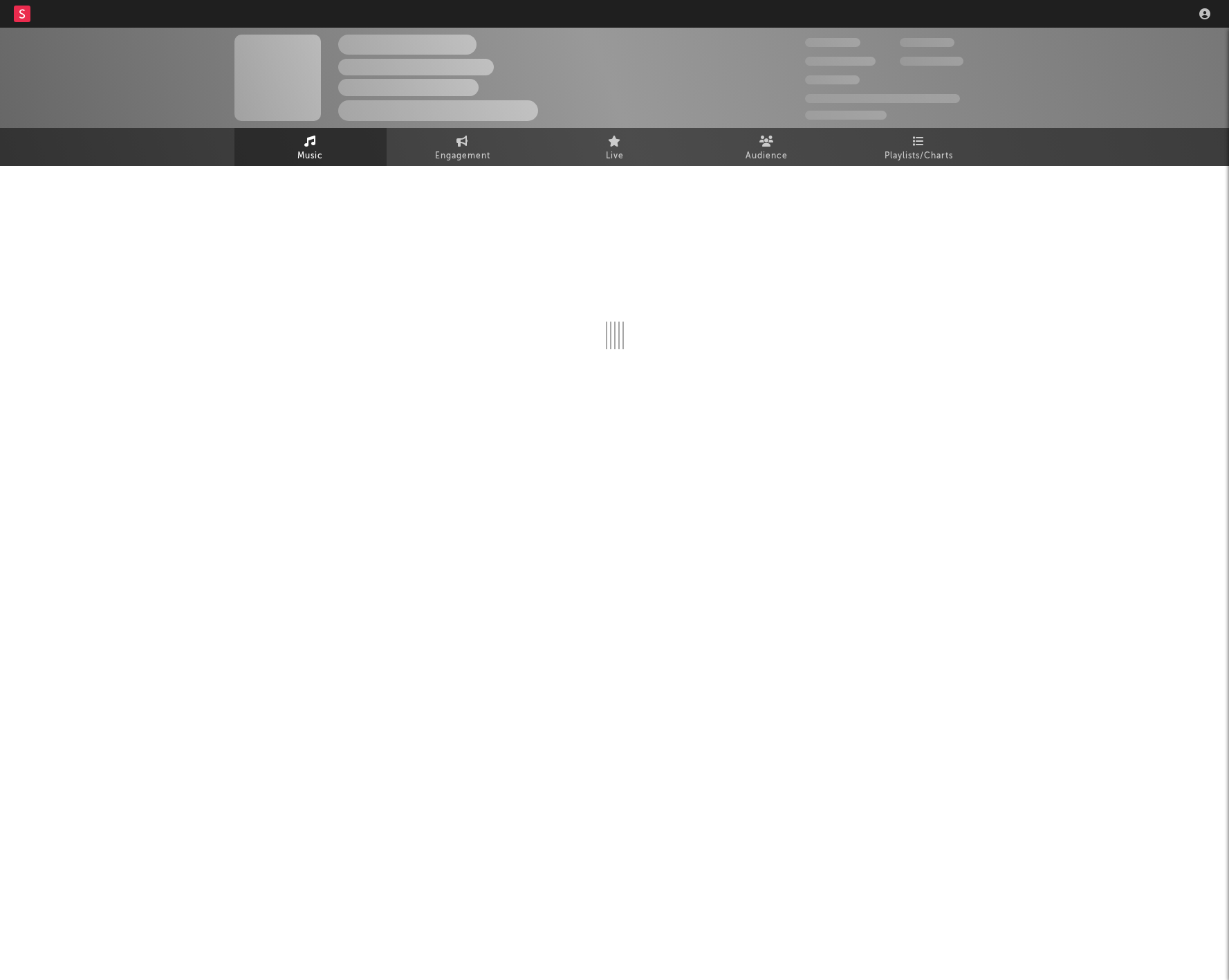 scroll, scrollTop: 0, scrollLeft: 0, axis: both 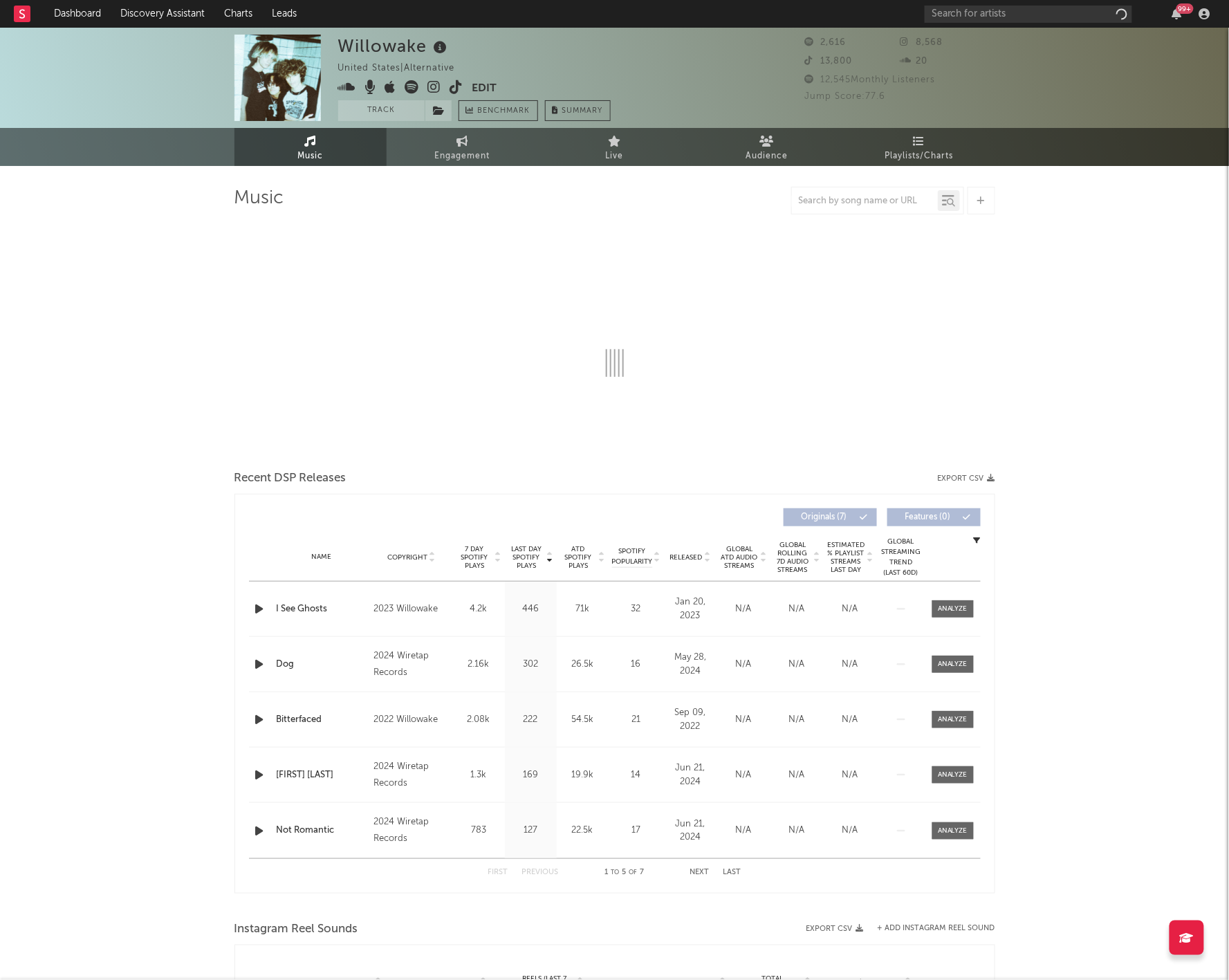 select on "1w" 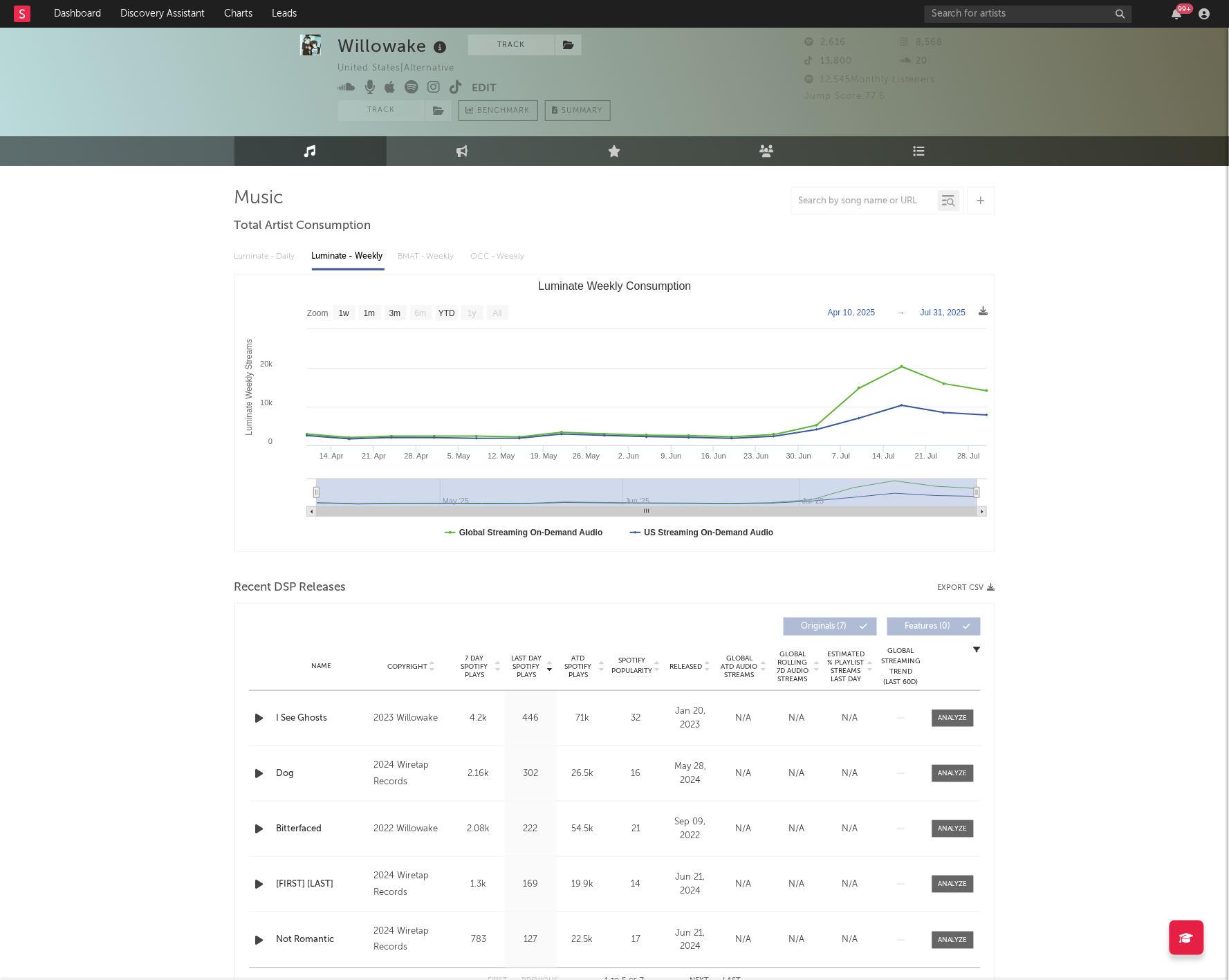 scroll, scrollTop: 176, scrollLeft: 0, axis: vertical 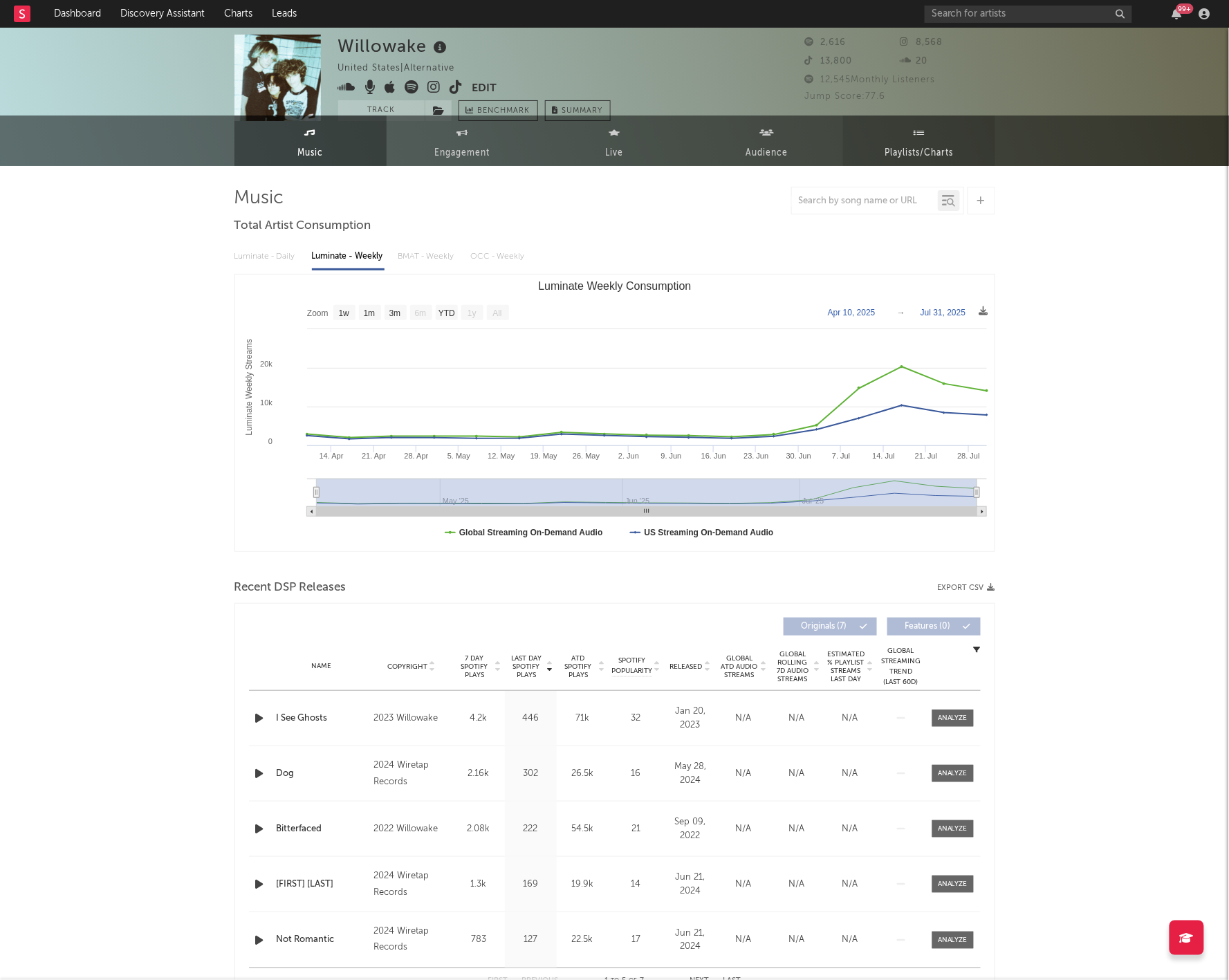 click on "Playlists/Charts" at bounding box center (918, 153) 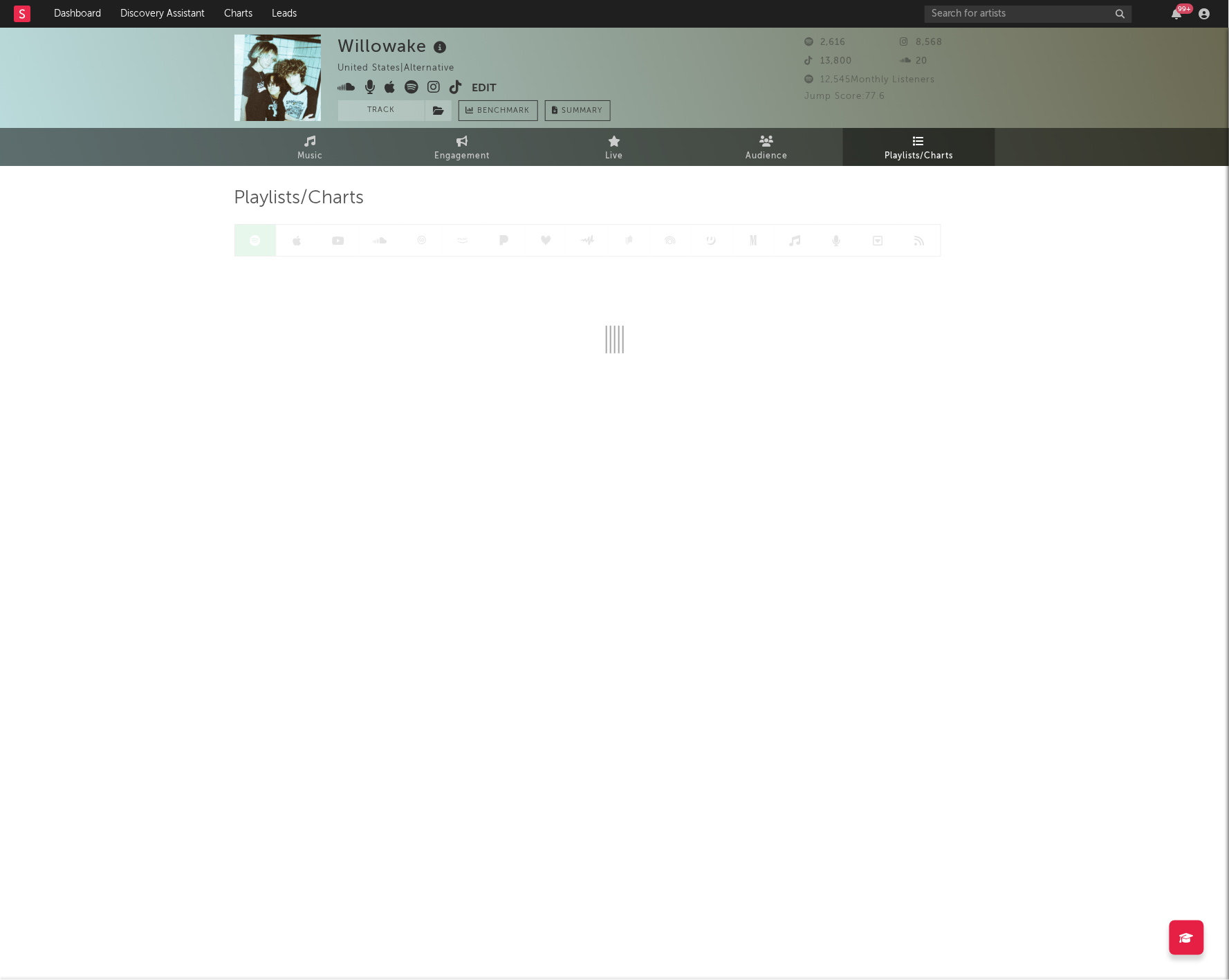 scroll, scrollTop: -1, scrollLeft: 0, axis: vertical 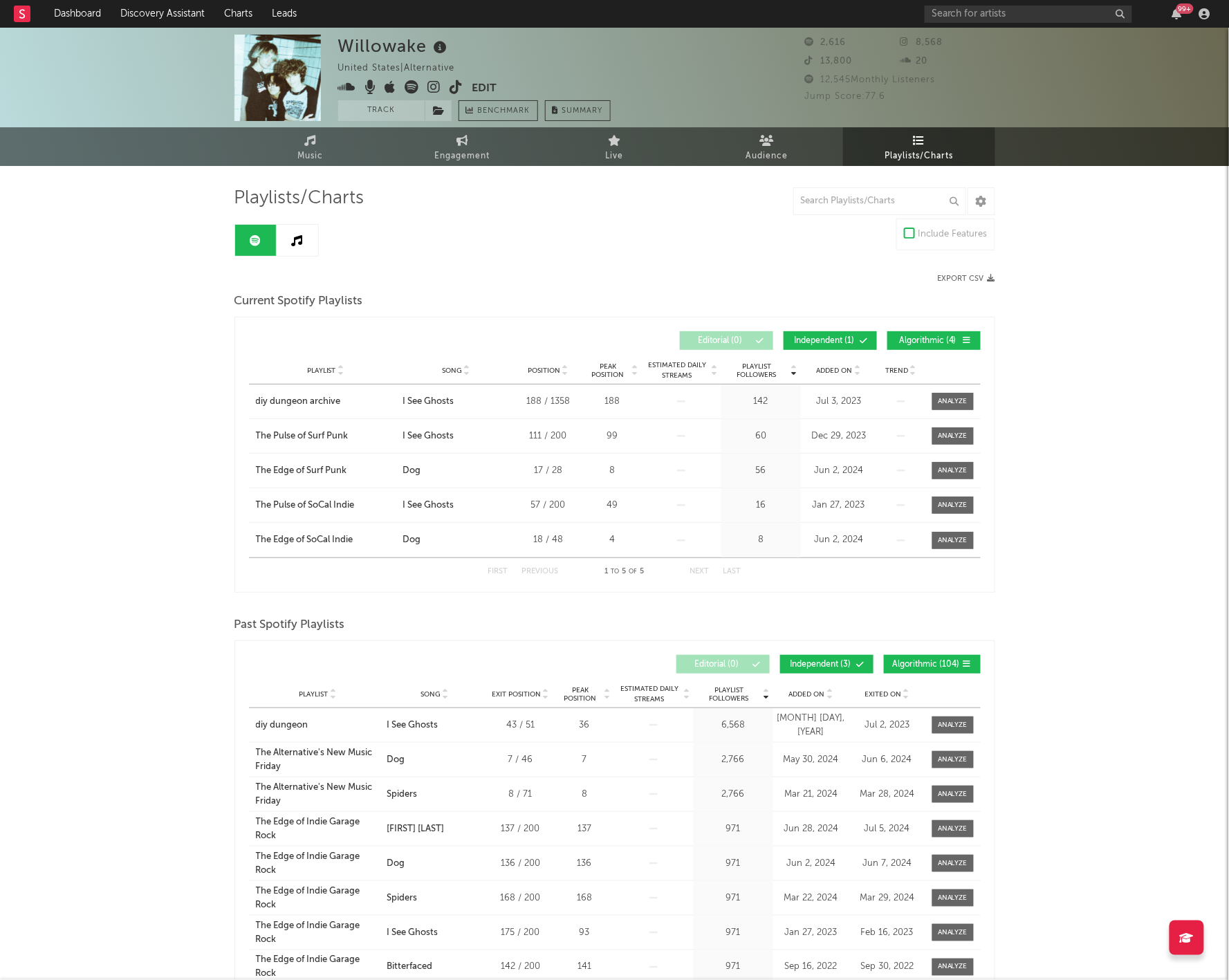 click on "Playlists/Charts Include Features Export CSV  Current Spotify Playlists Playlist Followers Playlist Song Position Peak Position Playlist Followers Added On Trend Position Followers Editorial   ( 0 ) Independent   ( 1 ) Algorithmic   ( 4 ) Playlist City Song Position Peak Position Estimated Daily Streams Playlist Followers Daily Streams Added On Exited On Trend Playlist diy dungeon archive City Song I See Ghosts Position 188 / 1358 Peak Position 188 Estimated Daily Streams Playlist Followers 142 Daily Streams Added On Jul 3, 2023 Exited On Jul 24, 2025 Trend Playlist The Pulse of Surf Punk City Song I See Ghosts Position 111 / 200 Peak Position 99 Estimated Daily Streams Playlist Followers 60 Daily Streams Added On Dec 29, 2023 Exited On Jun 25, 2025 Trend Playlist The Edge of Surf Punk City Song Dog Position 17 / 28 Peak Position 8 Estimated Daily Streams Playlist Followers 56 Daily Streams Added On Jun 2, 2024 Exited On Jun 25, 2025 Trend Playlist The Pulse of SoCal Indie City Song I See Ghosts Position 4" at bounding box center [615, 638] 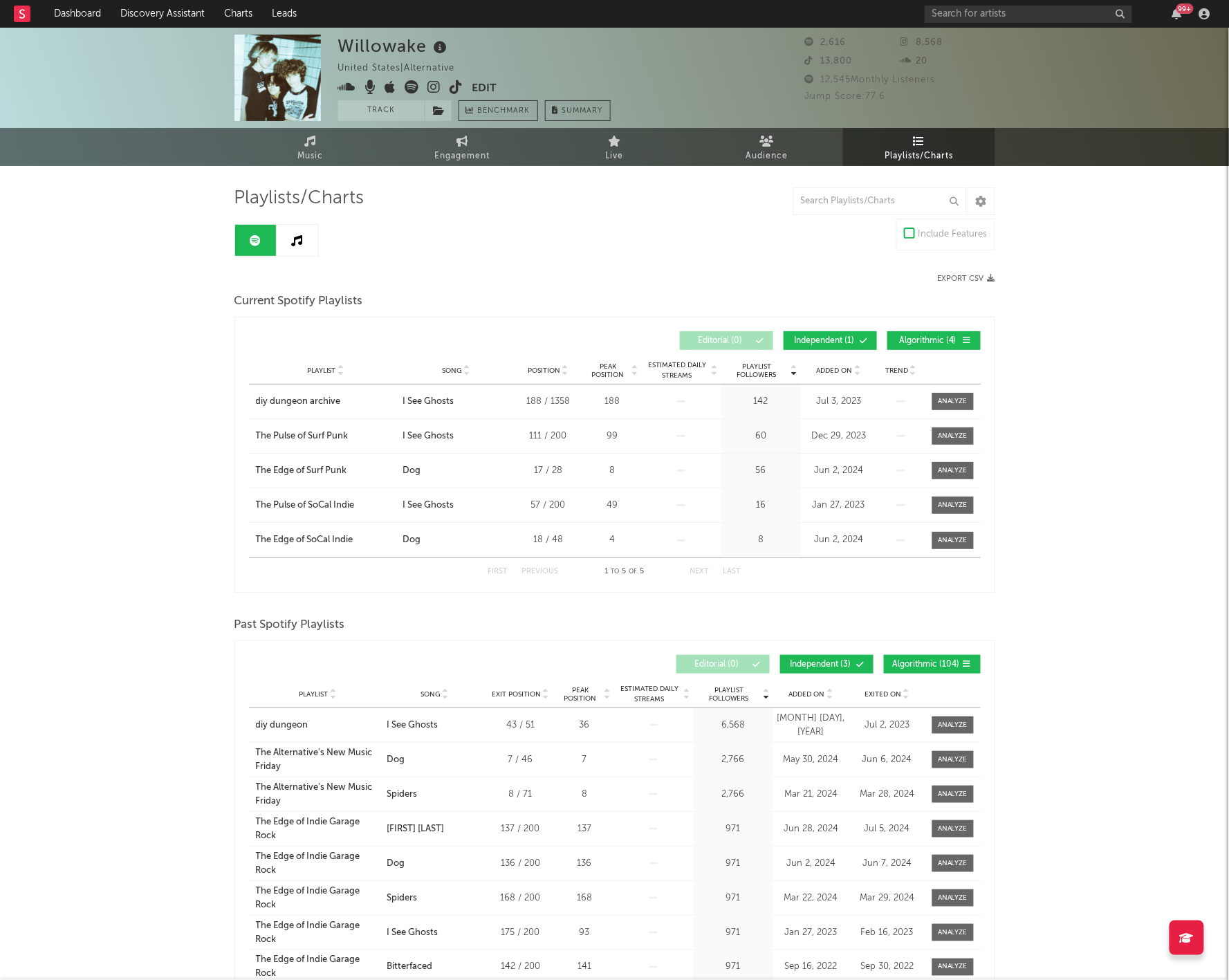 click at bounding box center (297, 240) 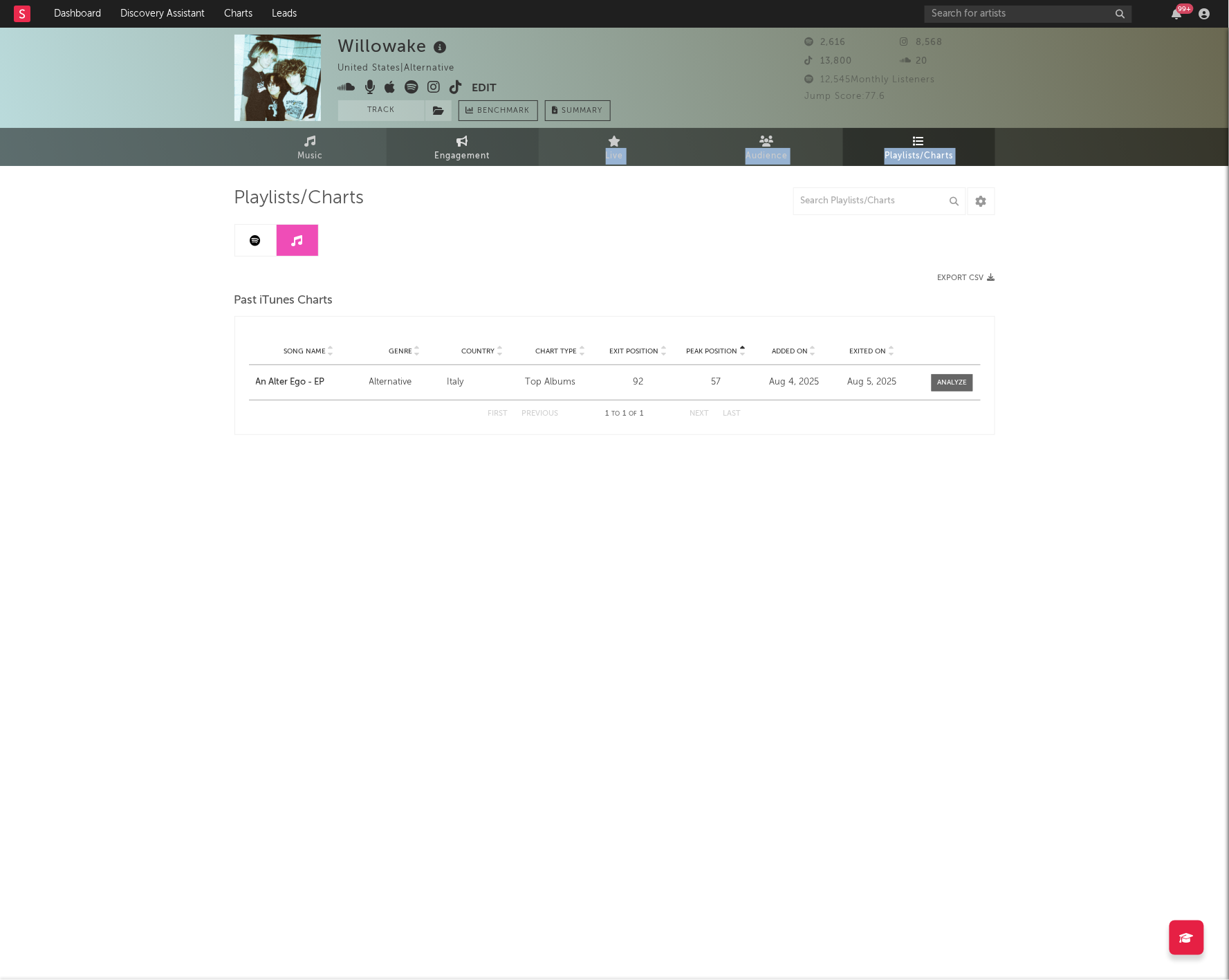 click on "[ARTIST NAME] / Sodatone [STATE]  |  Alternative Edit Track Benchmark Summary 2,616 8,568 13,800 20 12,545  Monthly Listeners Jump Score:  77.6 Music Engagement Live Audience Playlists/Charts Playlists/Charts Export CSV  Past iTunes Charts Peak Position Song Name Genre Country Chart Type Exit Position Peak Position Added On [MONTH] 4, [YEAR] Exited On [MONTH] 5, [YEAR] First Previous 1   to   1   of   1 Next Last" at bounding box center [614, 272] 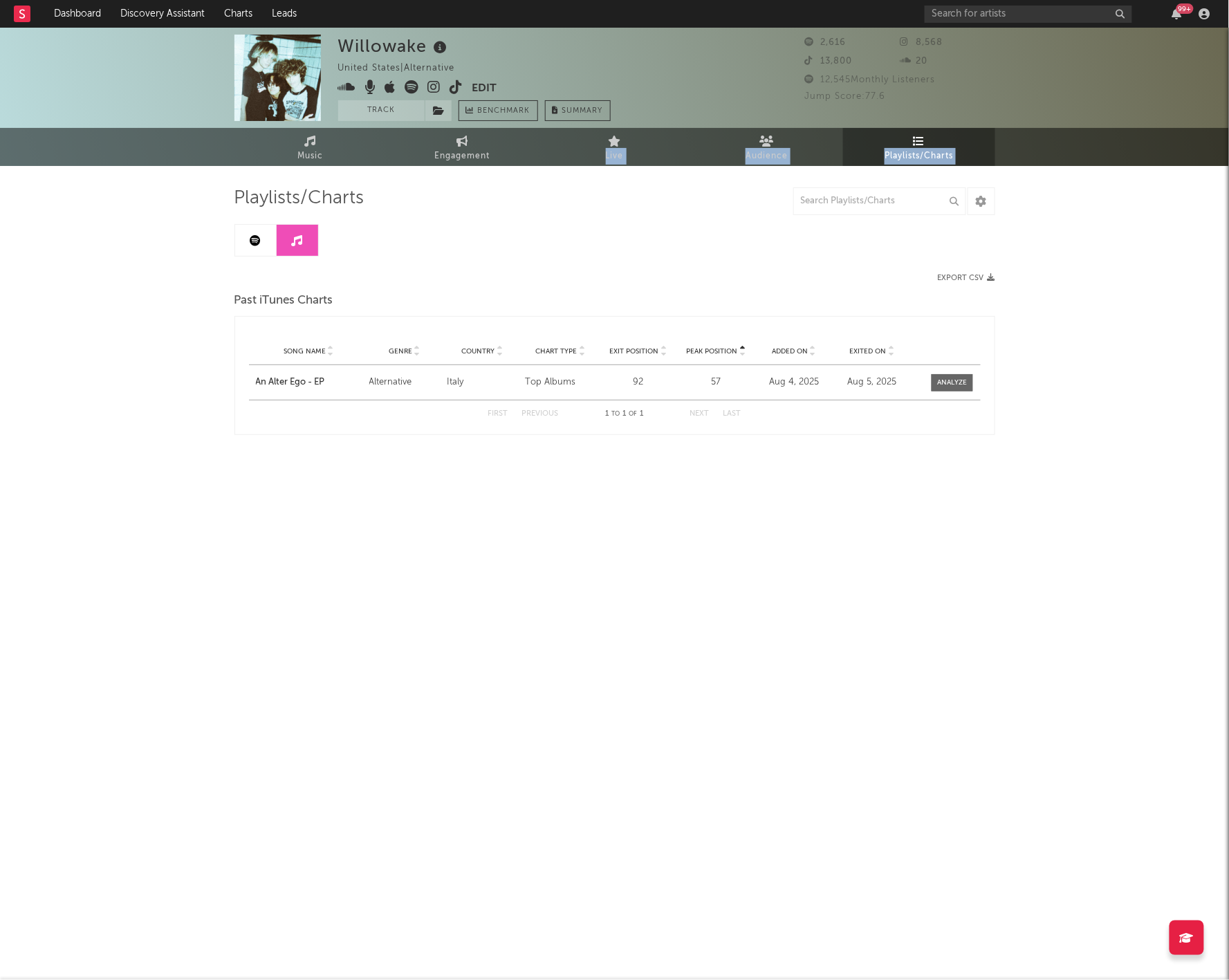select on "1w" 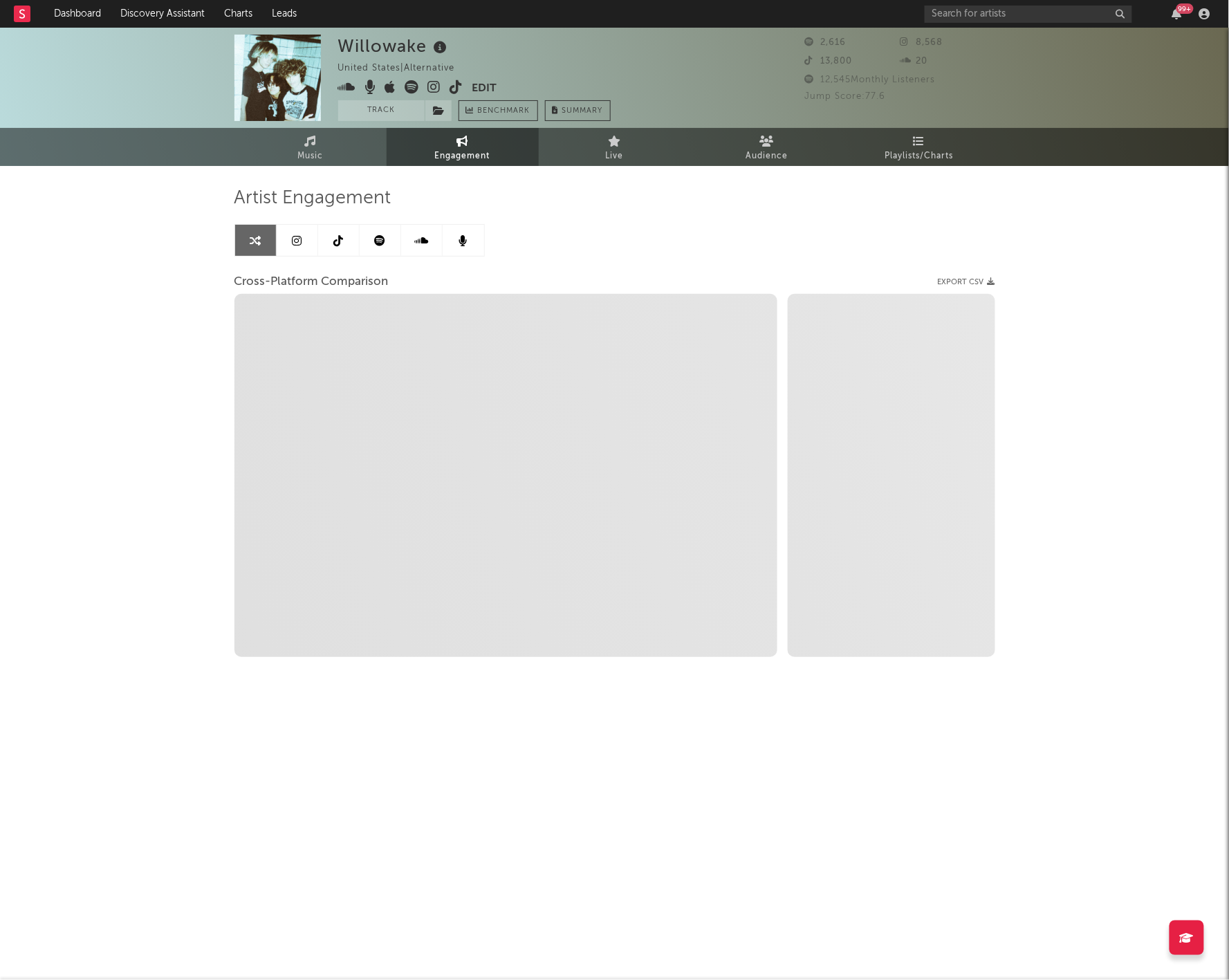 click on "[ARTIST NAME] [STATE]  |  Alternative Edit Track Benchmark Summary" at bounding box center (474, 77) 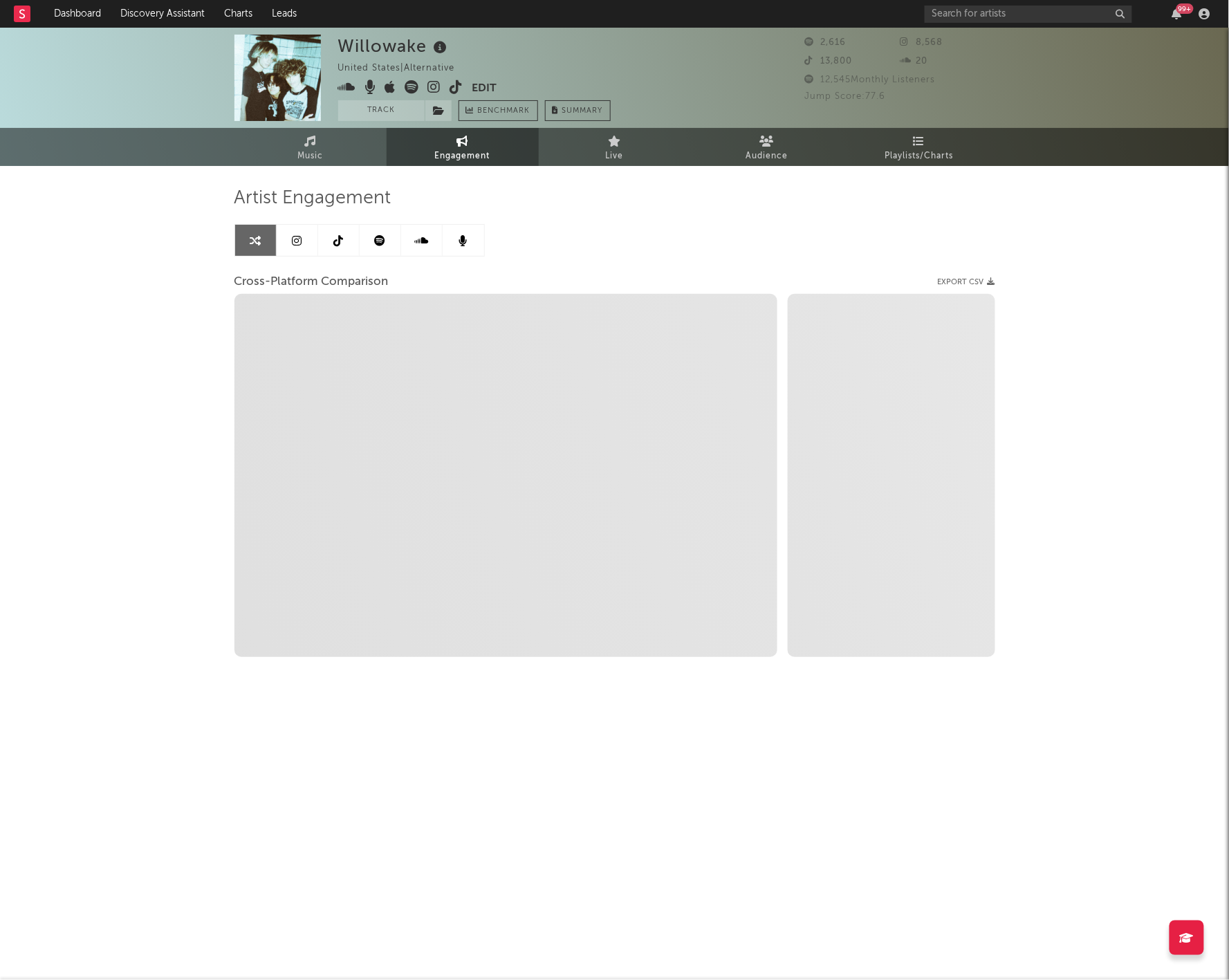 select on "1m" 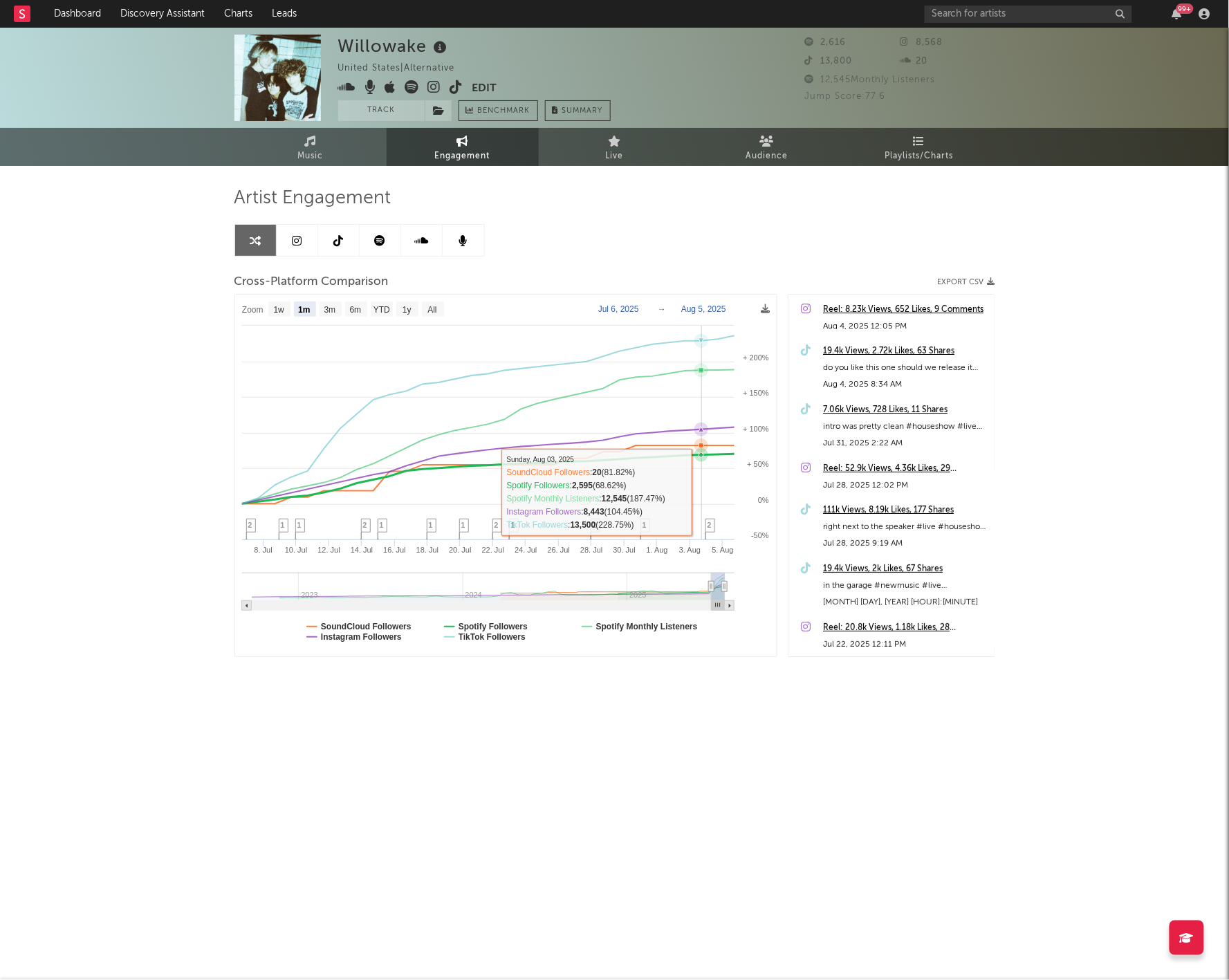 scroll, scrollTop: 0, scrollLeft: 0, axis: both 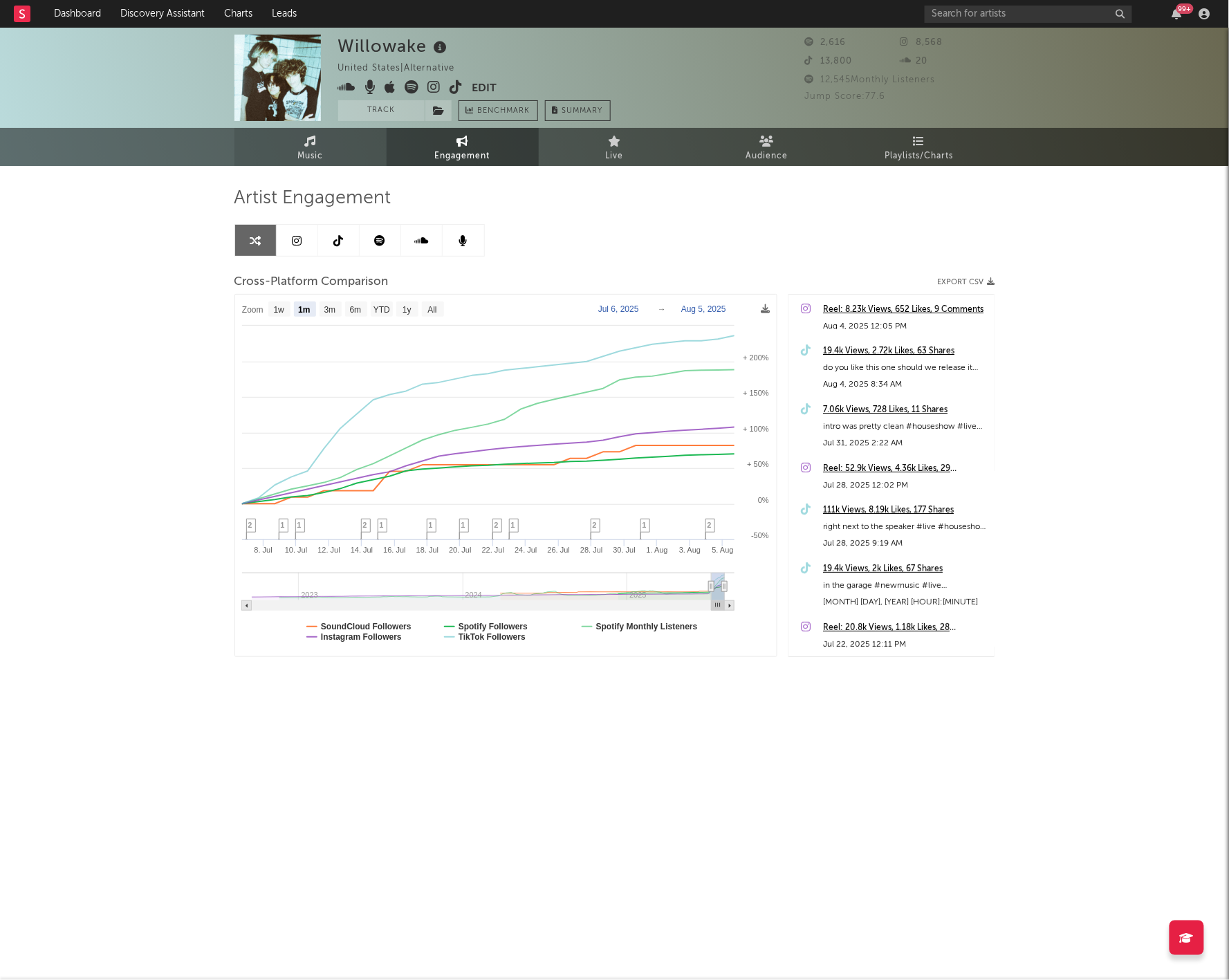 click on "Music" at bounding box center (311, 147) 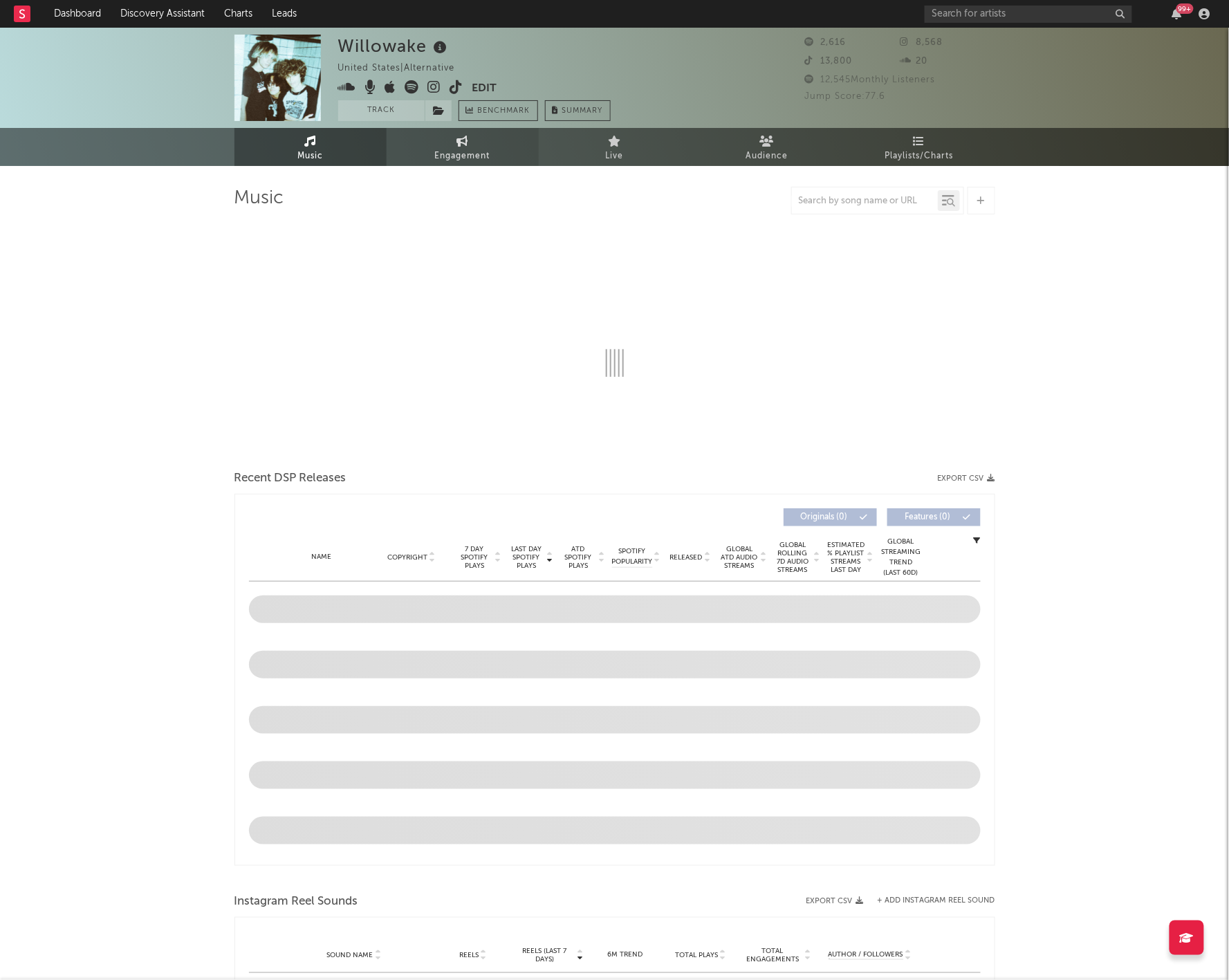 click on "Engagement" at bounding box center (463, 147) 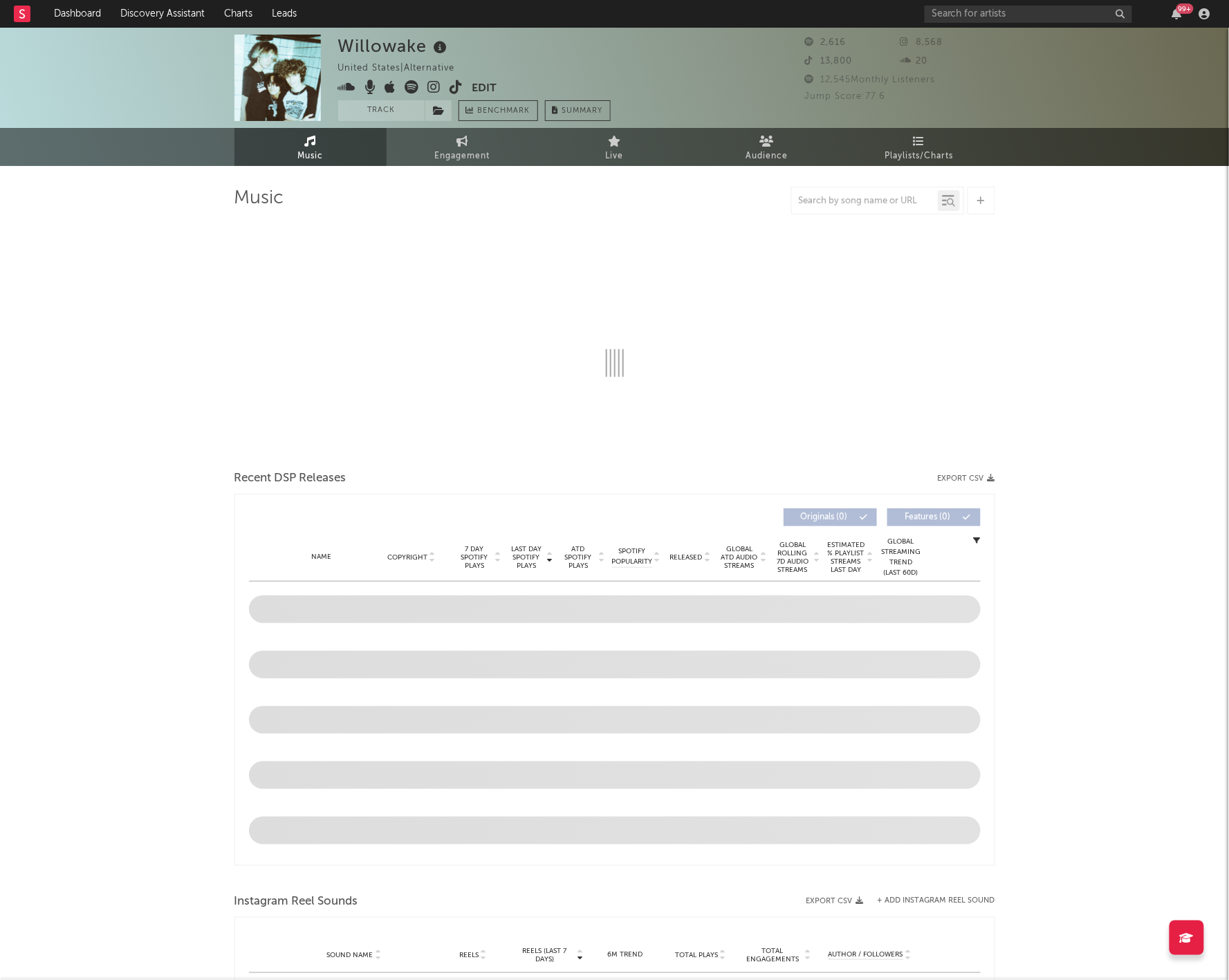 select on "1w" 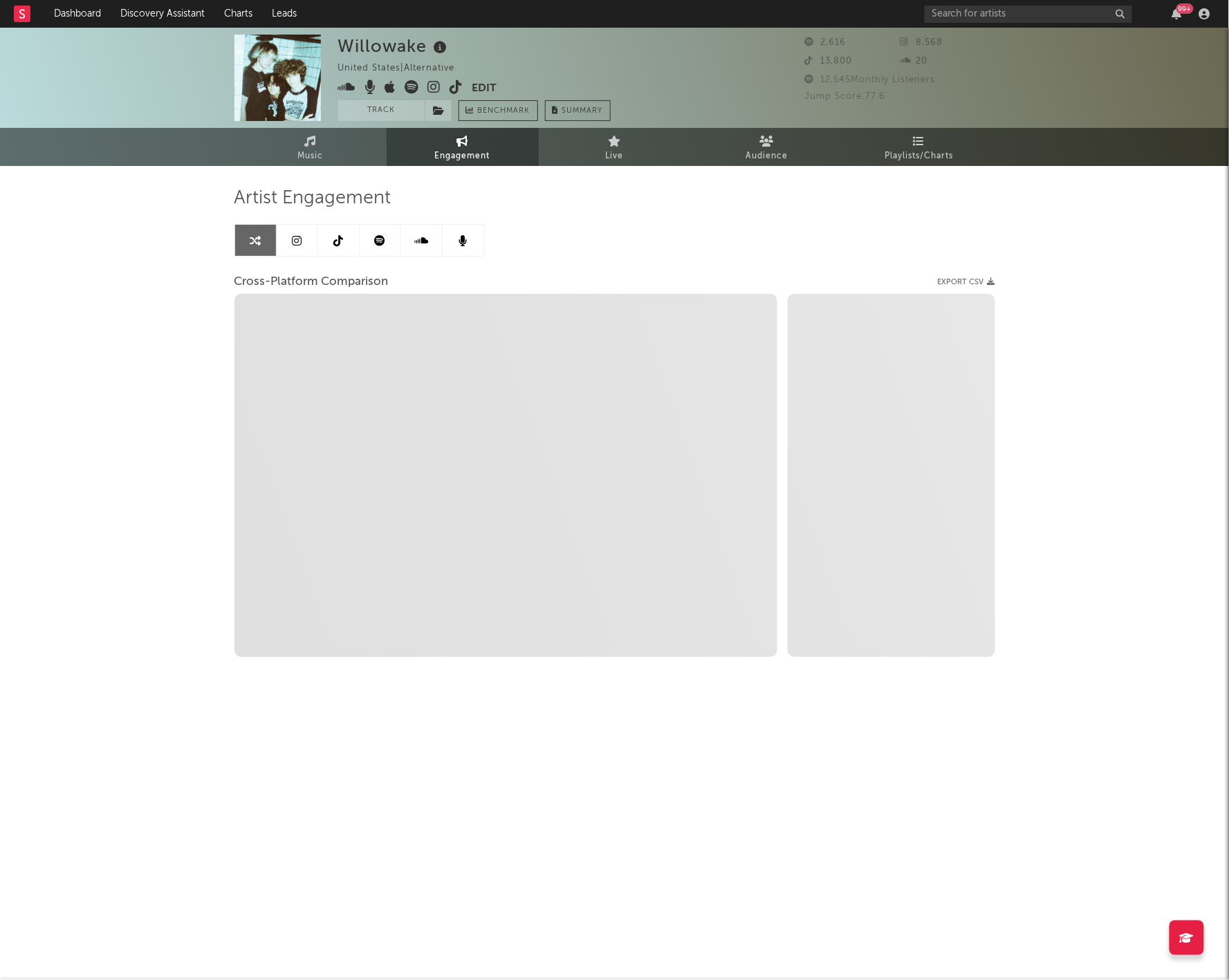 click at bounding box center (339, 240) 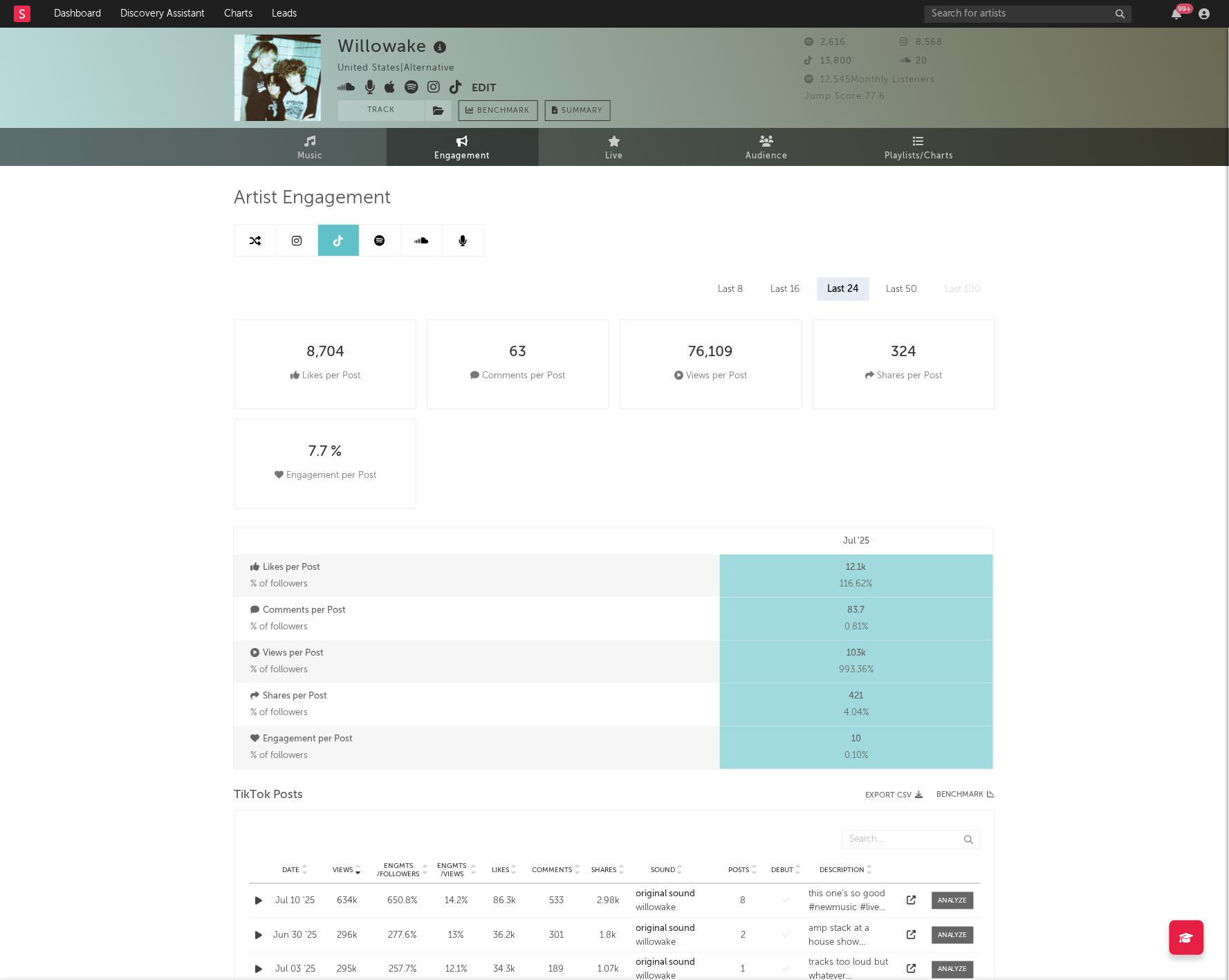 select on "1w" 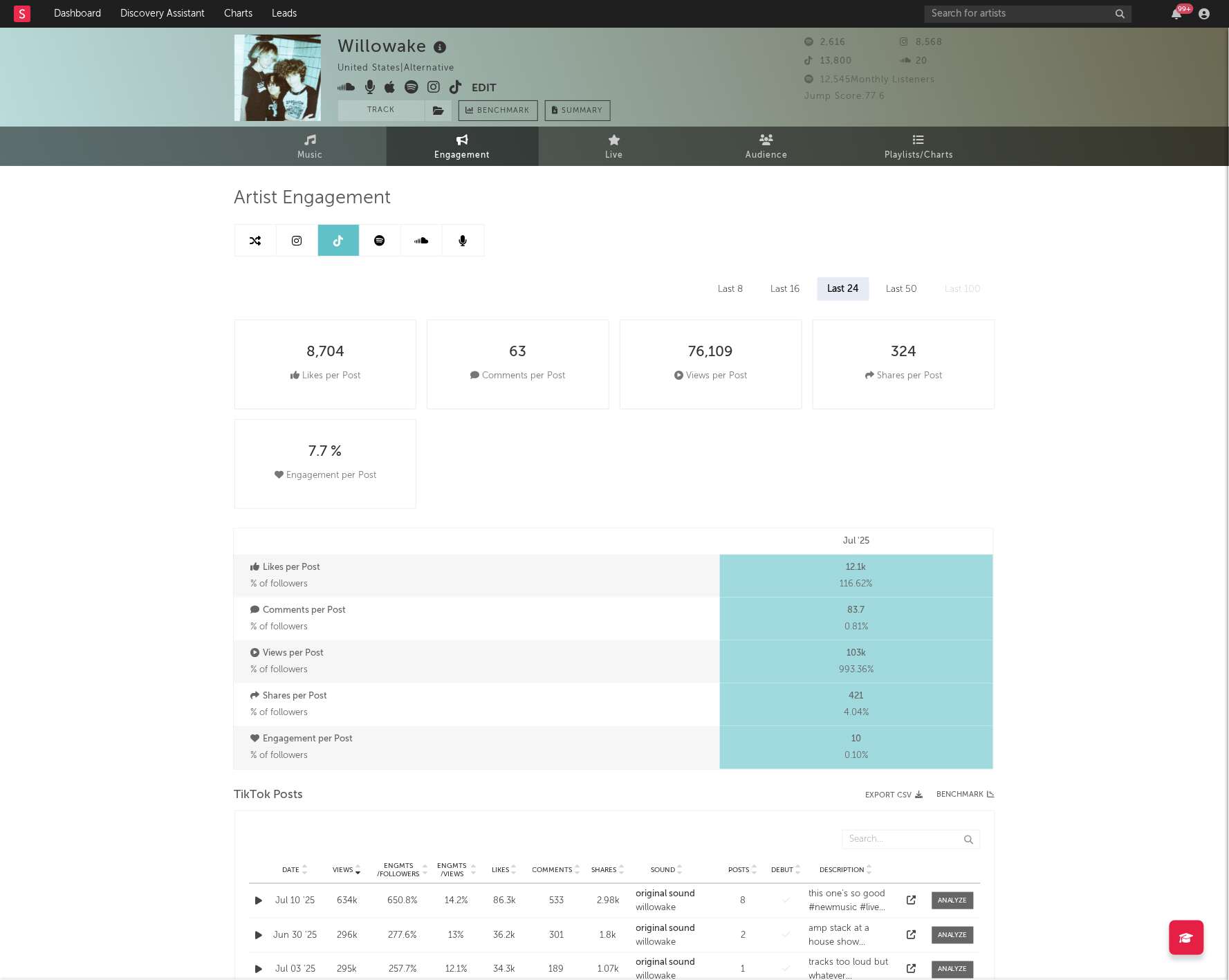 scroll, scrollTop: -1, scrollLeft: 0, axis: vertical 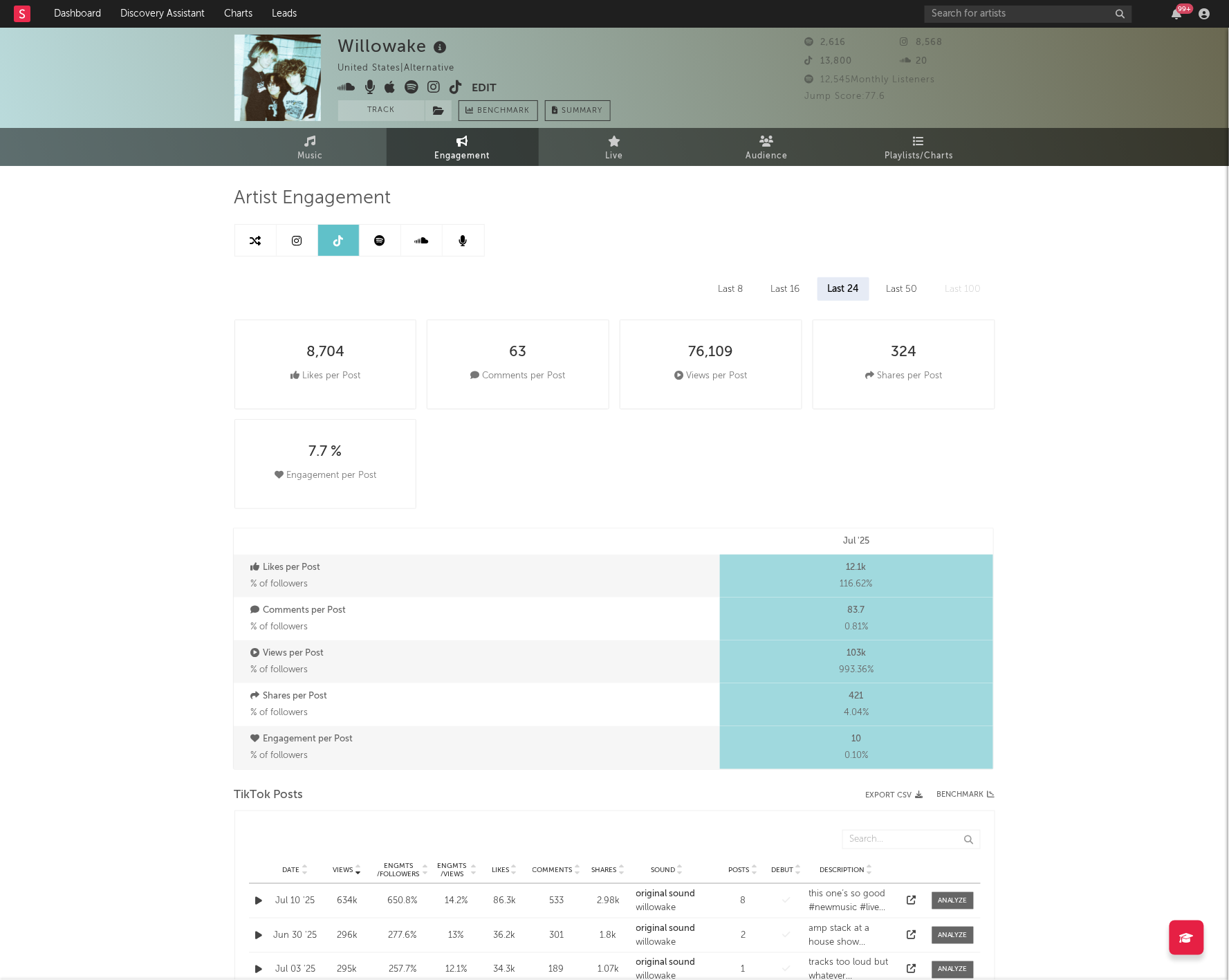 click at bounding box center [297, 240] 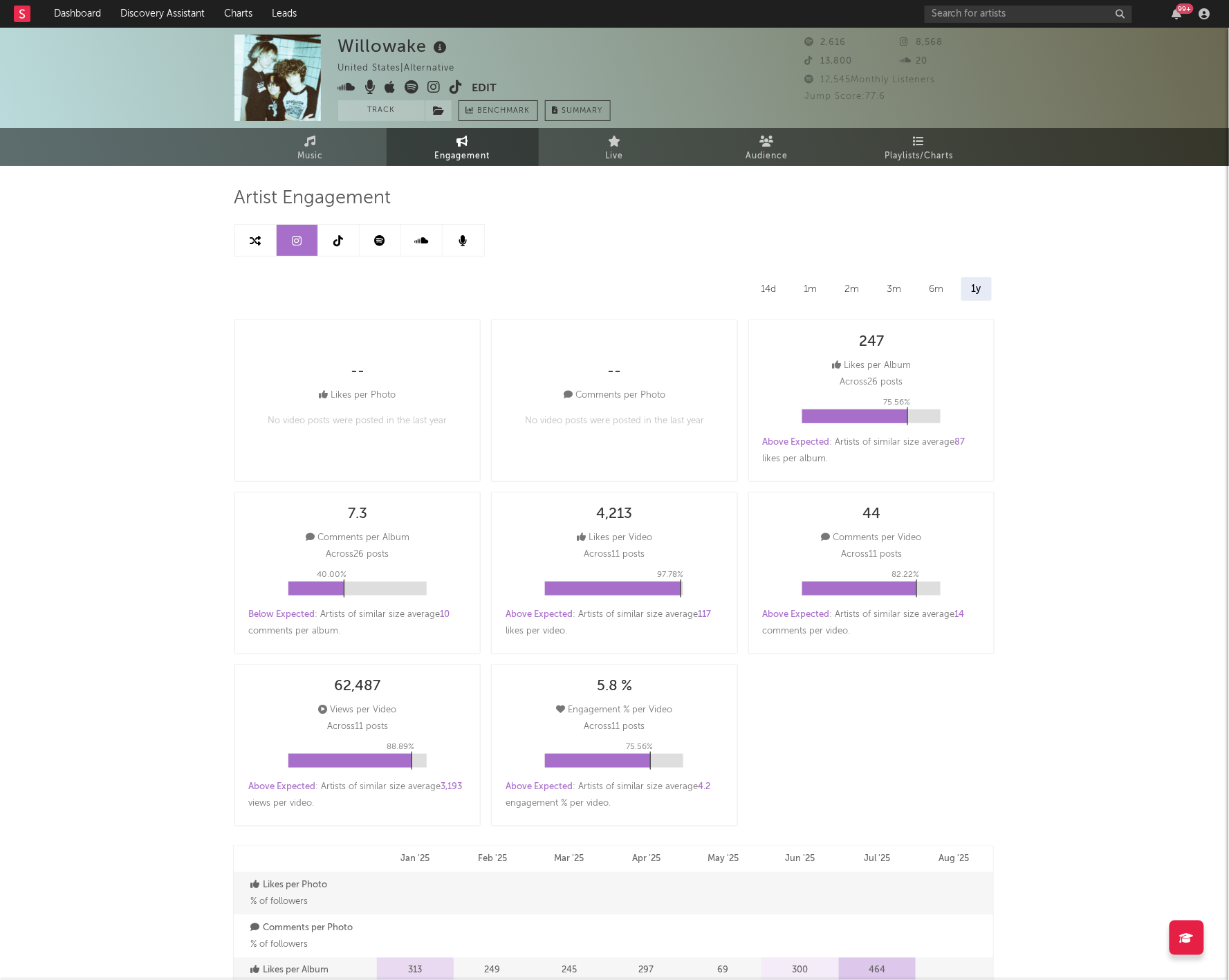 click at bounding box center (256, 240) 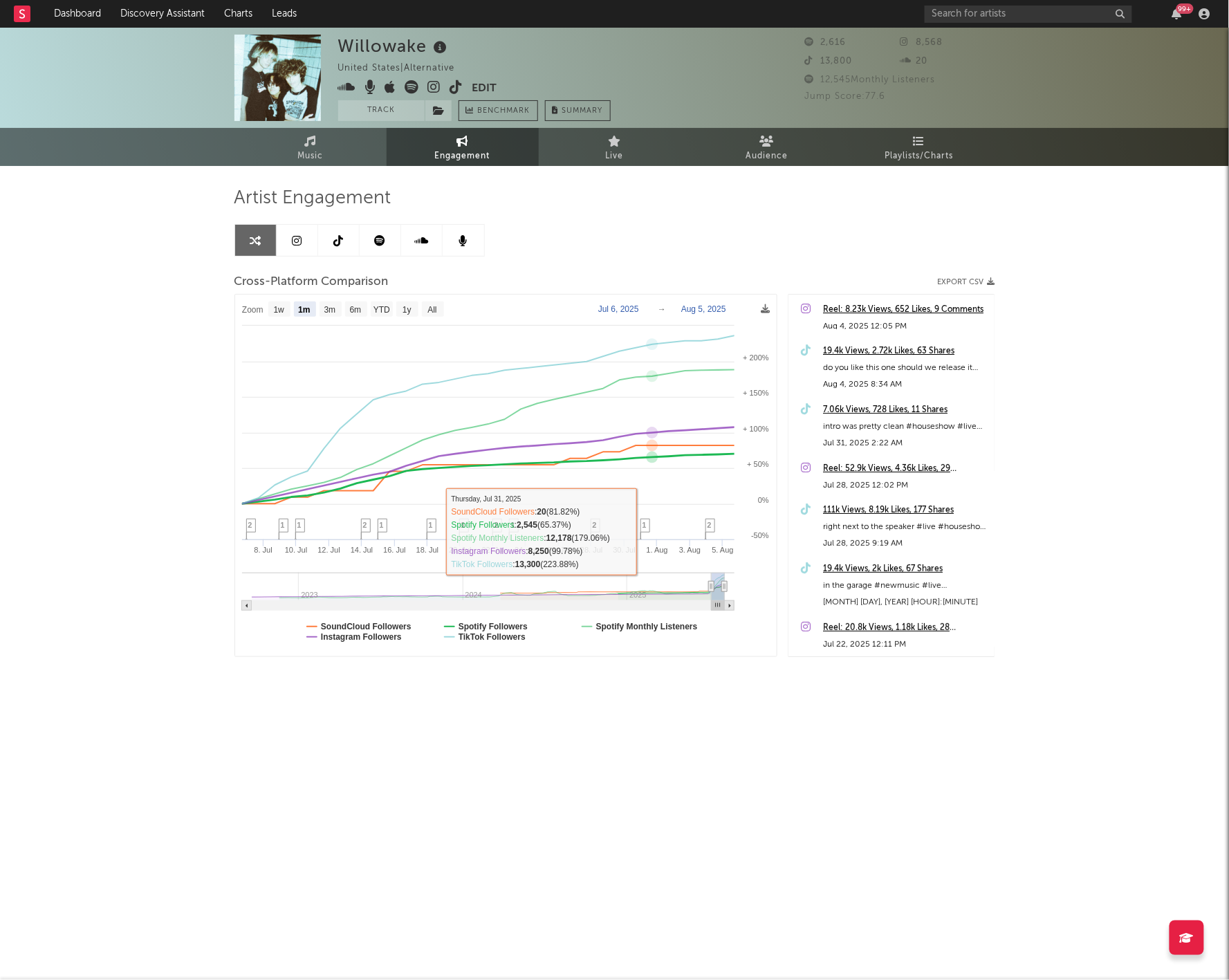 scroll, scrollTop: 0, scrollLeft: 0, axis: both 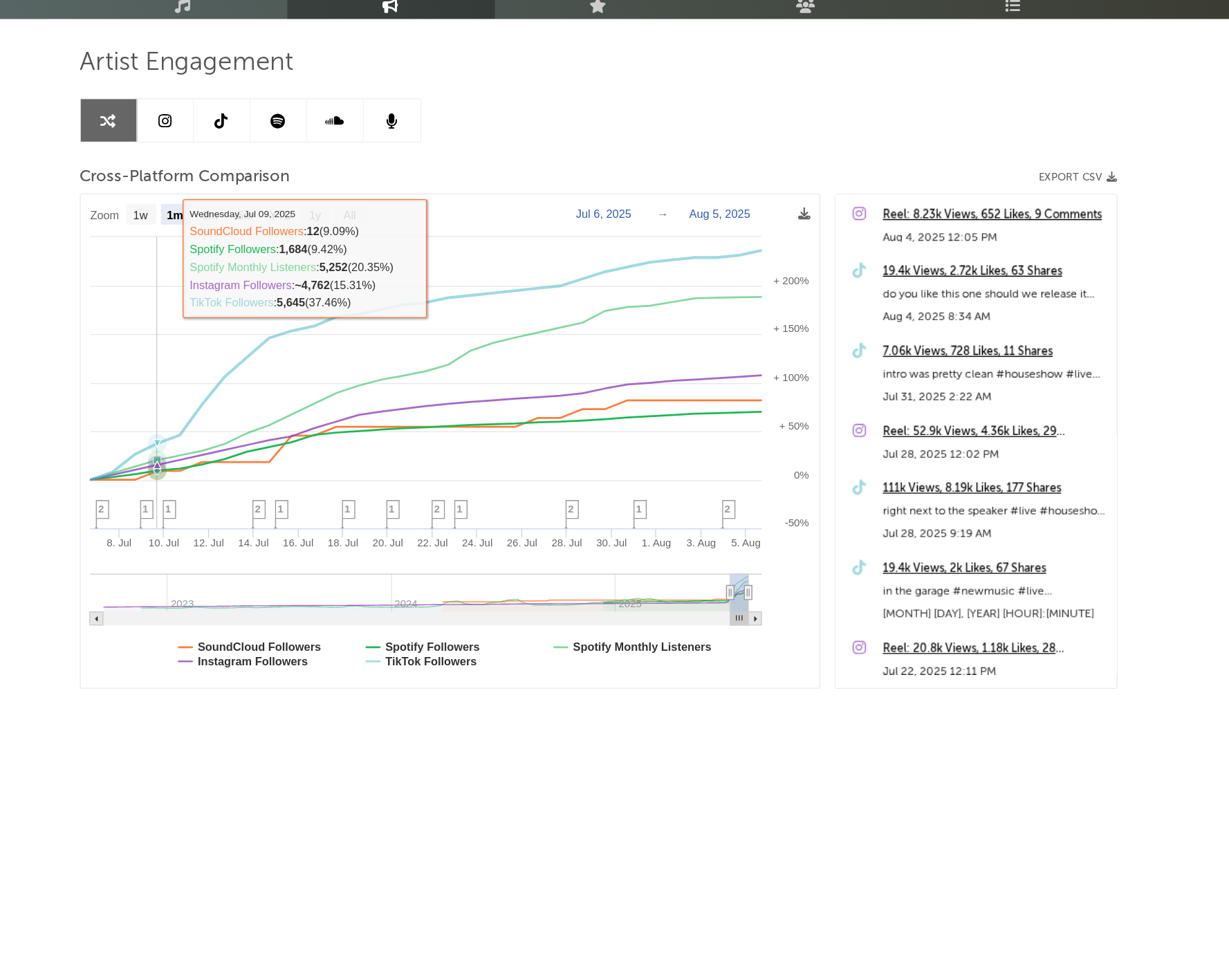 click 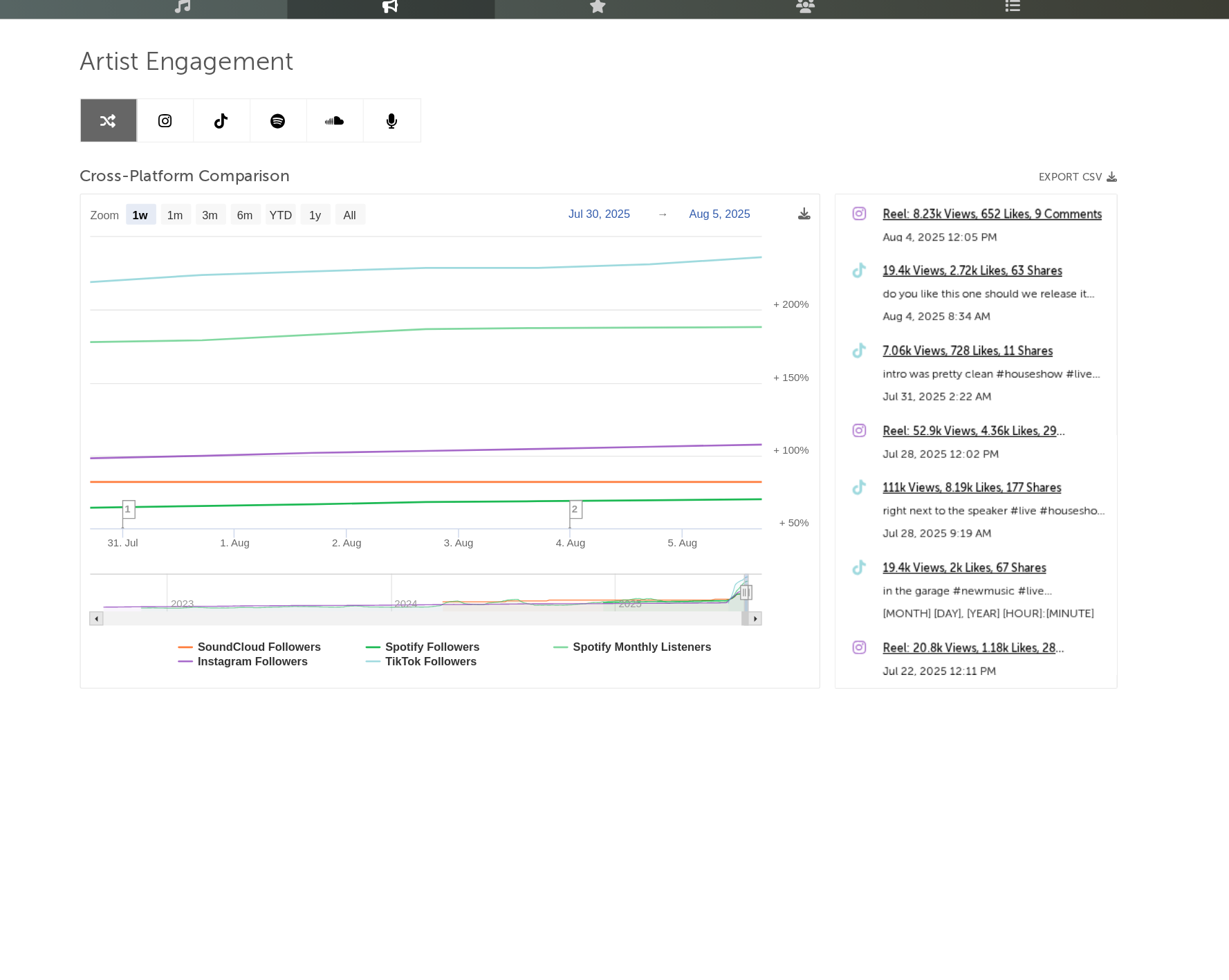 select on "1w" 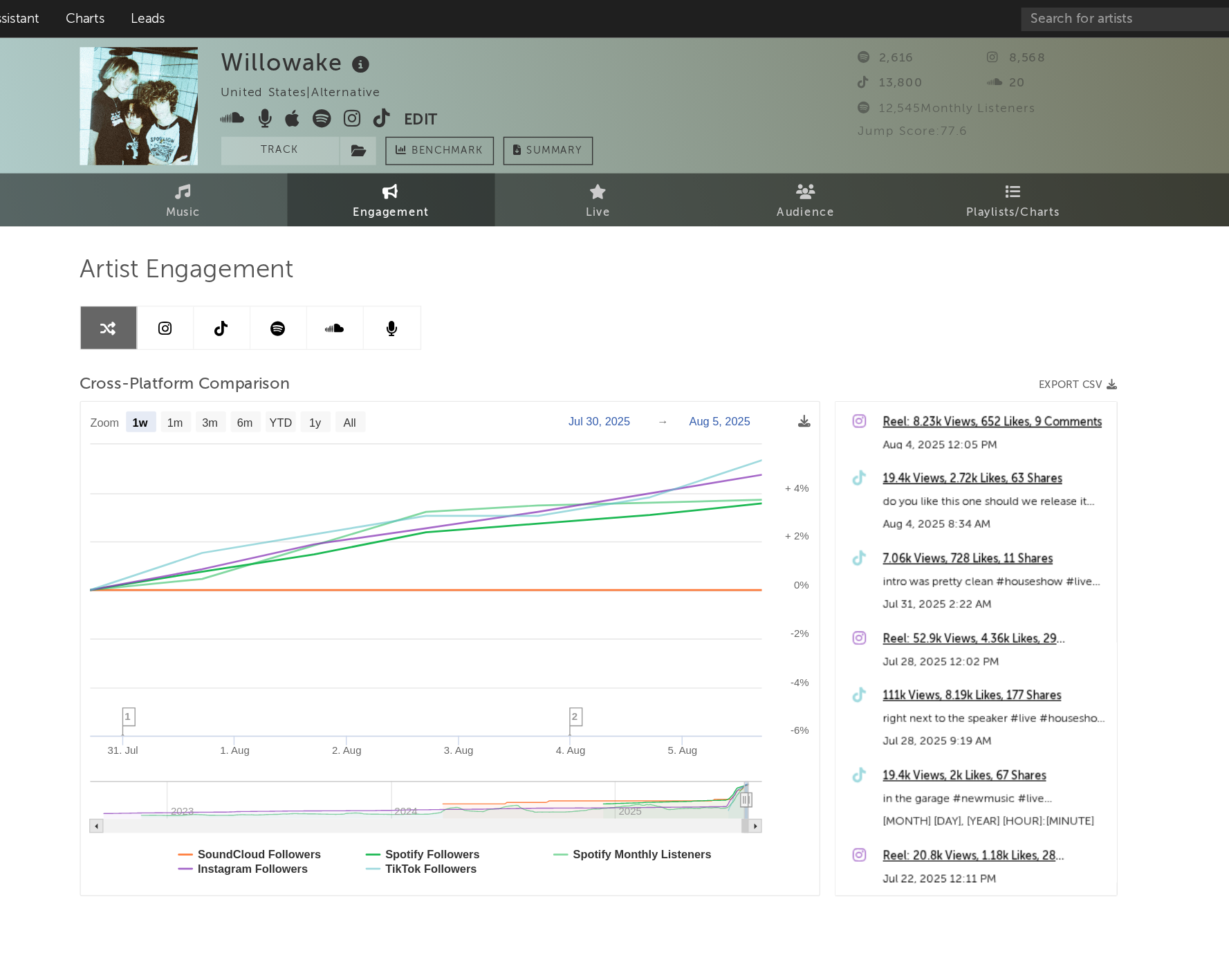 scroll, scrollTop: -1, scrollLeft: 0, axis: vertical 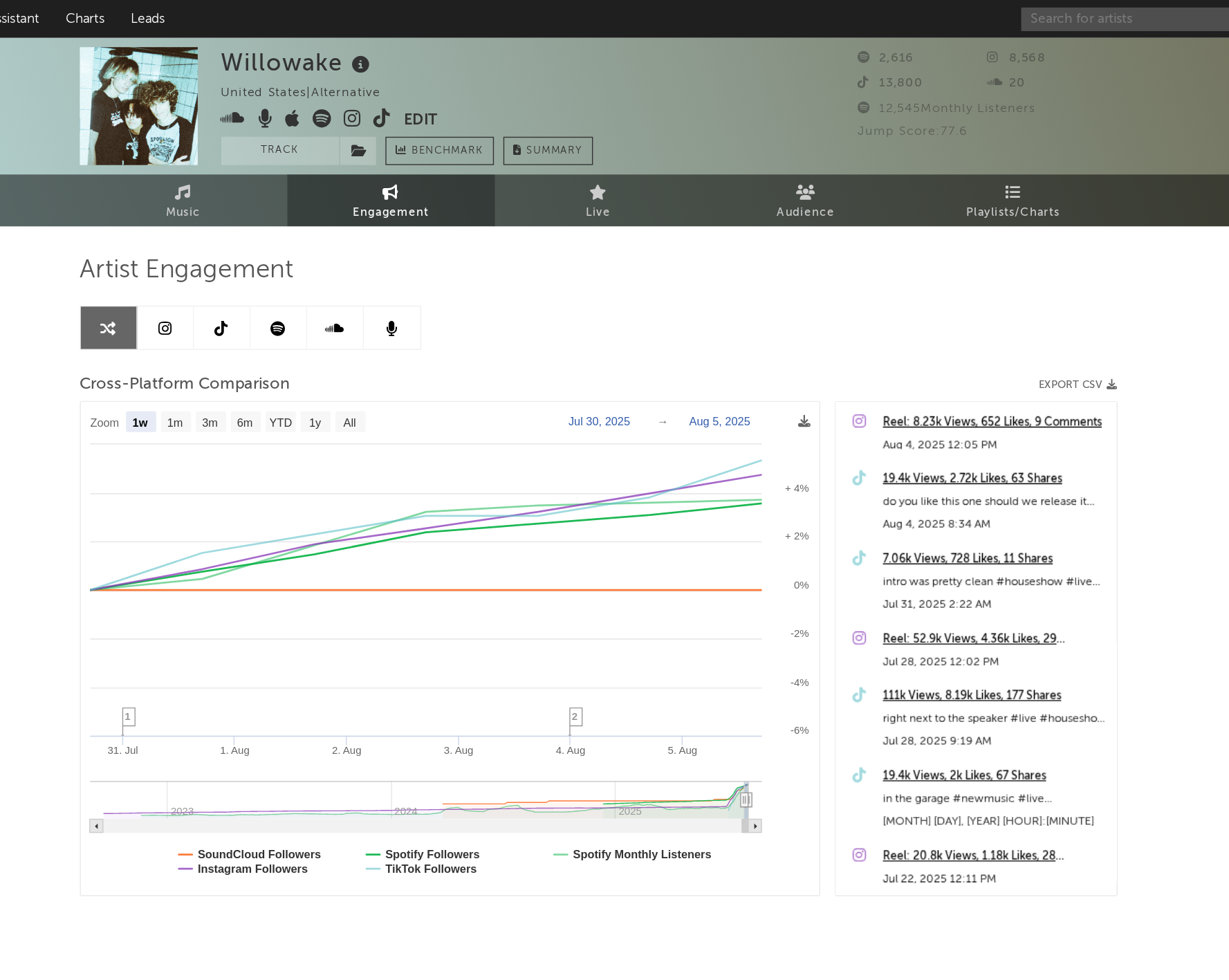 click at bounding box center (1028, 14) 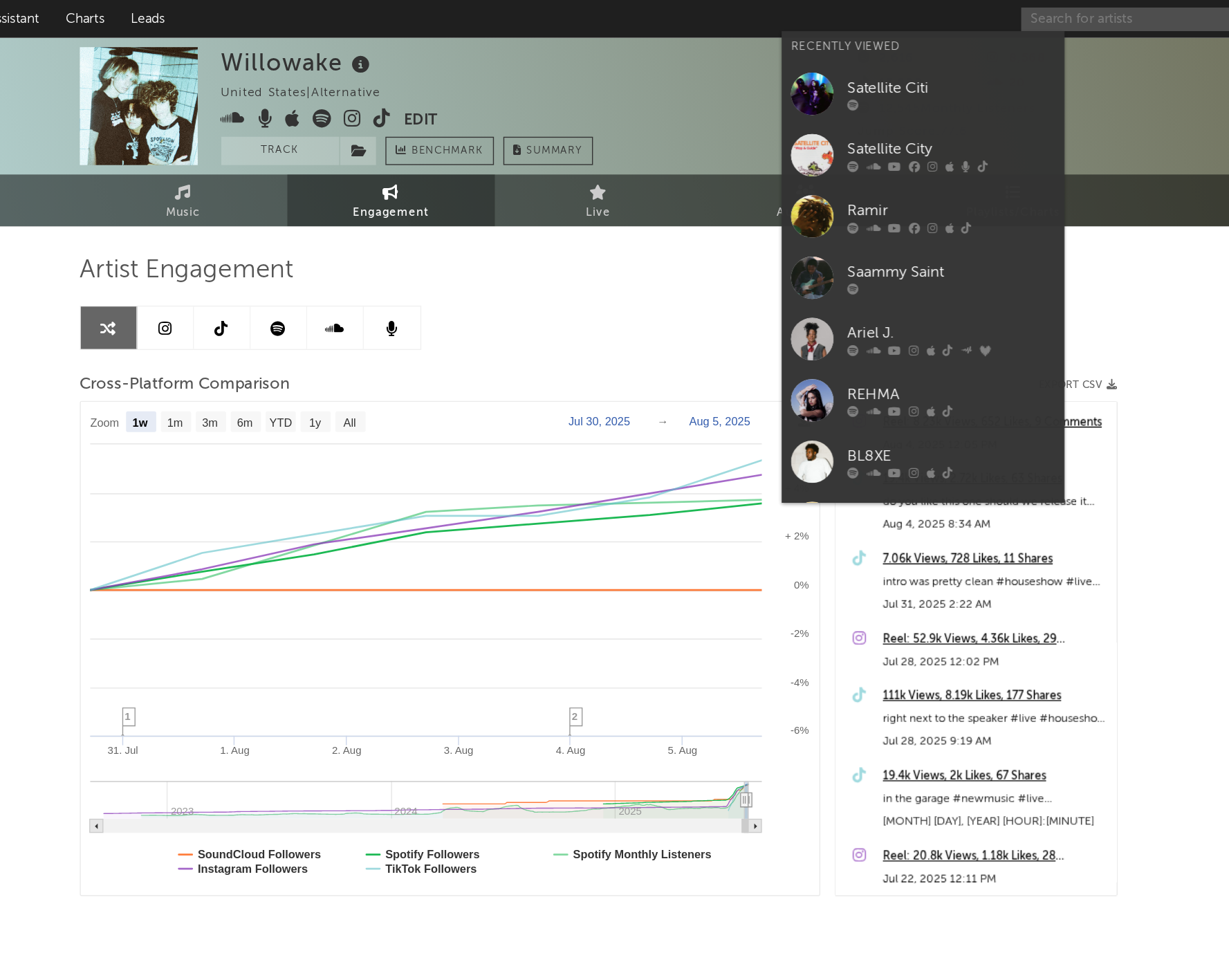 paste on "https://open.spotify.com/artist/0Co1iSj5JPAHPnyPBynYpr?si=IJVPljU3TYiiuX0iZtQRmQ" 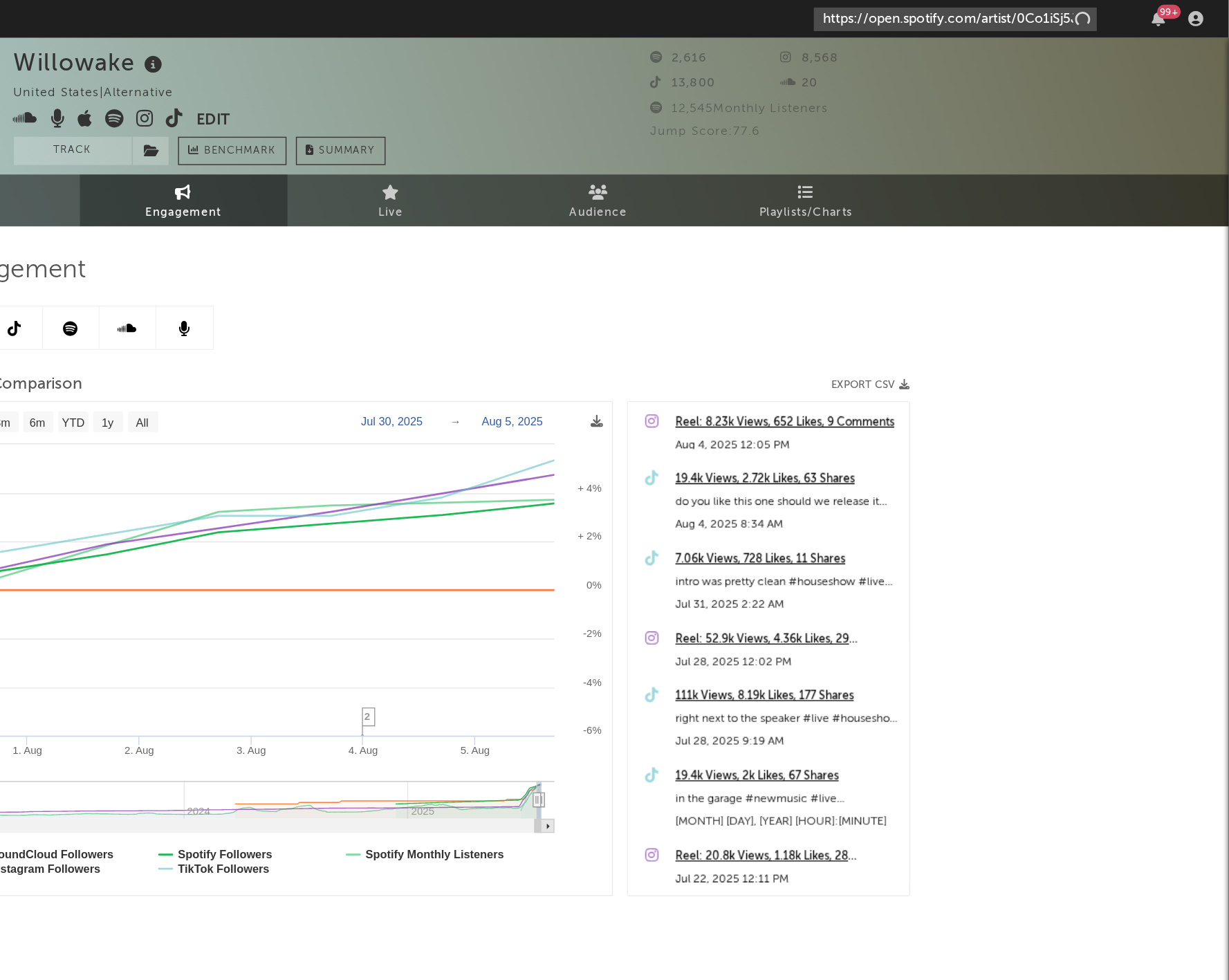 click on "https://open.spotify.com/artist/0Co1iSj5JPAHPnyPBynYpr?si=IJVPljU3TYiiuX0iZtQRmQ" at bounding box center (1028, 14) 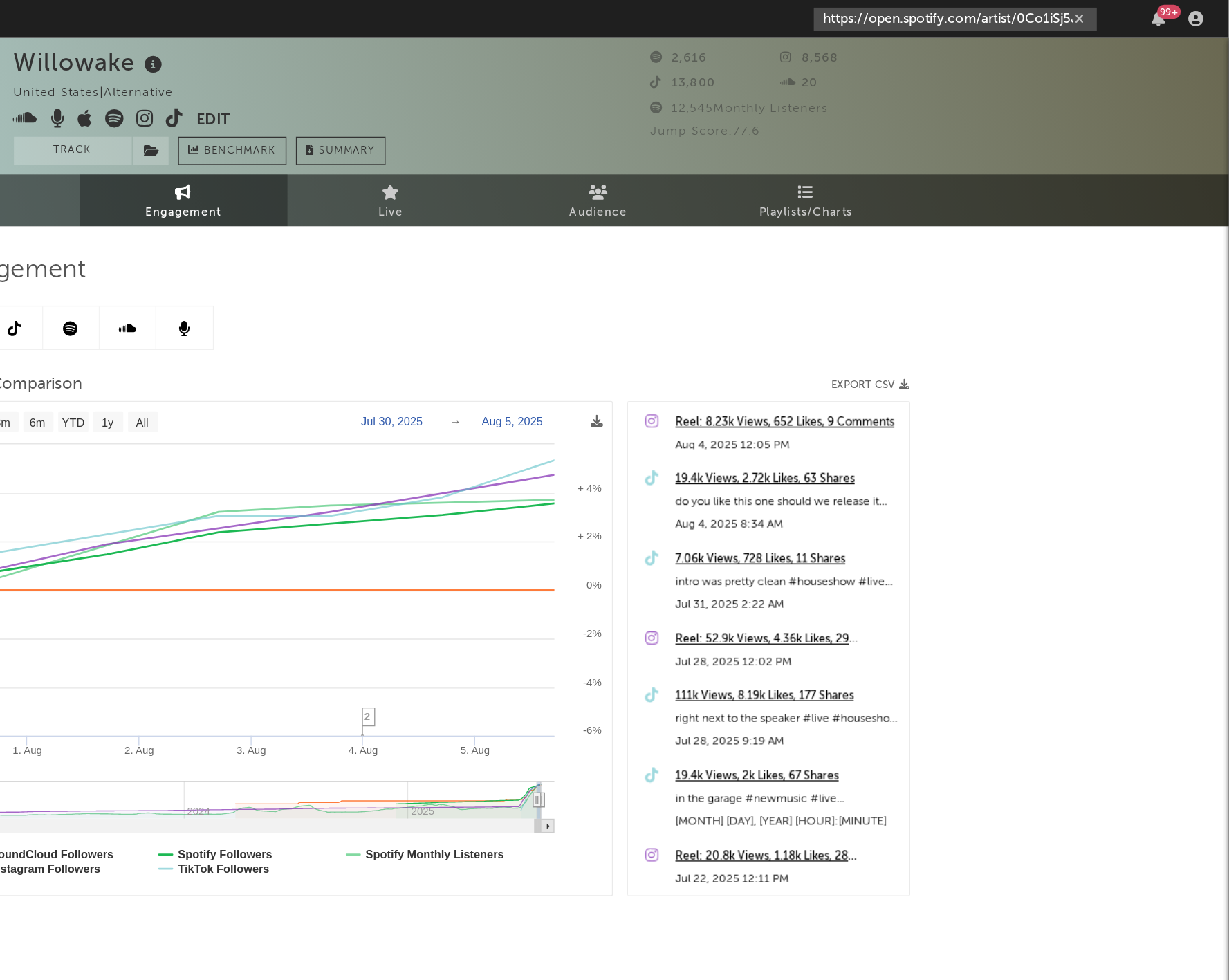 click on "https://open.spotify.com/artist/0Co1iSj5JPAHPnyPBynYpr?si=IJVPljU3TYiiuX0iZtQRmQ" at bounding box center (1028, 14) 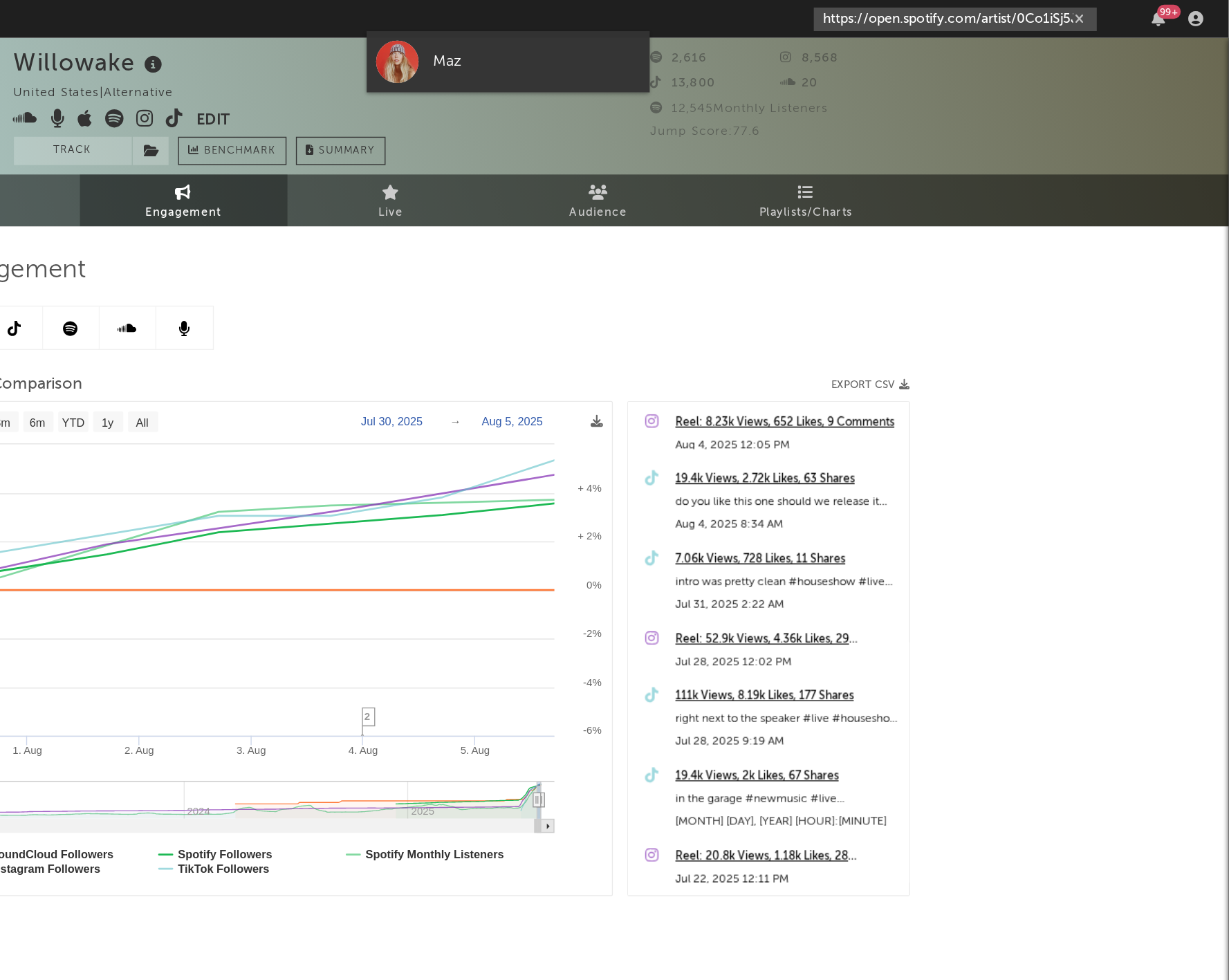 type on "https://open.spotify.com/artist/0Co1iSj5JPAHPnyPBynYpr?si=IJVPljU3TYiiuX0iZtQRmQ" 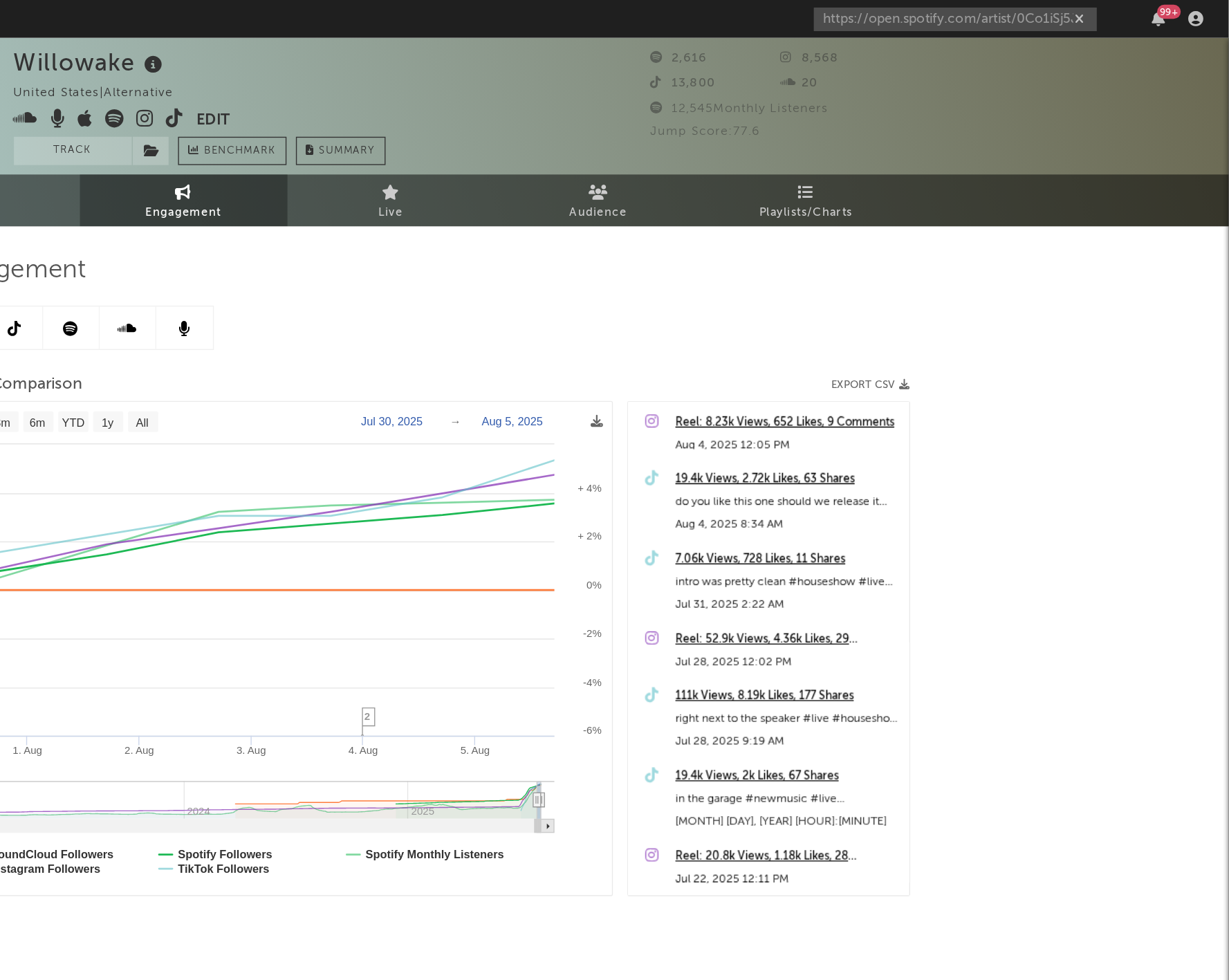 click on "Dashboard Discovery Assistant Charts Leads https://open.spotify.com/artist/0Co1iSj5JPAHPnyPBynYpr?si=IJVPljU3TYiiuX0iZtQRmQ 99 +" at bounding box center (614, 14) 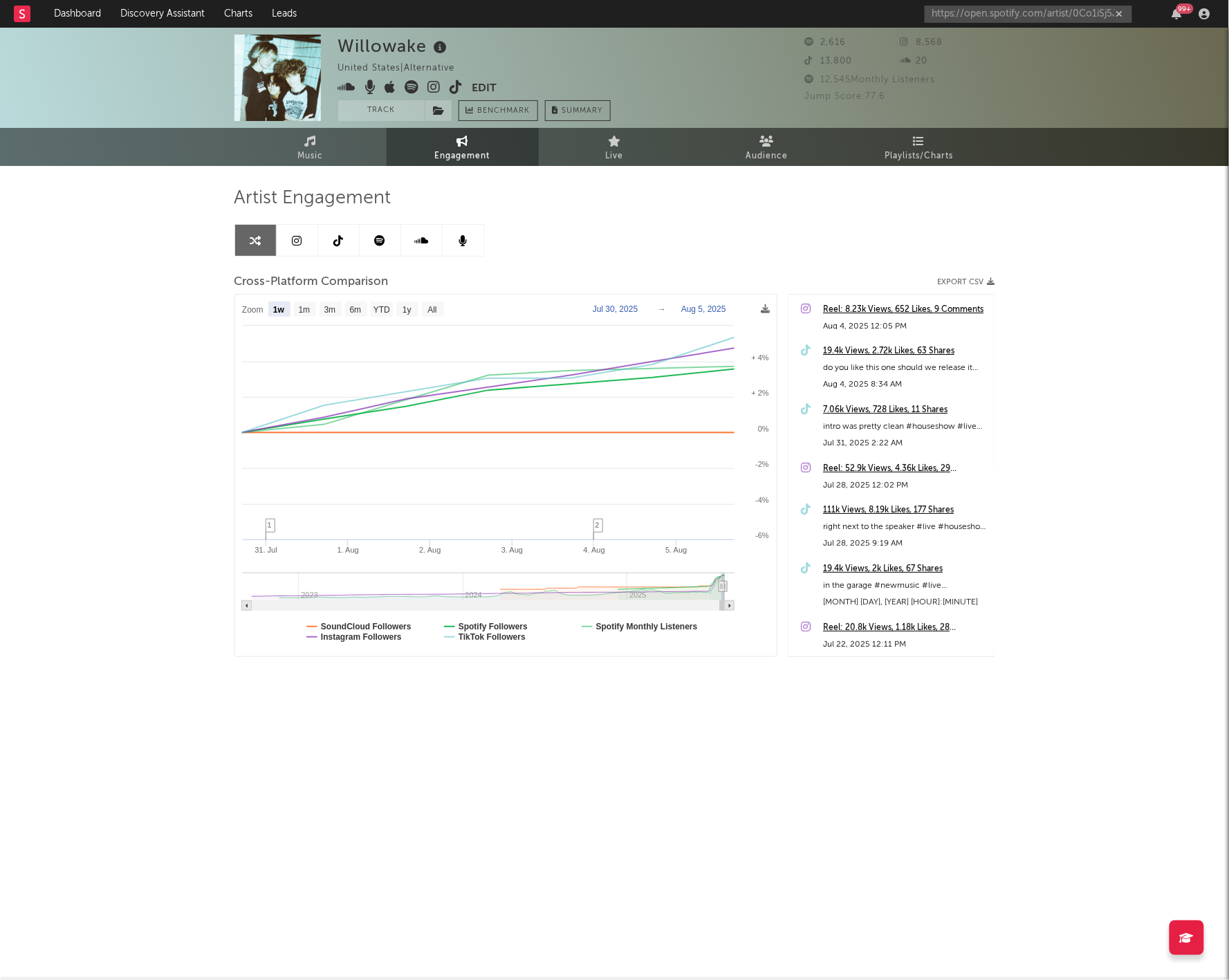 click on "https://open.spotify.com/artist/0Co1iSj5JPAHPnyPBynYpr?si=IJVPljU3TYiiuX0iZtQRmQ 99 +" at bounding box center [1070, 14] 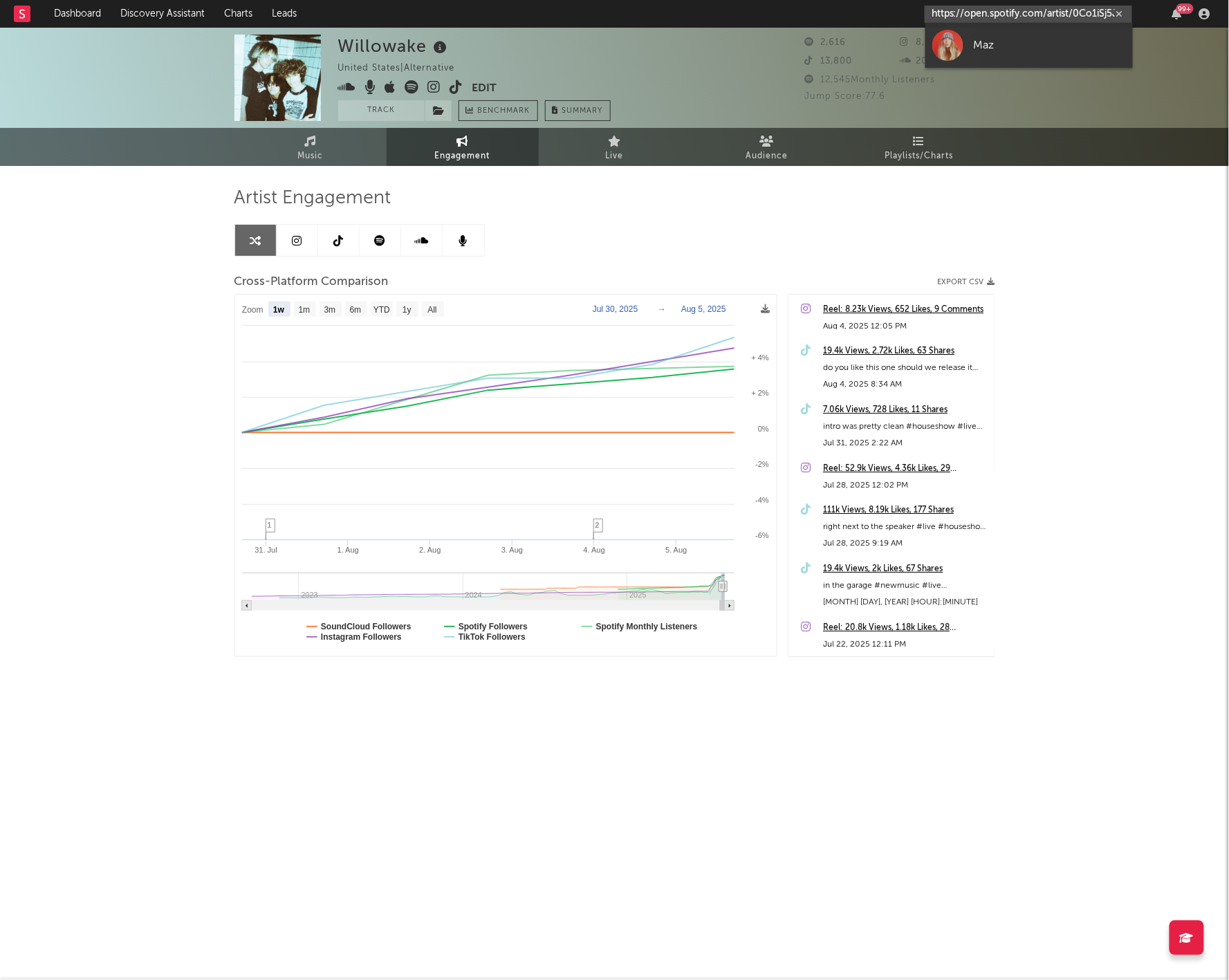 click on "https://open.spotify.com/artist/0Co1iSj5JPAHPnyPBynYpr?si=IJVPljU3TYiiuX0iZtQRmQ" at bounding box center (1028, 14) 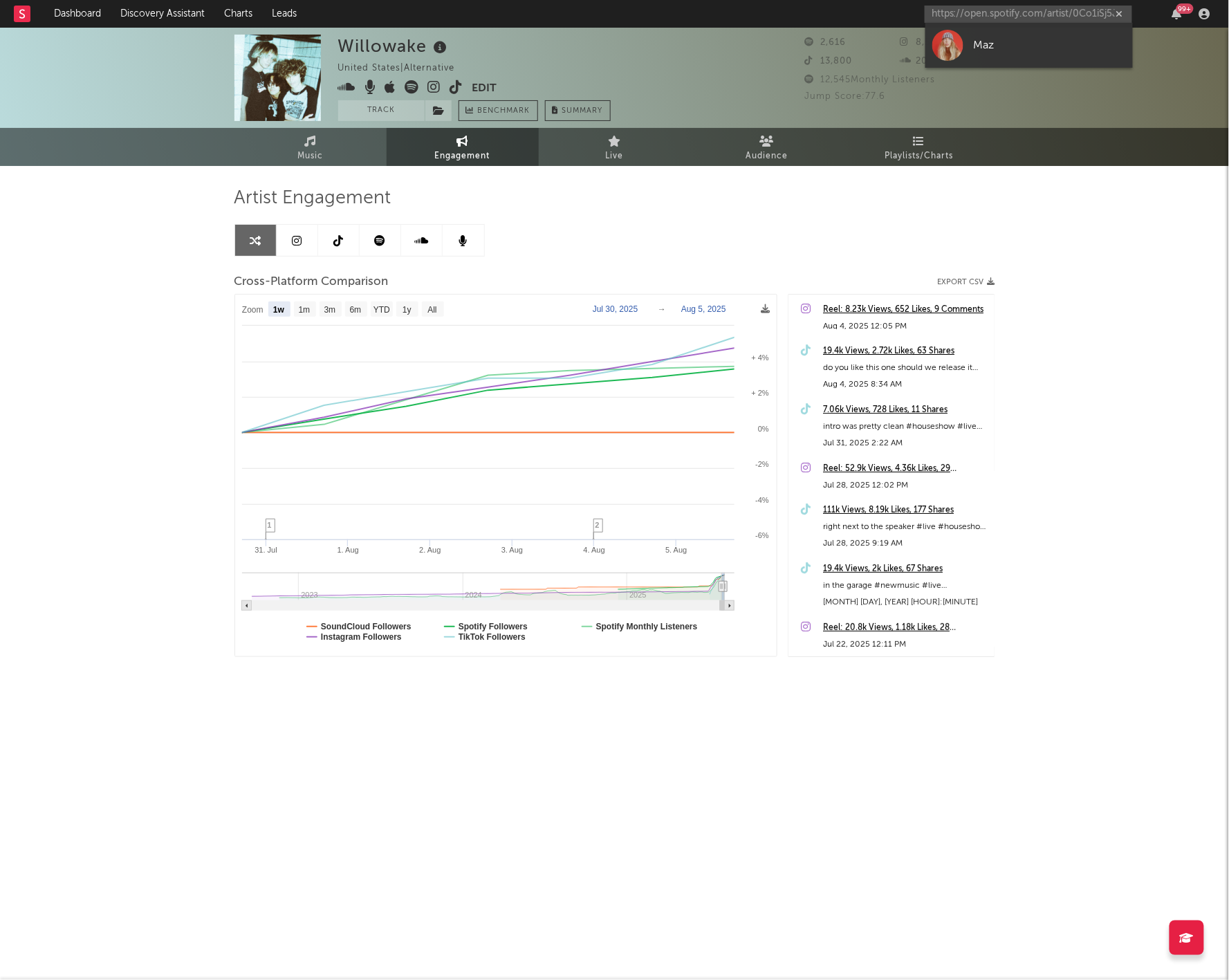 click on "Maz" at bounding box center [1029, 45] 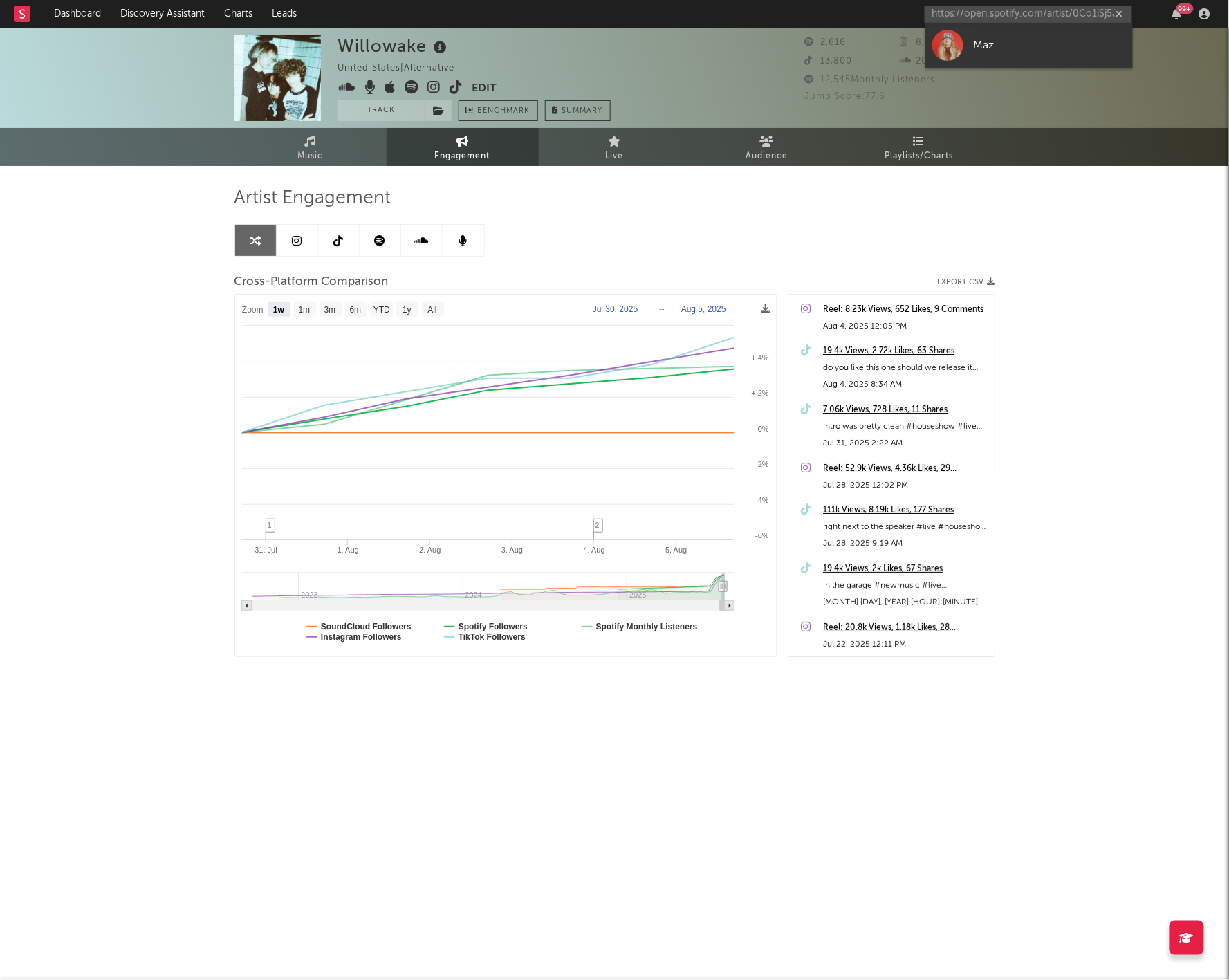 type 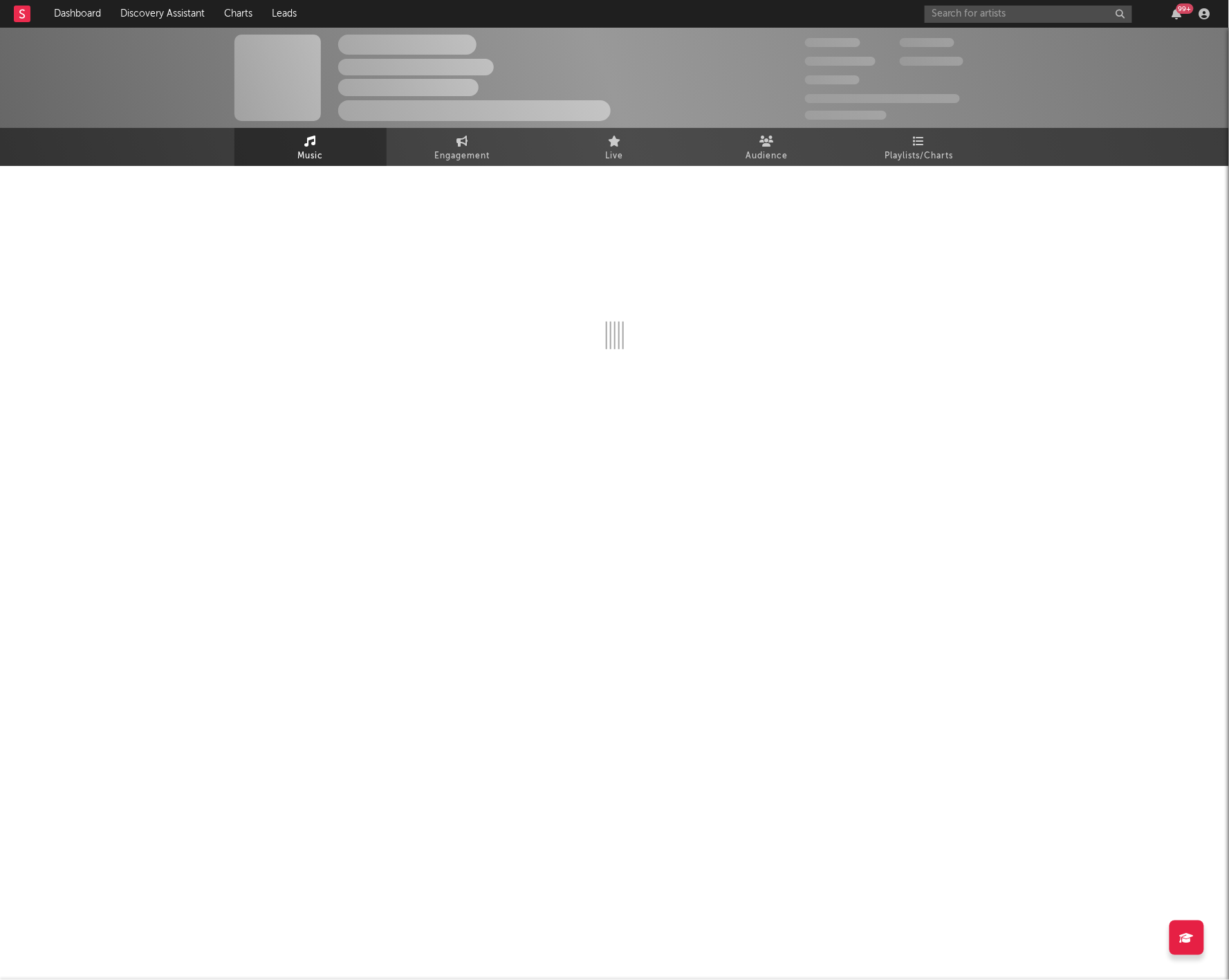 select on "6m" 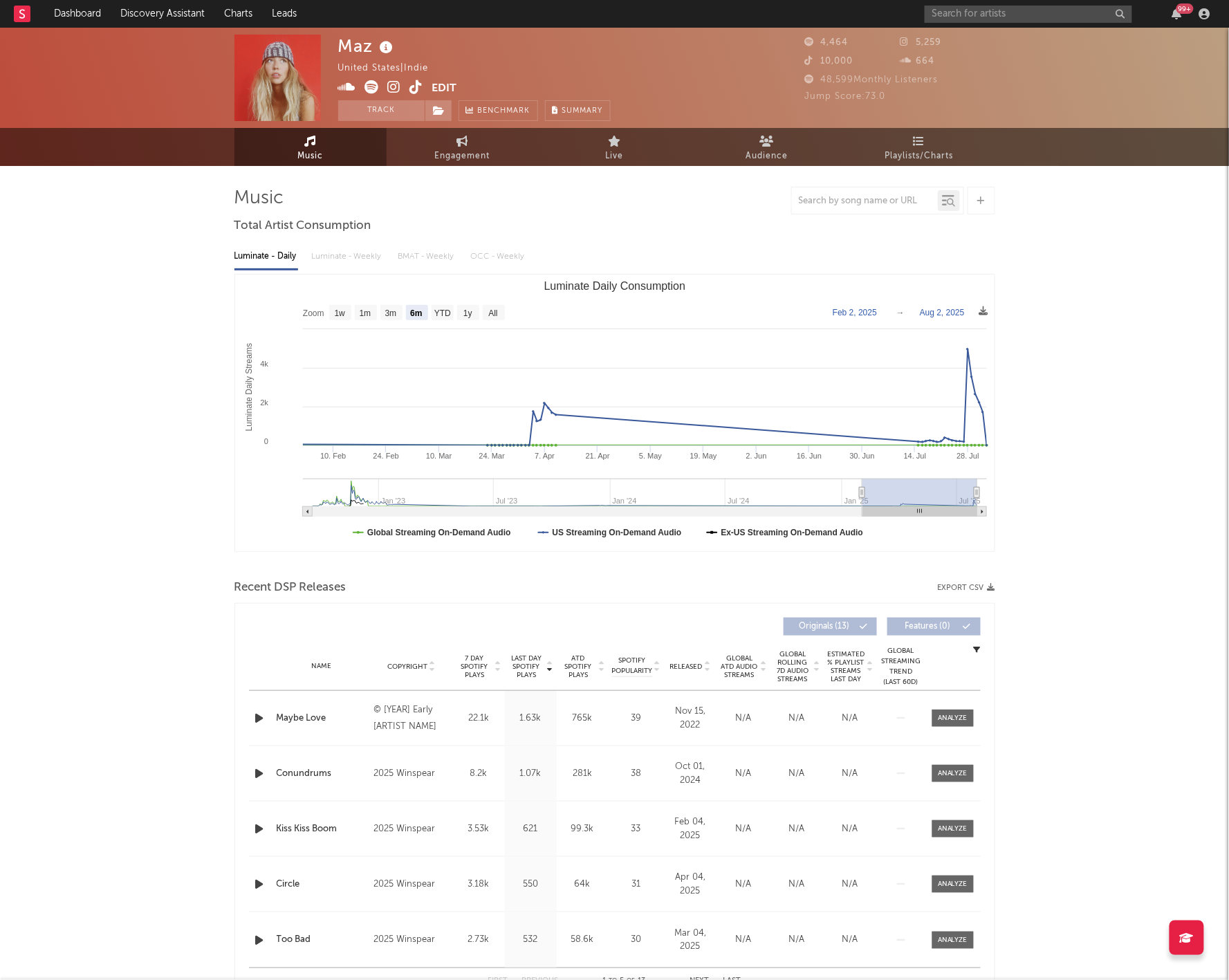 click on "[ARTIST NAME] [STATE]  |  Indie Edit Track Benchmark Summary 4,464 5,259 10,000 664 48,599  Monthly Listeners Jump Score:  73.0" at bounding box center (614, 77) 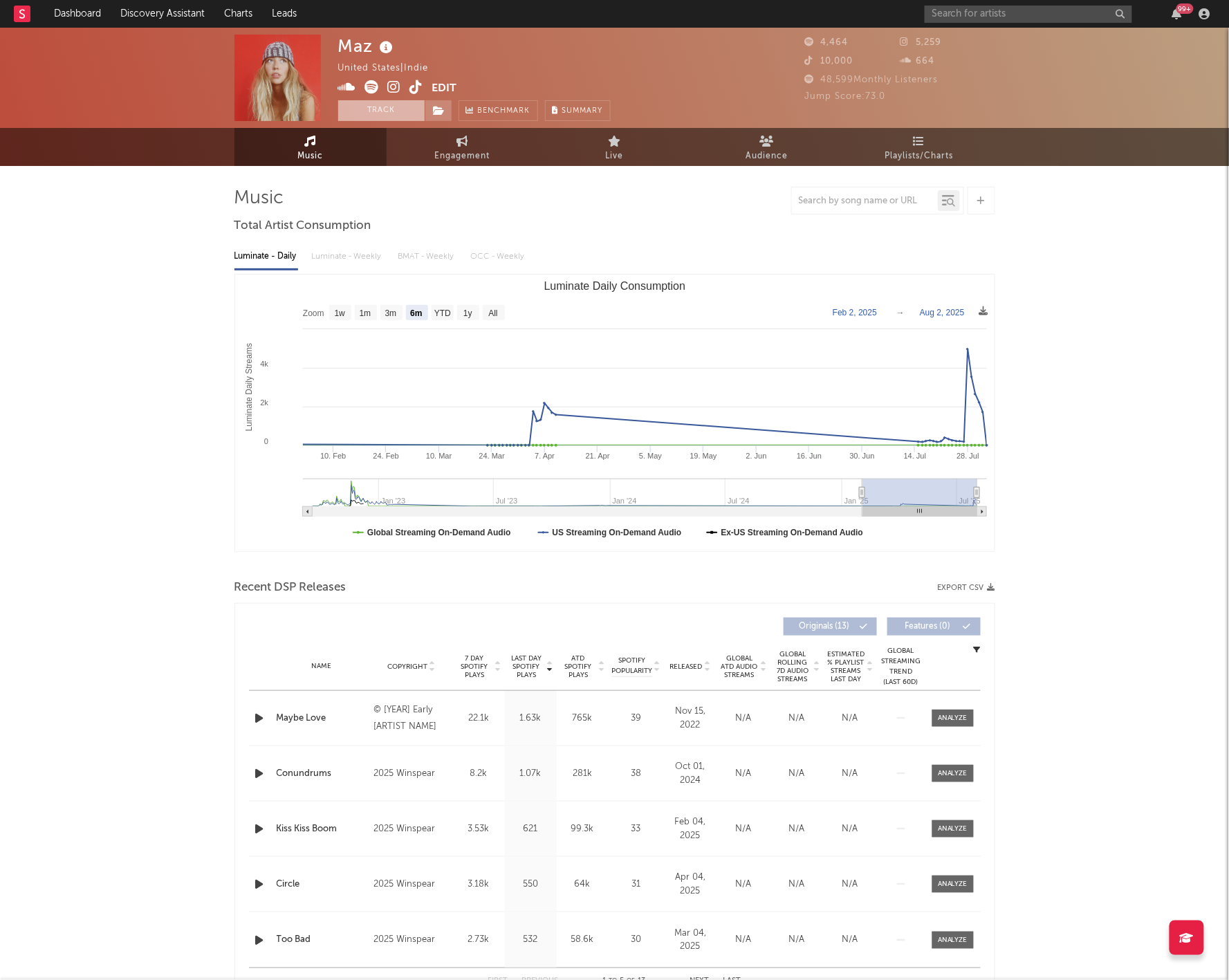 click on "Track" at bounding box center [381, 111] 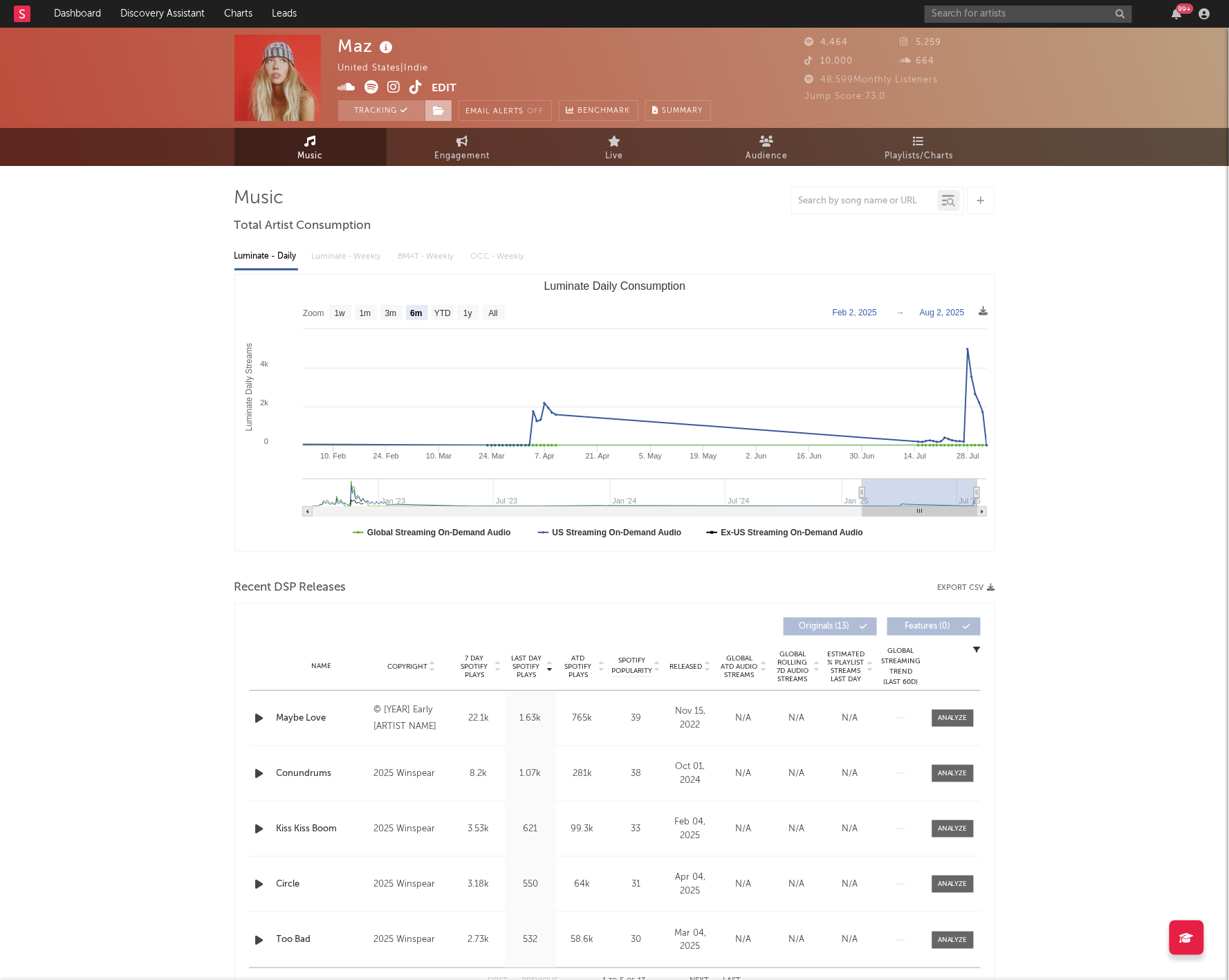 click at bounding box center (439, 111) 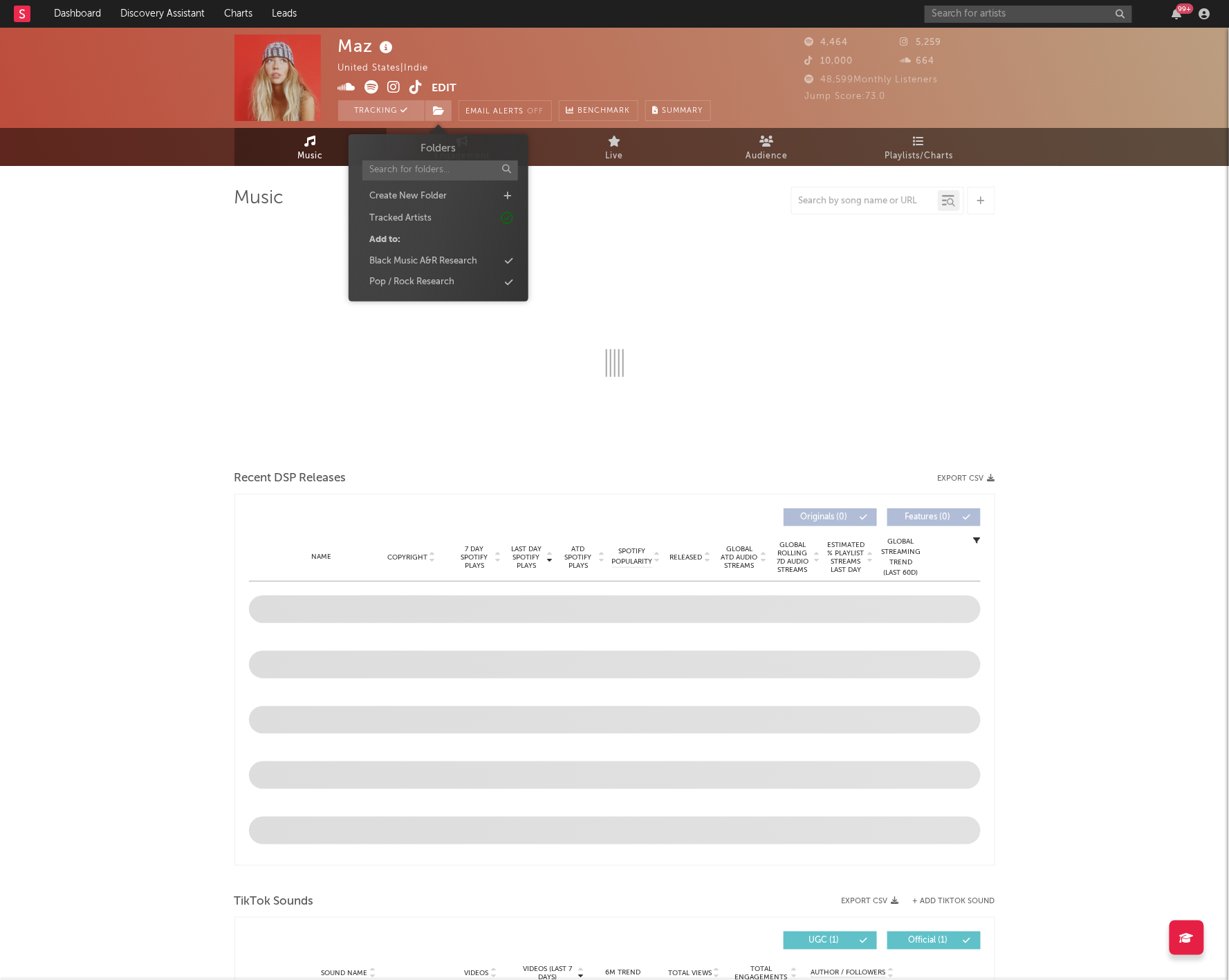 click on "Pop / Rock Research" at bounding box center [412, 283] 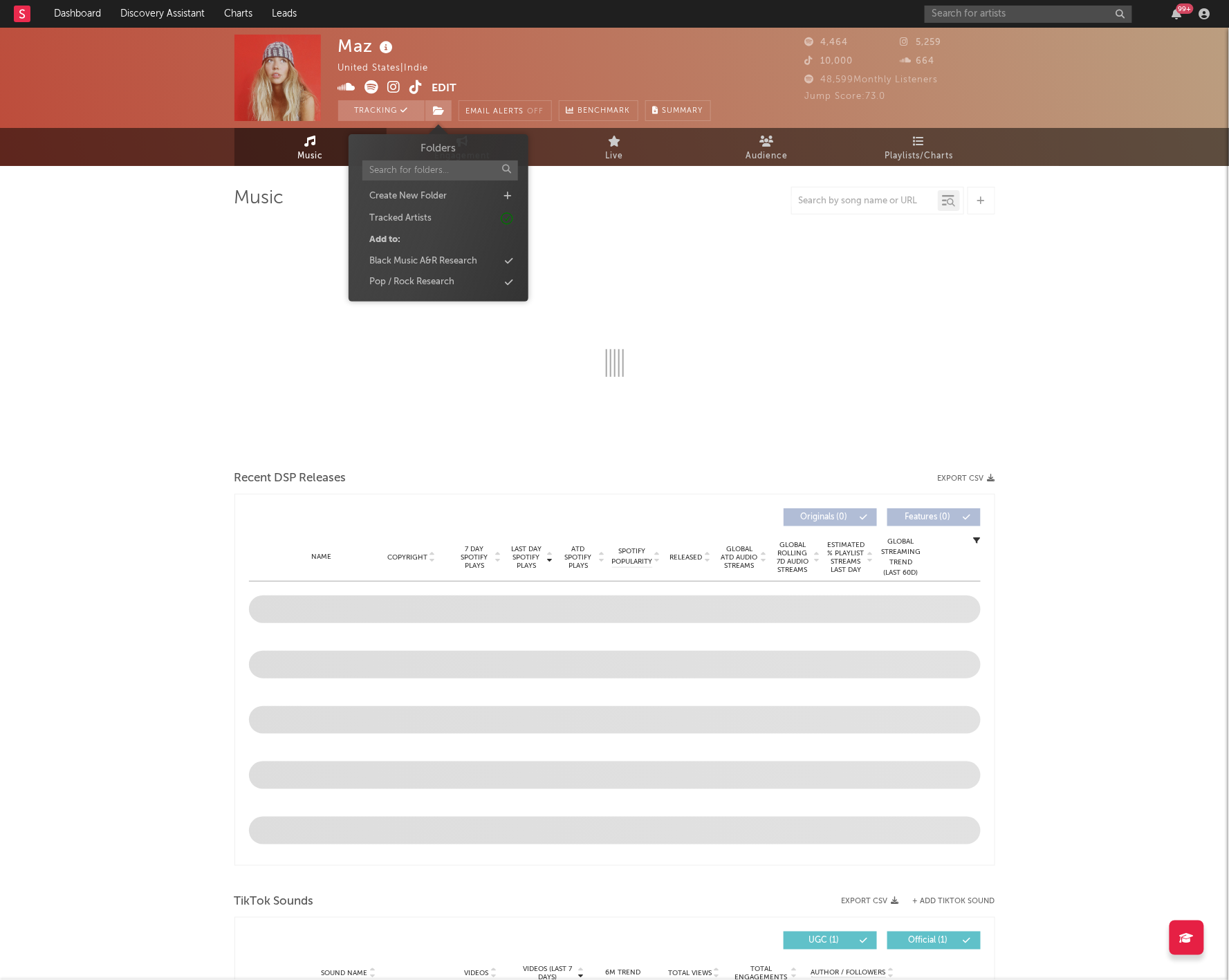 select on "6m" 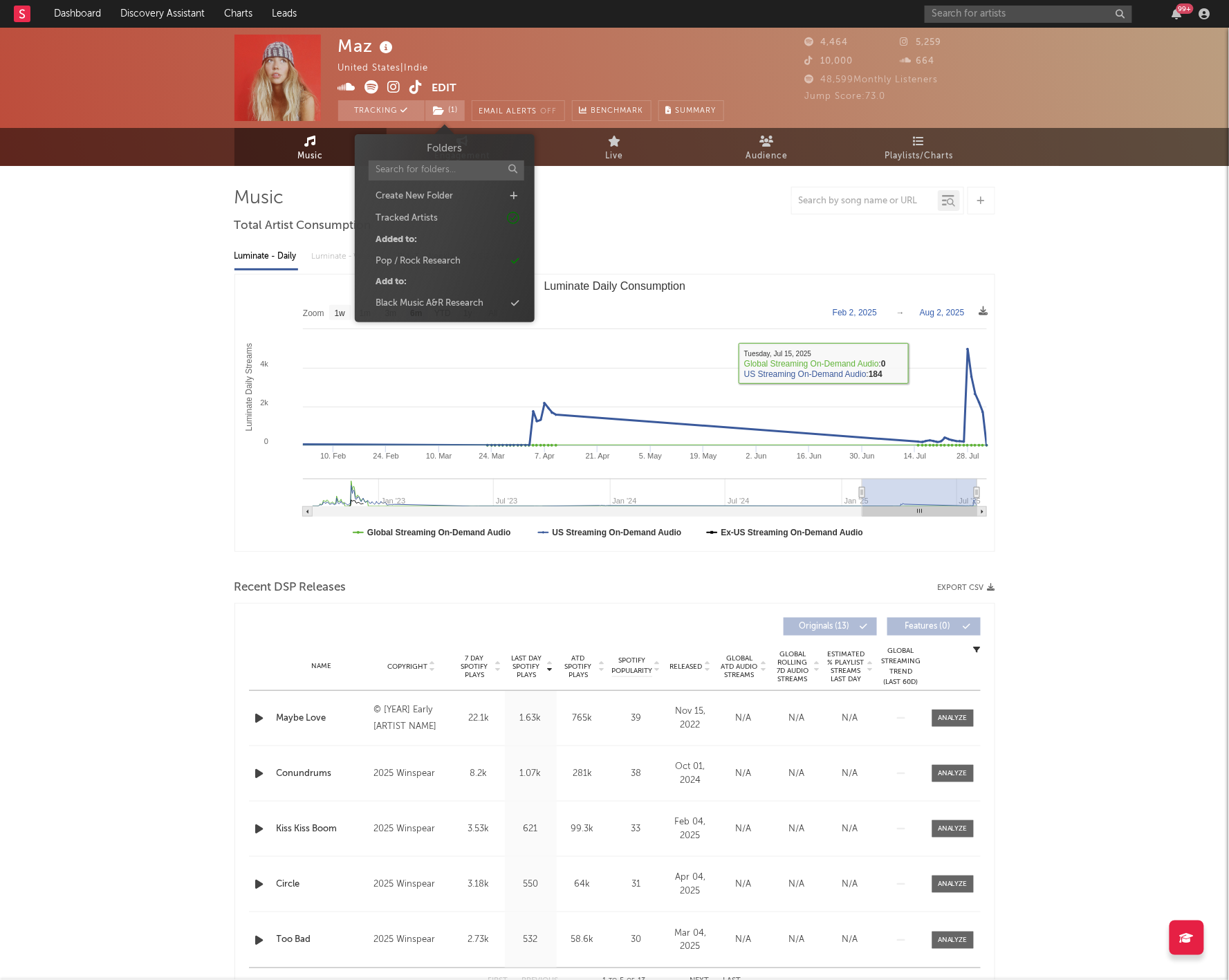 click 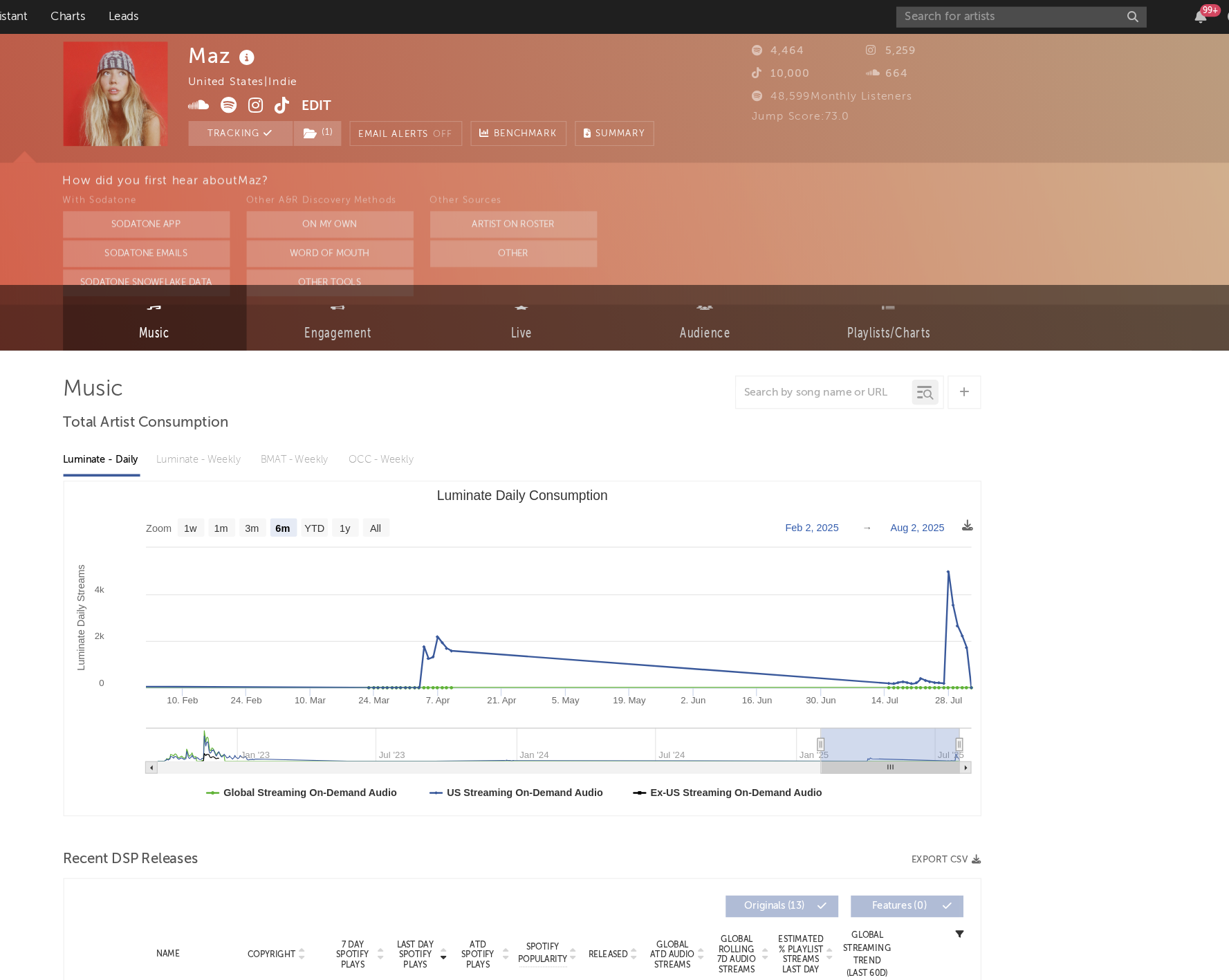 scroll, scrollTop: -11, scrollLeft: 0, axis: vertical 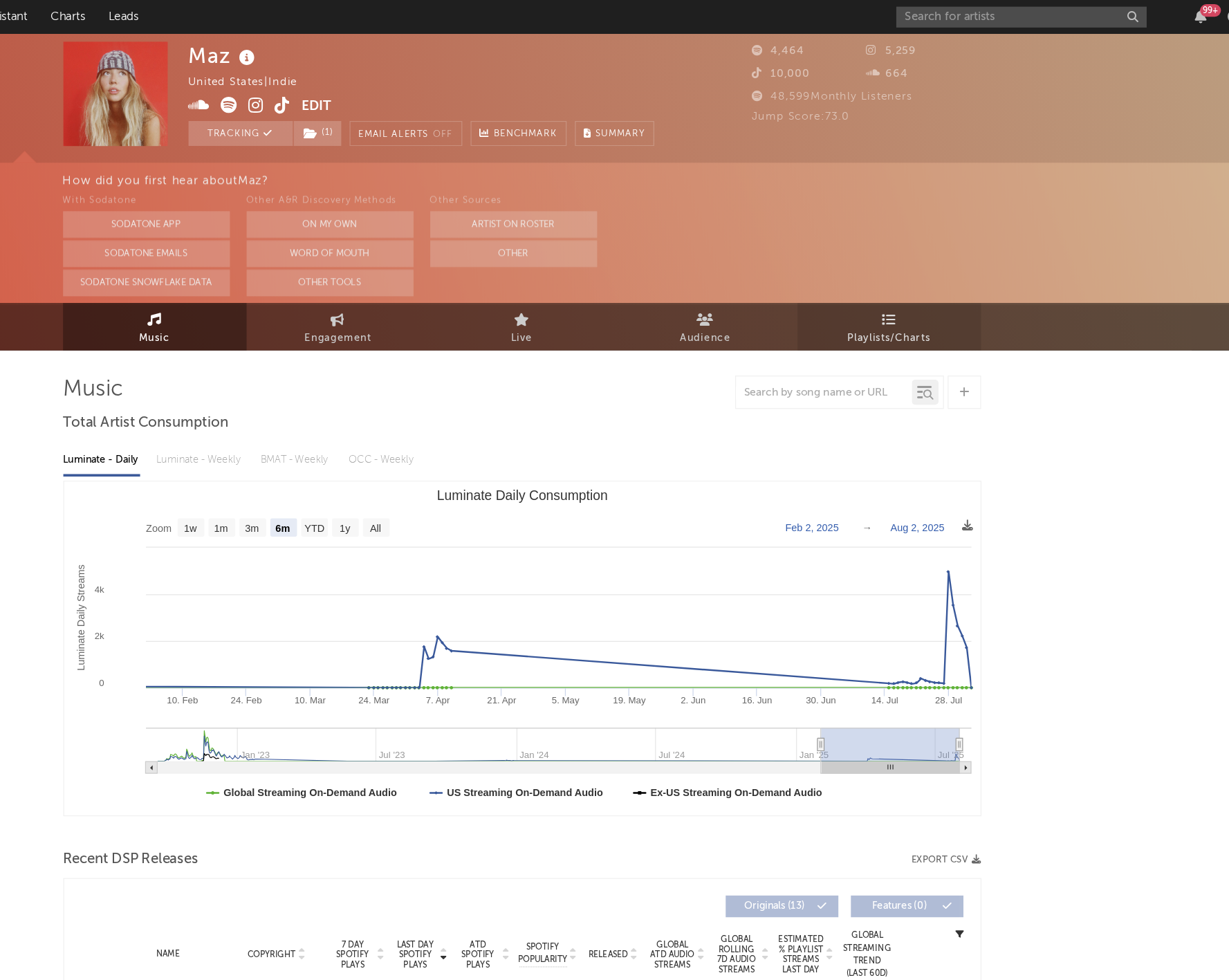 click on "Playlists/Charts" at bounding box center (919, 270) 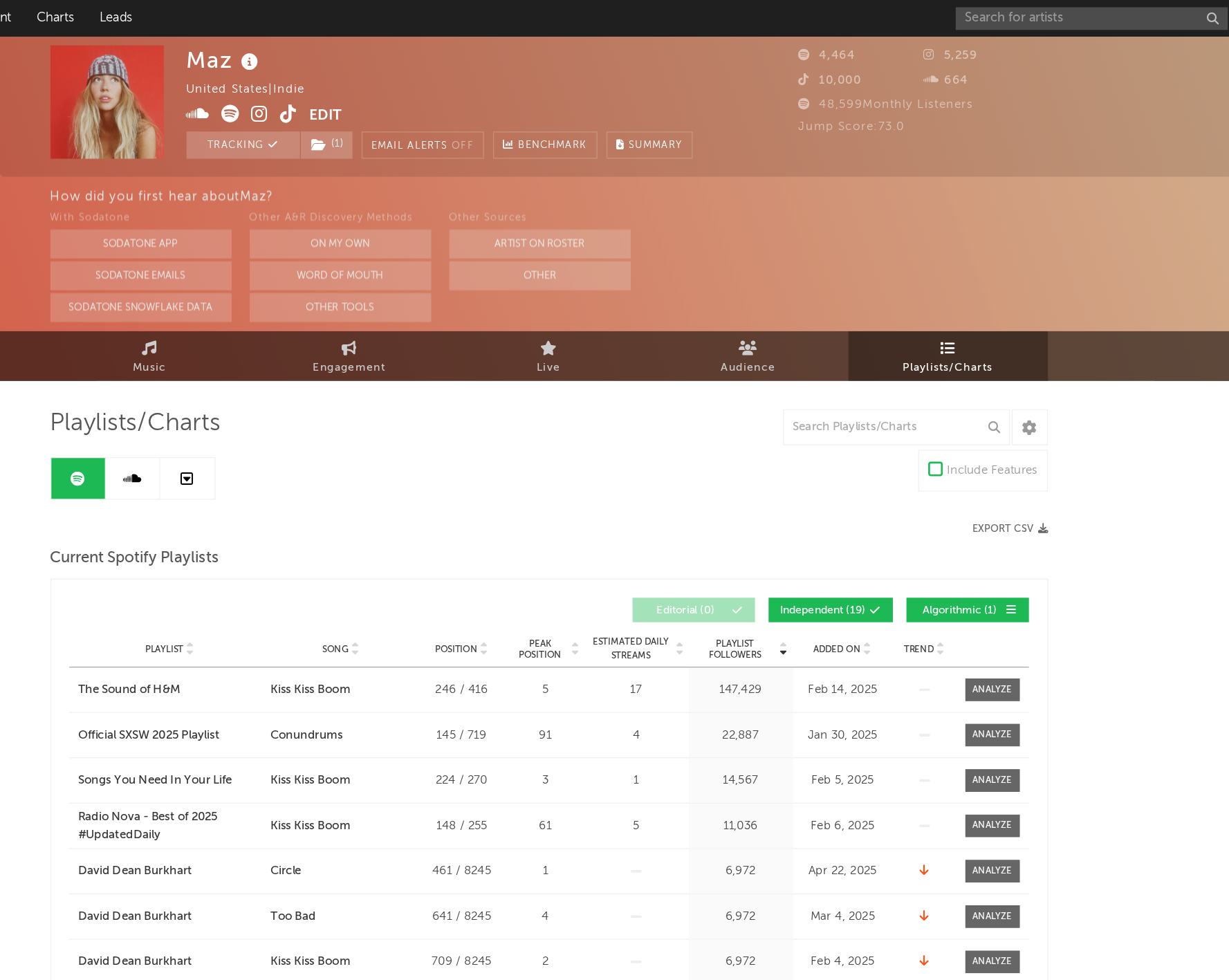 scroll, scrollTop: 0, scrollLeft: 0, axis: both 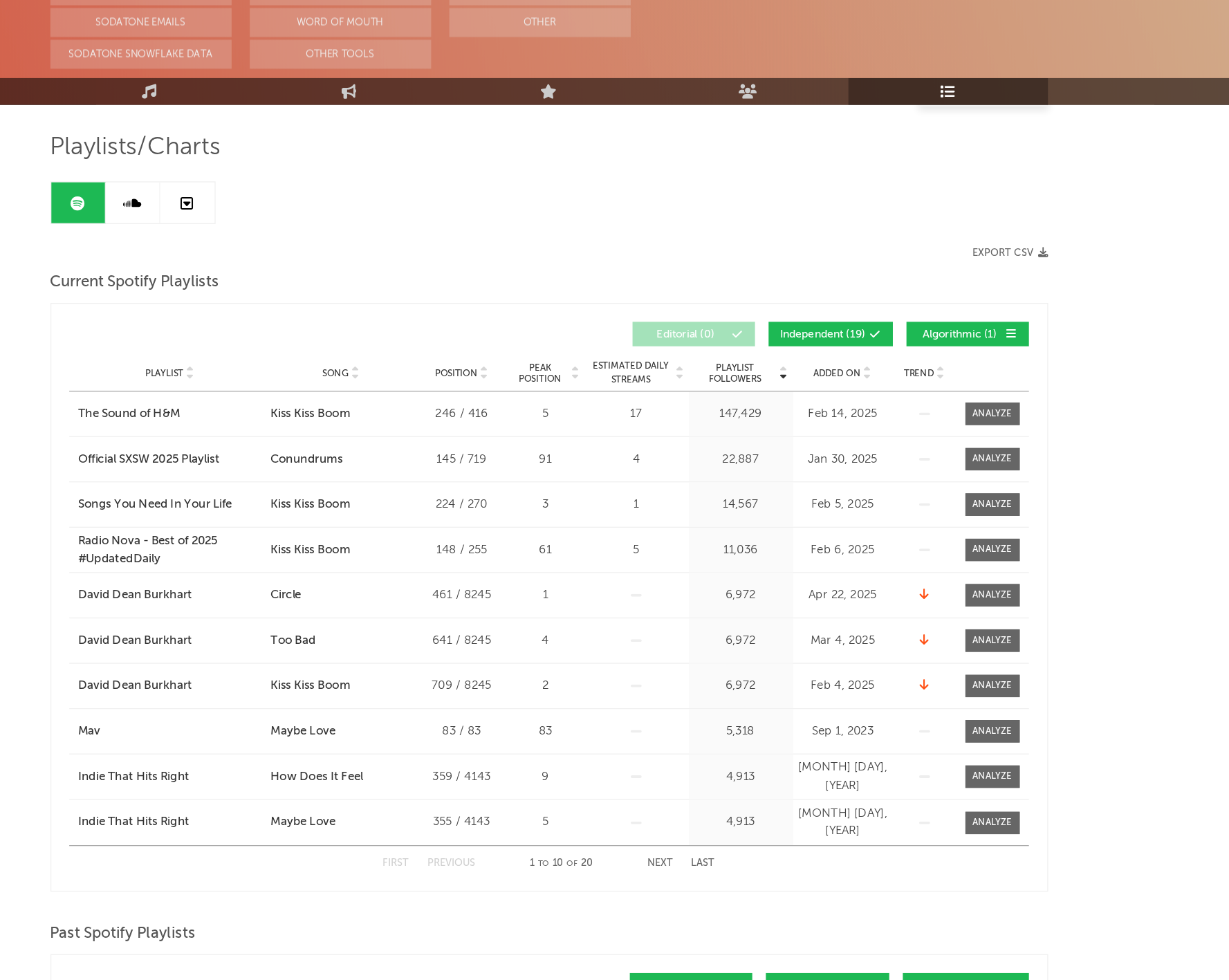 click on "Playlists/Charts Include Features Export CSV  Current Spotify Playlists Playlist Followers Playlist Song Position Peak Position Playlist Followers Added On Trend Position Followers Editorial   ( 0 ) Independent   ( 19 ) Algorithmic   ( 1 ) Playlist City Song Position Peak Position Estimated Daily Streams Playlist Followers Daily Streams Added On Exited On Trend Playlist The Sound of H&M City Song Kiss Kiss Boom Position 246 / 416 Peak Position 5 Estimated Daily Streams 17 Playlist Followers 147,429 Daily Streams Added On Feb 14, 2025 Exited On Aug 6, 2025 Trend Playlist Official SXSW 2025 Playlist City Song Conundrums Position 145 / 719 Peak Position 91 Estimated Daily Streams 4 Playlist Followers 22,887 Daily Streams Added On Jan 30, 2025 Exited On Aug 6, 2025 Trend Playlist Songs You Need In Your Life City Song Kiss Kiss Boom Position 224 / 270 Peak Position 3 Estimated Daily Streams 1 Playlist Followers 14,567 Daily Streams Added On Feb 5, 2025 Exited On Aug 6, 2025 Trend Playlist City Song Position 61" at bounding box center [615, 849] 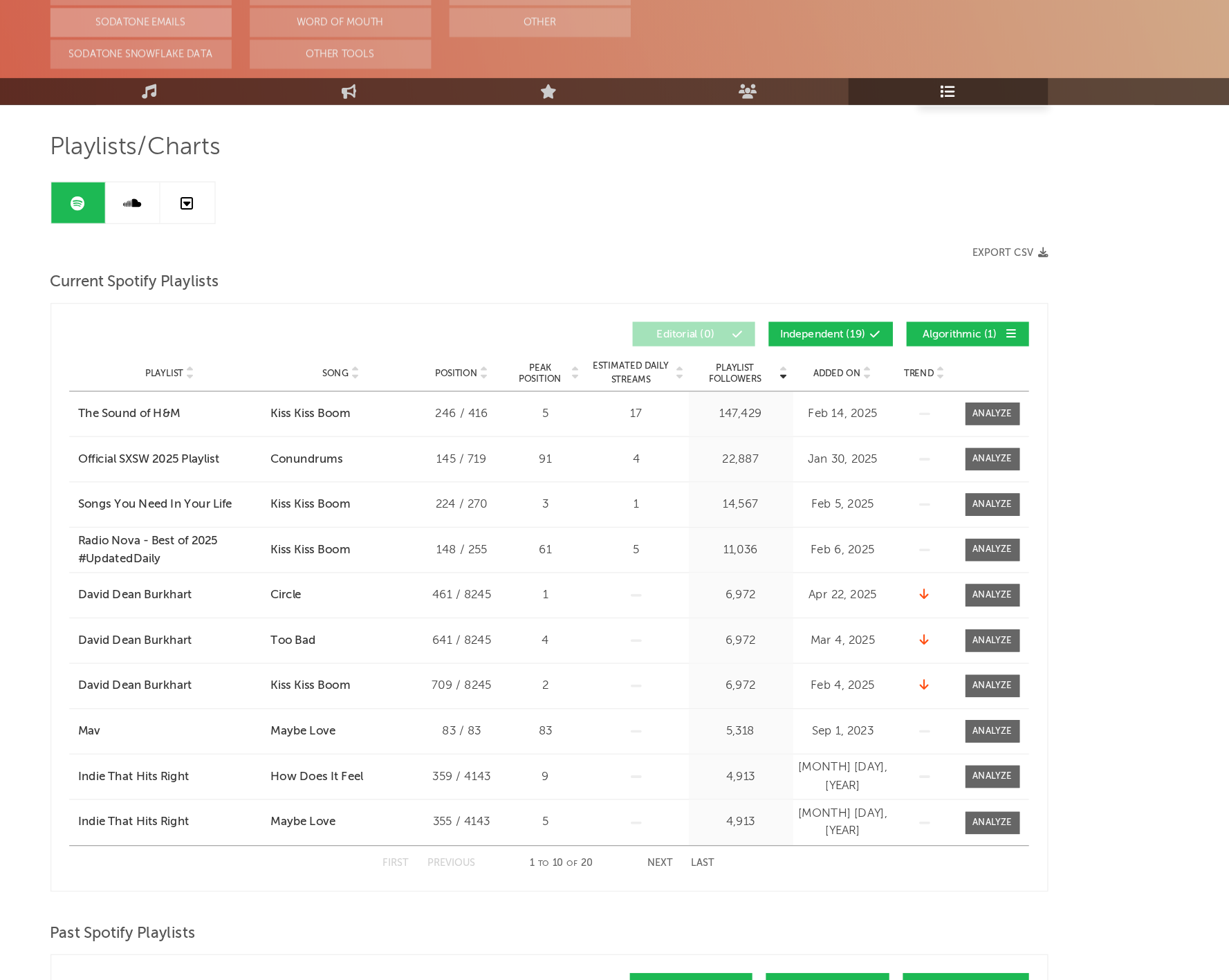 click on "Sodatone Emails" at bounding box center (304, 228) 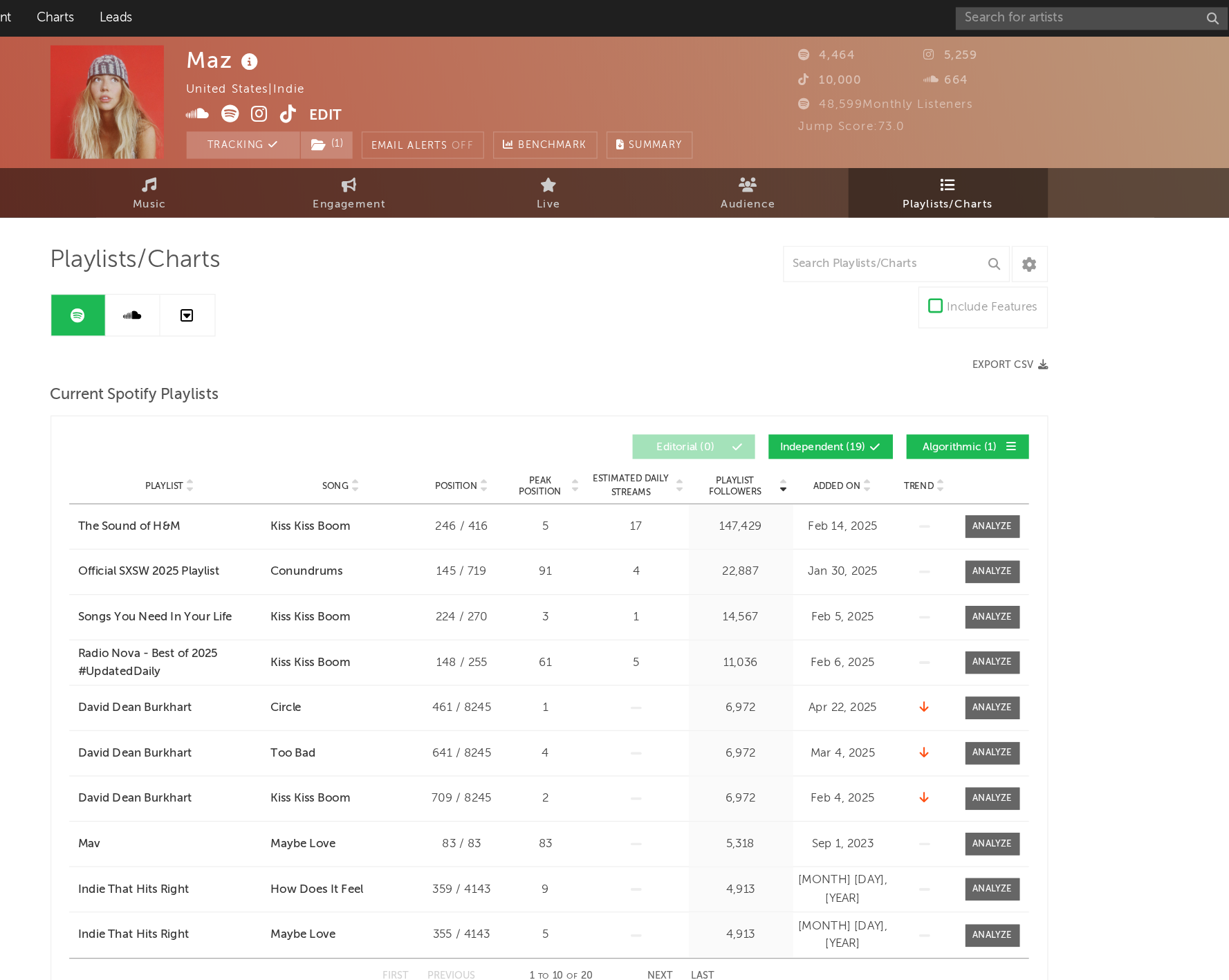 scroll, scrollTop: 0, scrollLeft: 0, axis: both 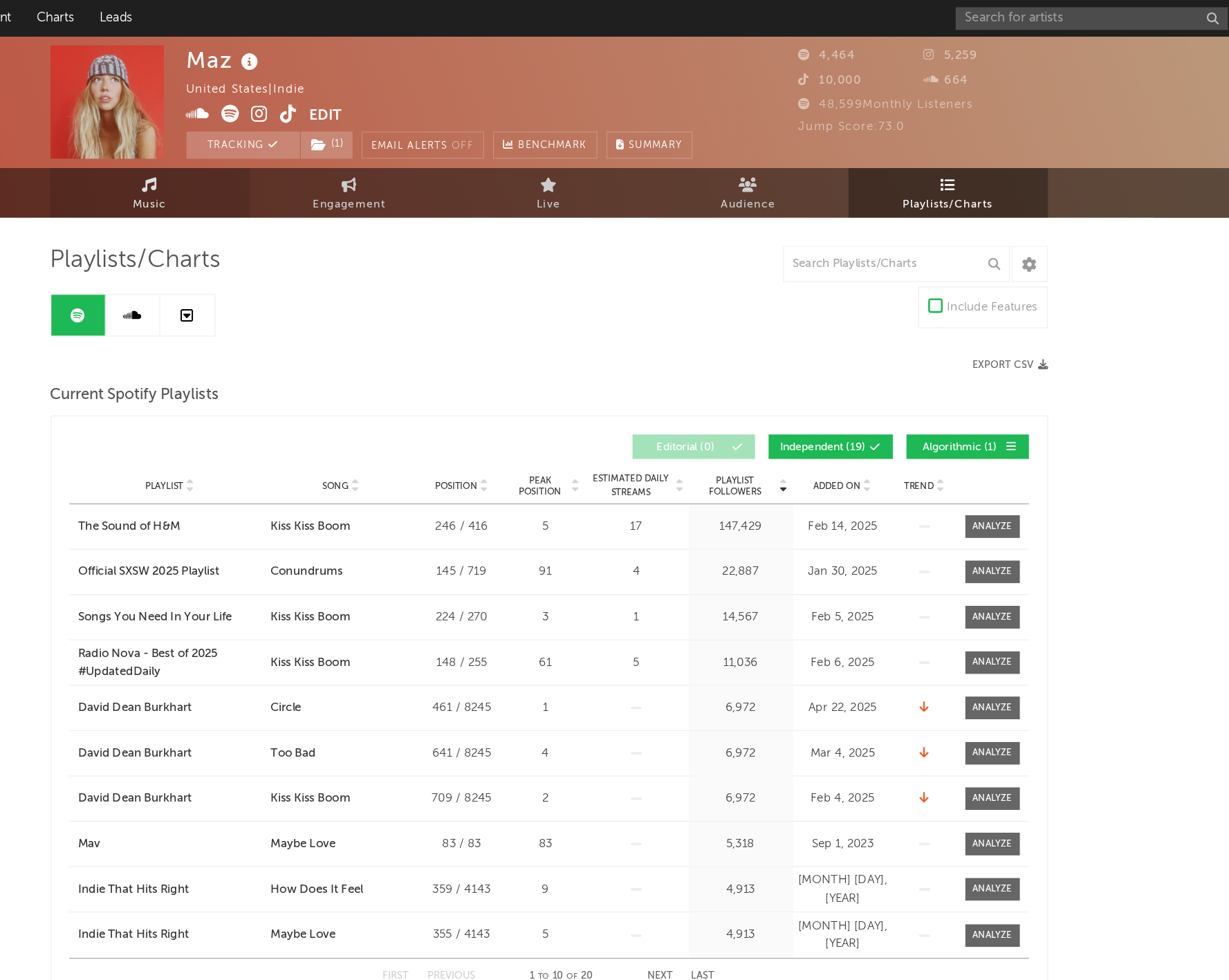 click on "Music" at bounding box center (311, 147) 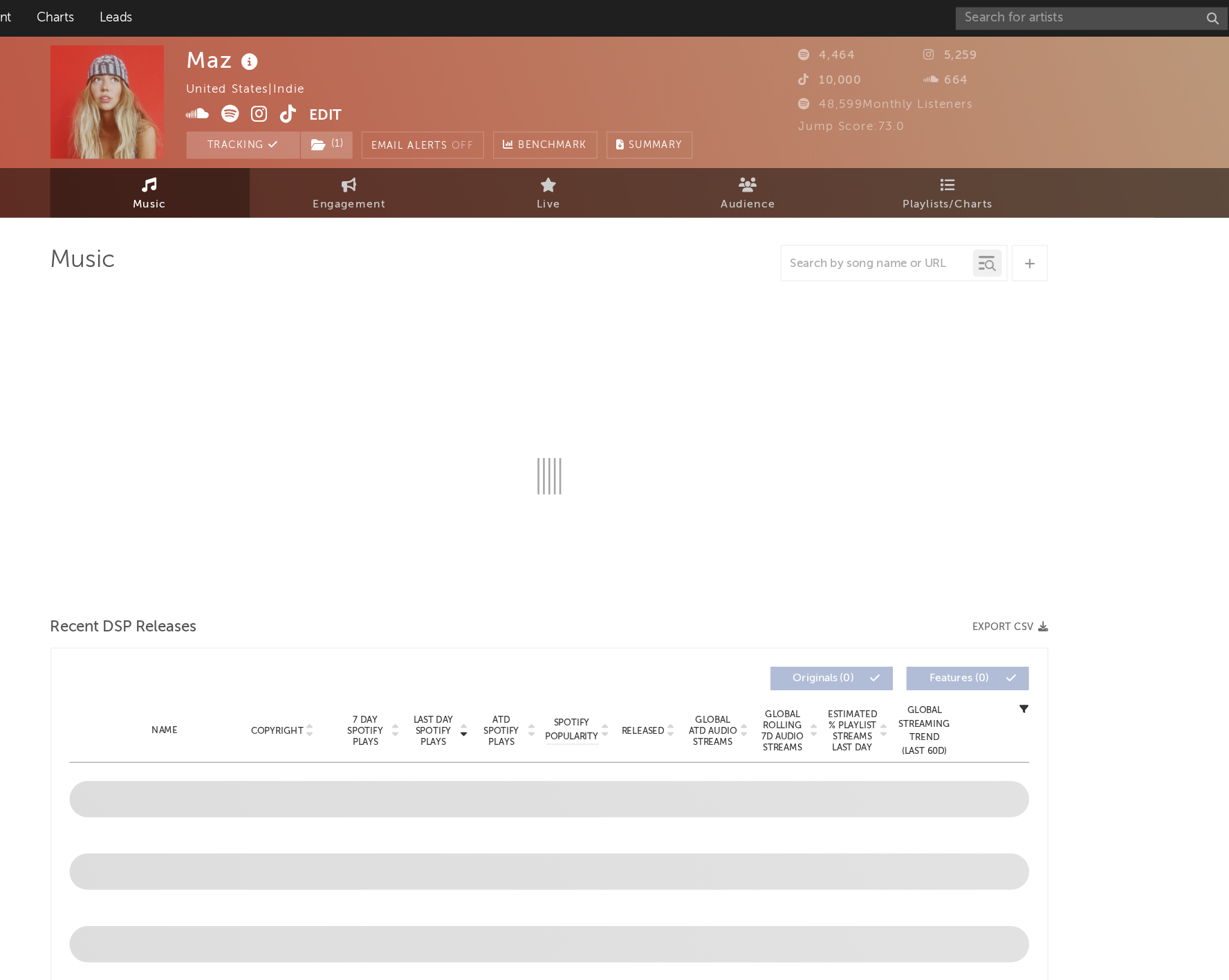 click on "Music Recent DSP Releases Export CSV  Last Day Spotify Plays Copyright 7 Day Spotify Plays Last Day Spotify Plays ATD Spotify Plays Spotify Popularity Released Global ATD Audio Streams Global Rolling 7D Audio Streams Estimated % Playlist Streams Last Day Spotify Popularity Streams / 7d Growth Originals   ( 0 ) Features   ( 0 ) Name Copyright Label Album Names Composer Names 7 Day Spotify Plays Last Day Spotify Plays ATD Spotify Plays Spotify Popularity Total US Streams Total US SES Total UK Streams Total UK Audio Streams UK Weekly Streams UK Weekly Audio Streams Released US ATD Audio Streams US Rolling 7D Audio Streams US Rolling WoW % Chg Global ATD Audio Streams Global Rolling 7D Audio Streams Global Rolling WoW % Chg Estimated % Playlist Streams Last Day Global Streaming Trend (Last 60D) Ex-US Streaming Trend (Last 60D) US Streaming Trend (Last 60D) Global Latest Day Audio Streams US Latest Day Audio Streams TikTok Sounds Export CSV  + Add TikTok Sound Videos (last 7 days) Sound Name Videos Total Views (" at bounding box center (615, 1154) 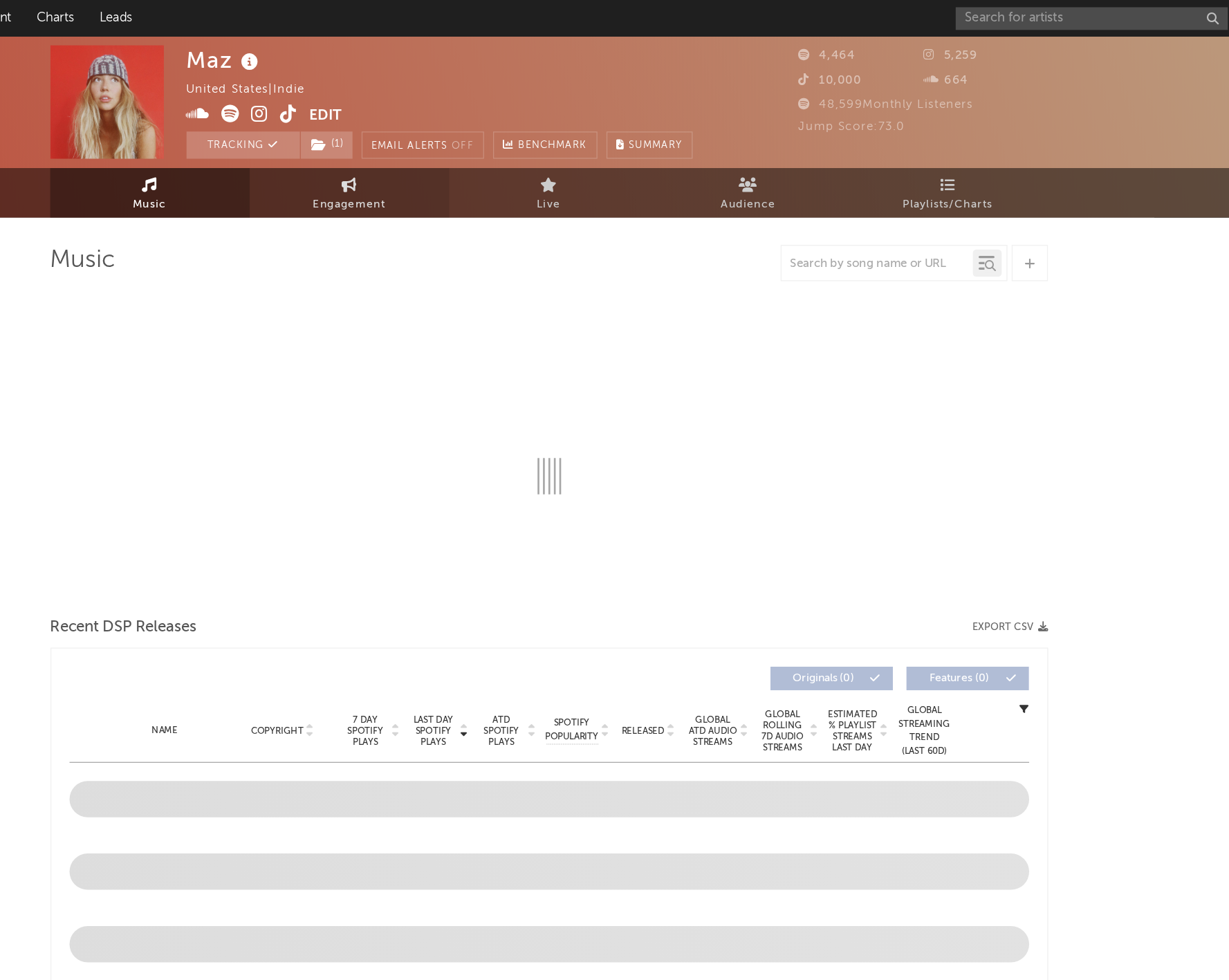 click on "Engagement" at bounding box center (463, 147) 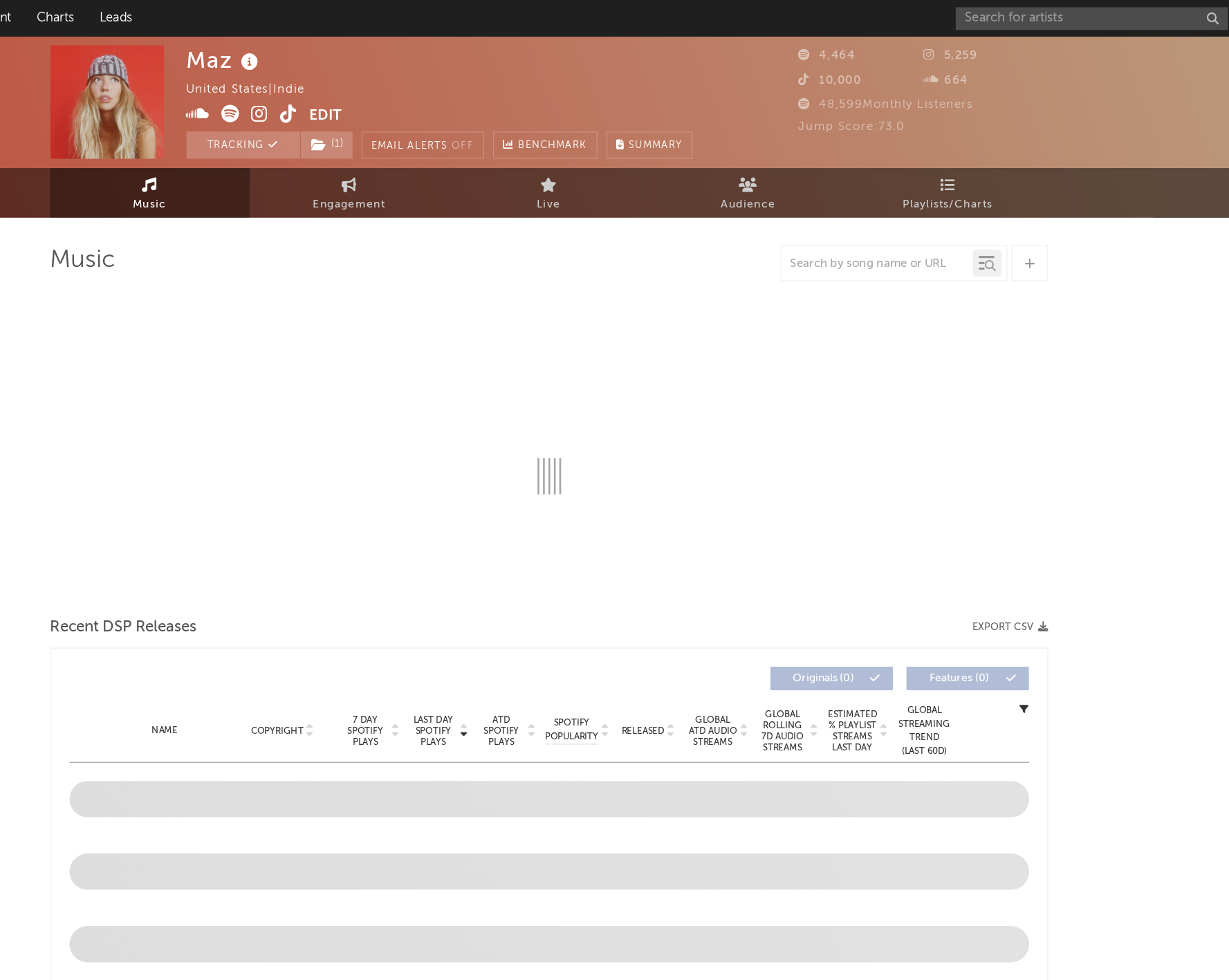 select on "1w" 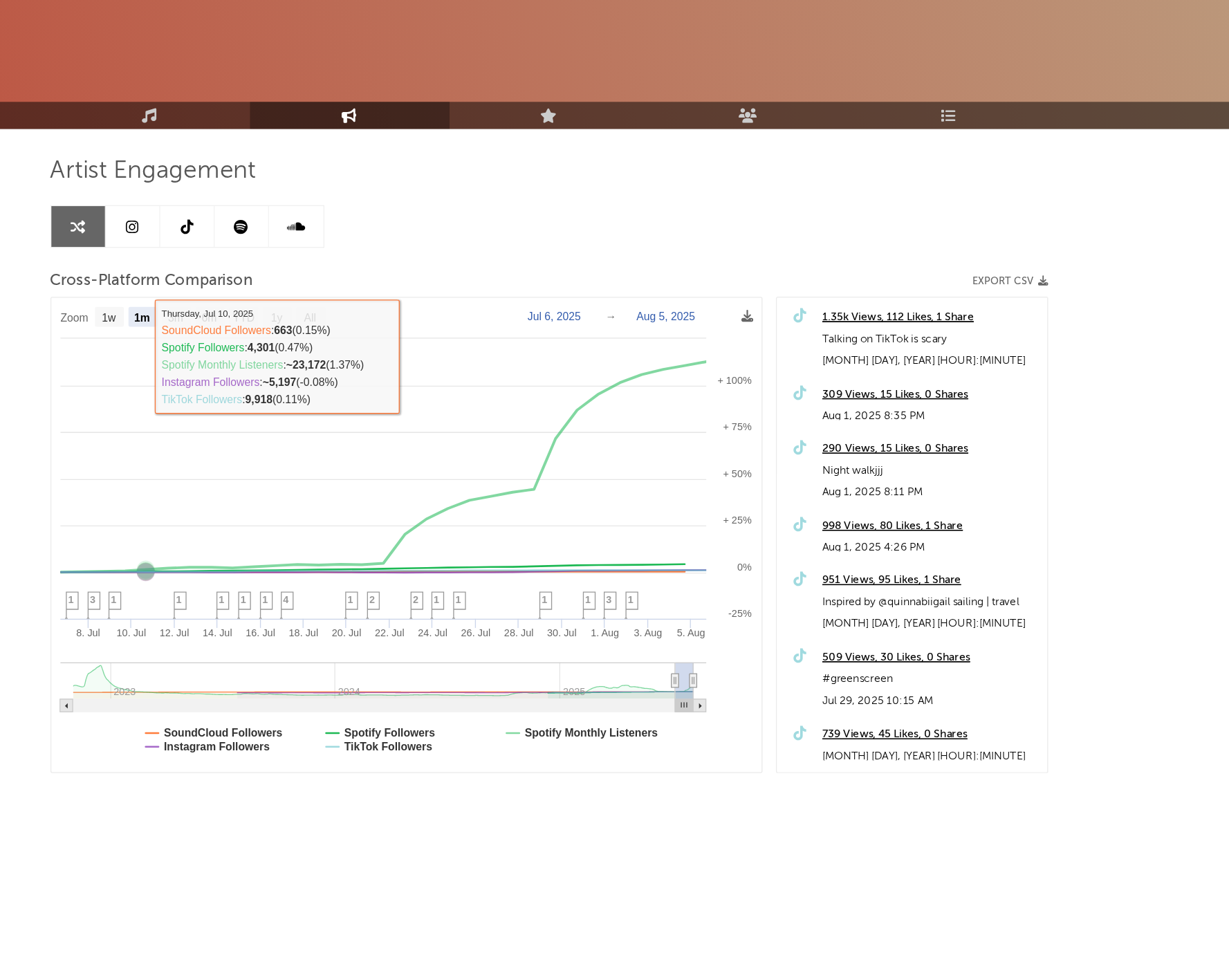 click 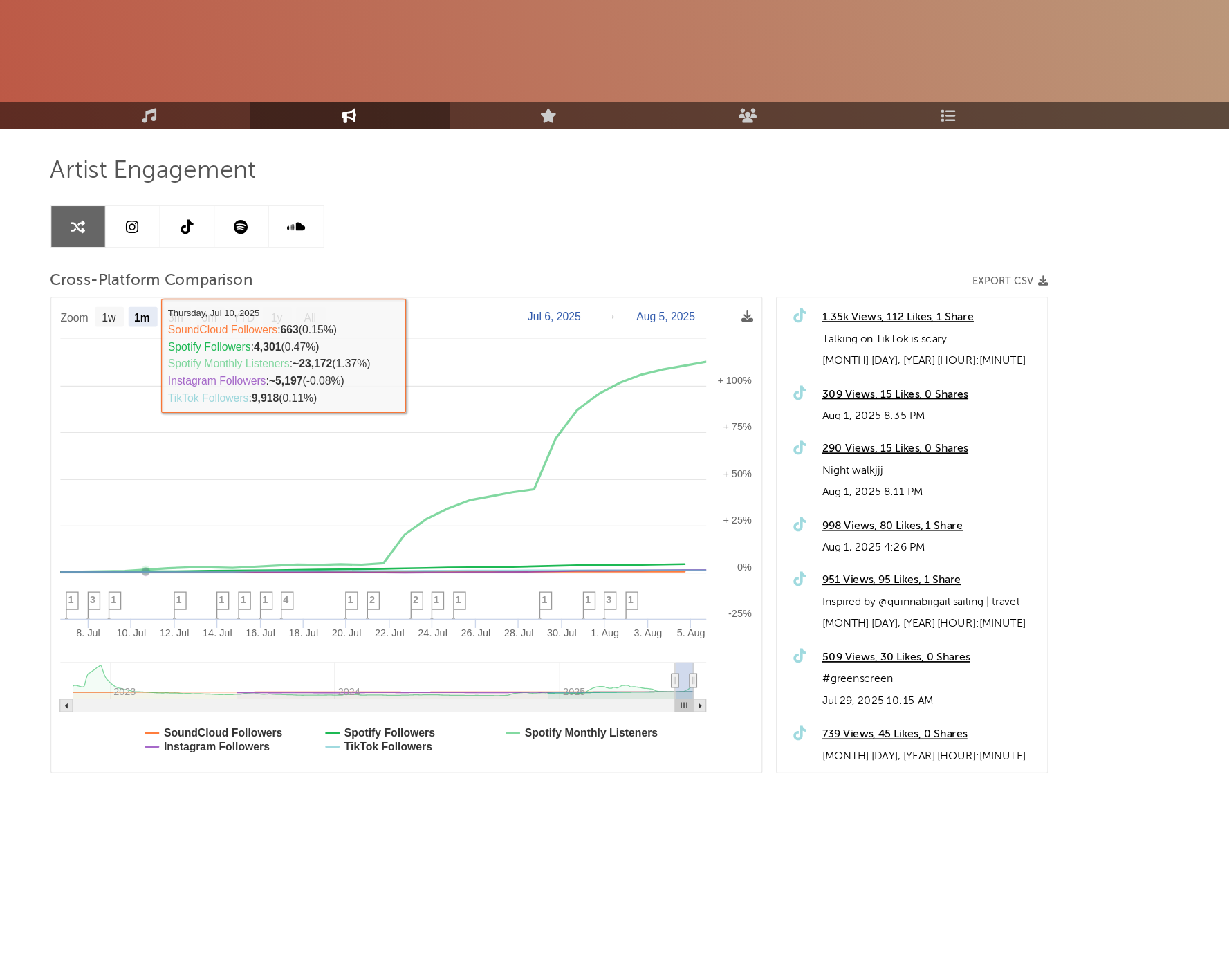 click on "1w" 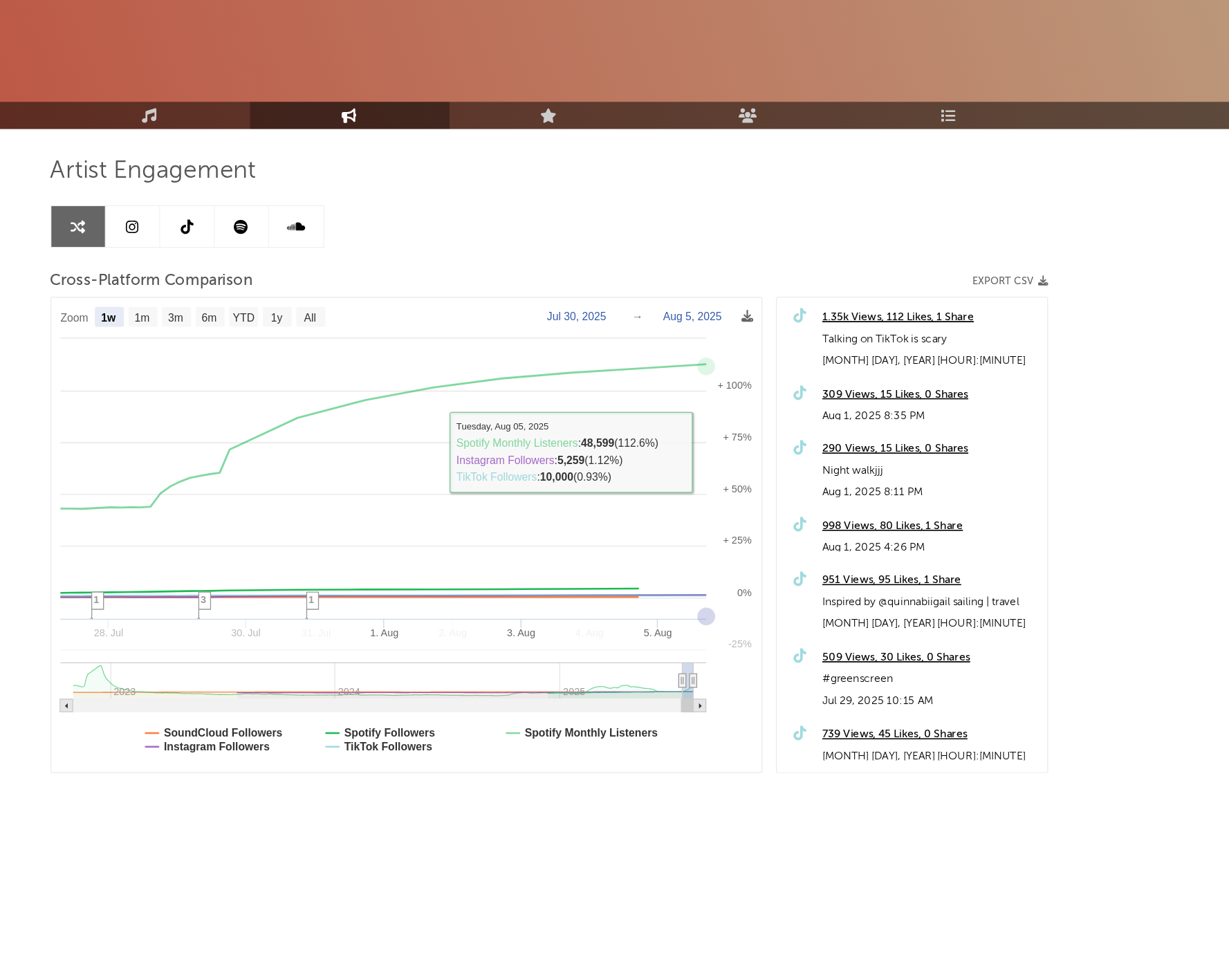 select on "1w" 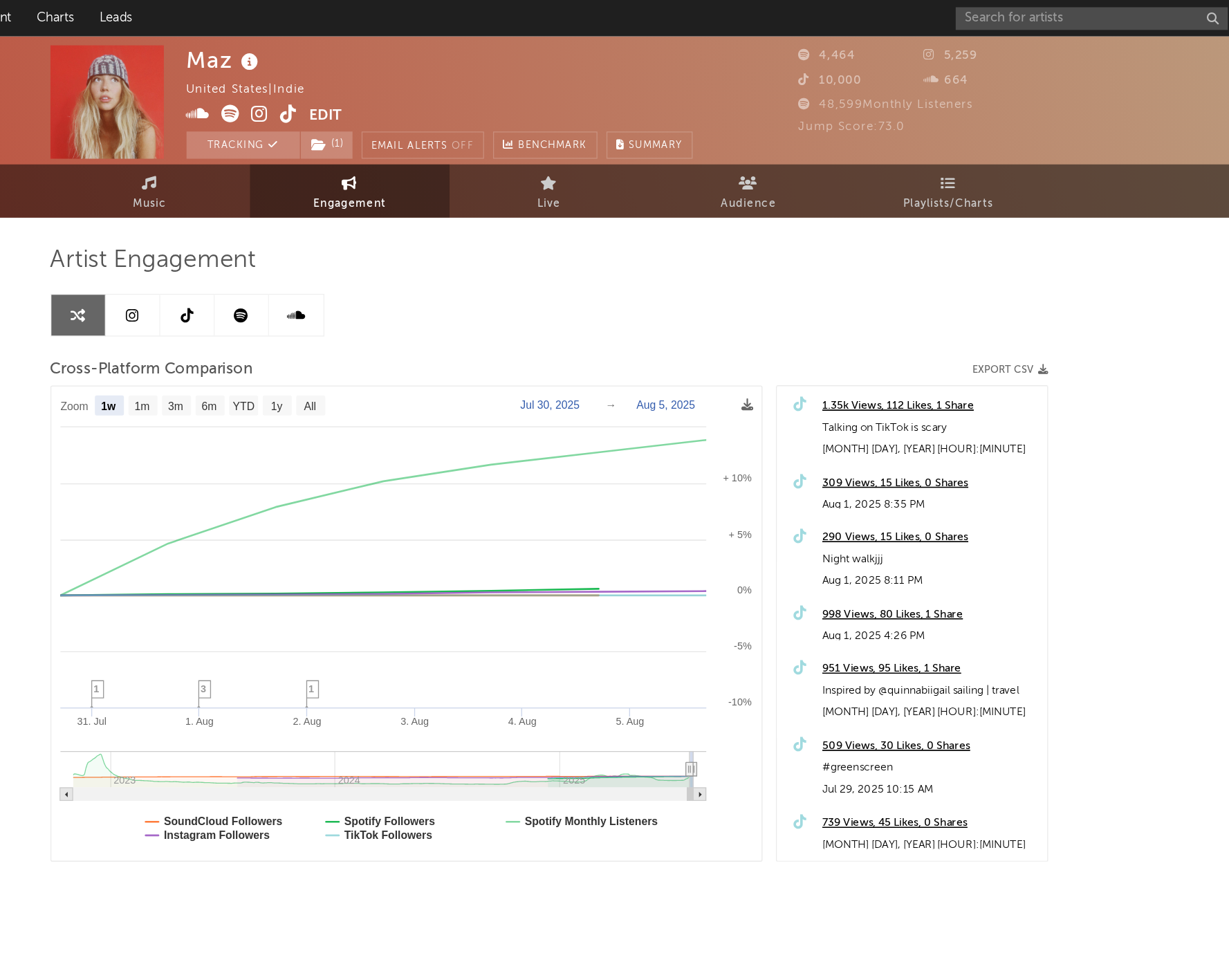 scroll, scrollTop: -1, scrollLeft: 0, axis: vertical 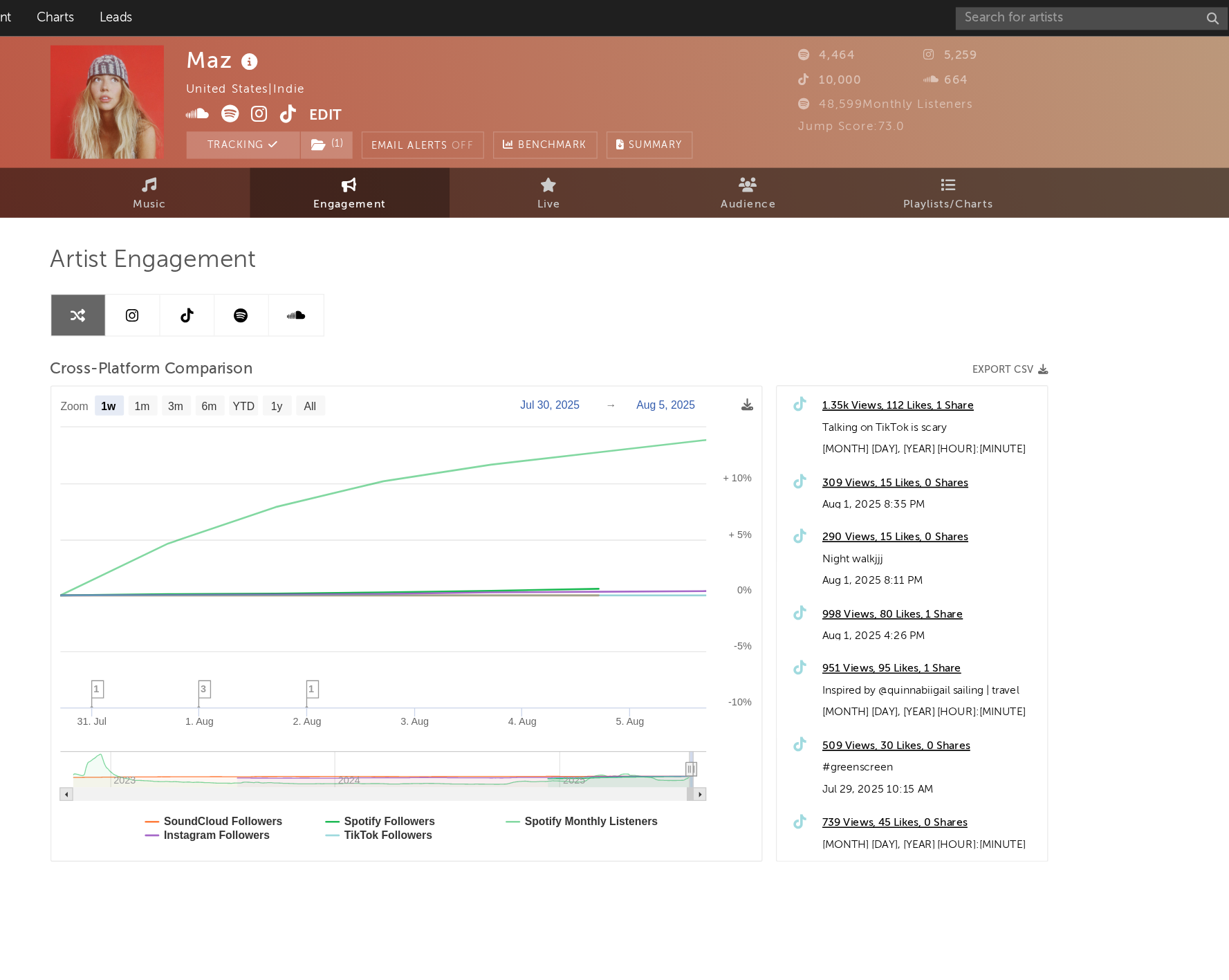 drag, startPoint x: 142, startPoint y: 169, endPoint x: 142, endPoint y: 176, distance: 7 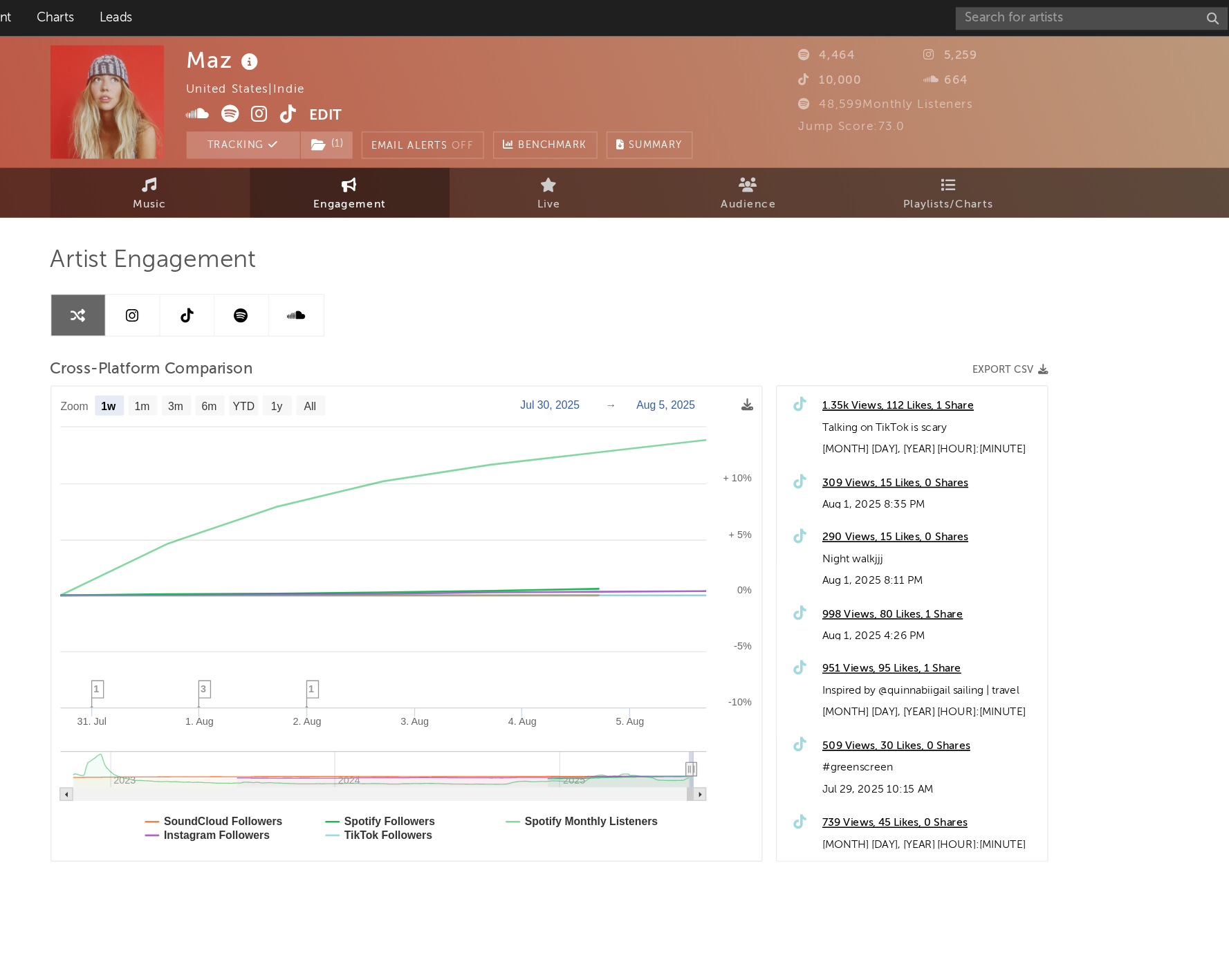 click at bounding box center [310, 141] 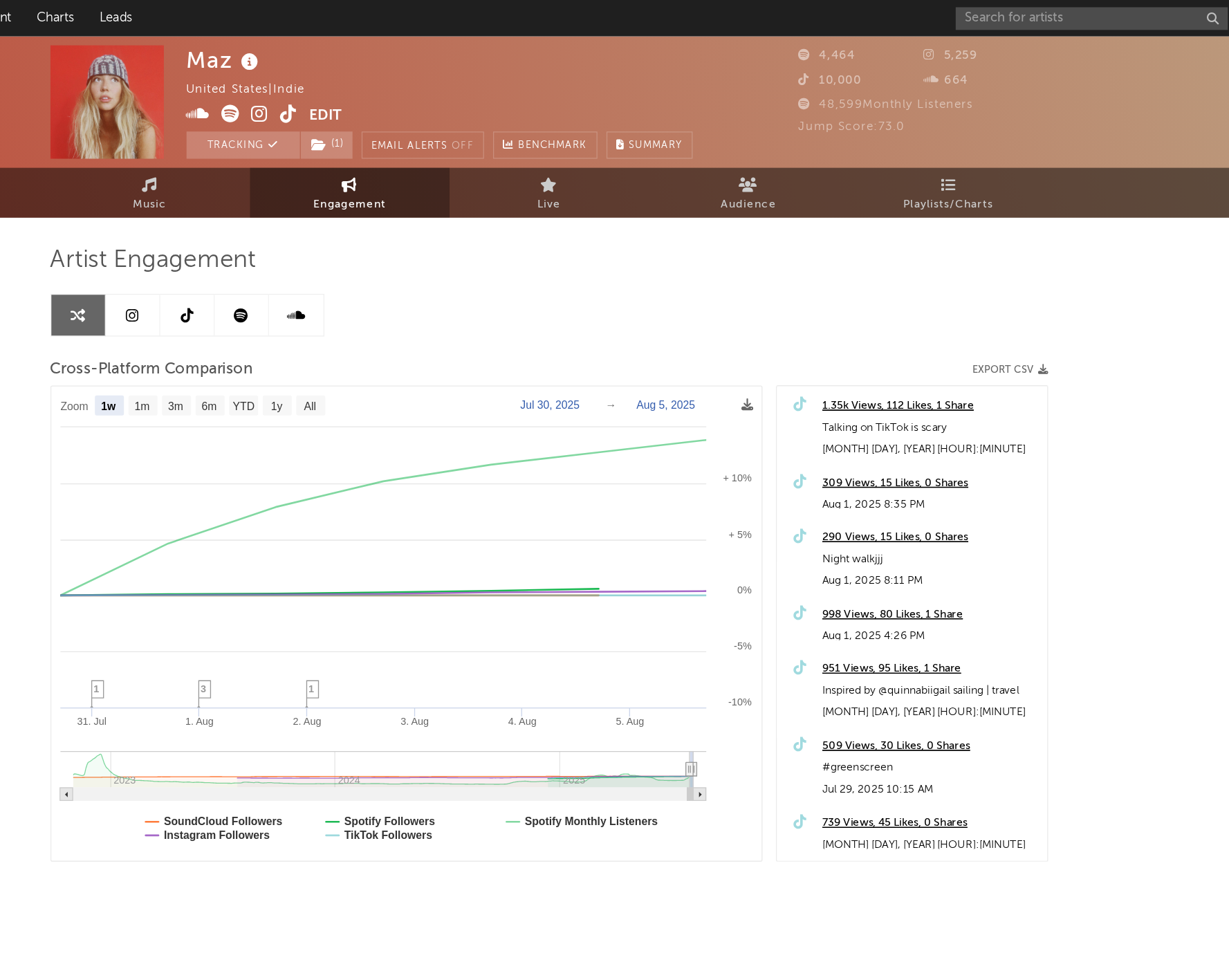 select on "6m" 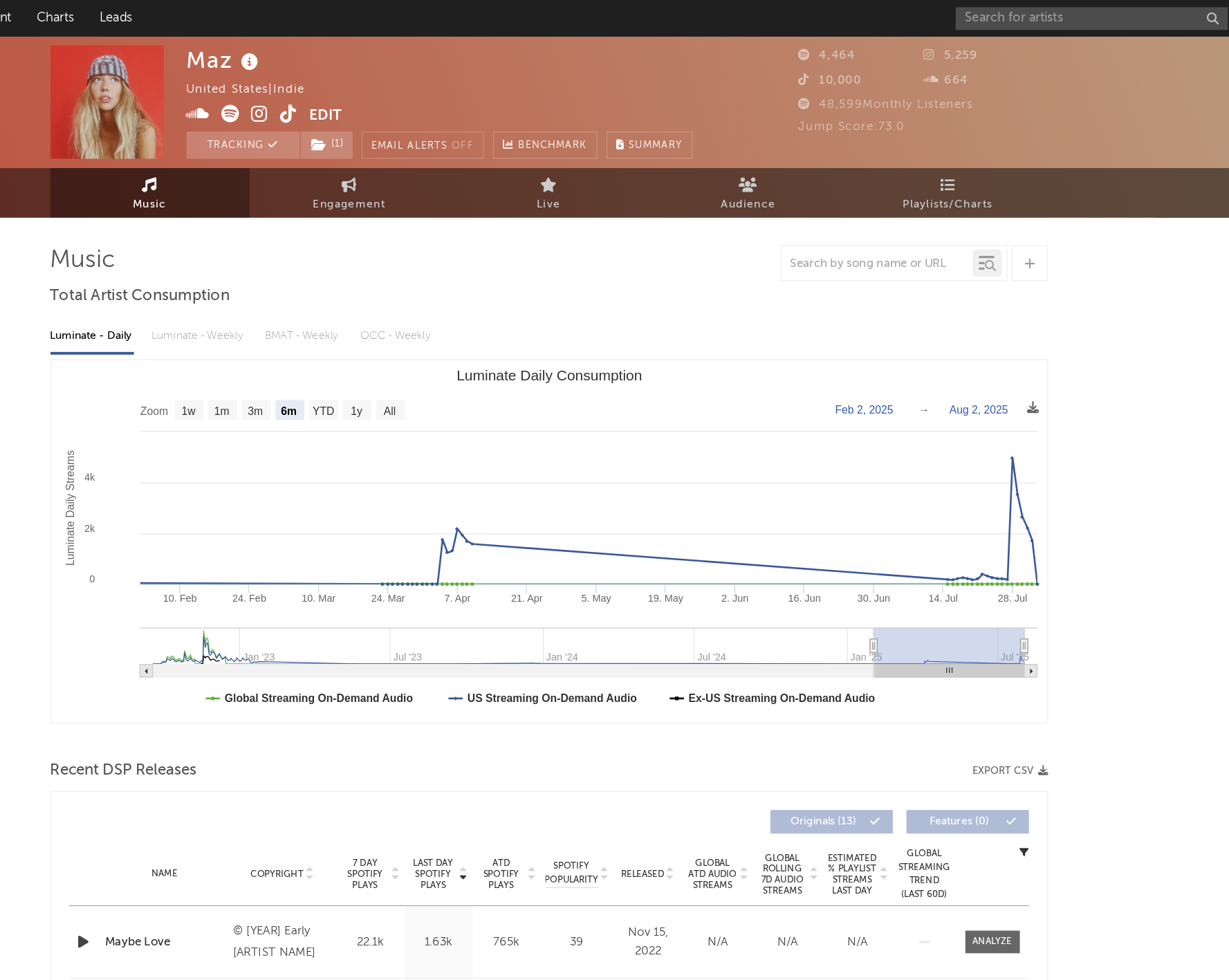 scroll, scrollTop: 0, scrollLeft: 0, axis: both 